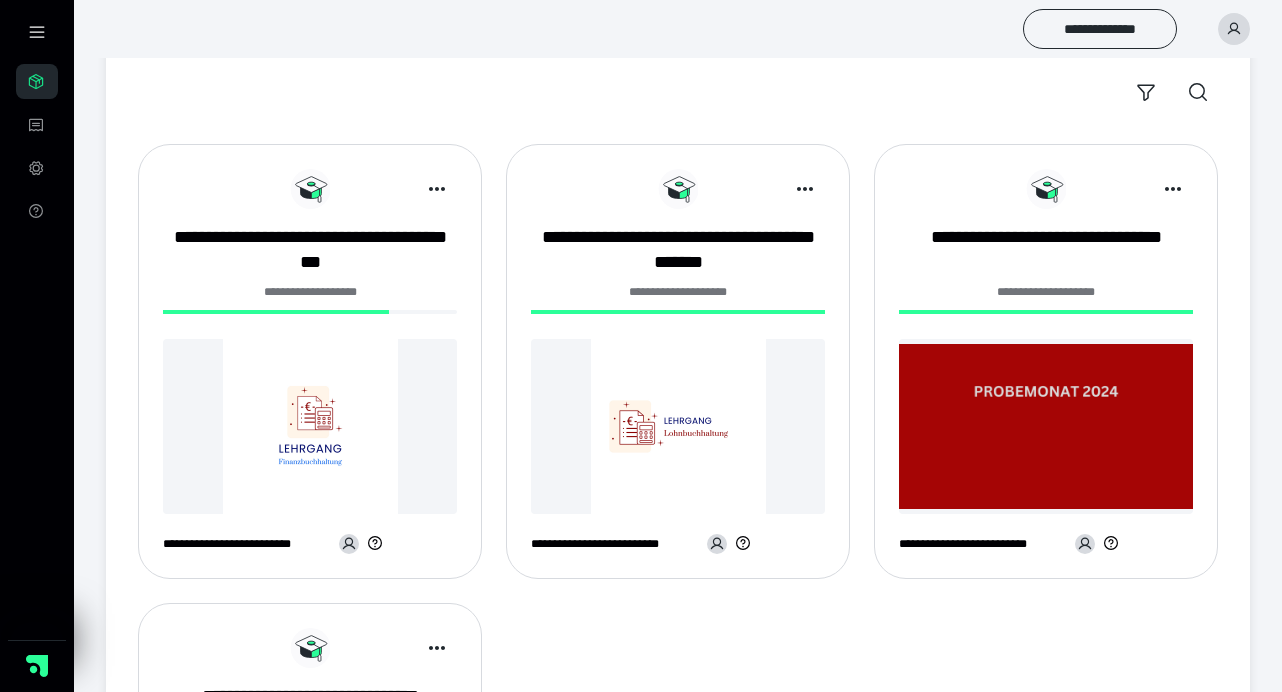 scroll, scrollTop: 0, scrollLeft: 0, axis: both 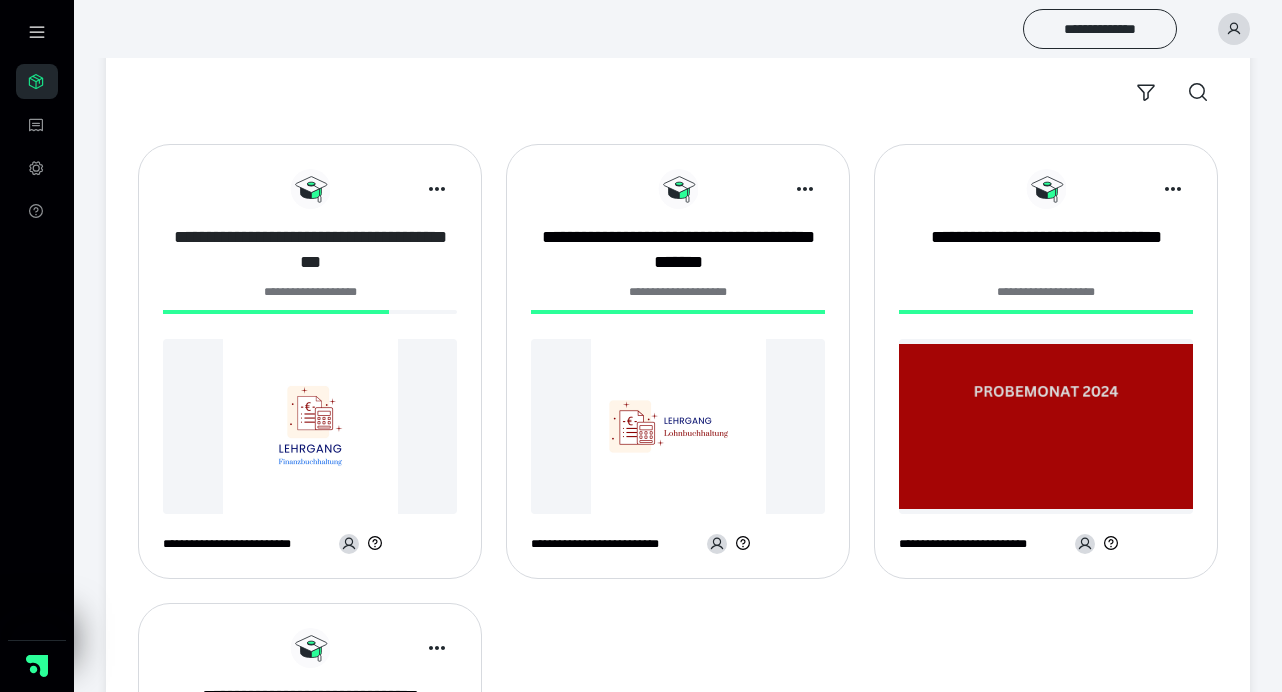 click on "**********" at bounding box center [310, 250] 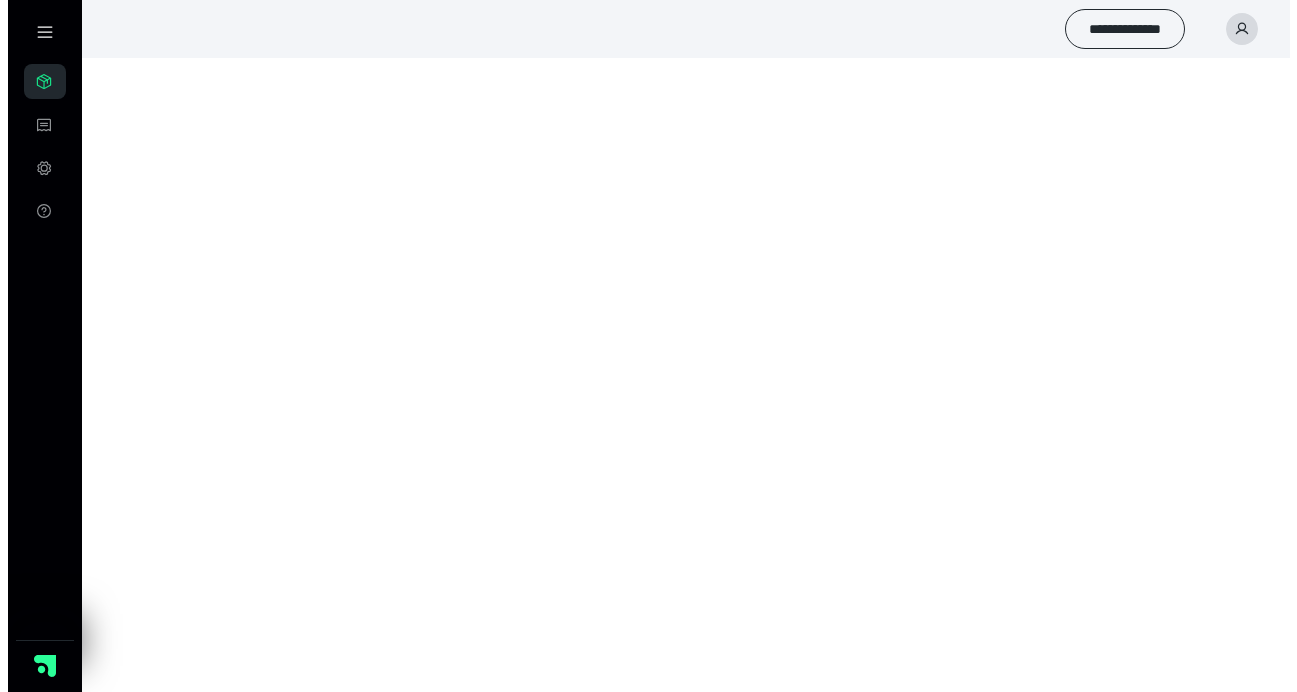 scroll, scrollTop: 0, scrollLeft: 0, axis: both 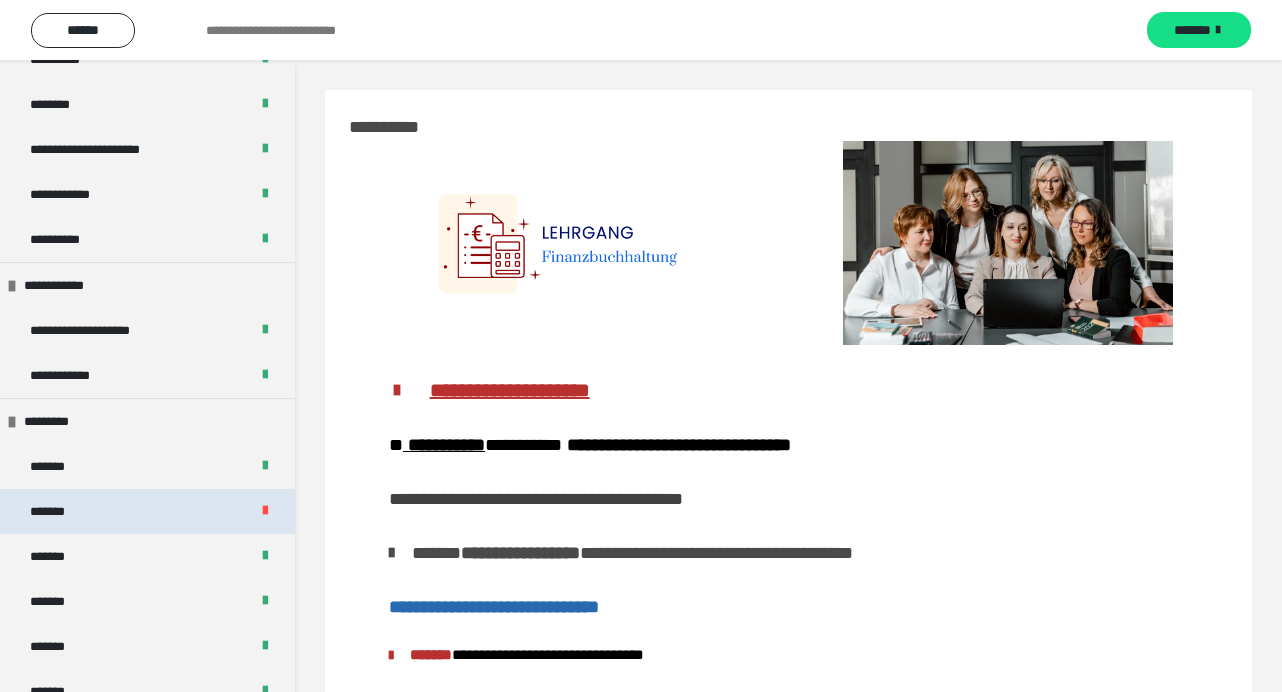 click on "*******" at bounding box center [58, 511] 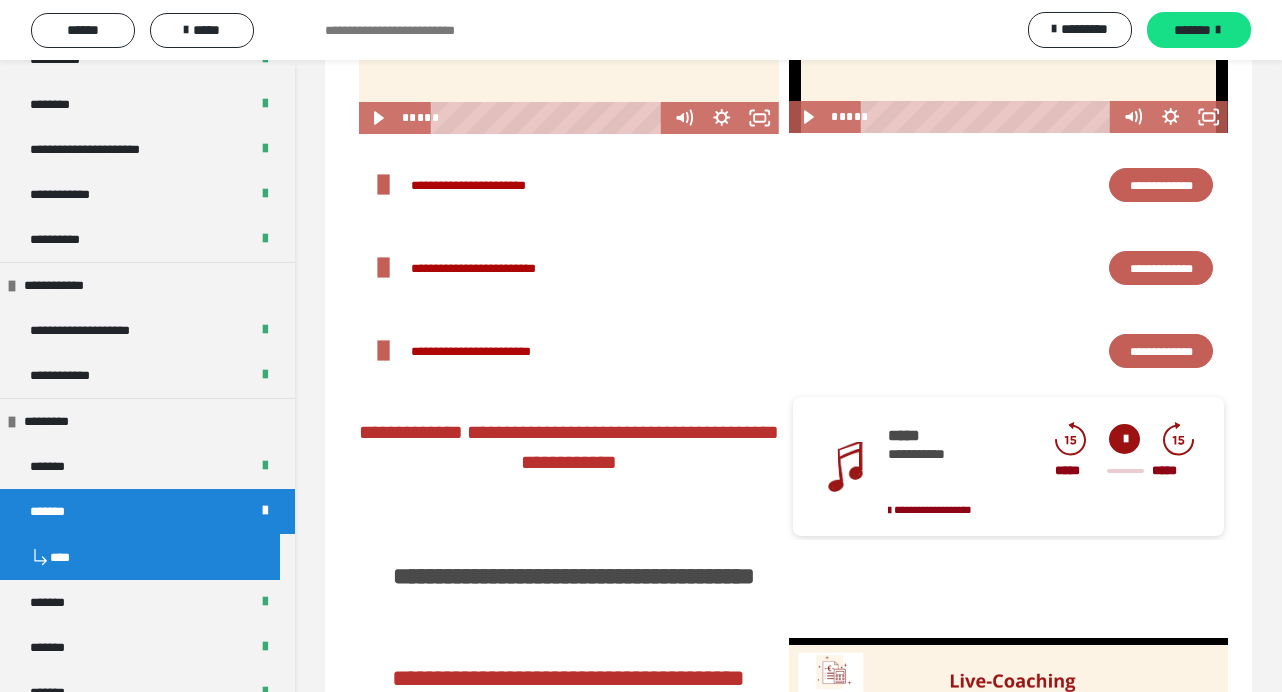 scroll, scrollTop: 4253, scrollLeft: 0, axis: vertical 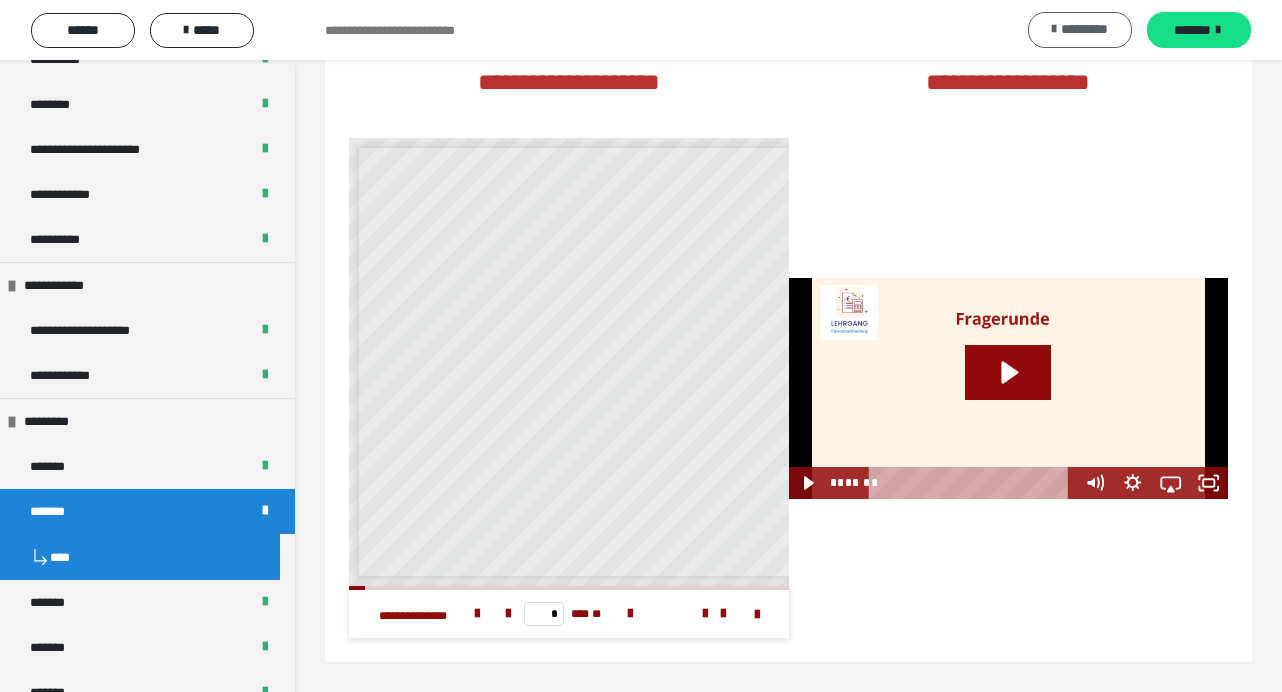 click on "*********" at bounding box center (1080, 30) 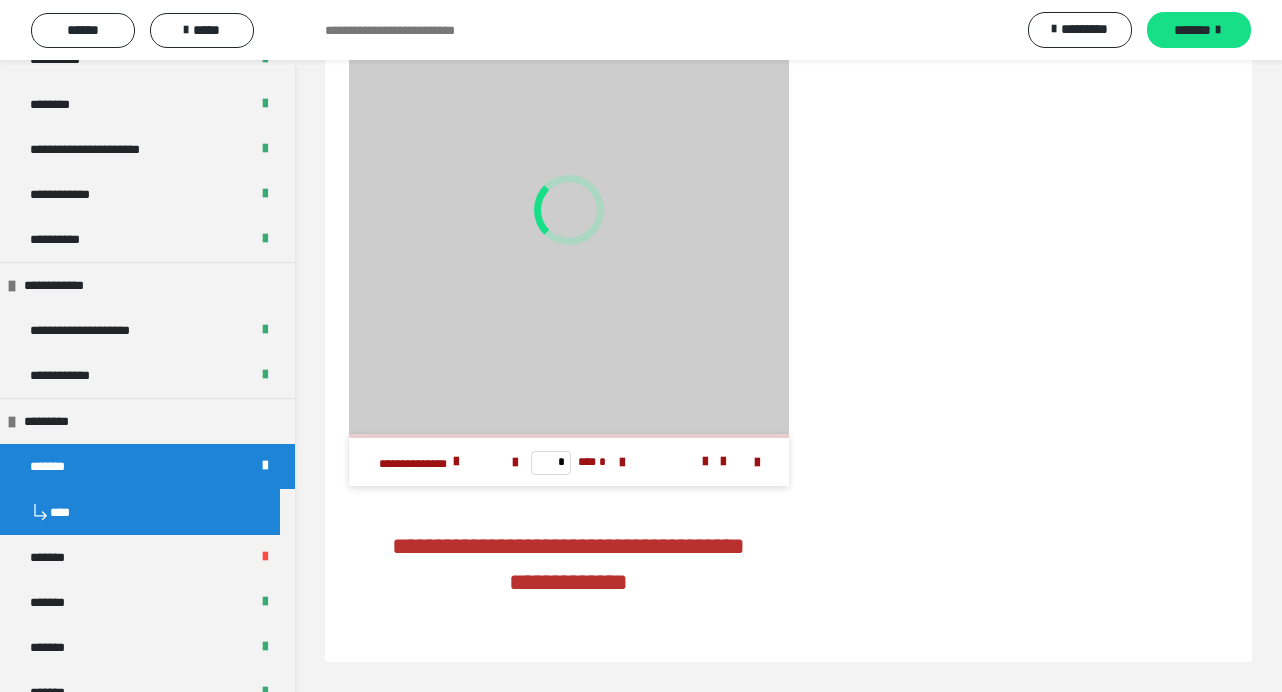 scroll, scrollTop: 3740, scrollLeft: 0, axis: vertical 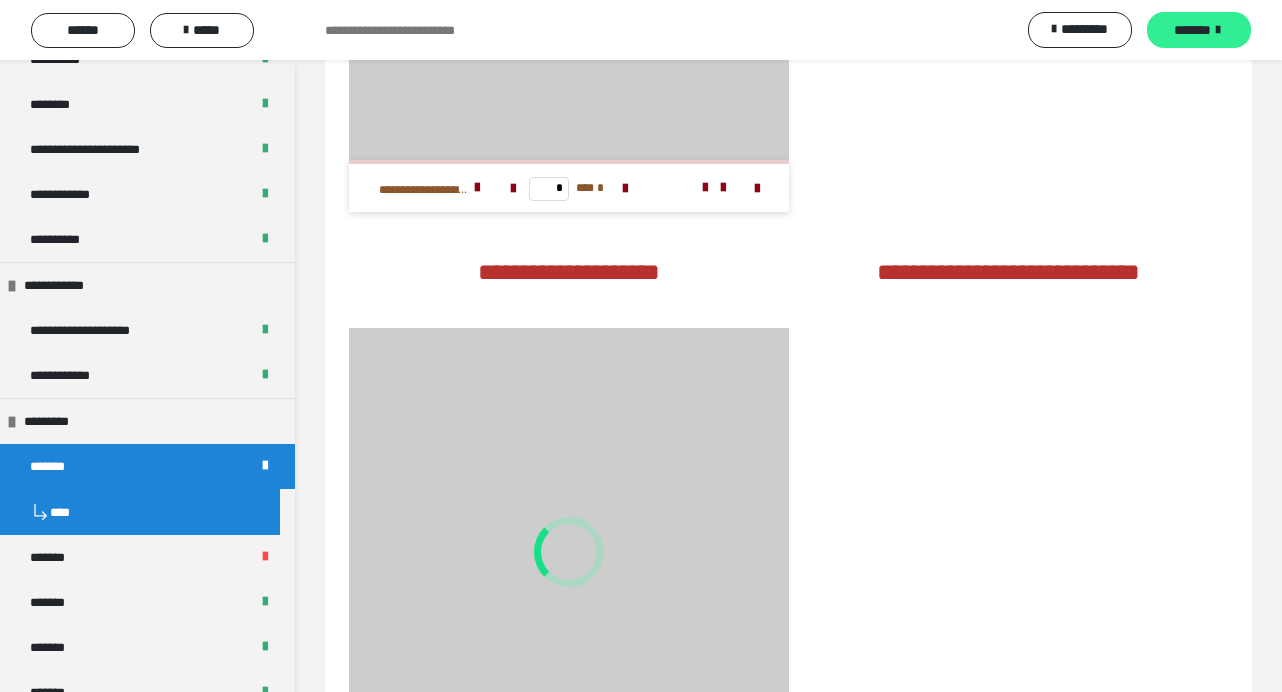 click on "*******" at bounding box center (1192, 30) 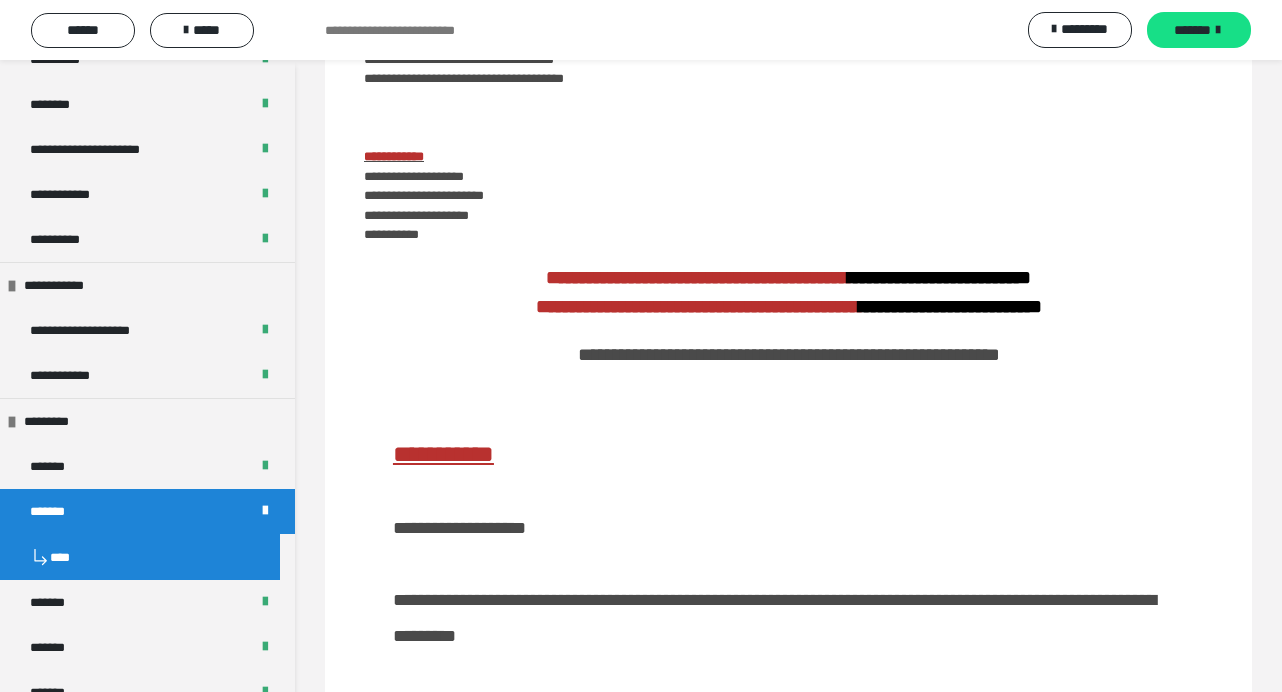 scroll, scrollTop: 0, scrollLeft: 0, axis: both 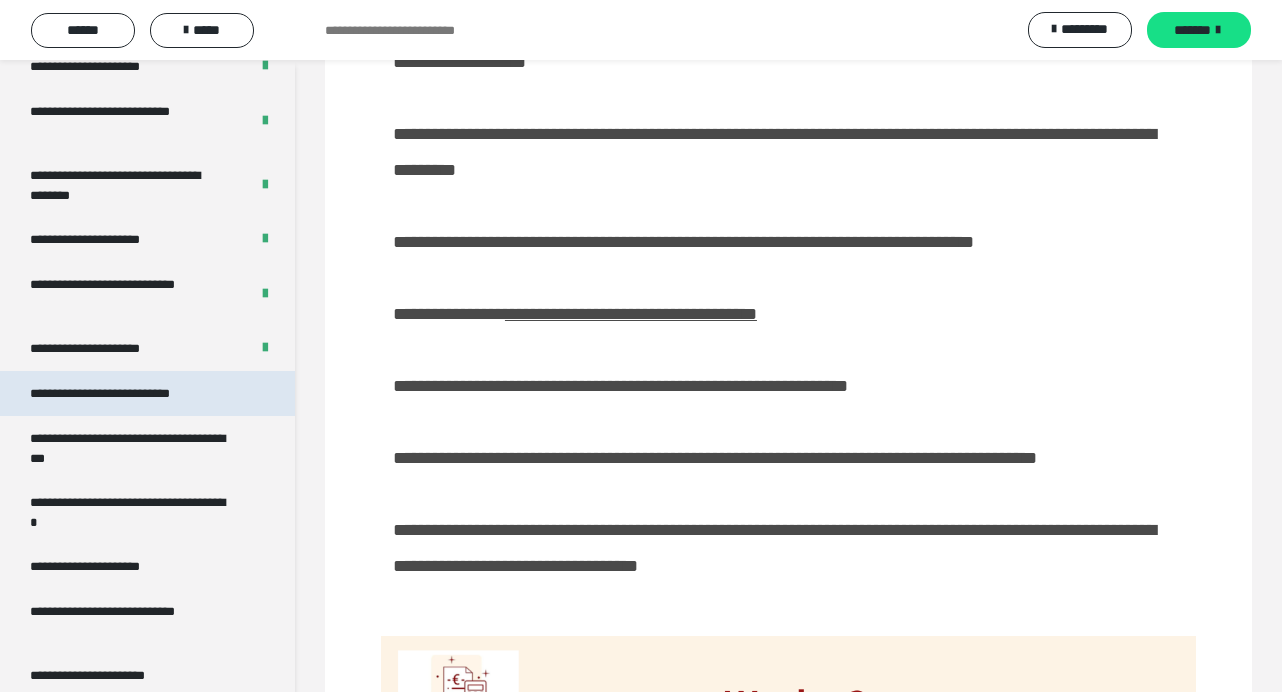 click on "**********" at bounding box center [129, 393] 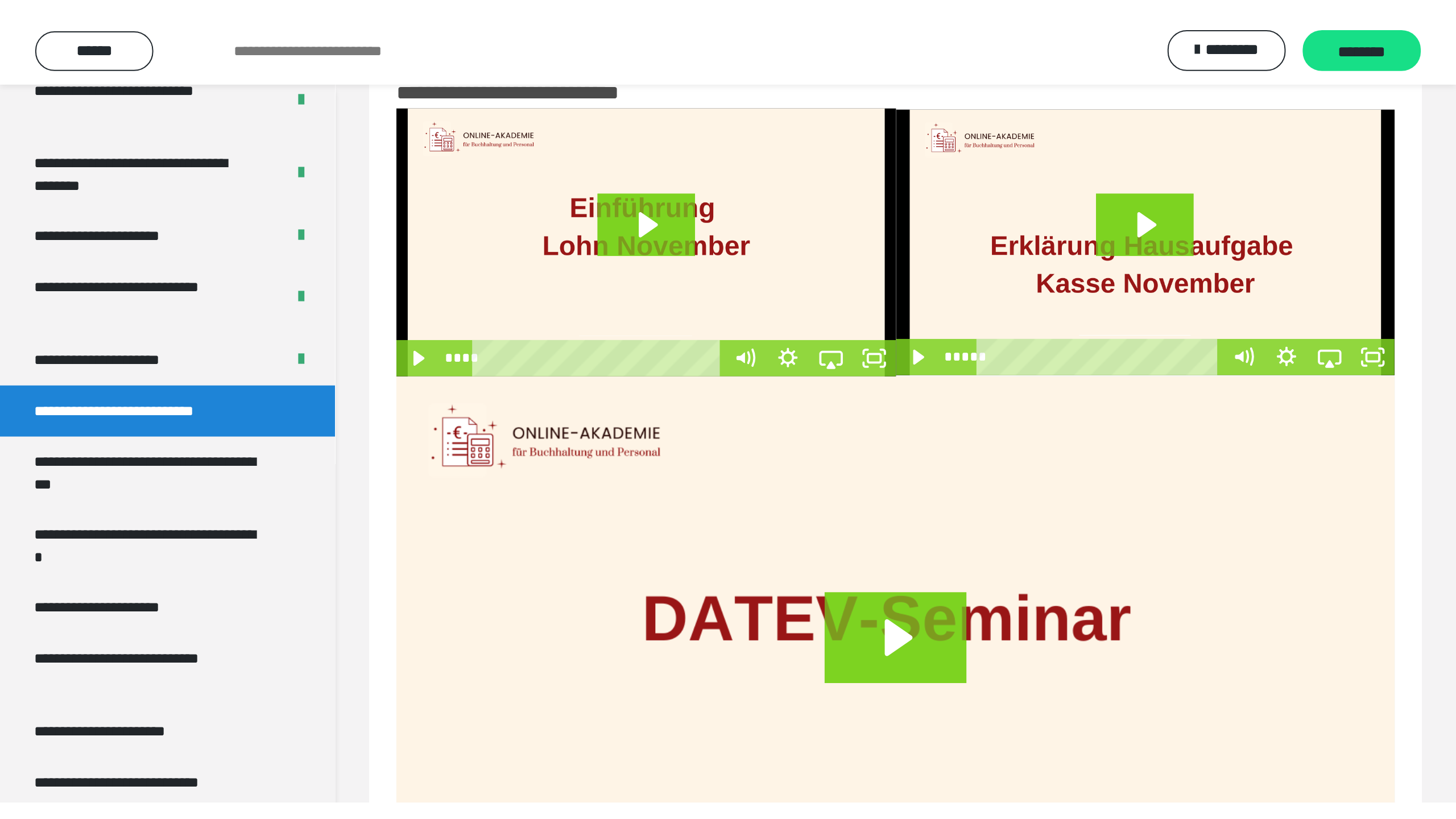 scroll, scrollTop: 0, scrollLeft: 0, axis: both 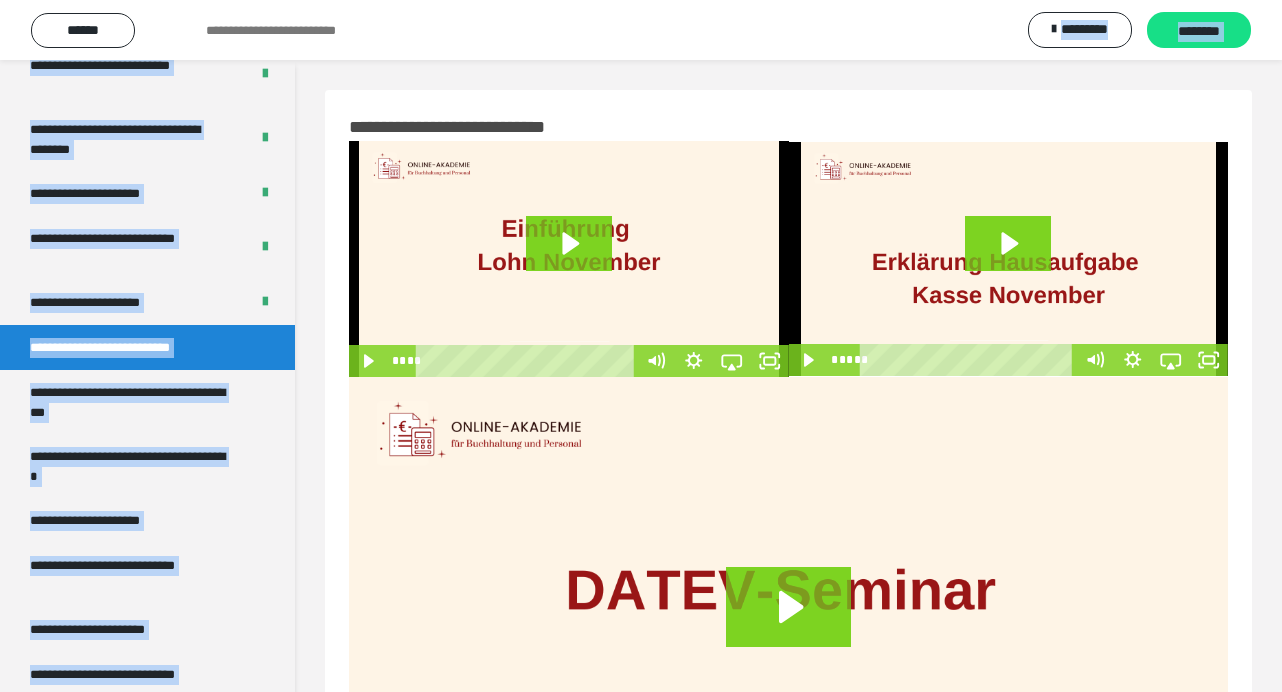 drag, startPoint x: 727, startPoint y: 29, endPoint x: 1143, endPoint y: -1227, distance: 1323.0994 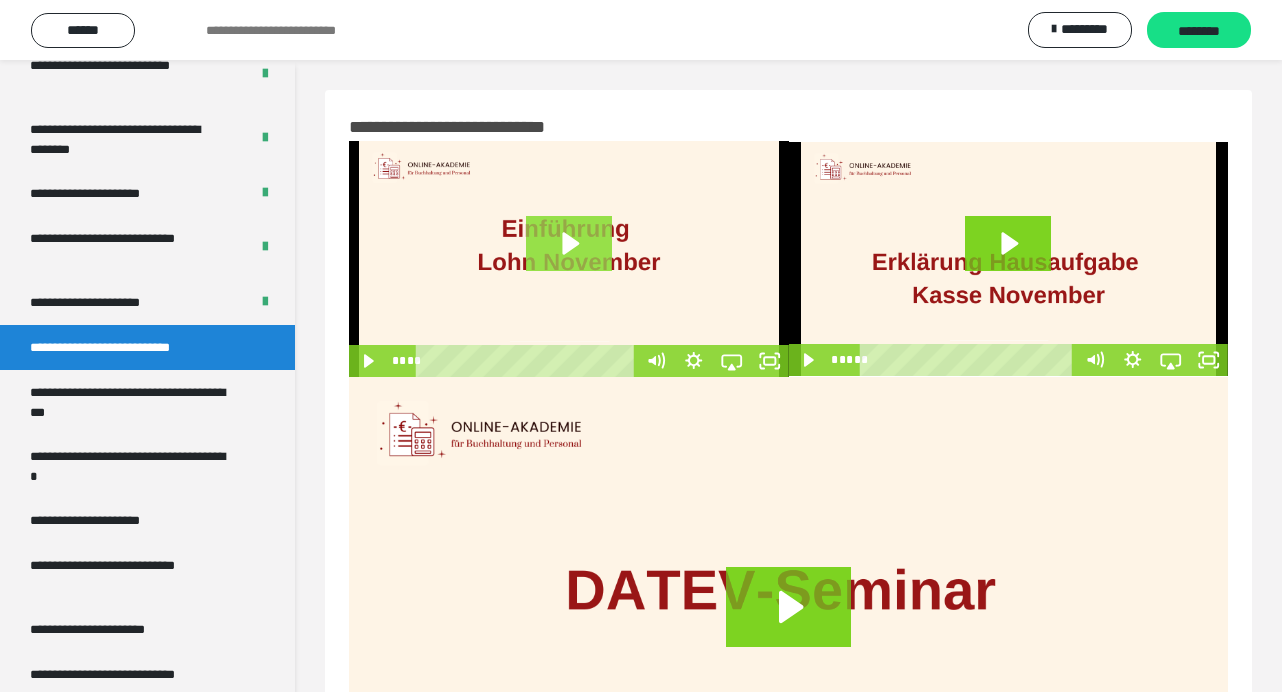 click 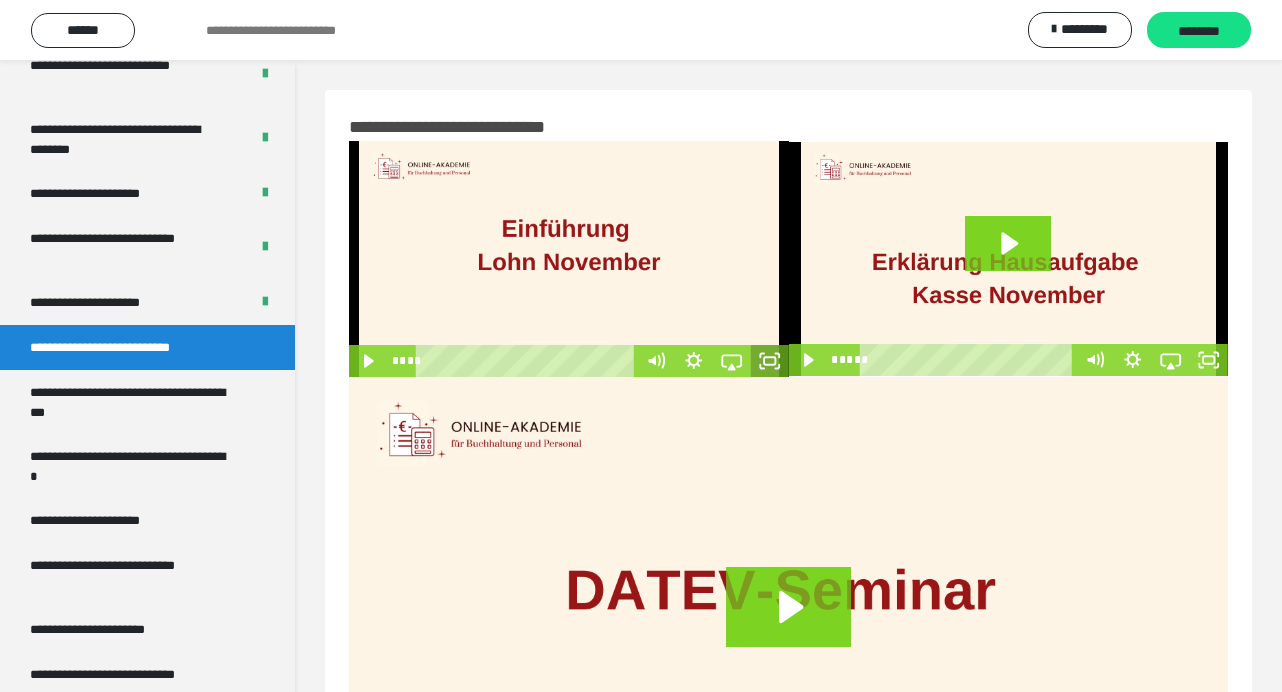 click 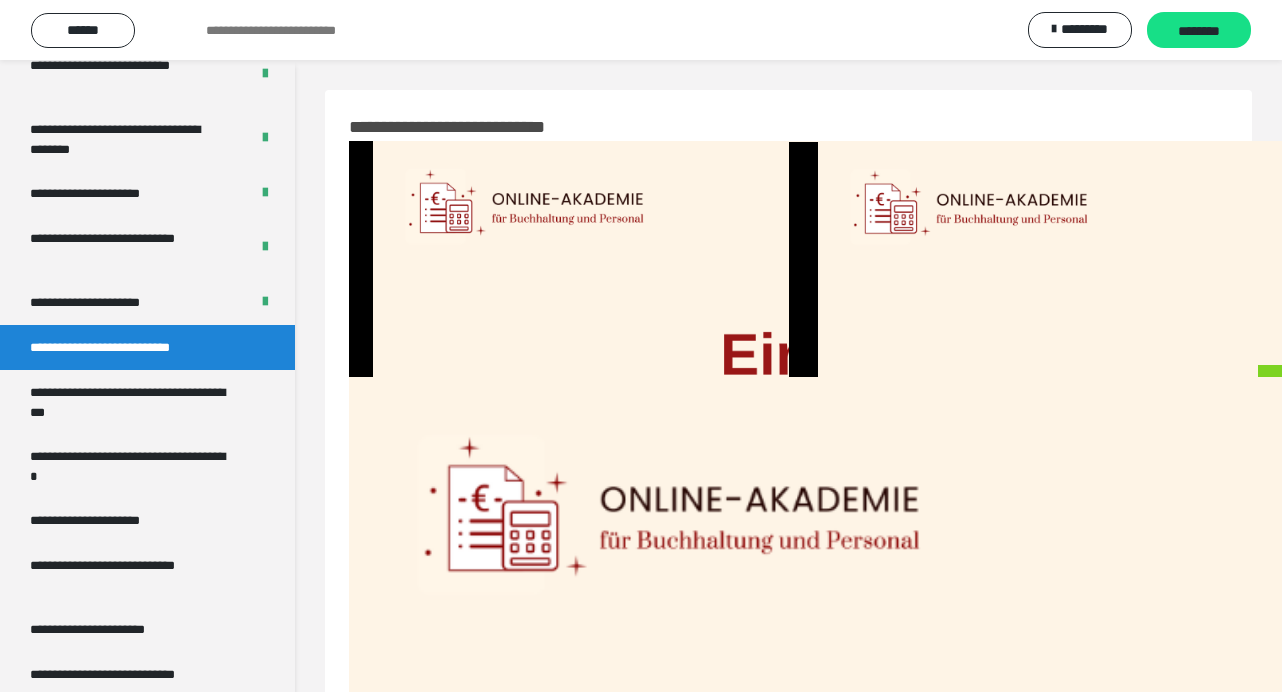 scroll, scrollTop: 3181, scrollLeft: 0, axis: vertical 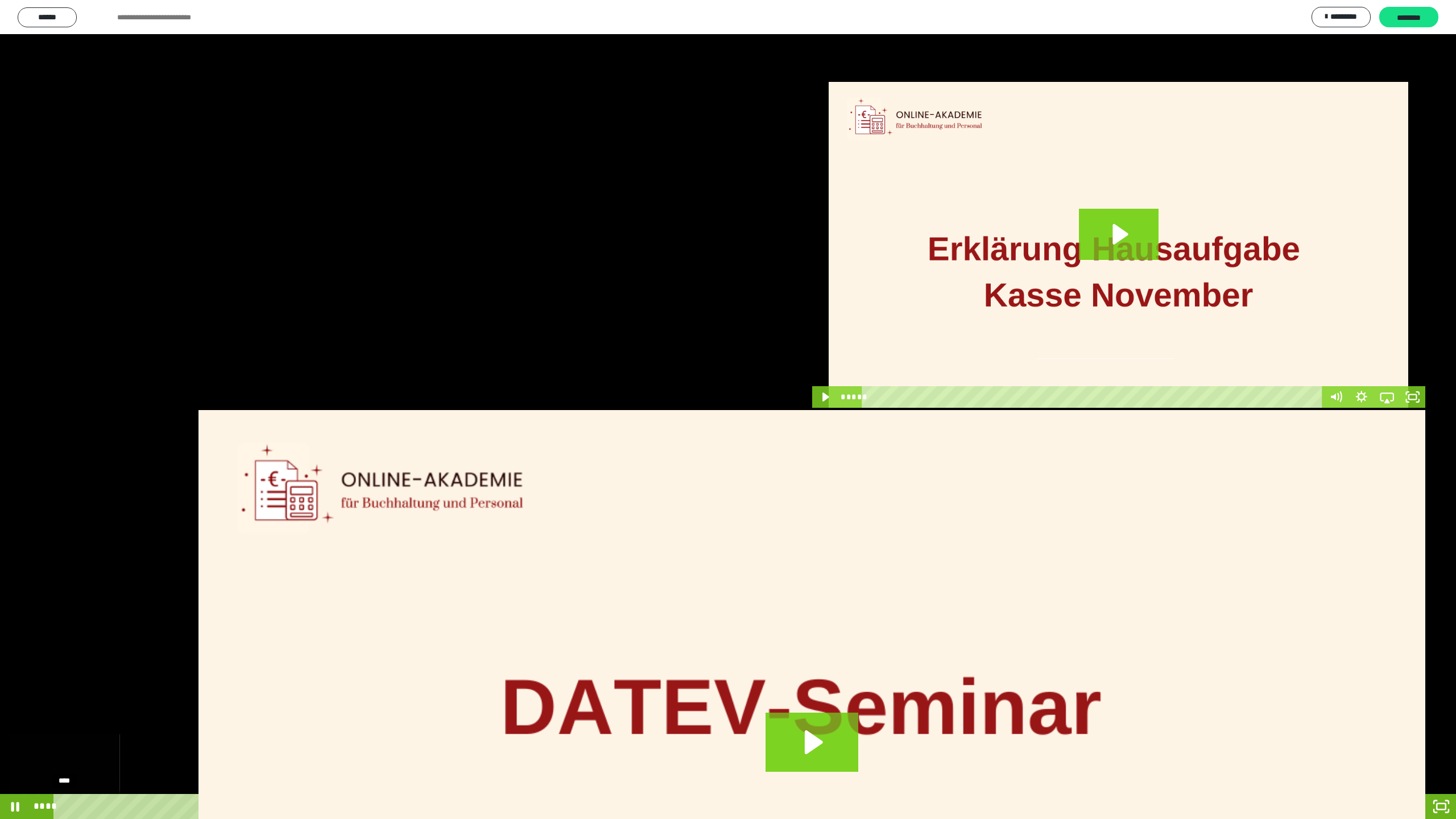 drag, startPoint x: 83, startPoint y: 805, endPoint x: 14, endPoint y: 808, distance: 69.06519 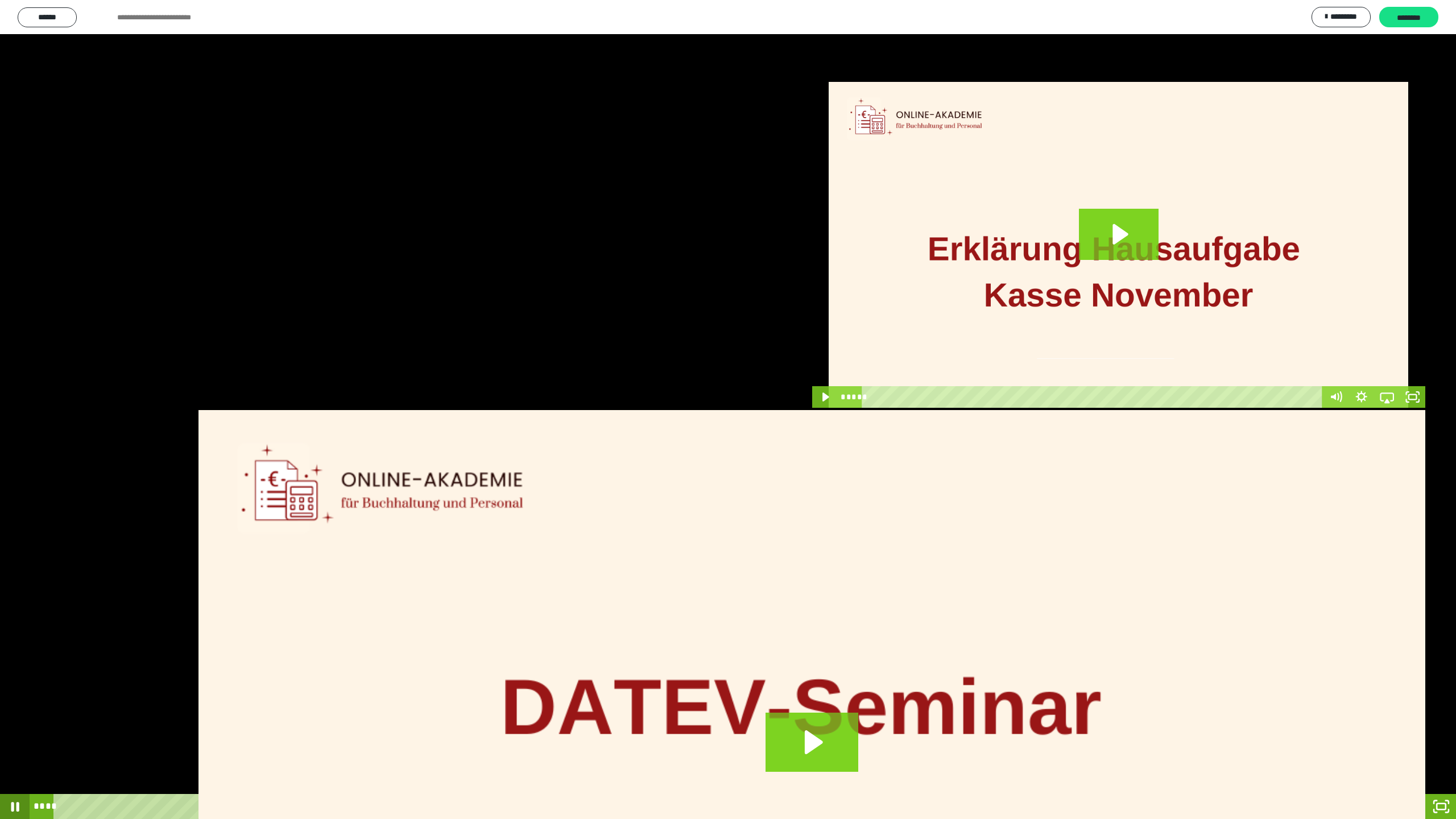 click 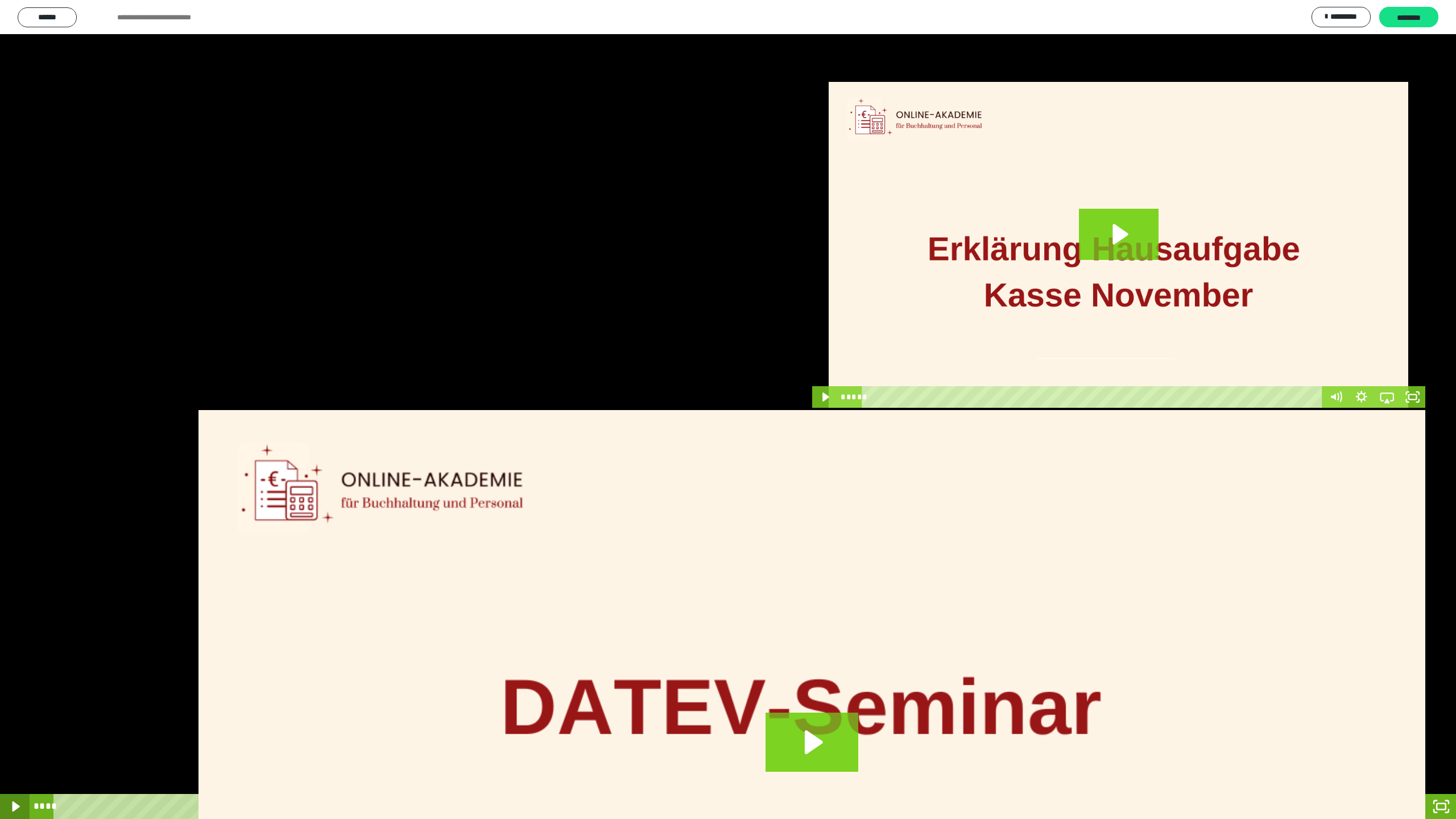 click 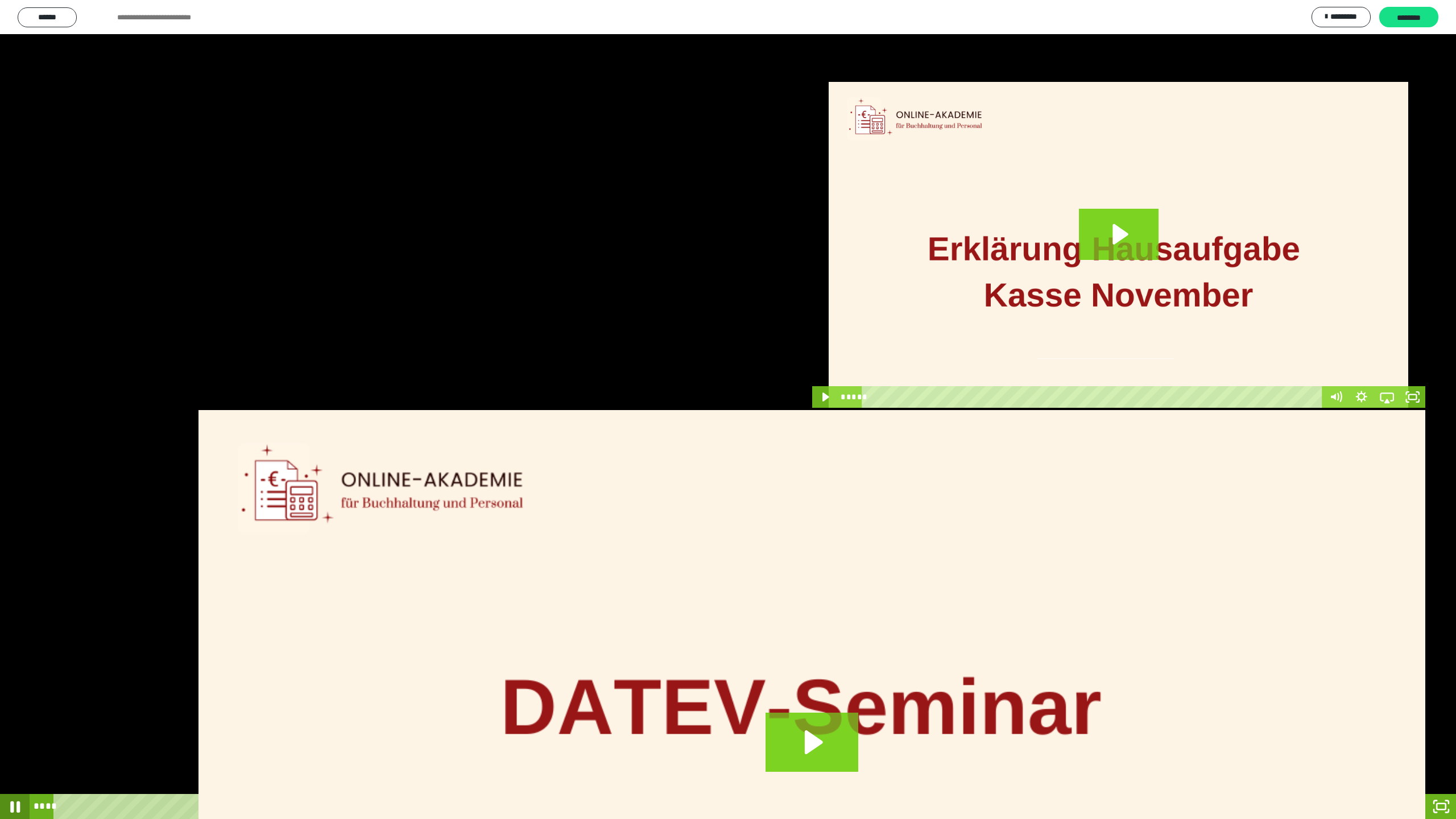 click 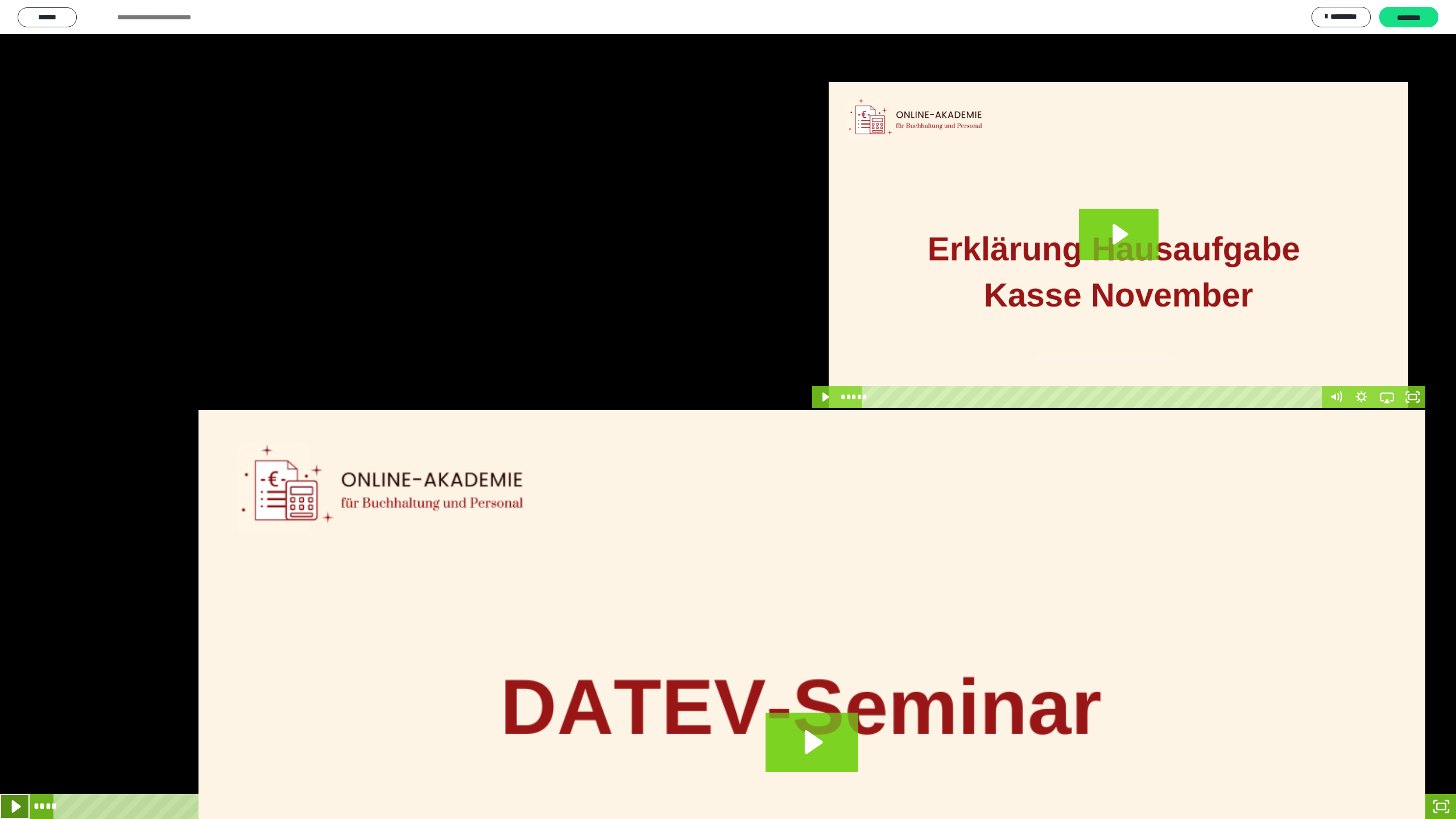click 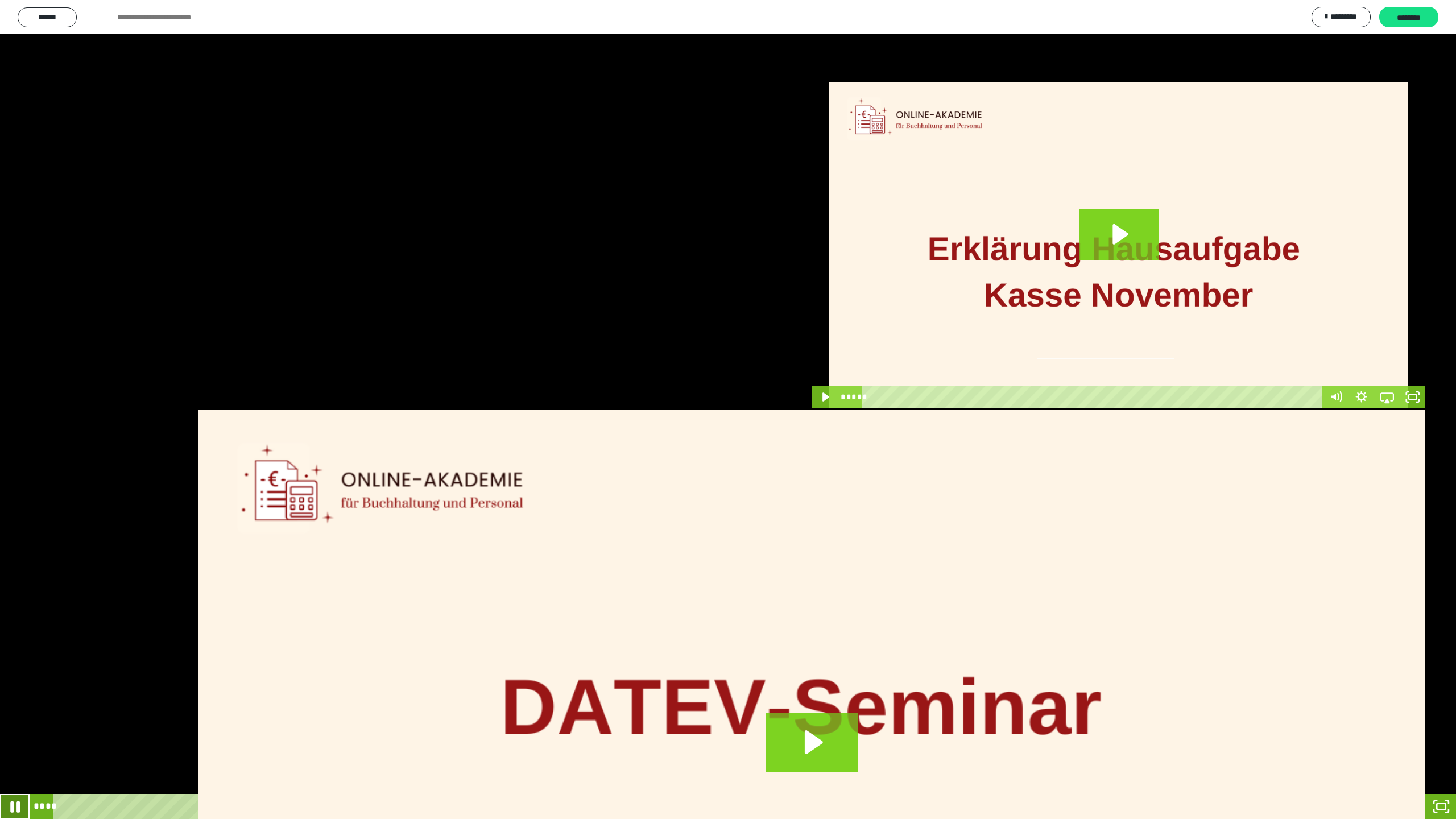 click 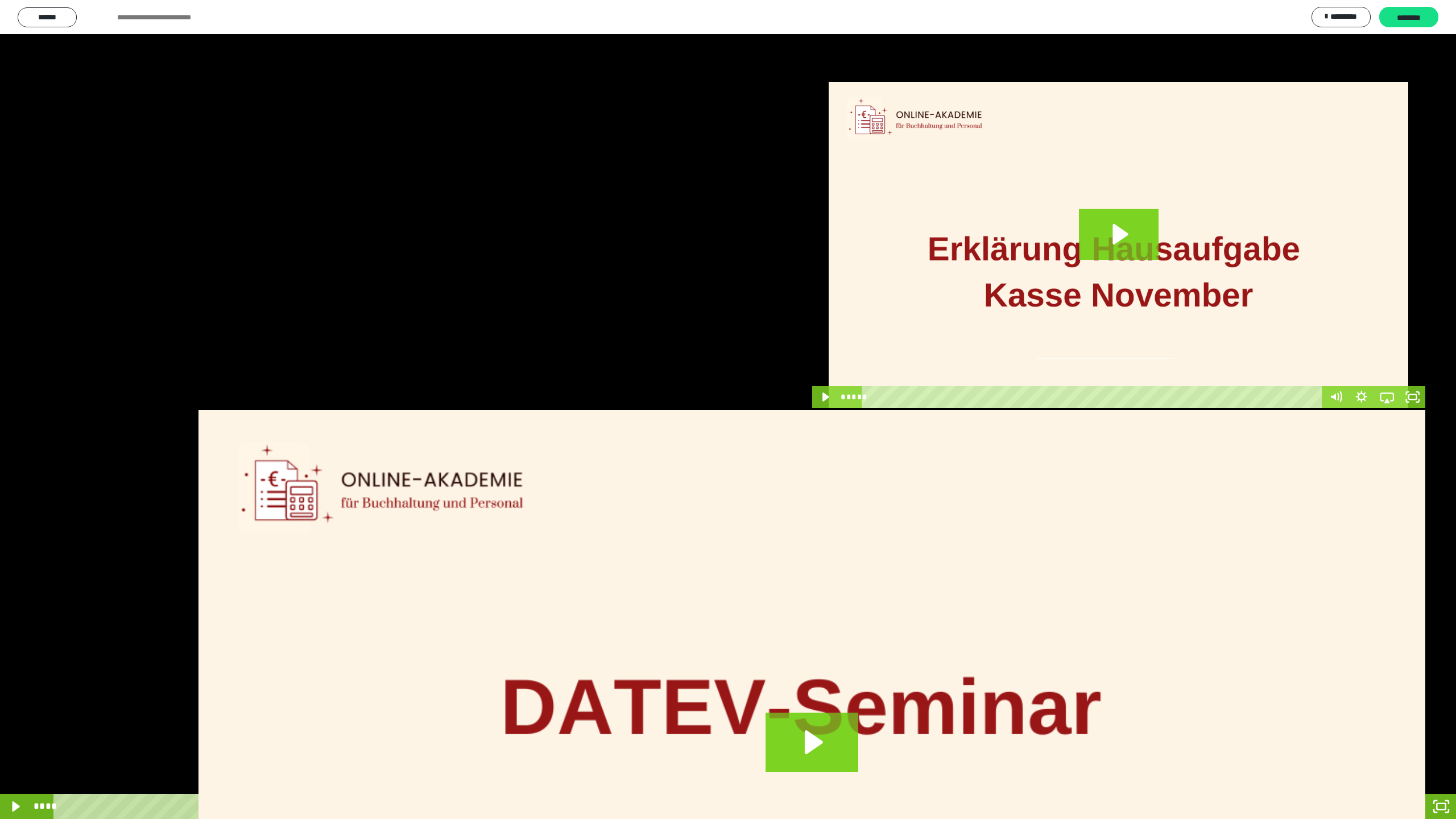 click on "****" at bounding box center (697, 806) 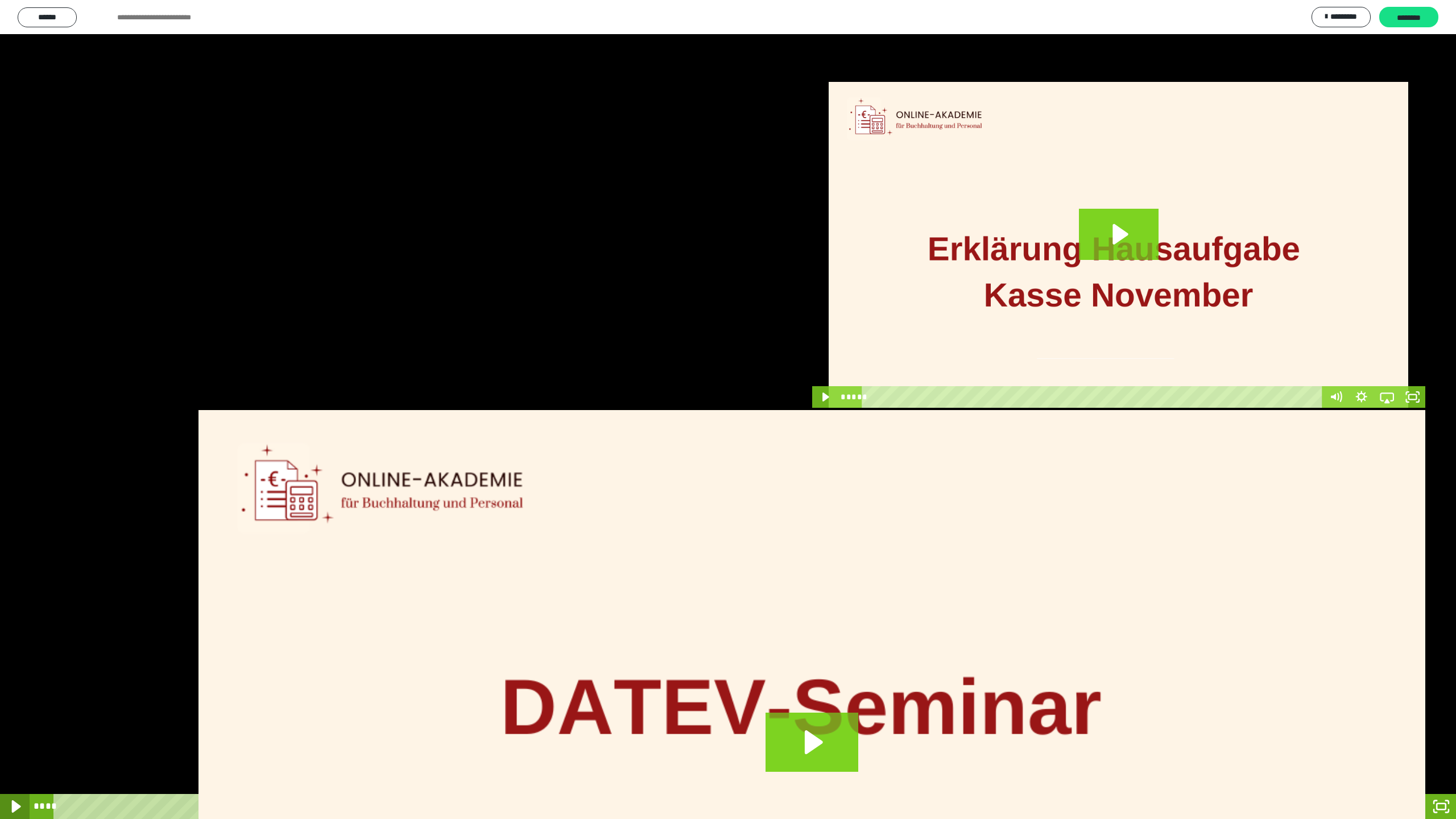click 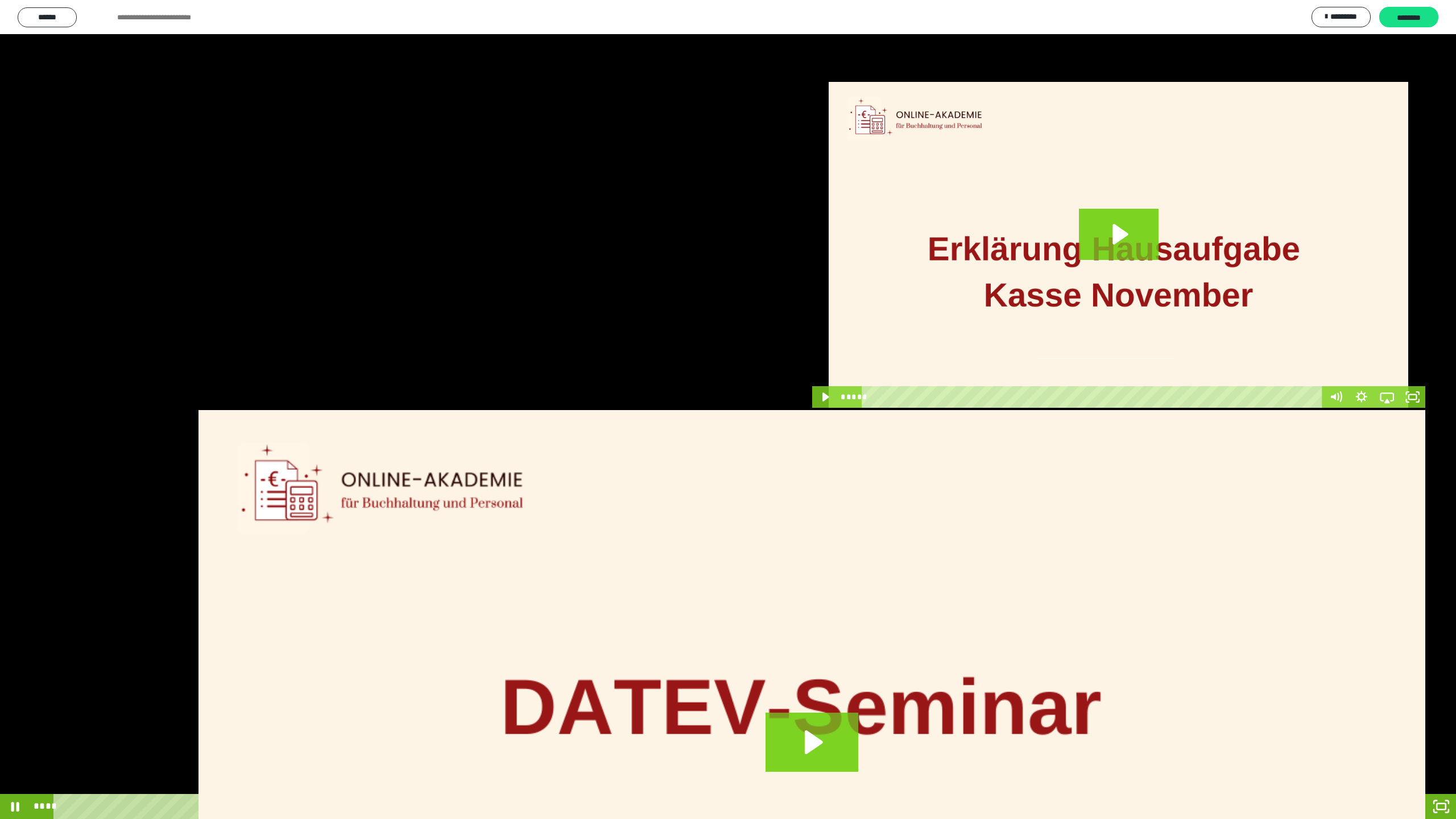 click on "****" at bounding box center (697, 806) 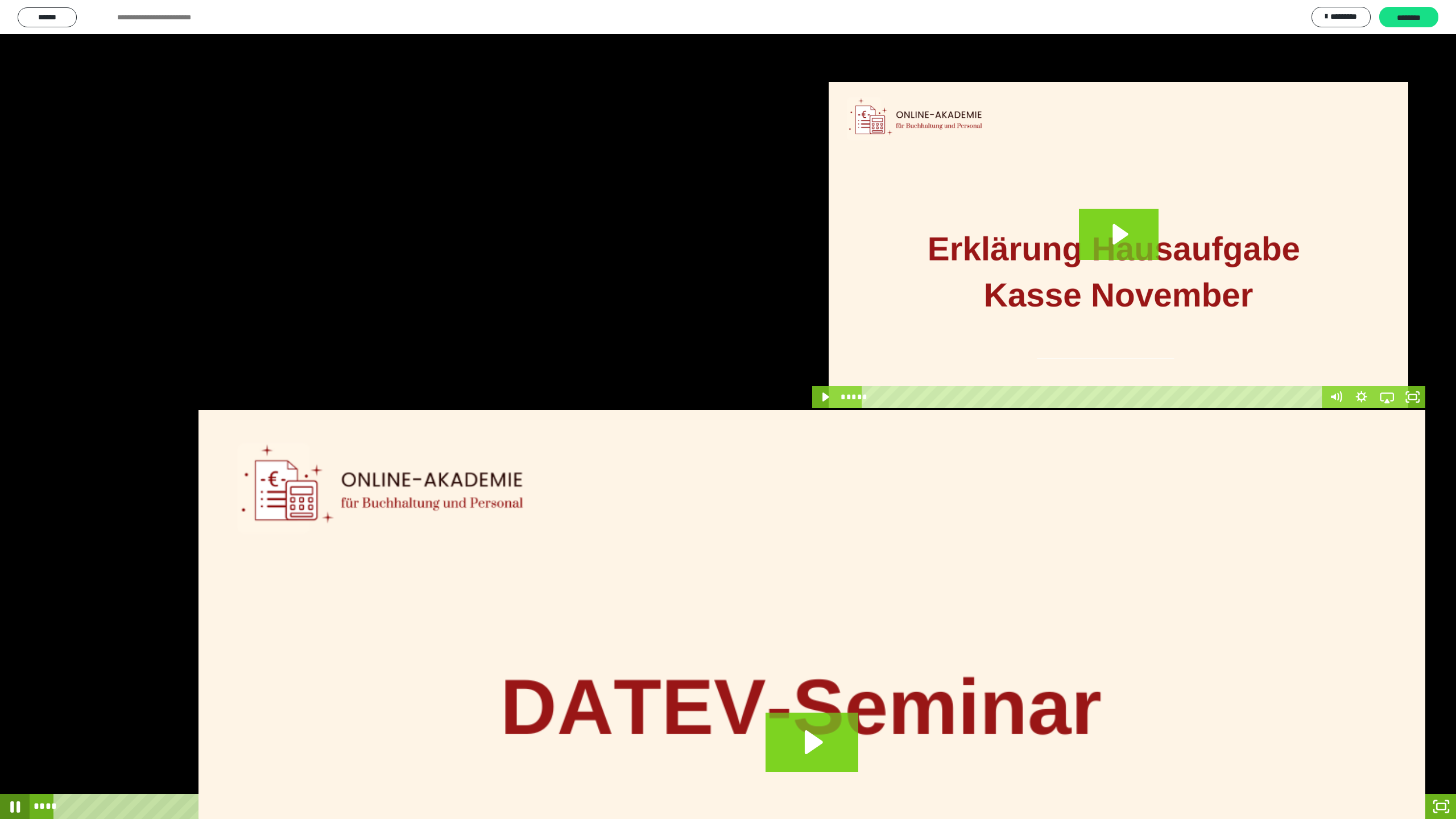 click 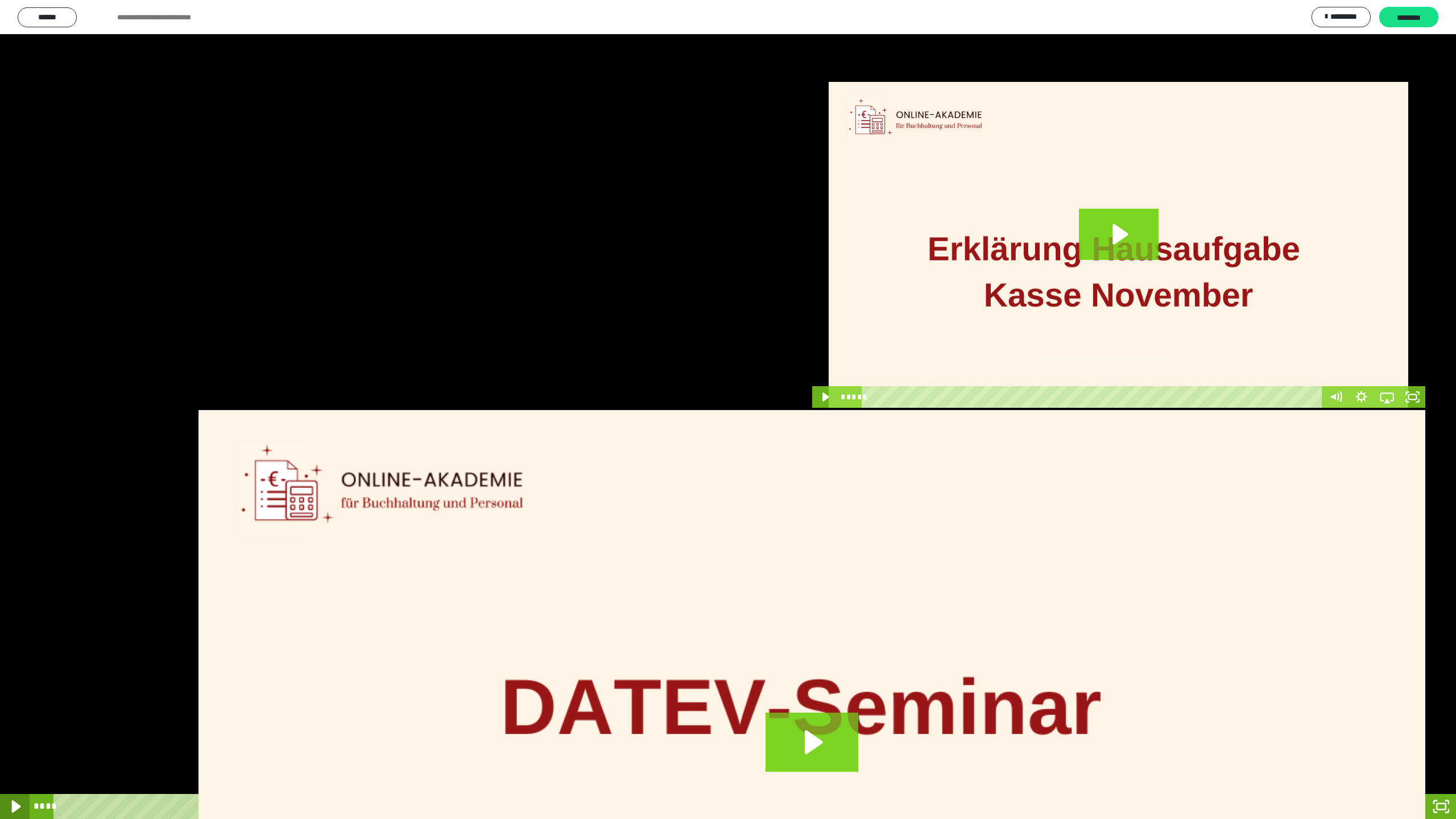click 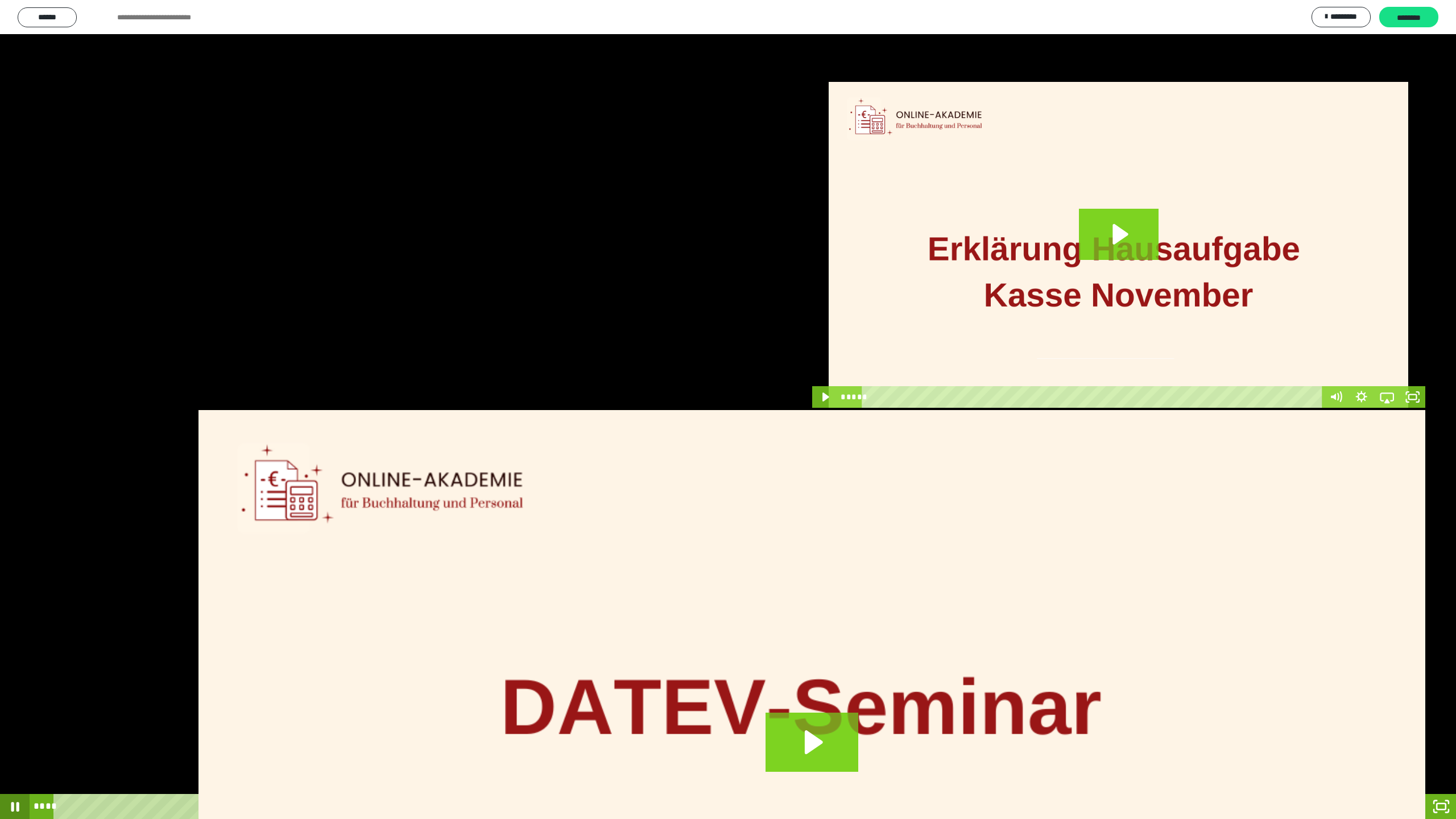 click 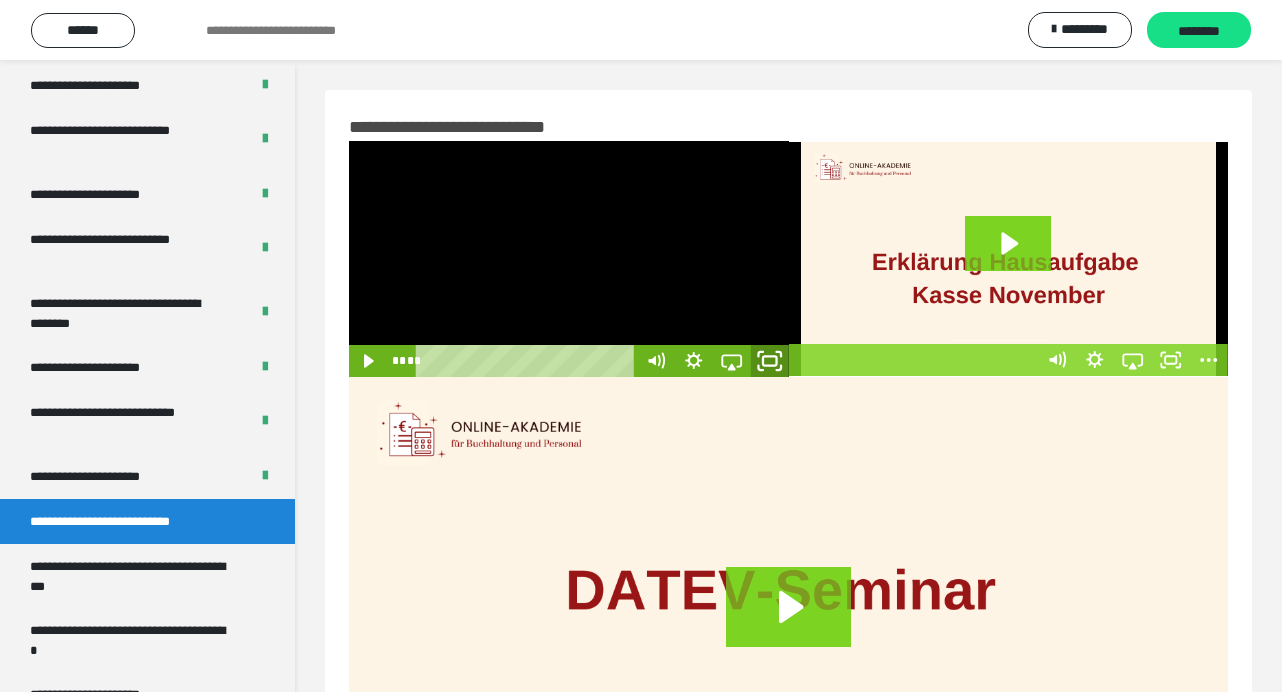 click 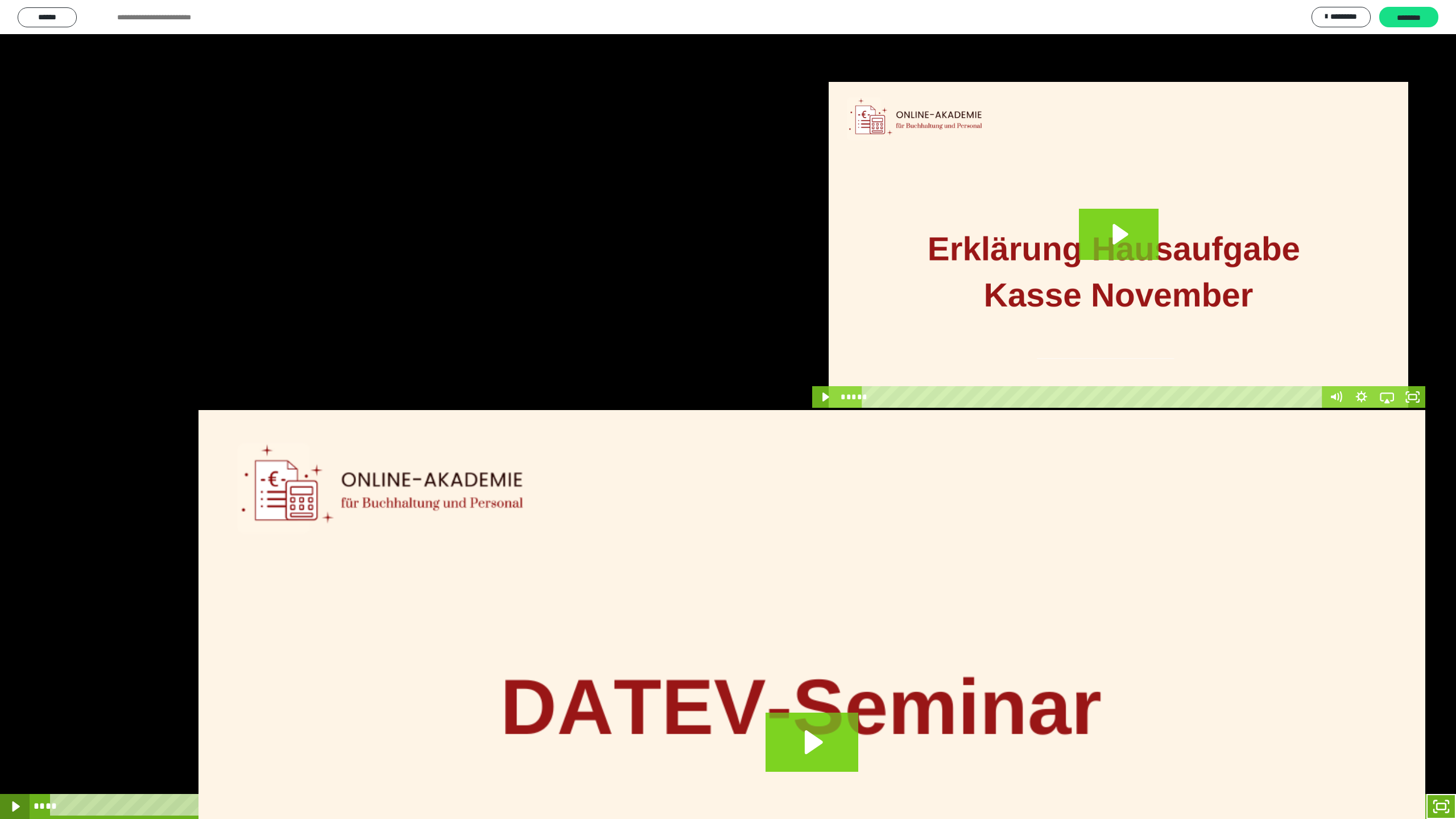 click 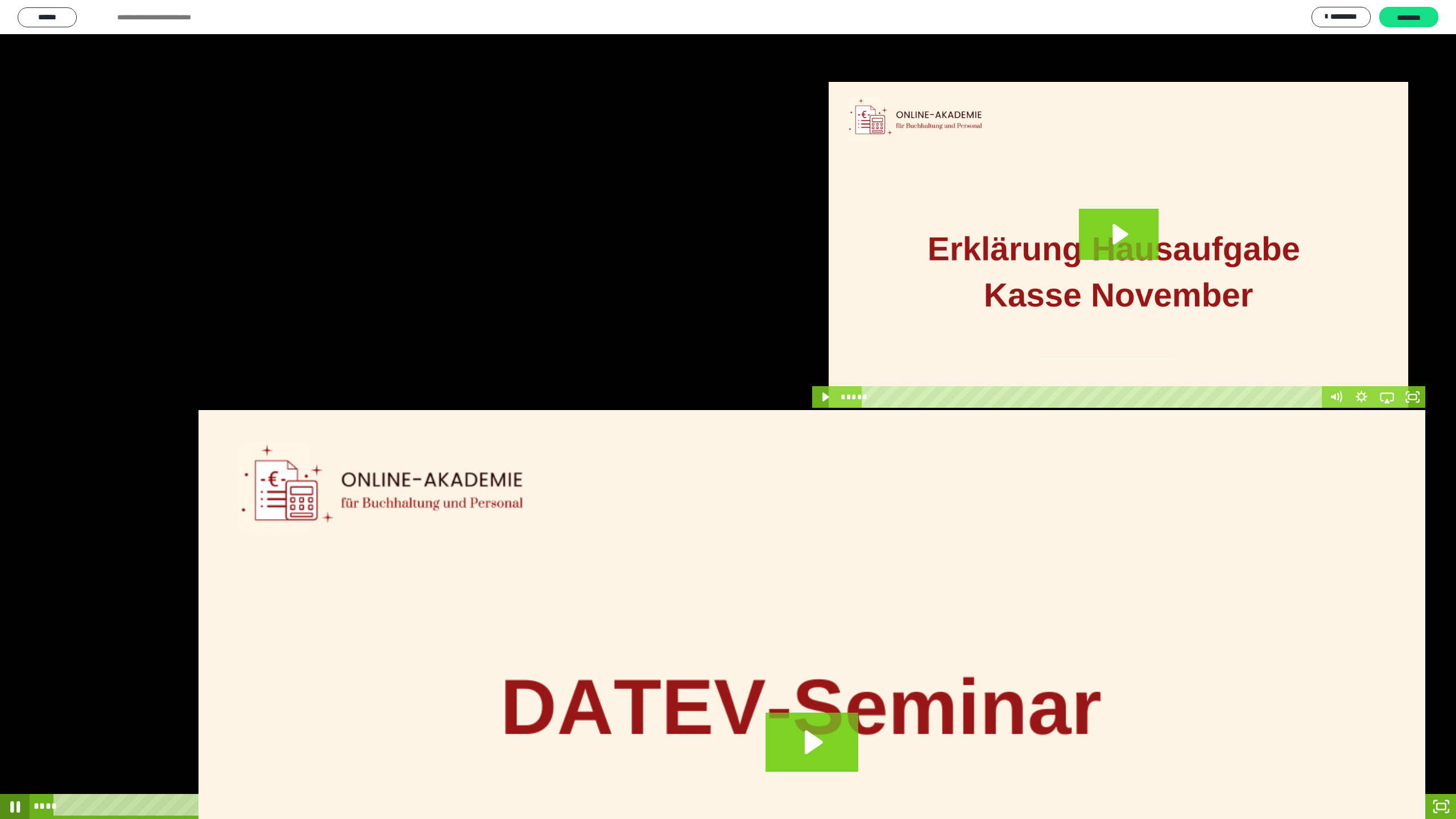 click 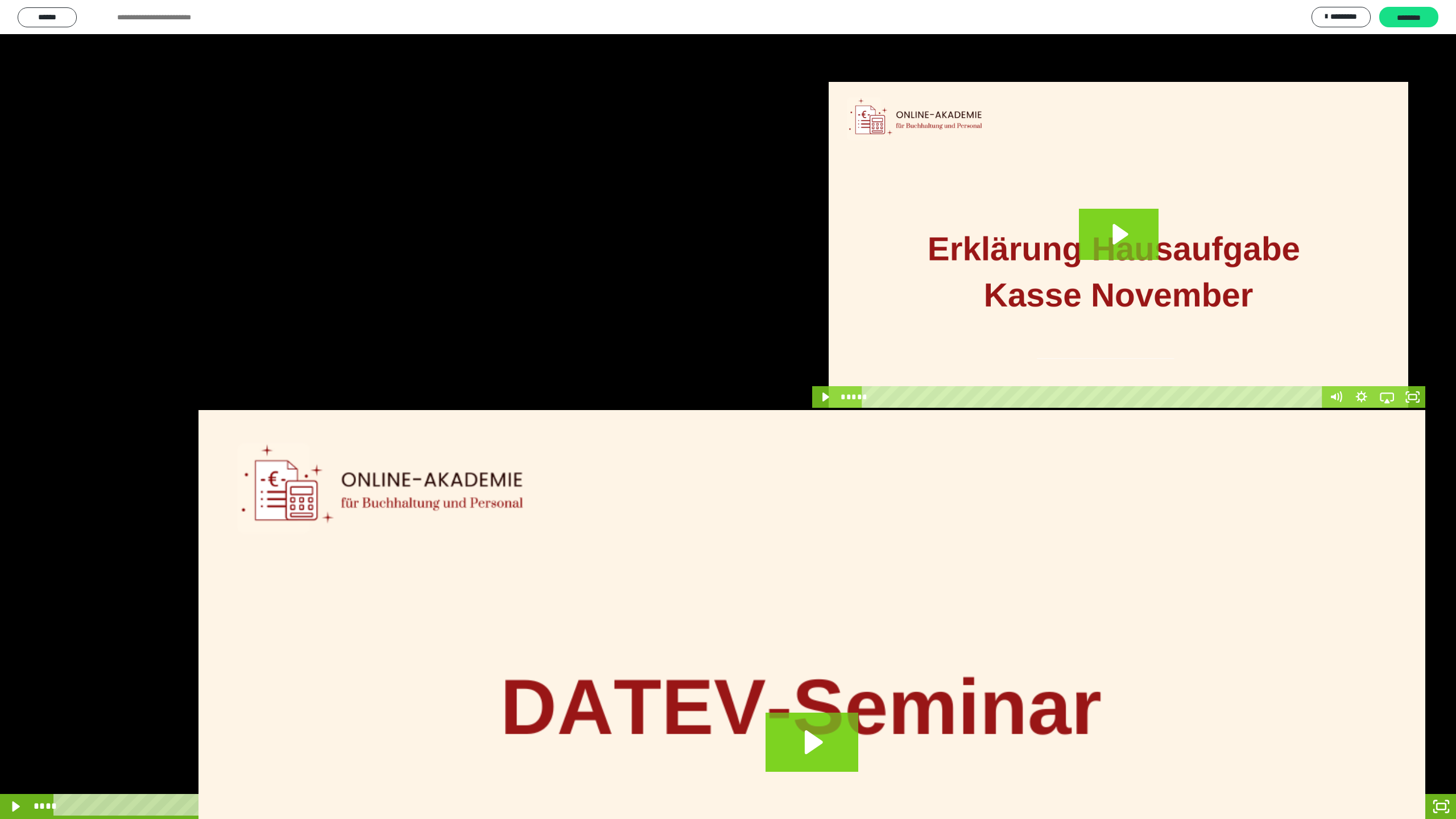 click 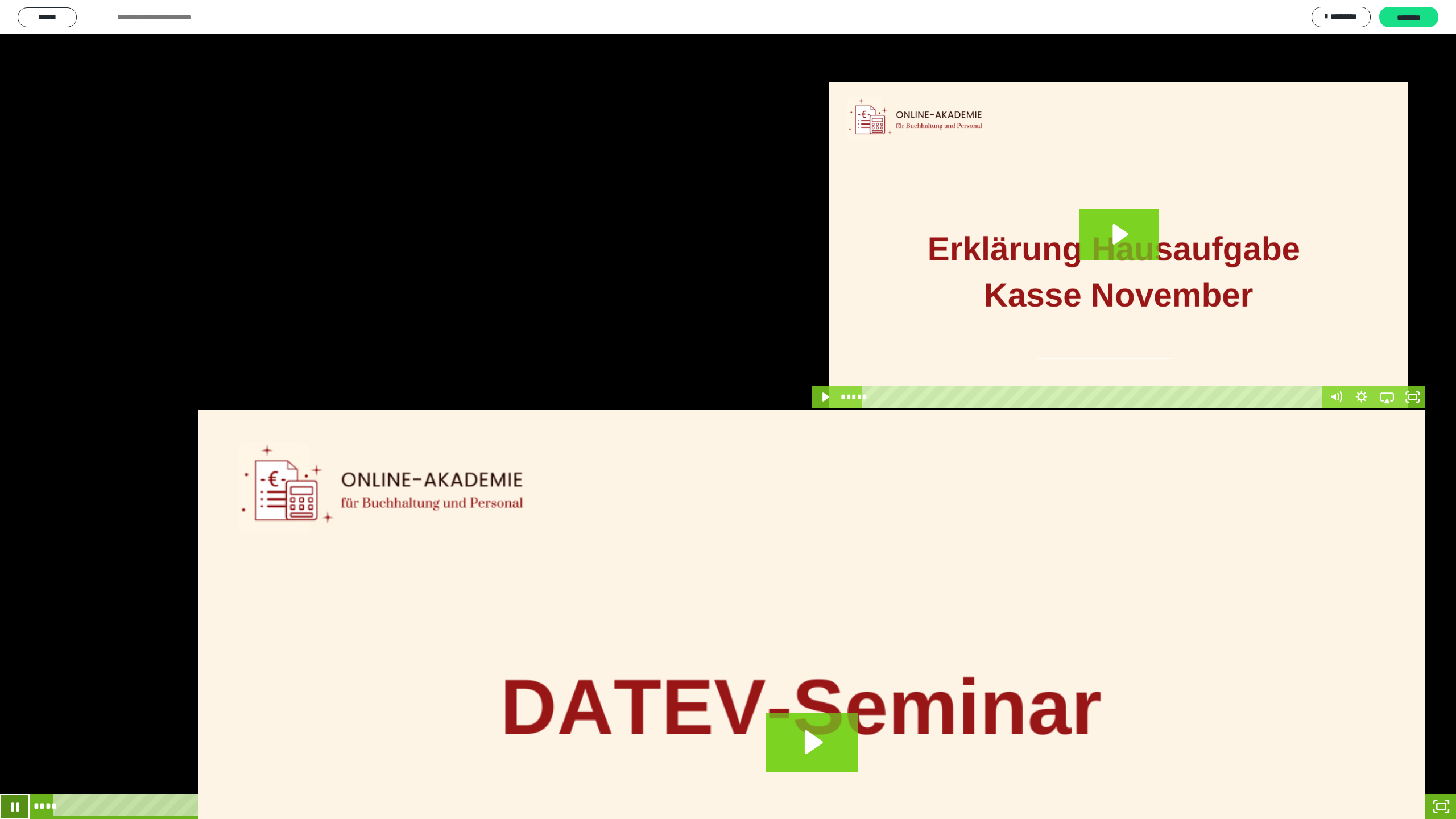 click 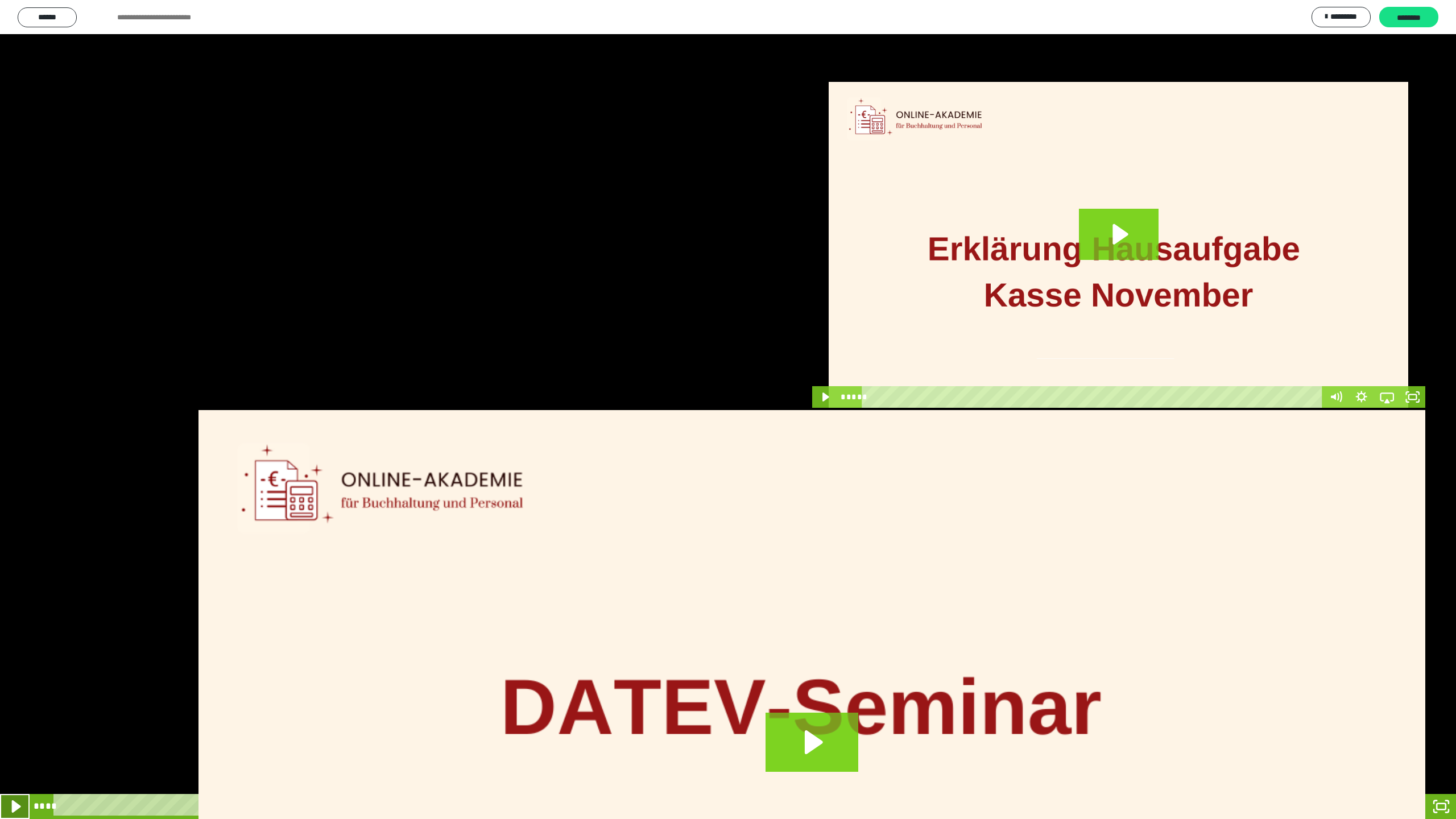 click 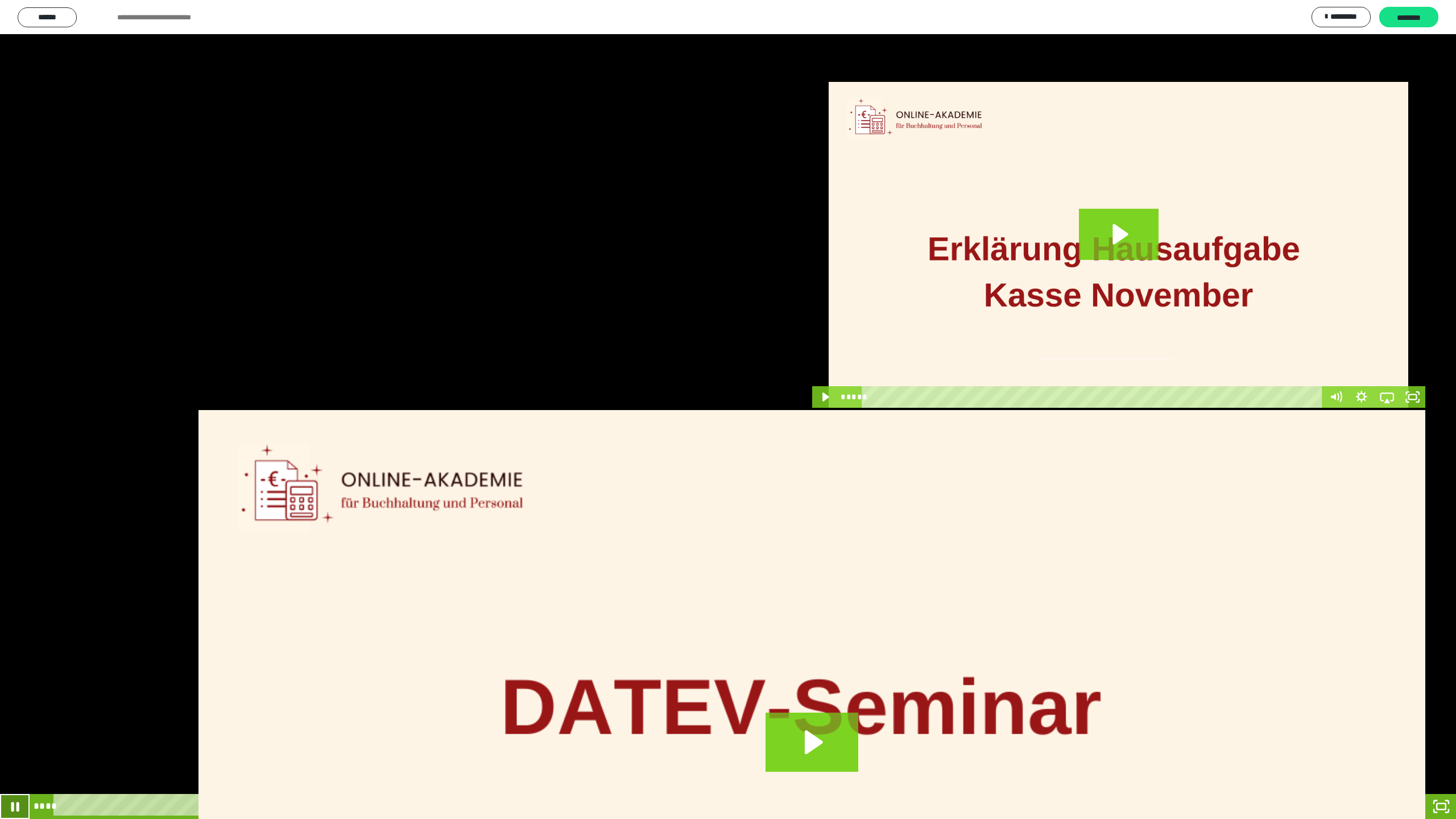 click 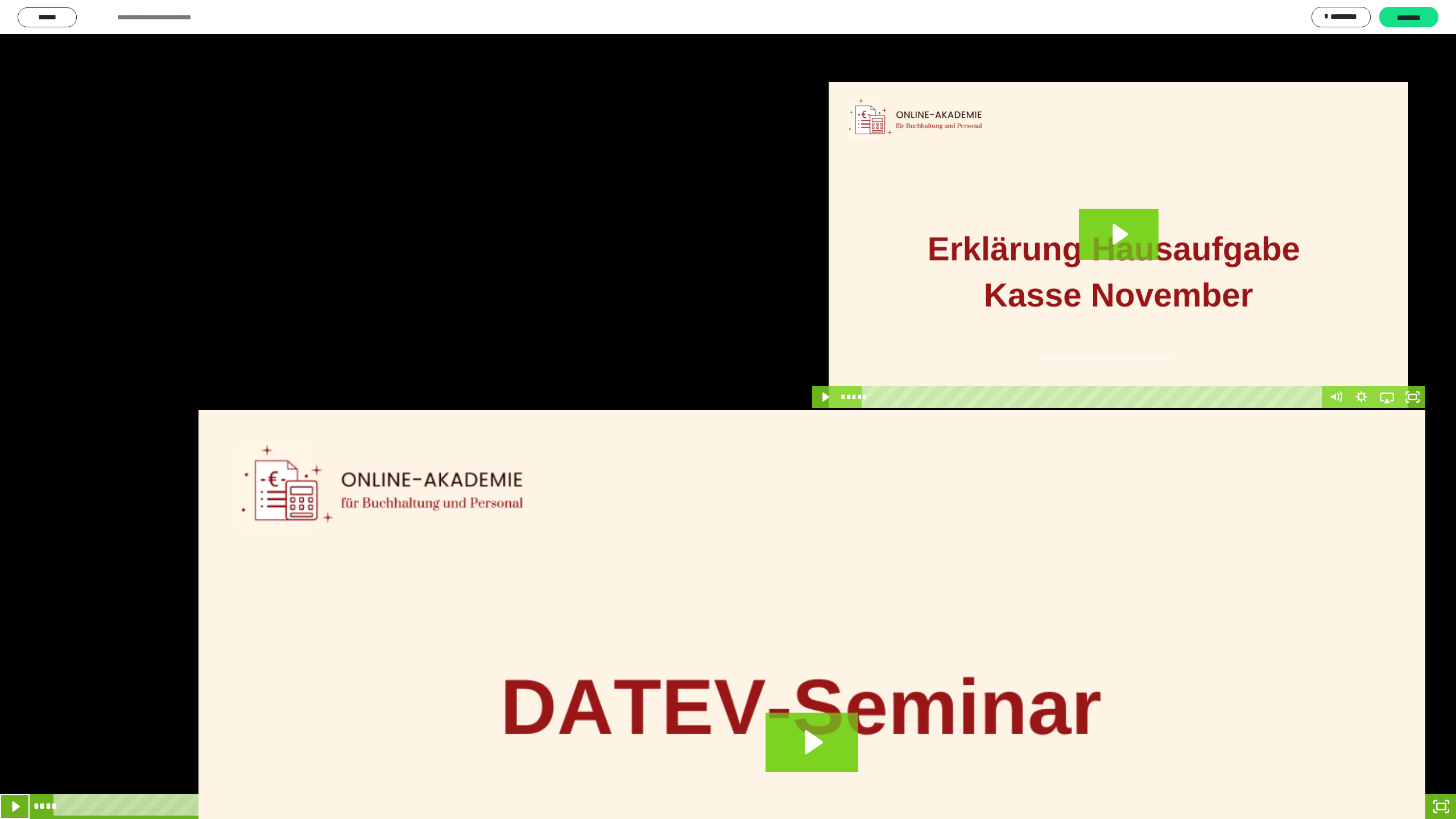 click 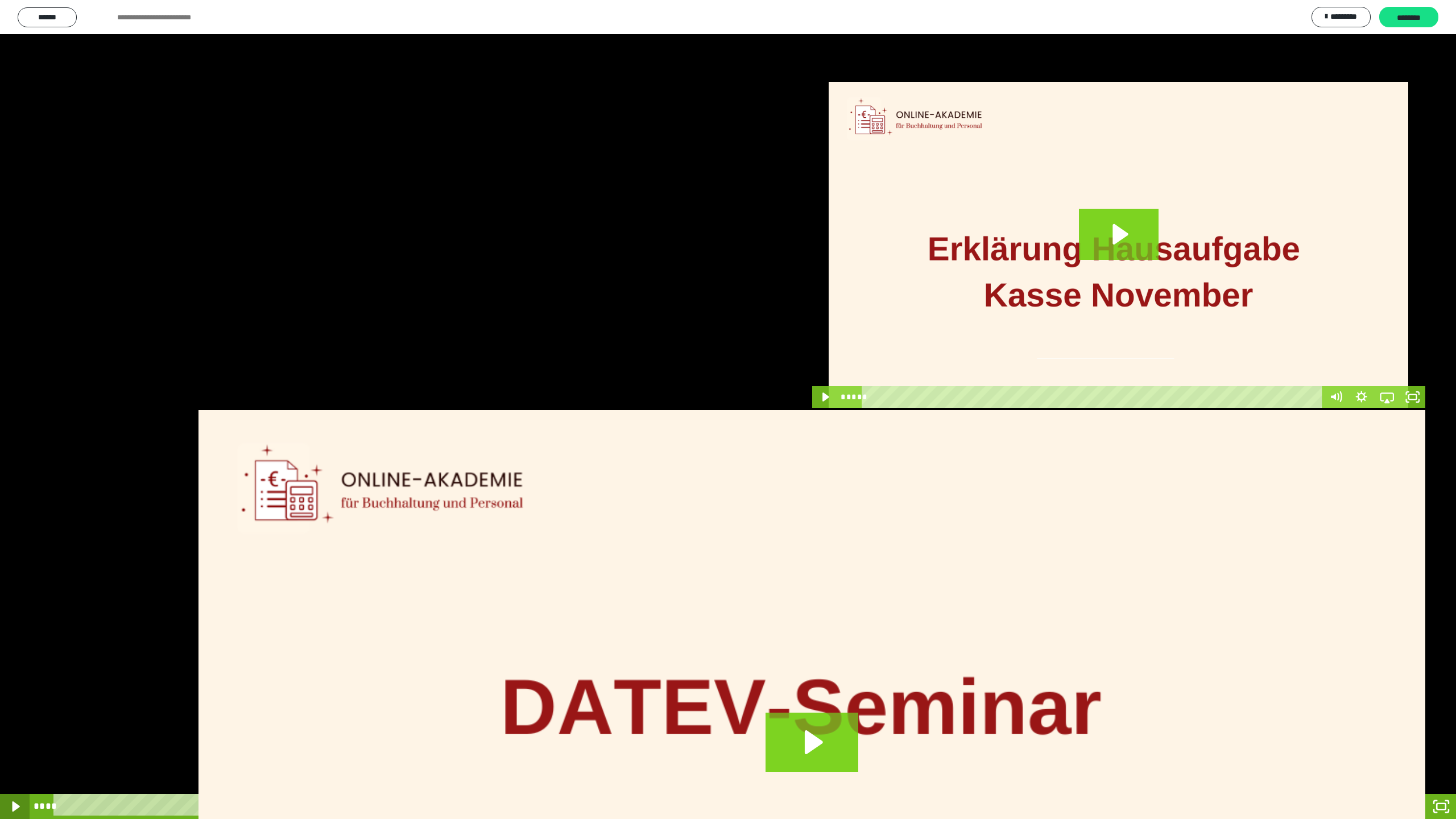 click 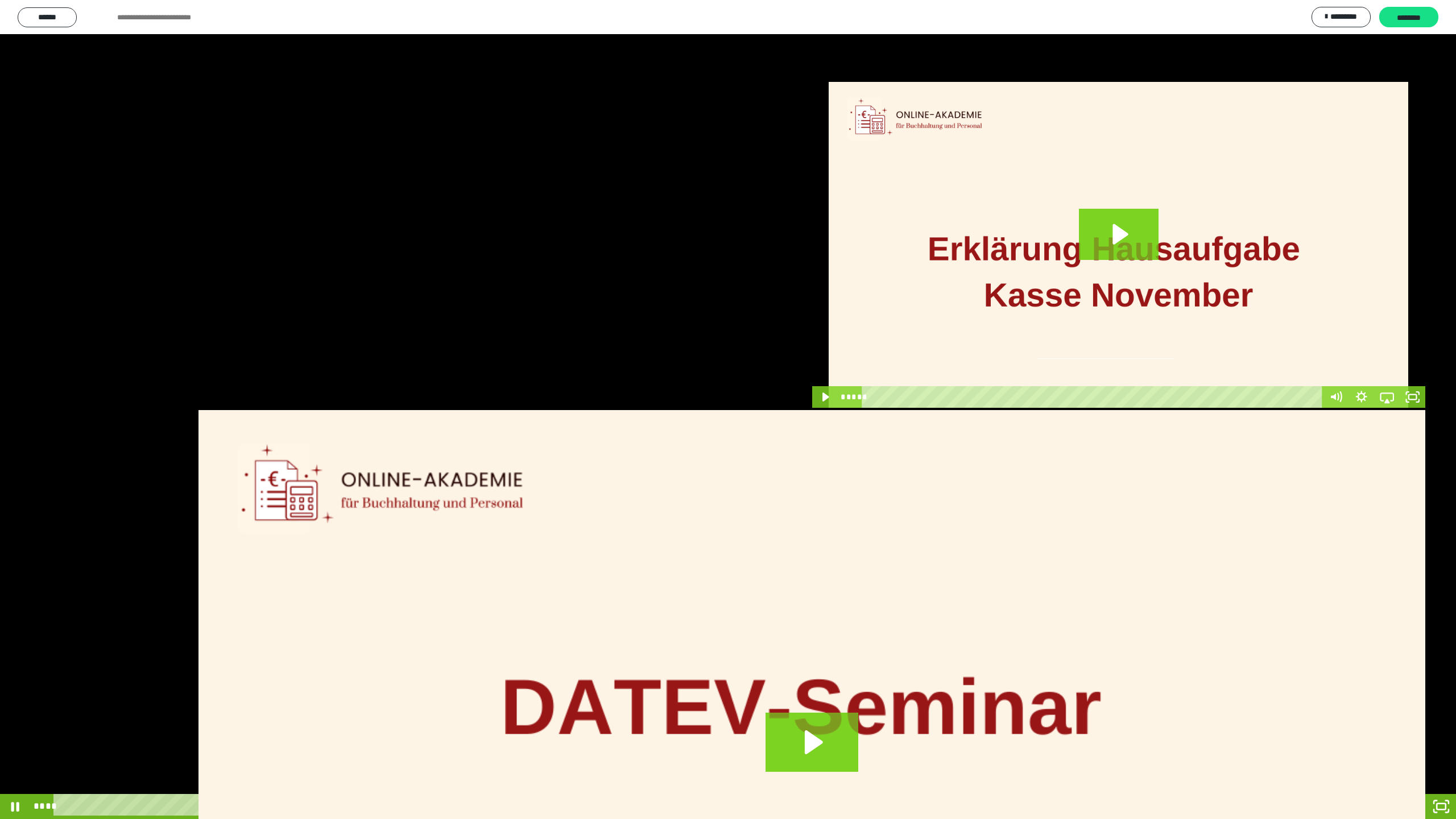 click on "****" at bounding box center (697, 806) 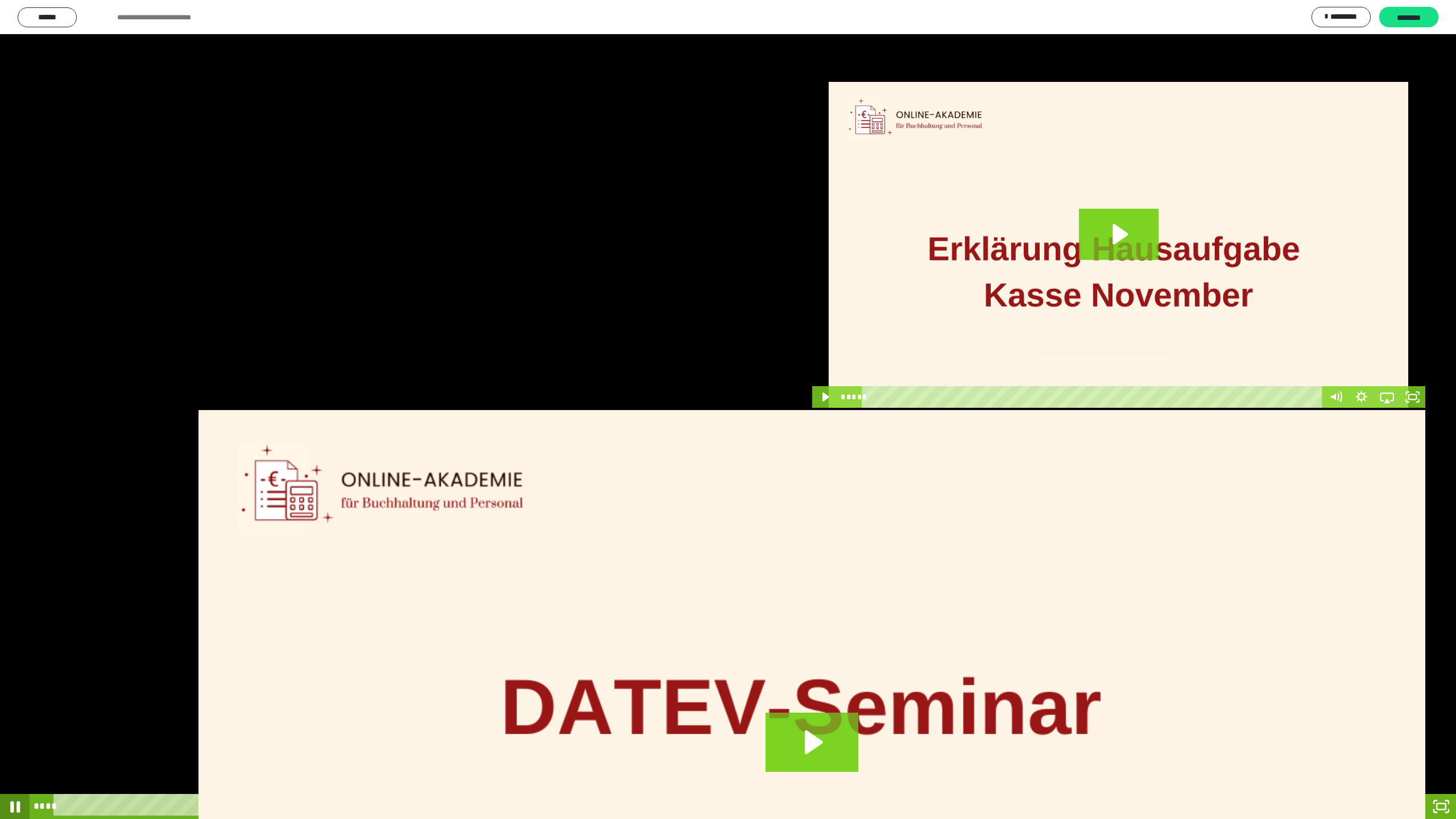 click 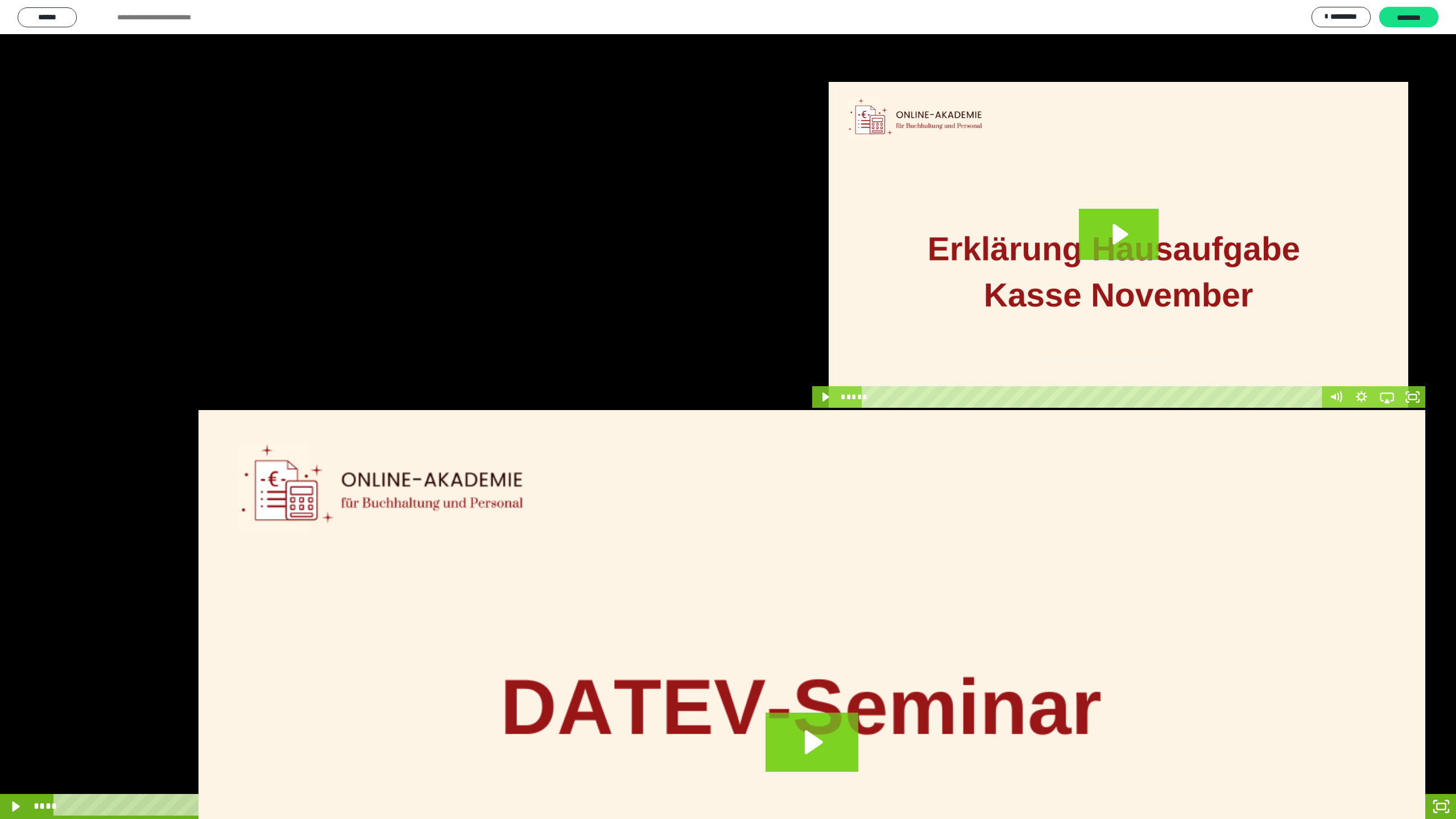 click on "****" at bounding box center [697, 806] 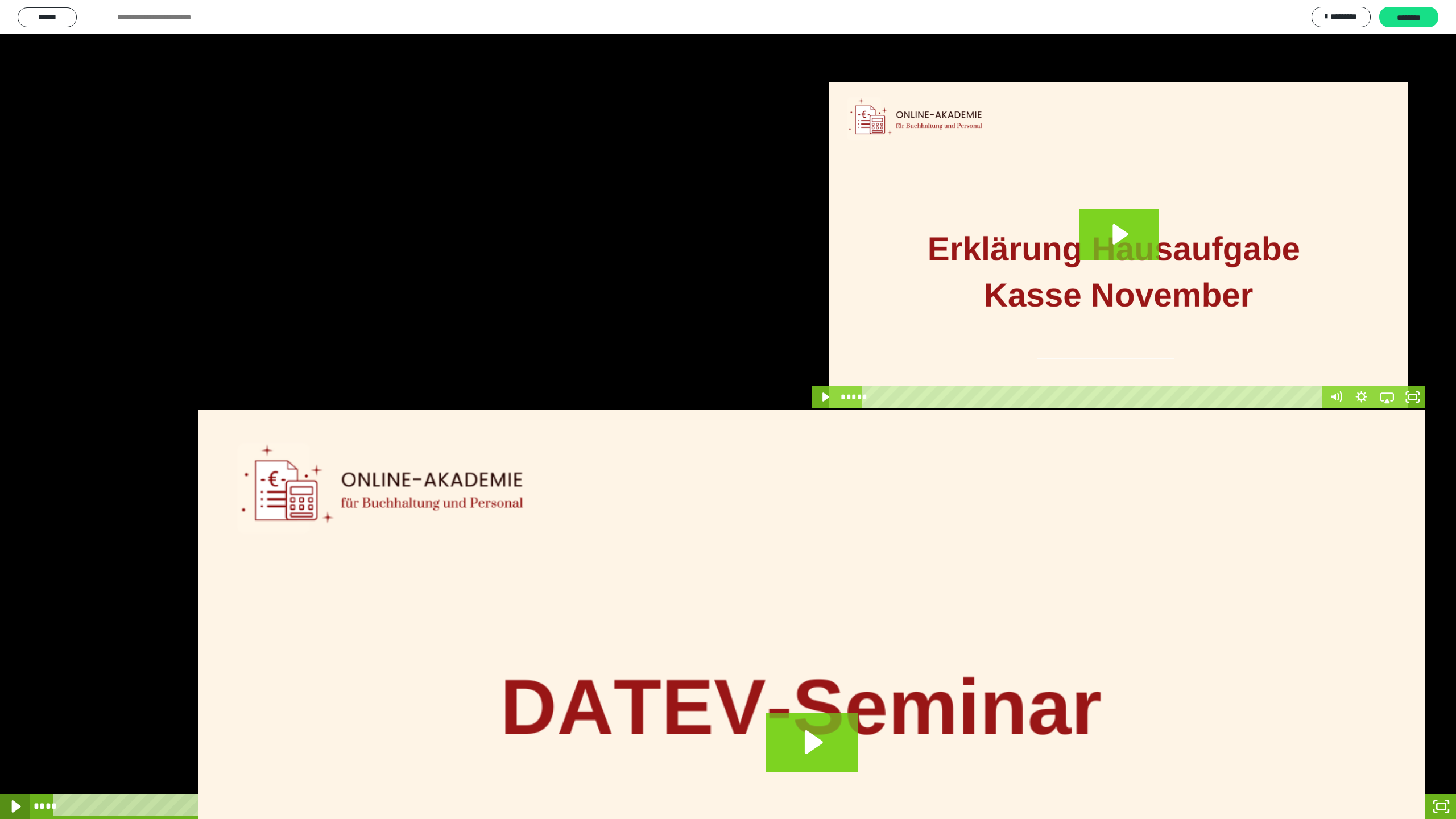 click 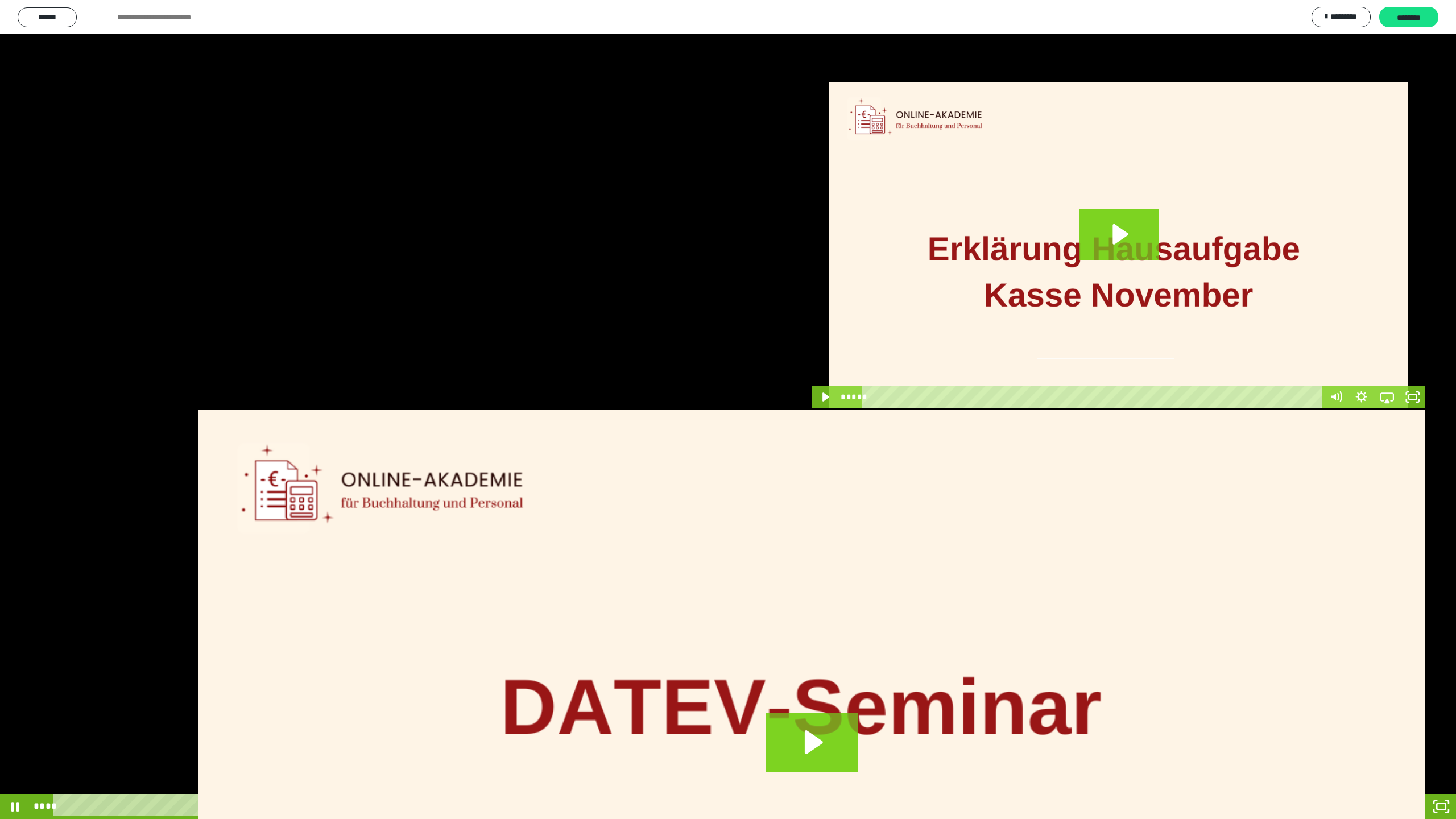 click on "****" at bounding box center (697, 806) 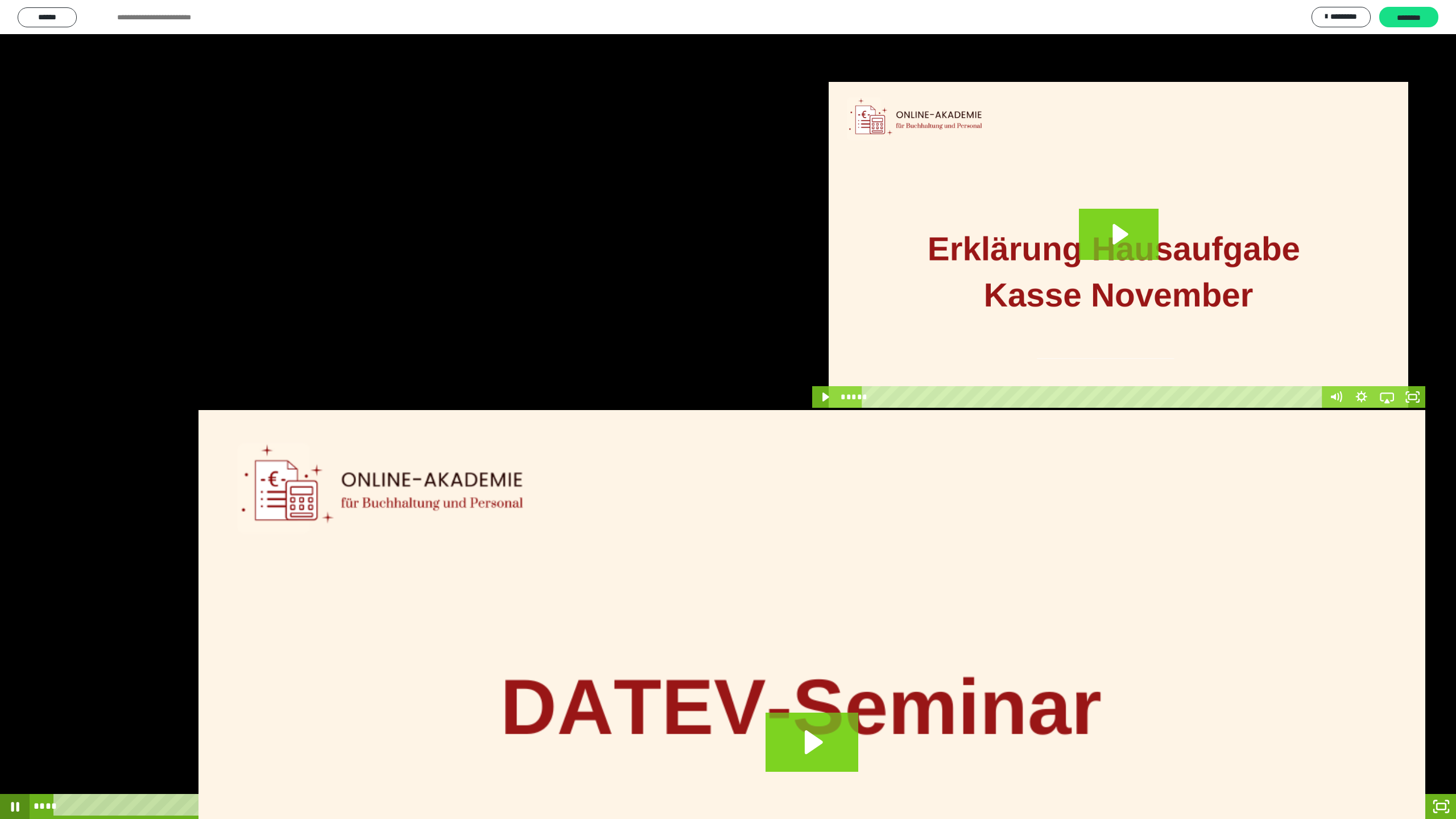 click 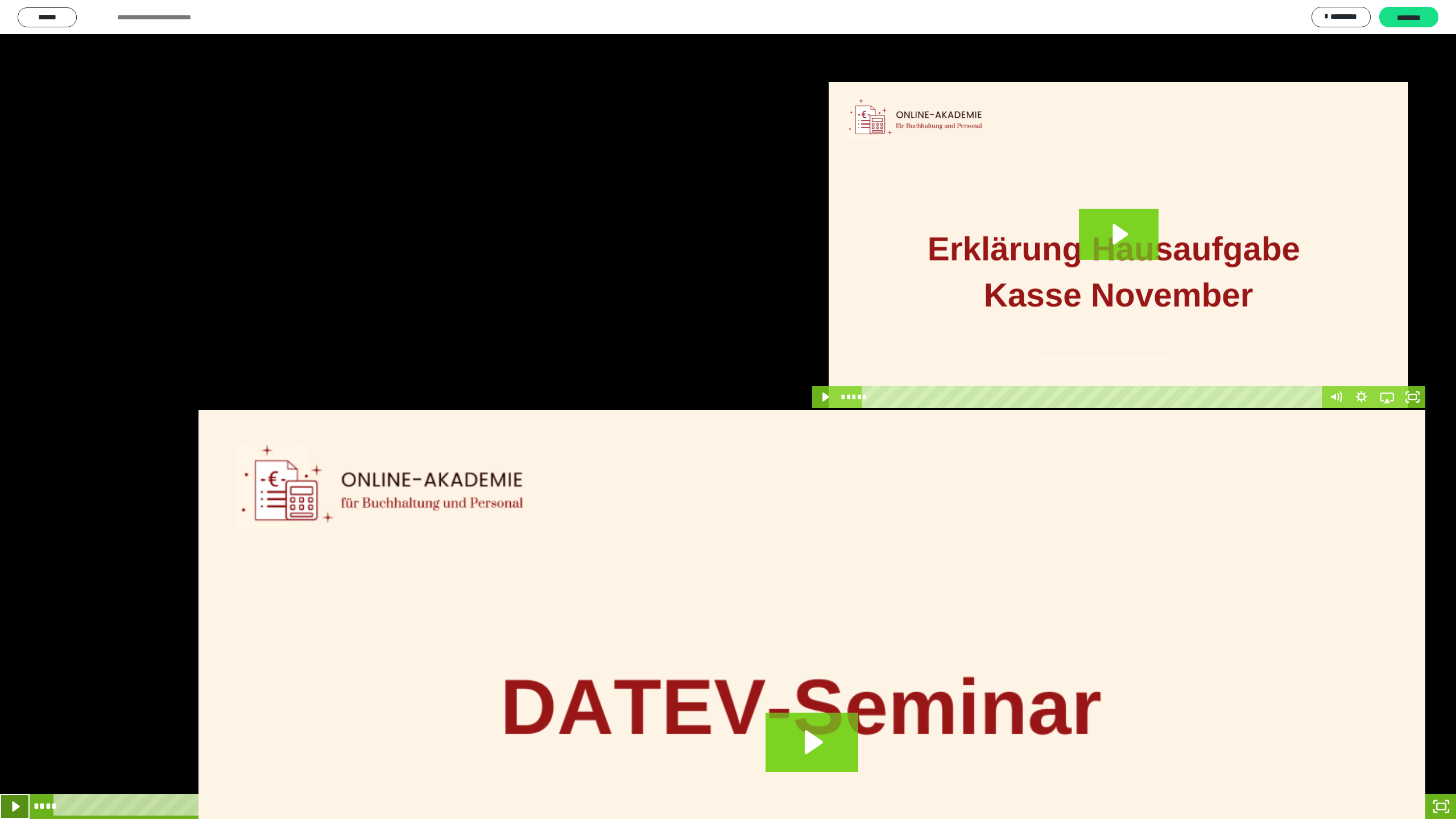click 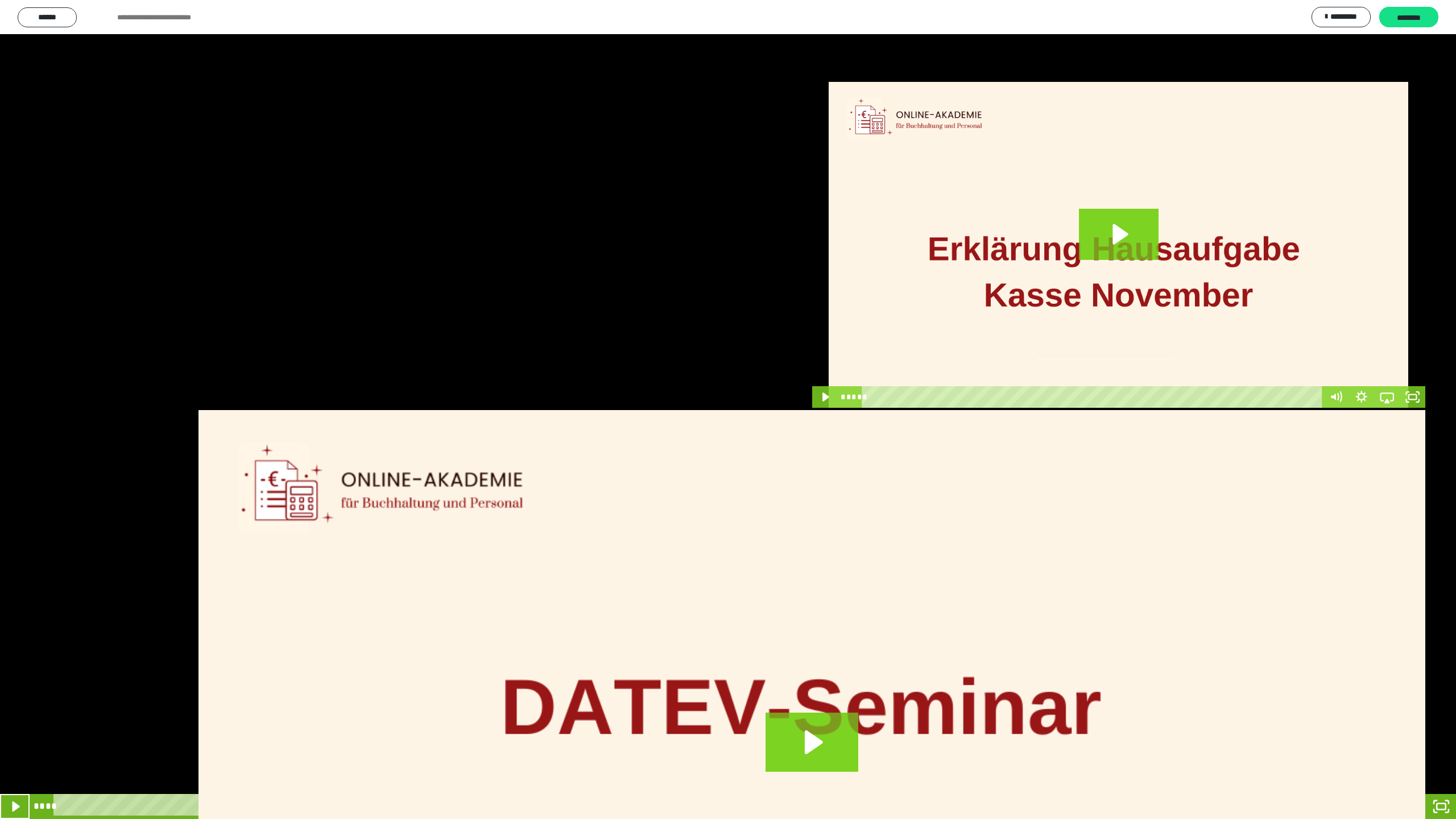 click at bounding box center [728, 410] 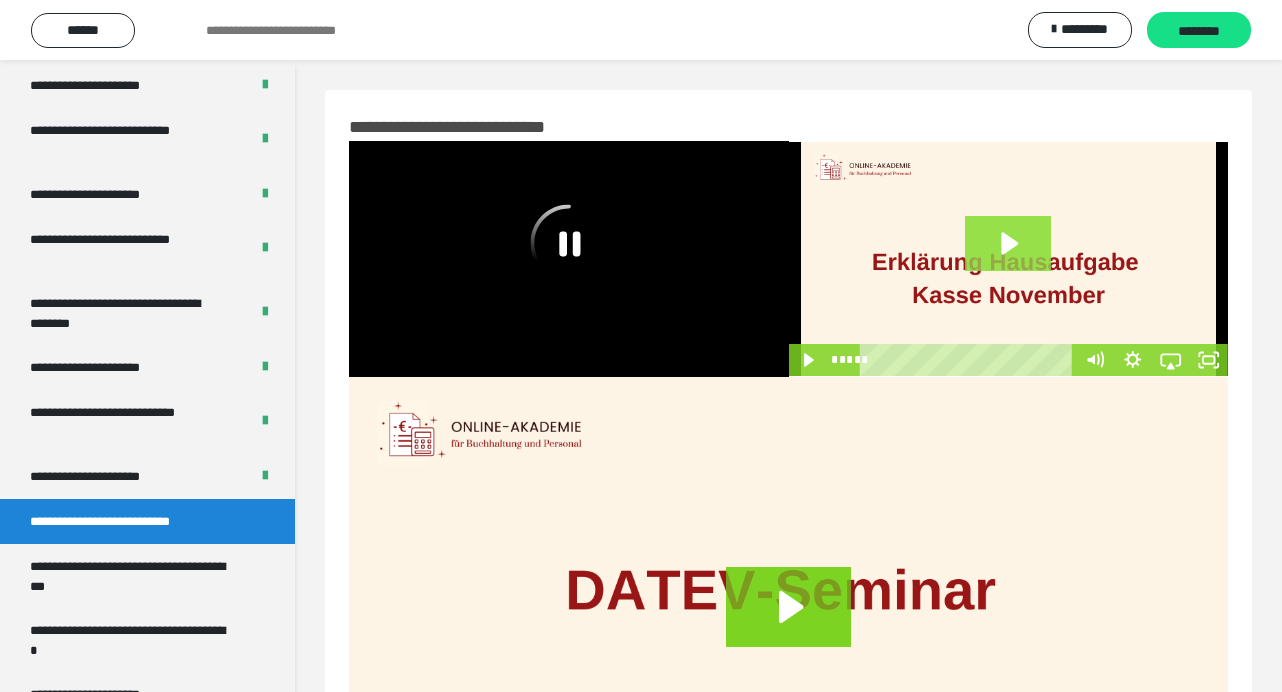 click 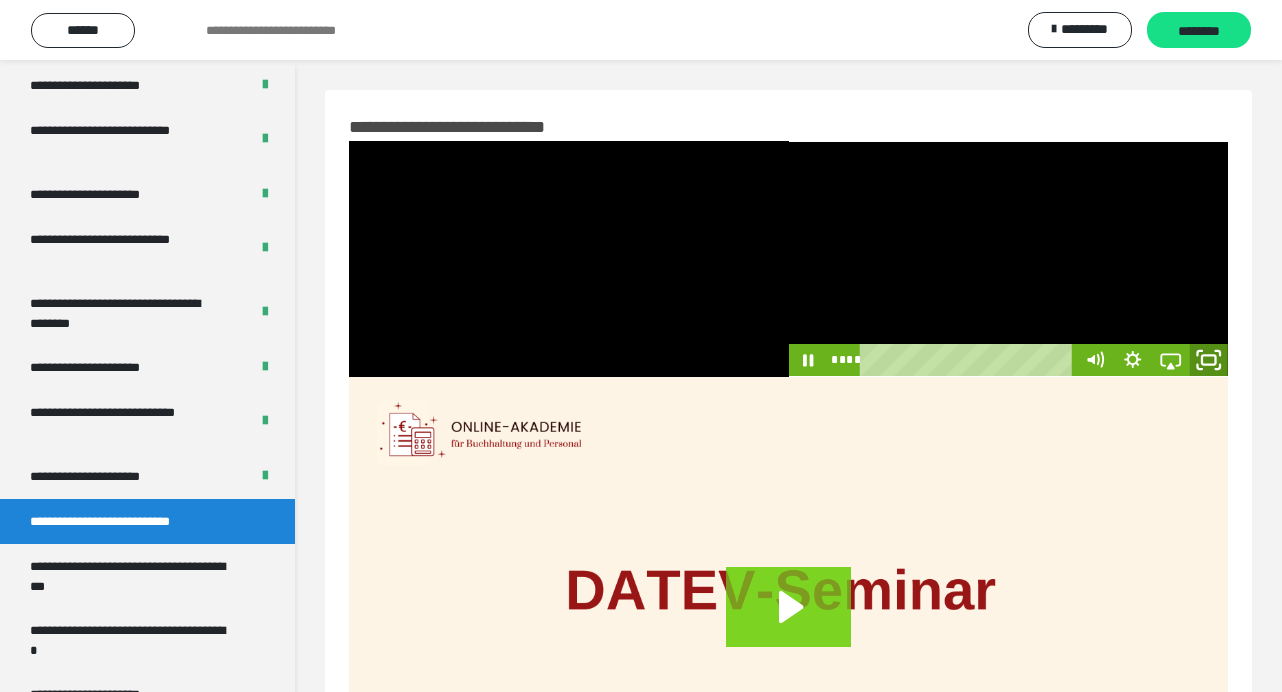 click 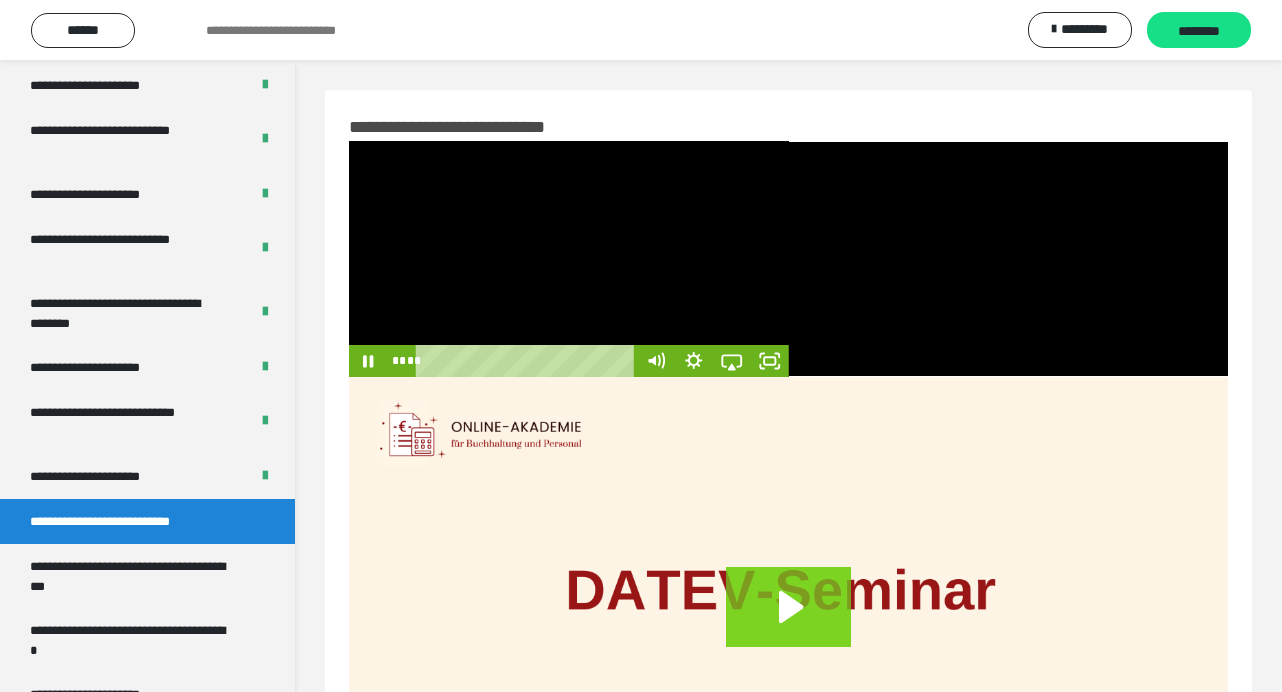 click at bounding box center (569, 259) 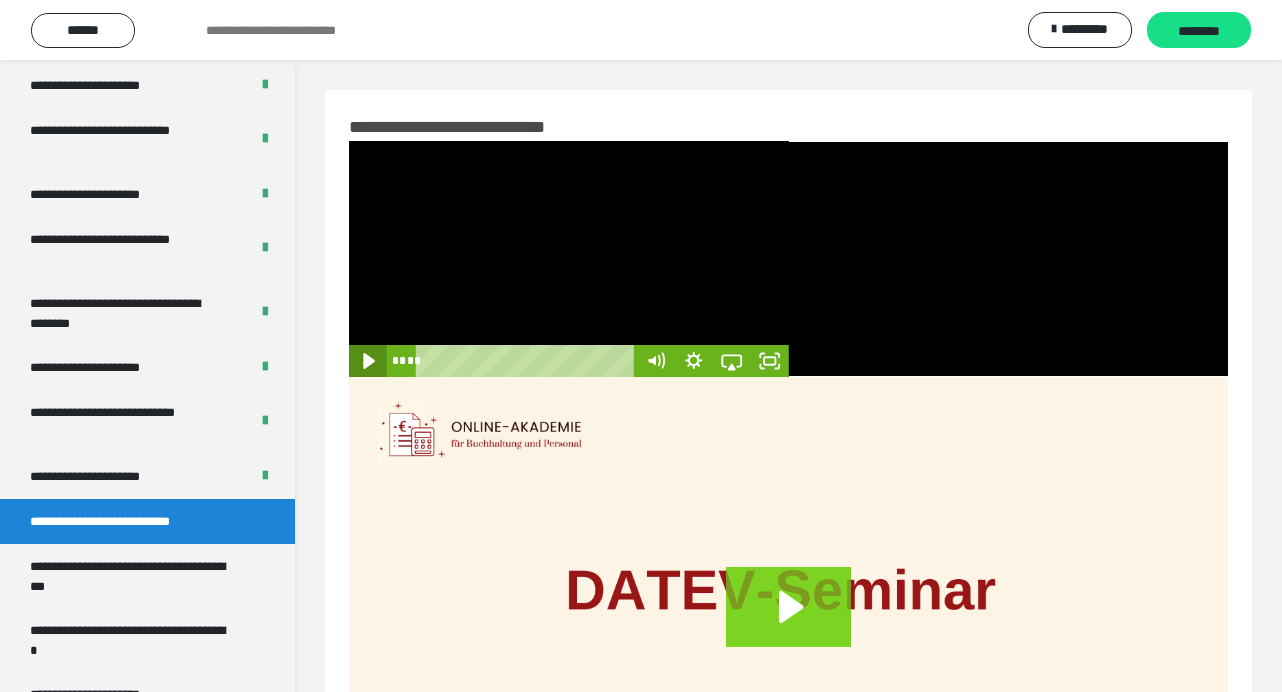 click 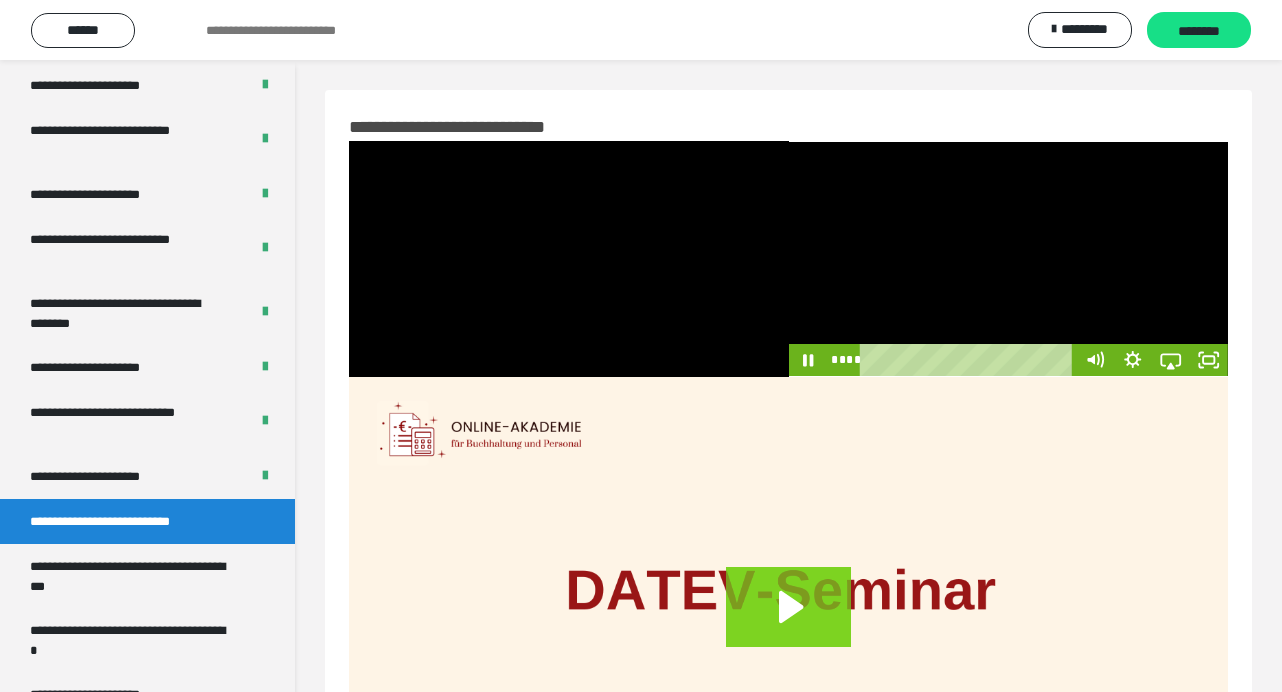 click at bounding box center [1009, 258] 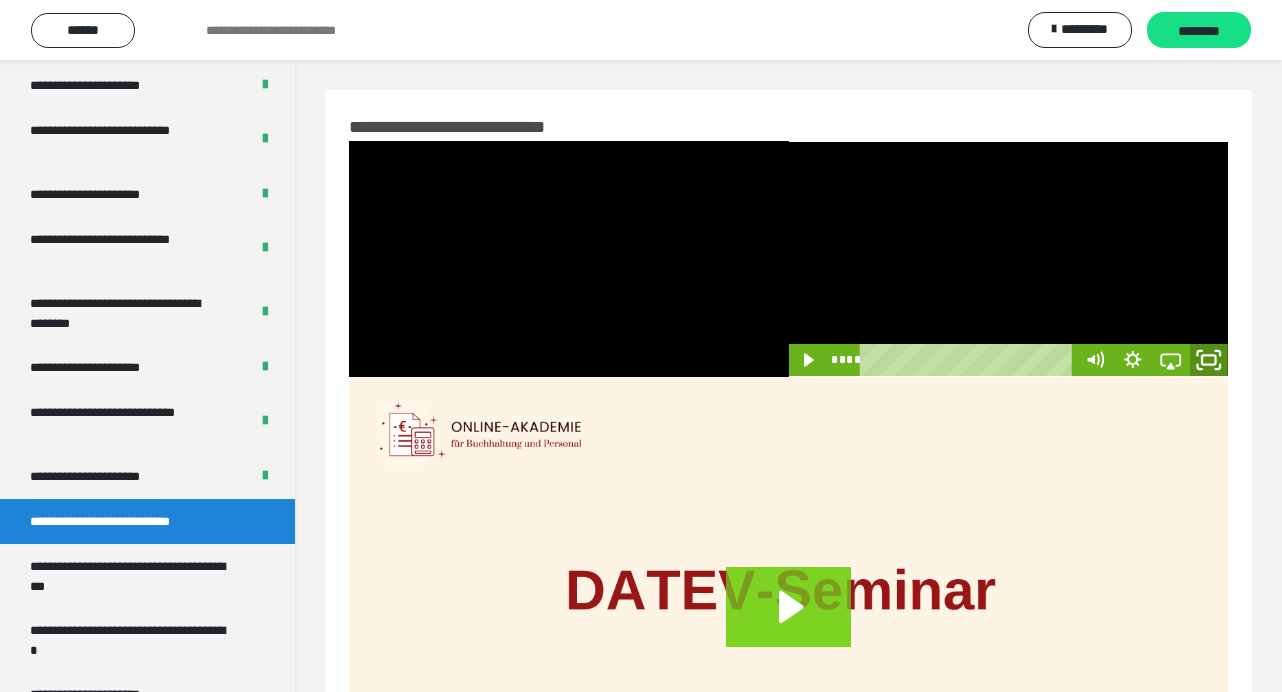click 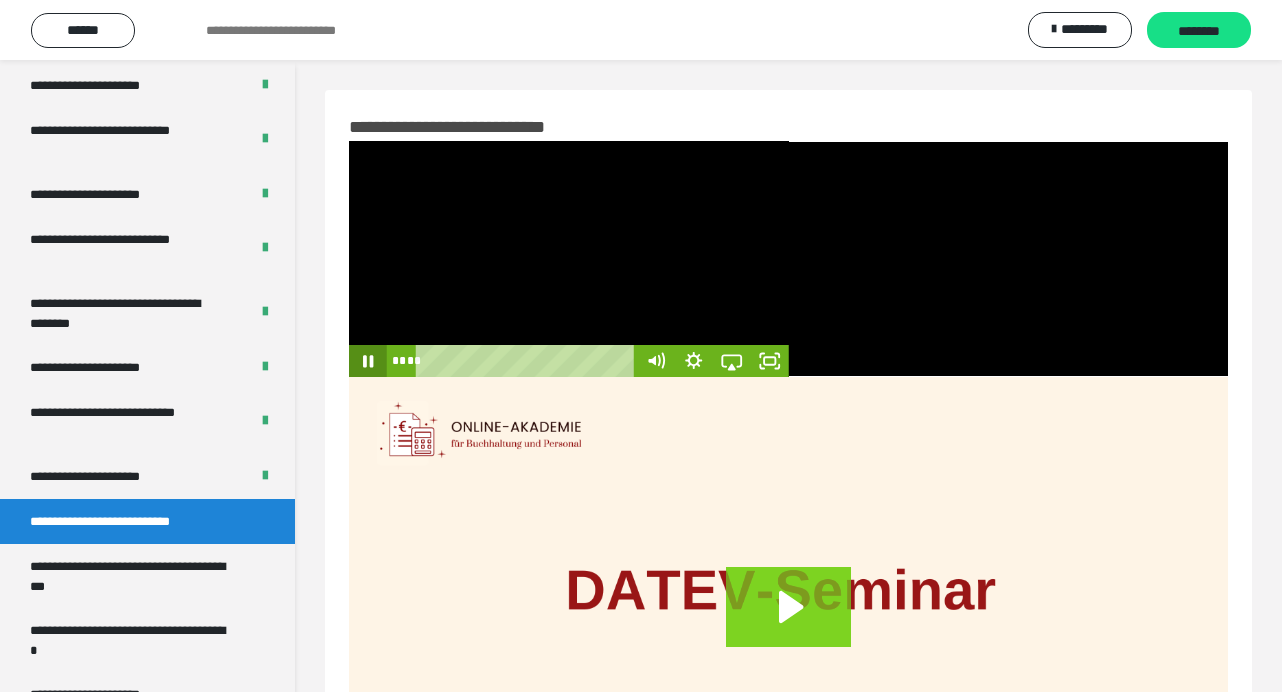 click 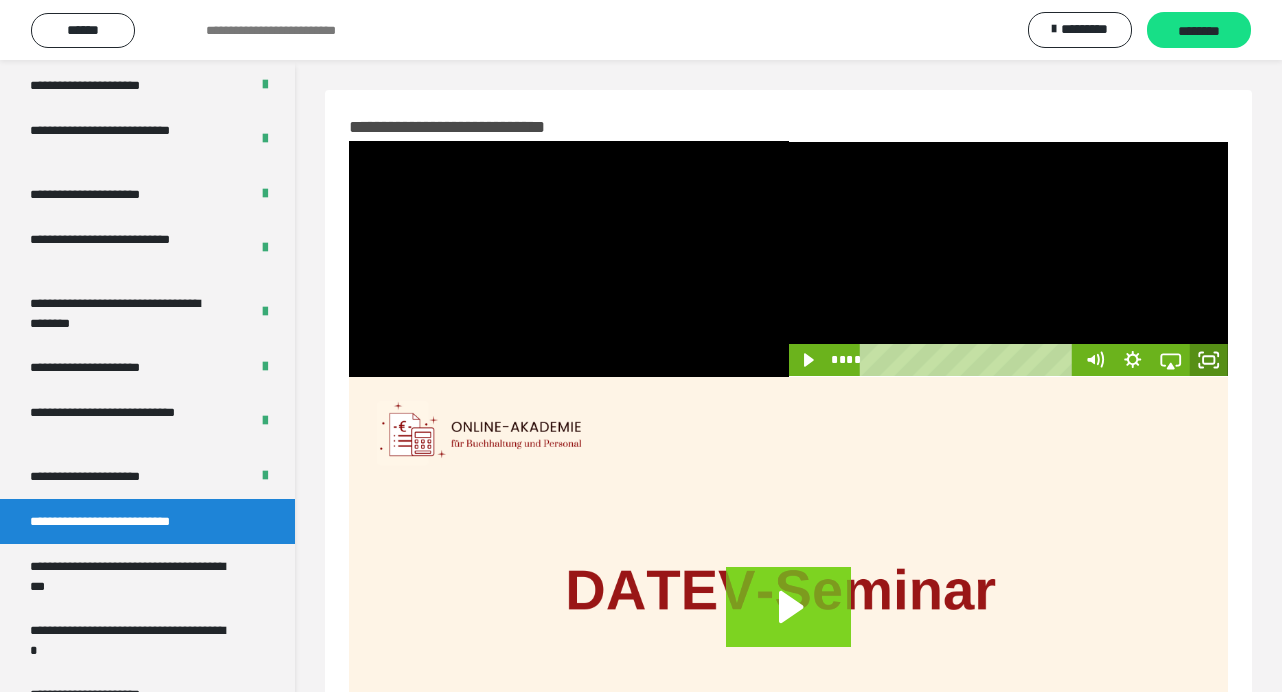 click 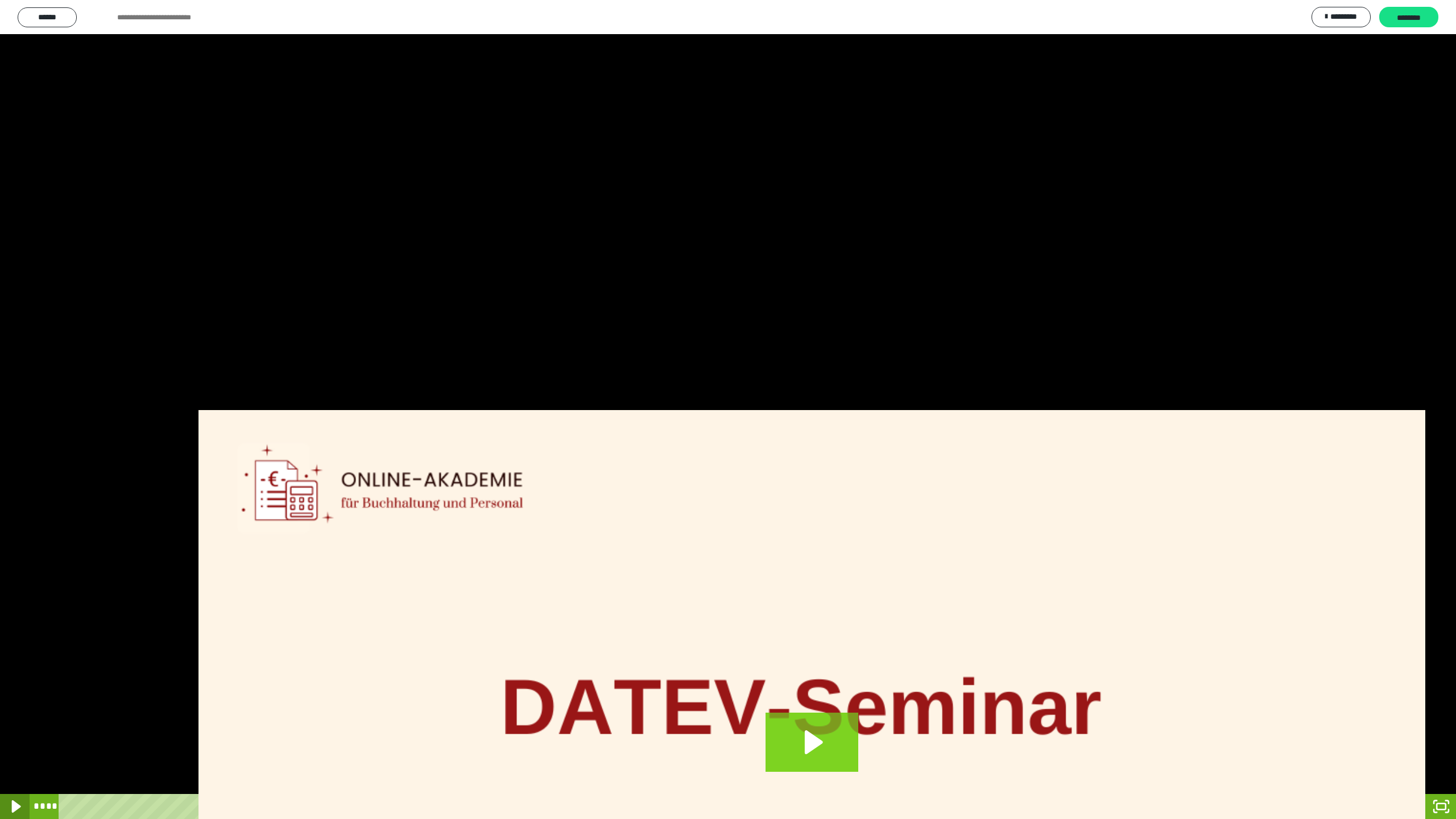 click 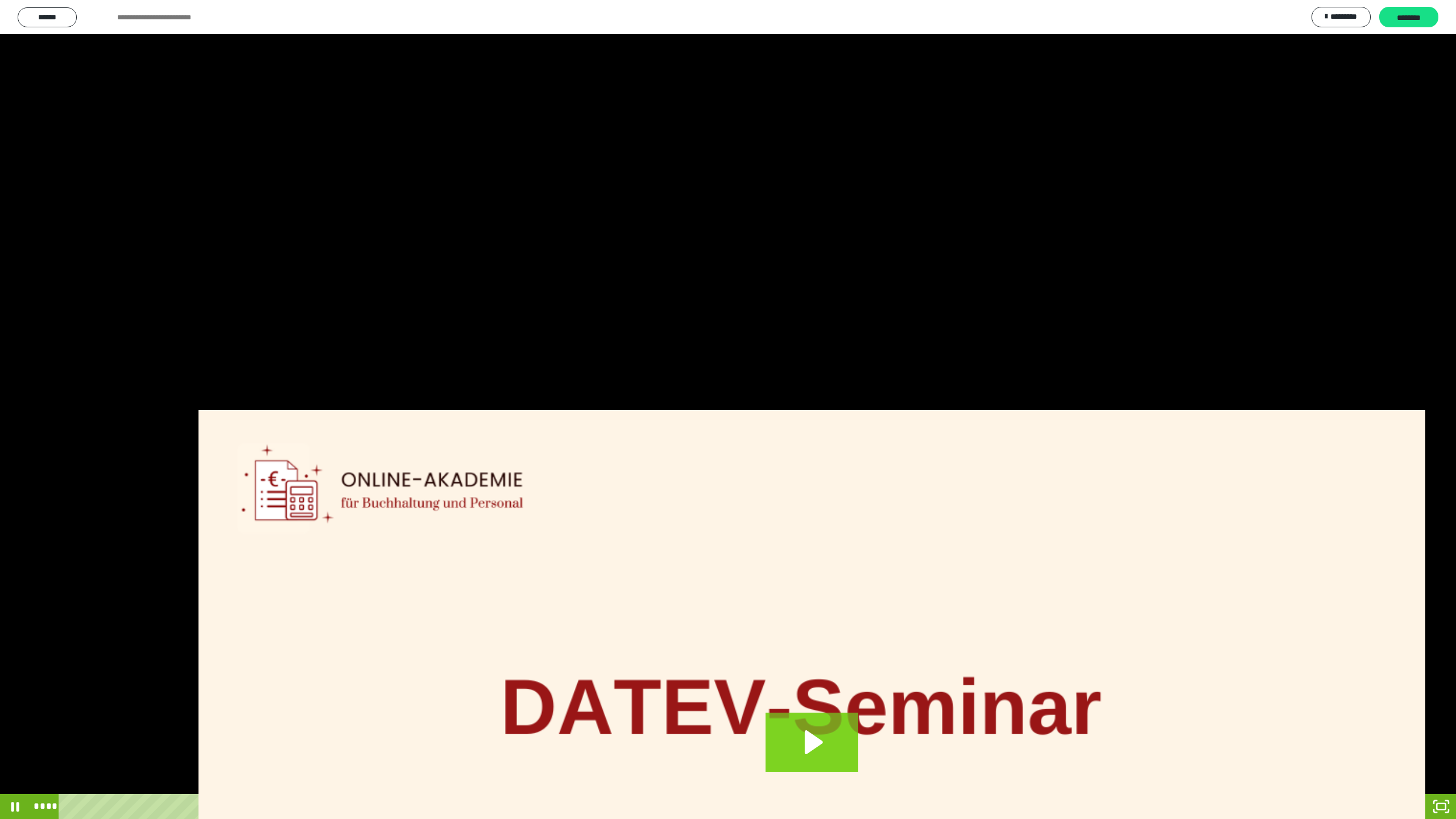 click 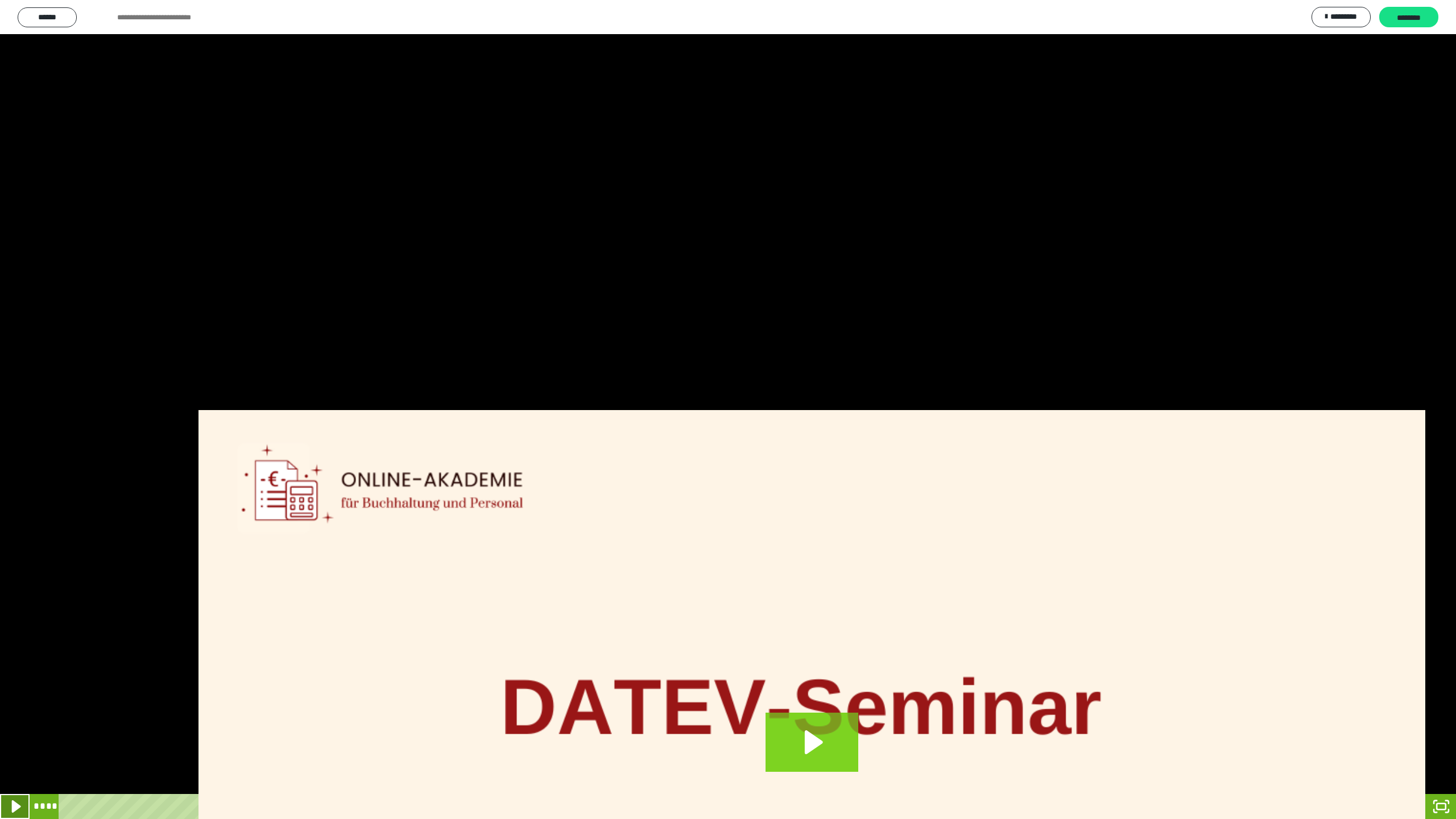 click 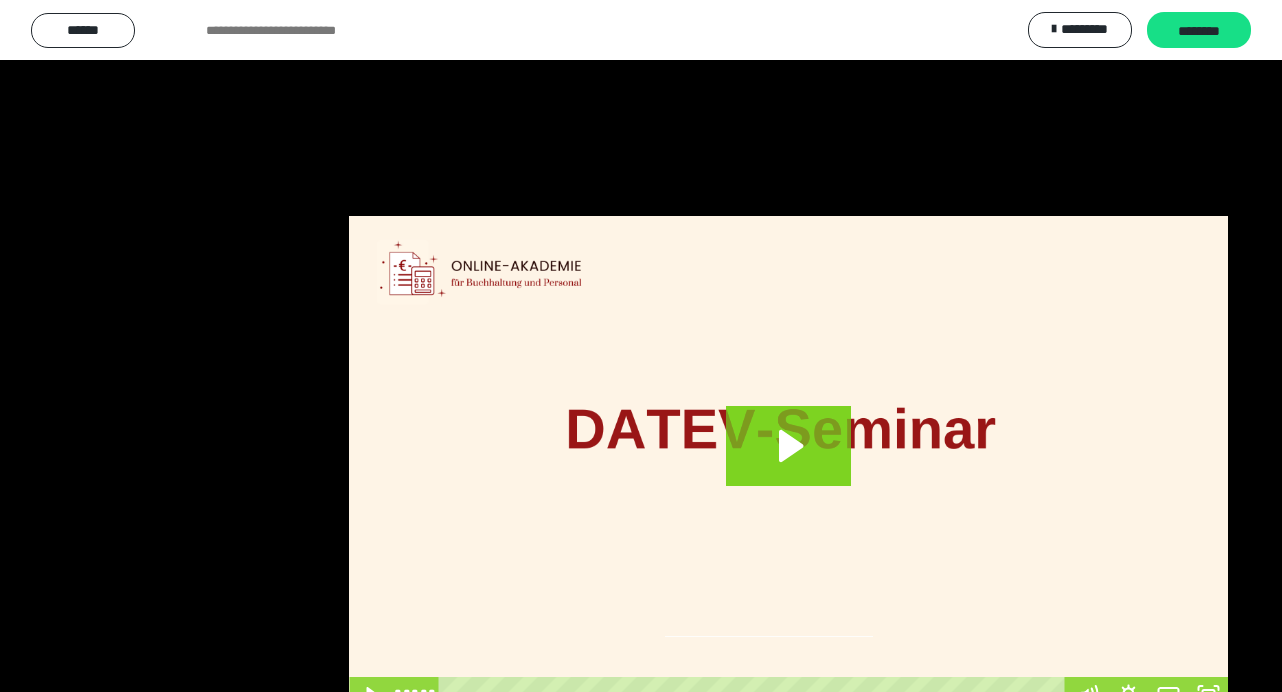 scroll, scrollTop: 234, scrollLeft: 0, axis: vertical 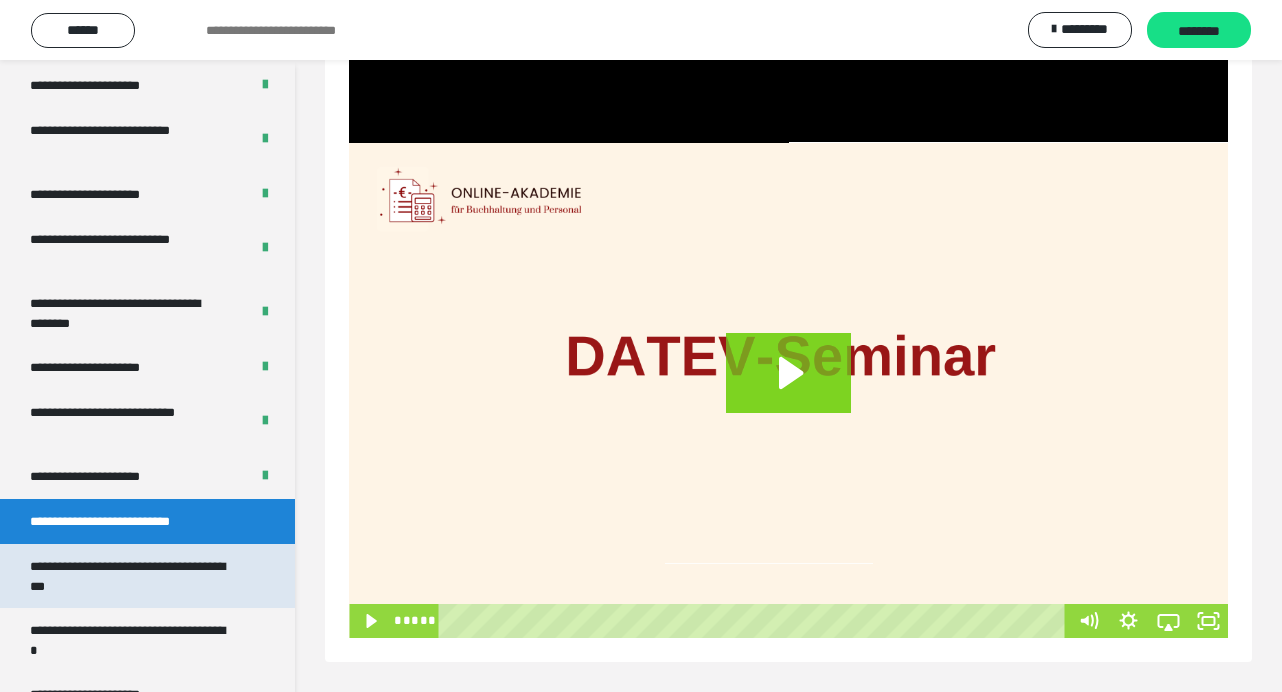 click on "**********" at bounding box center (132, 576) 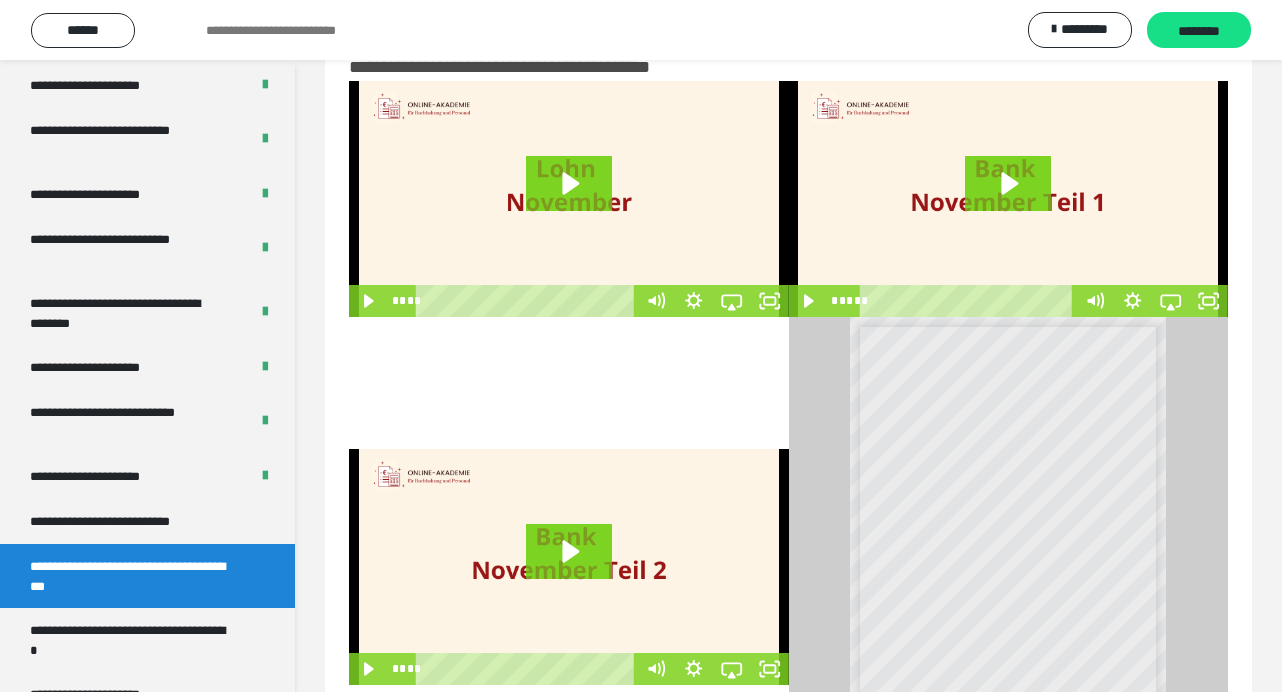 scroll, scrollTop: 0, scrollLeft: 0, axis: both 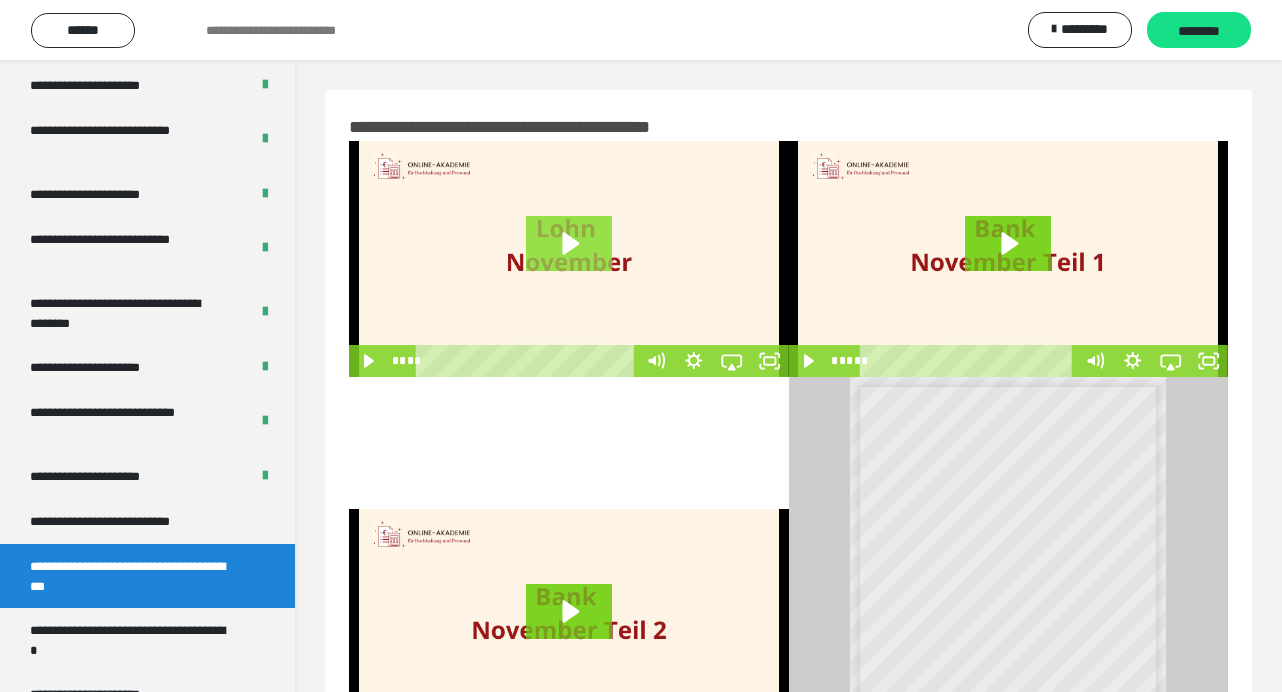 click 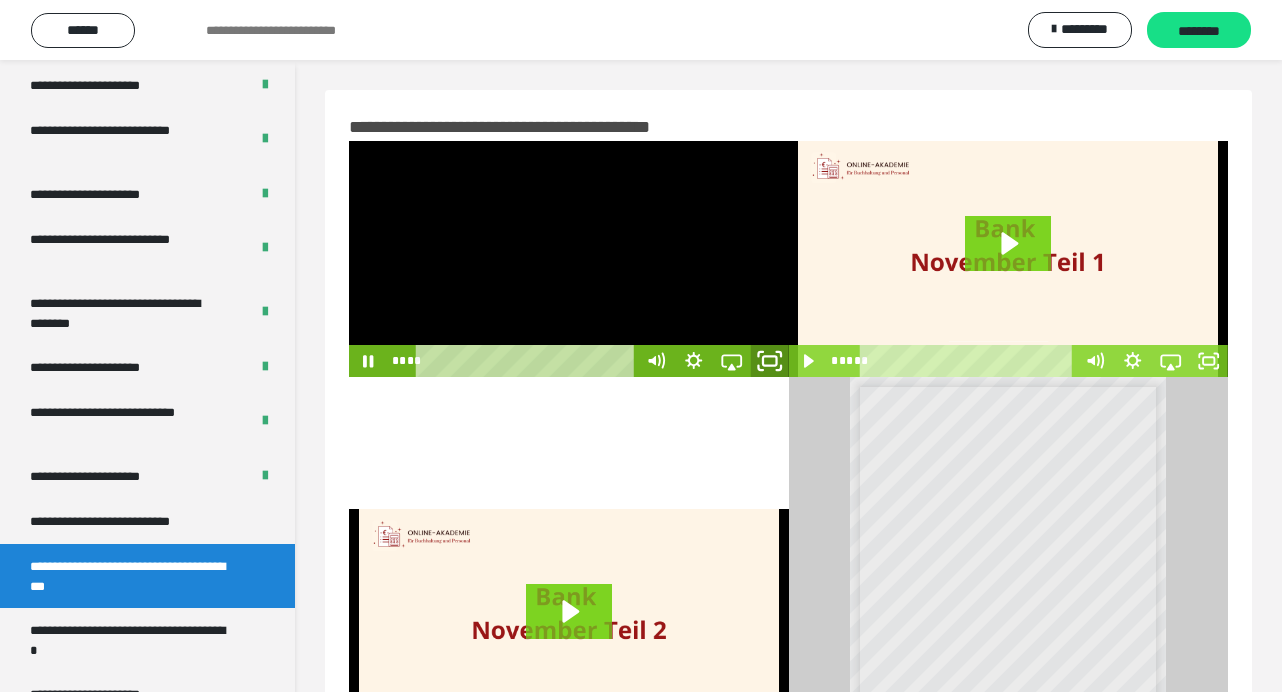 click 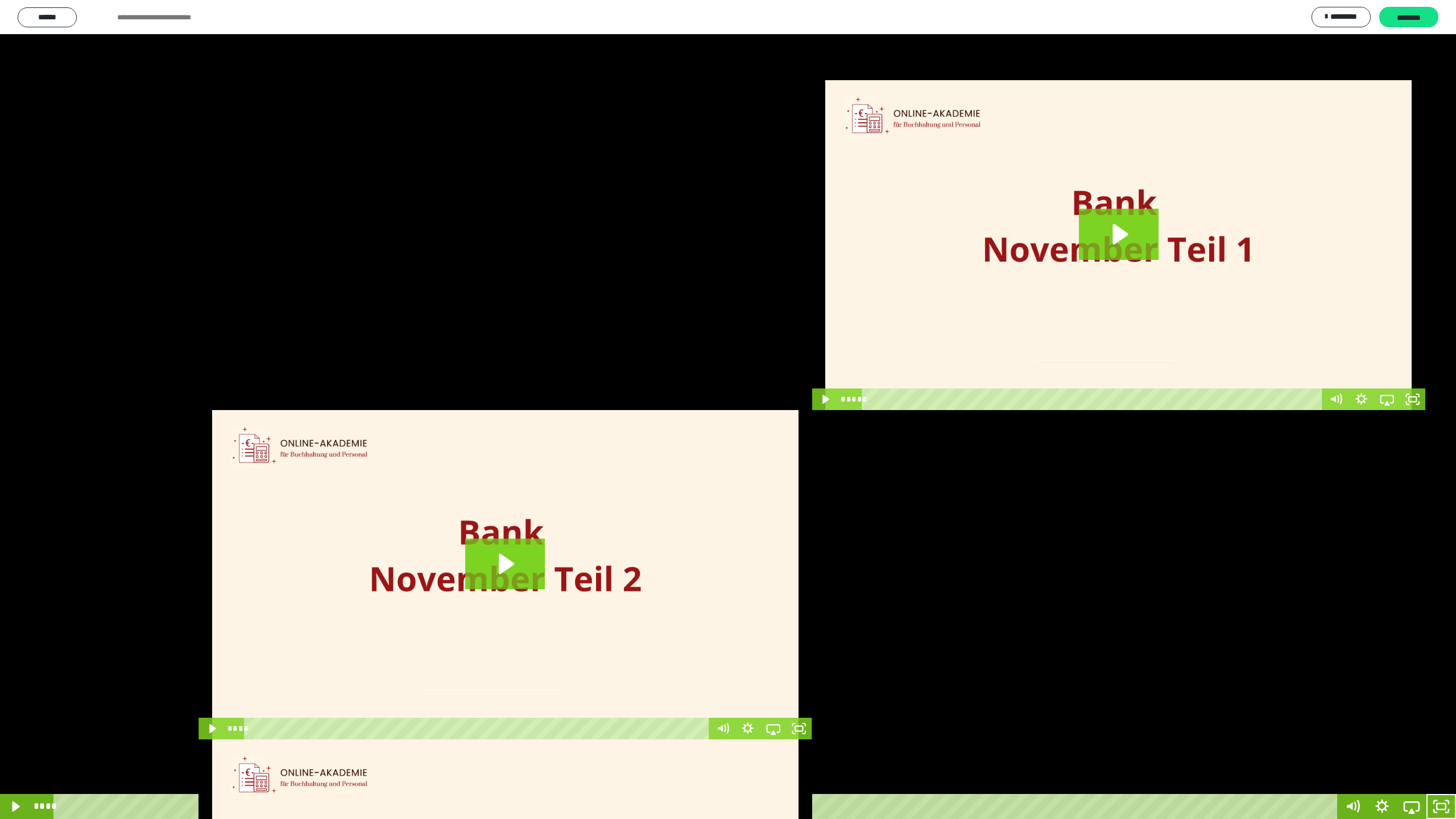 click at bounding box center (728, 410) 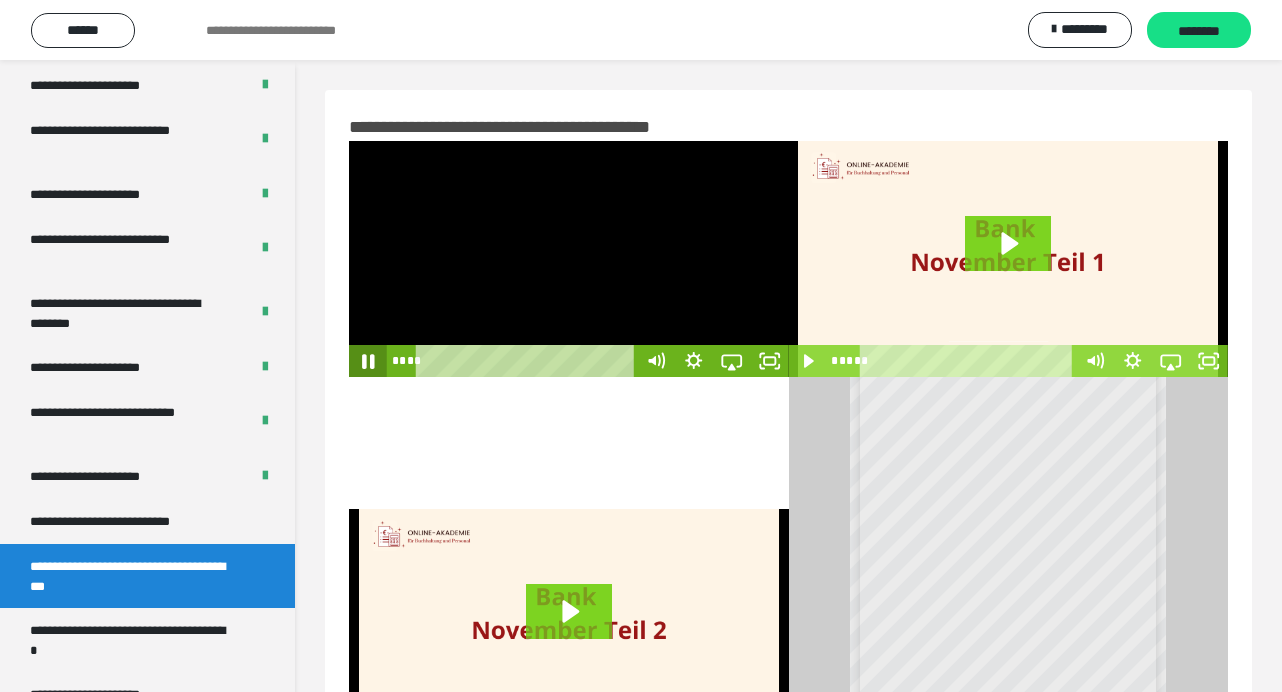 click 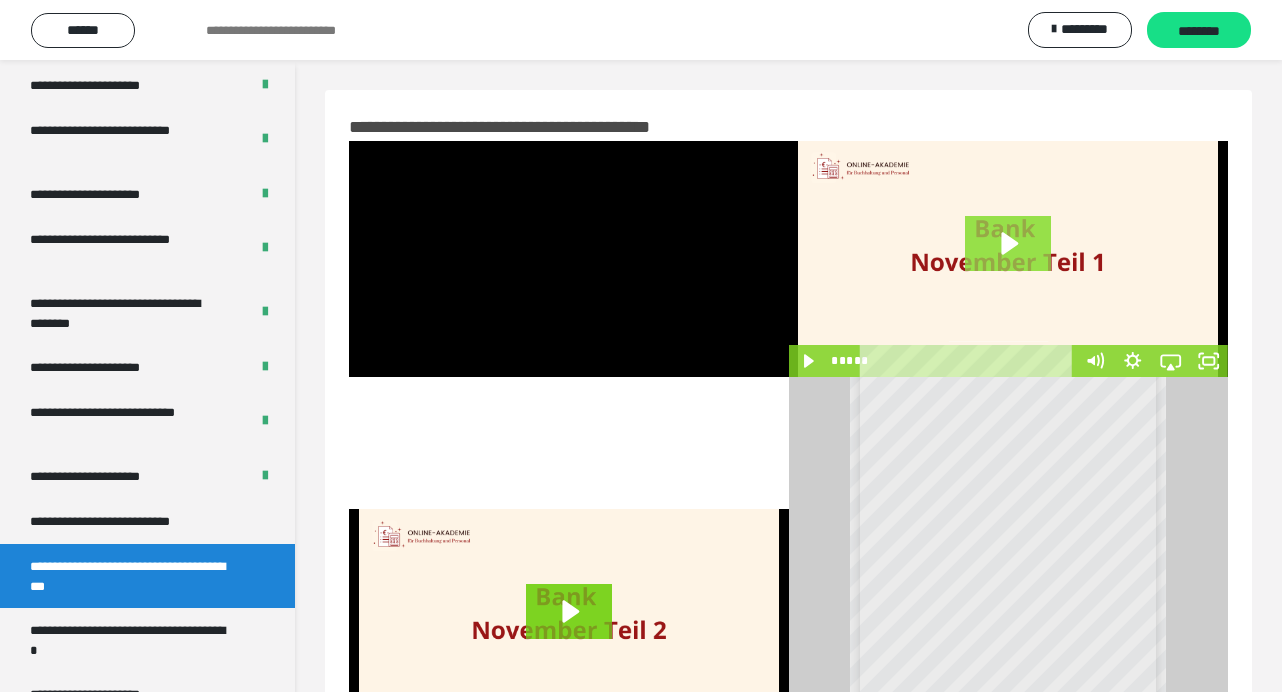 click 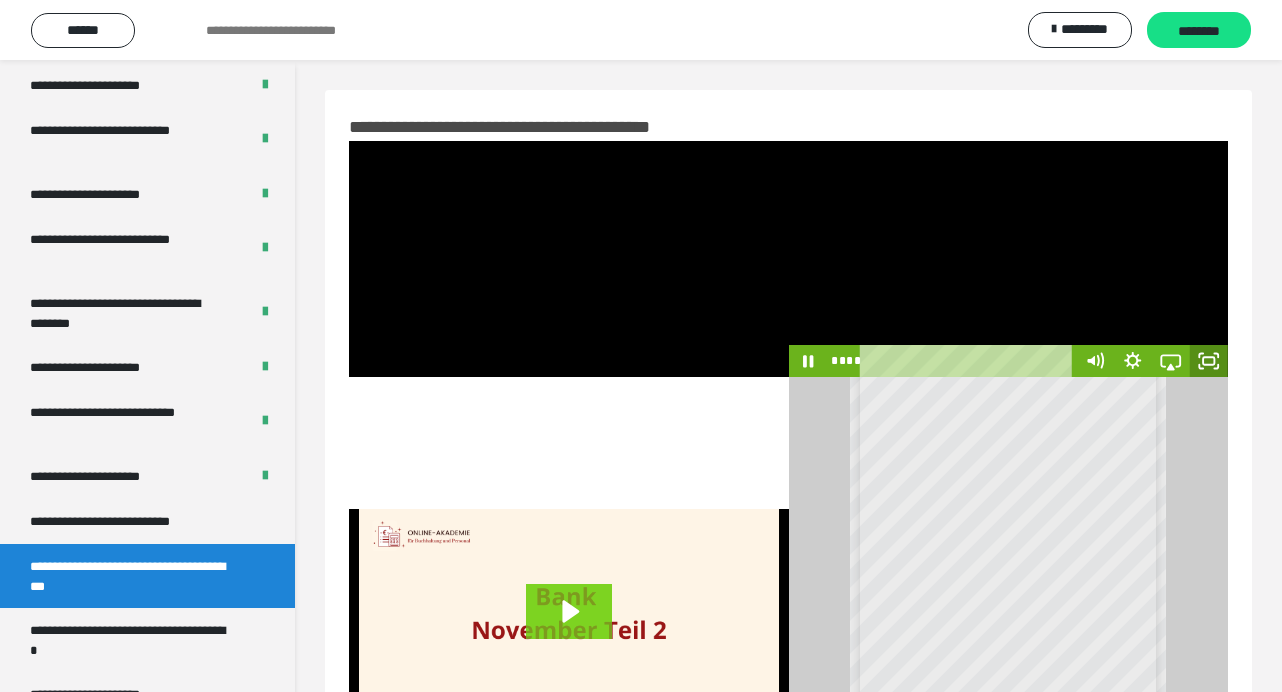 click 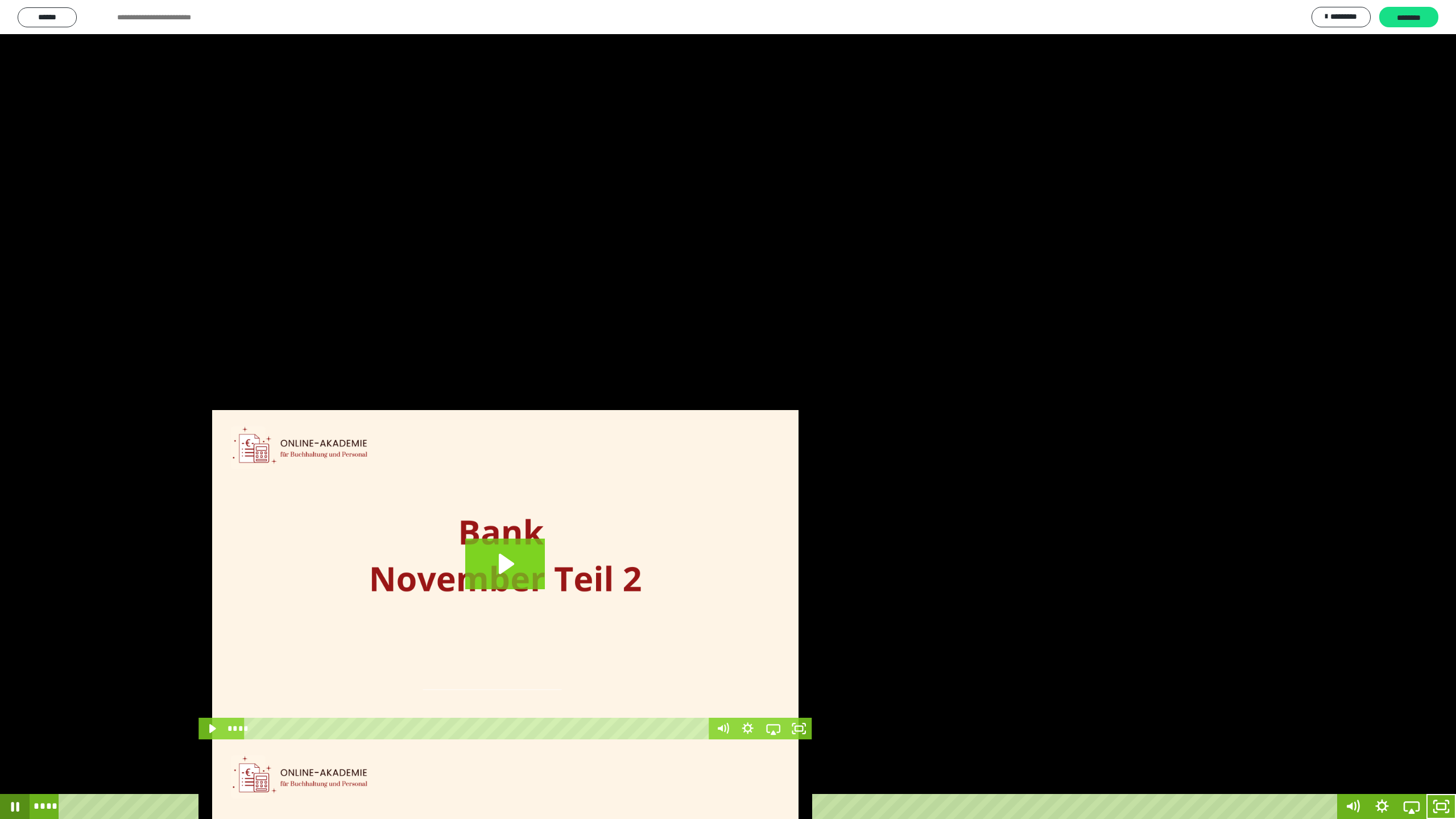 click 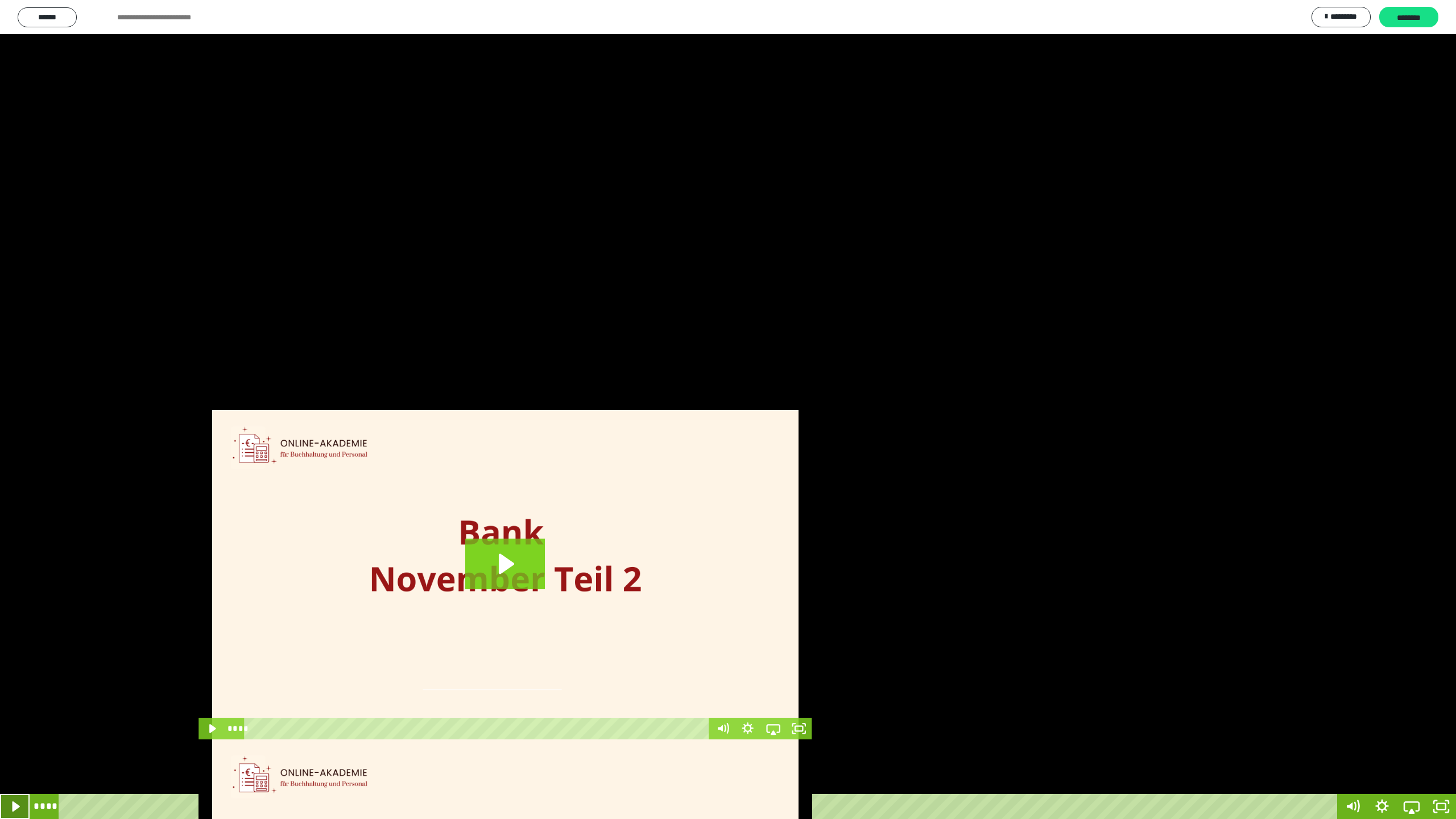 click 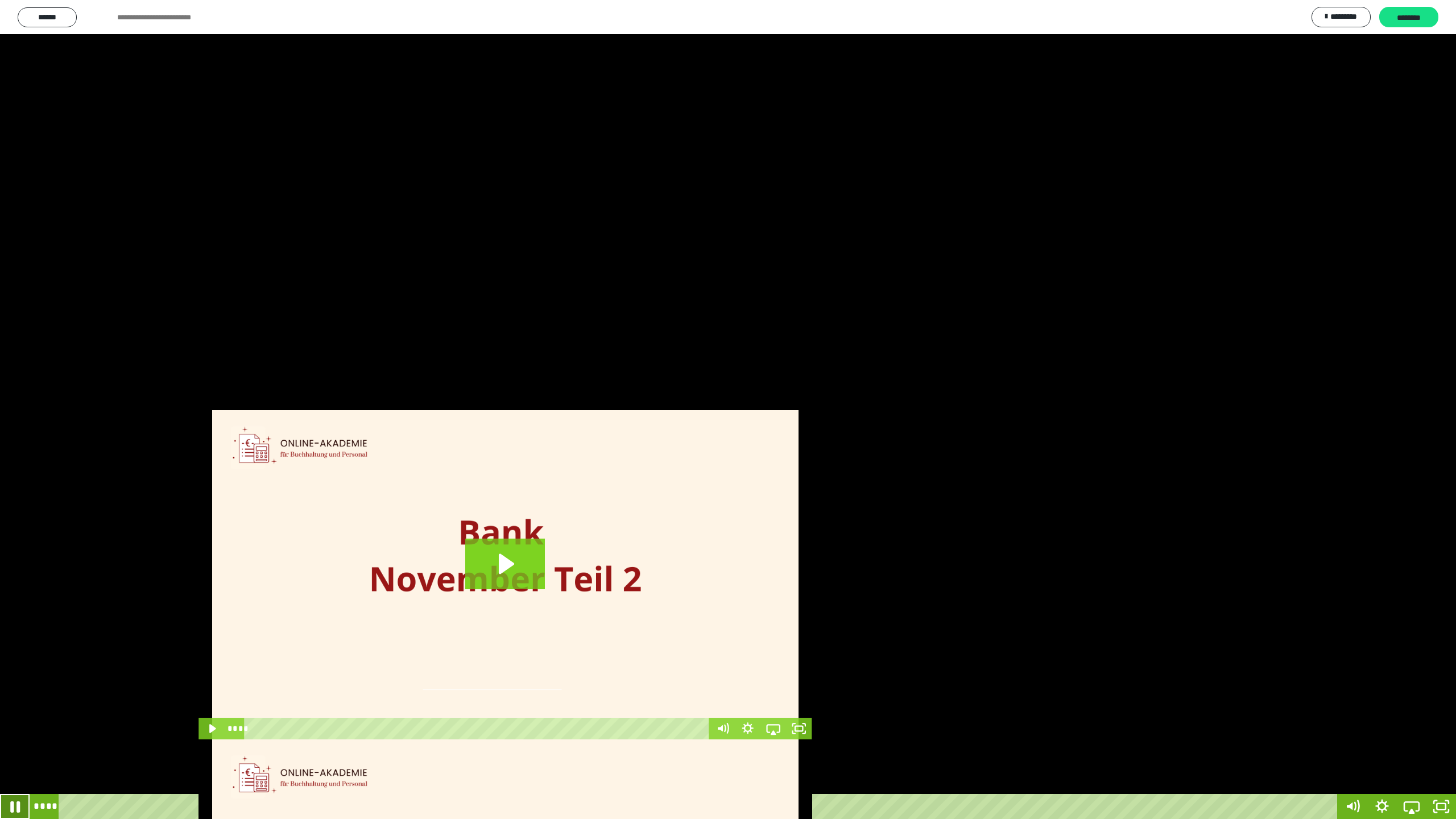 click 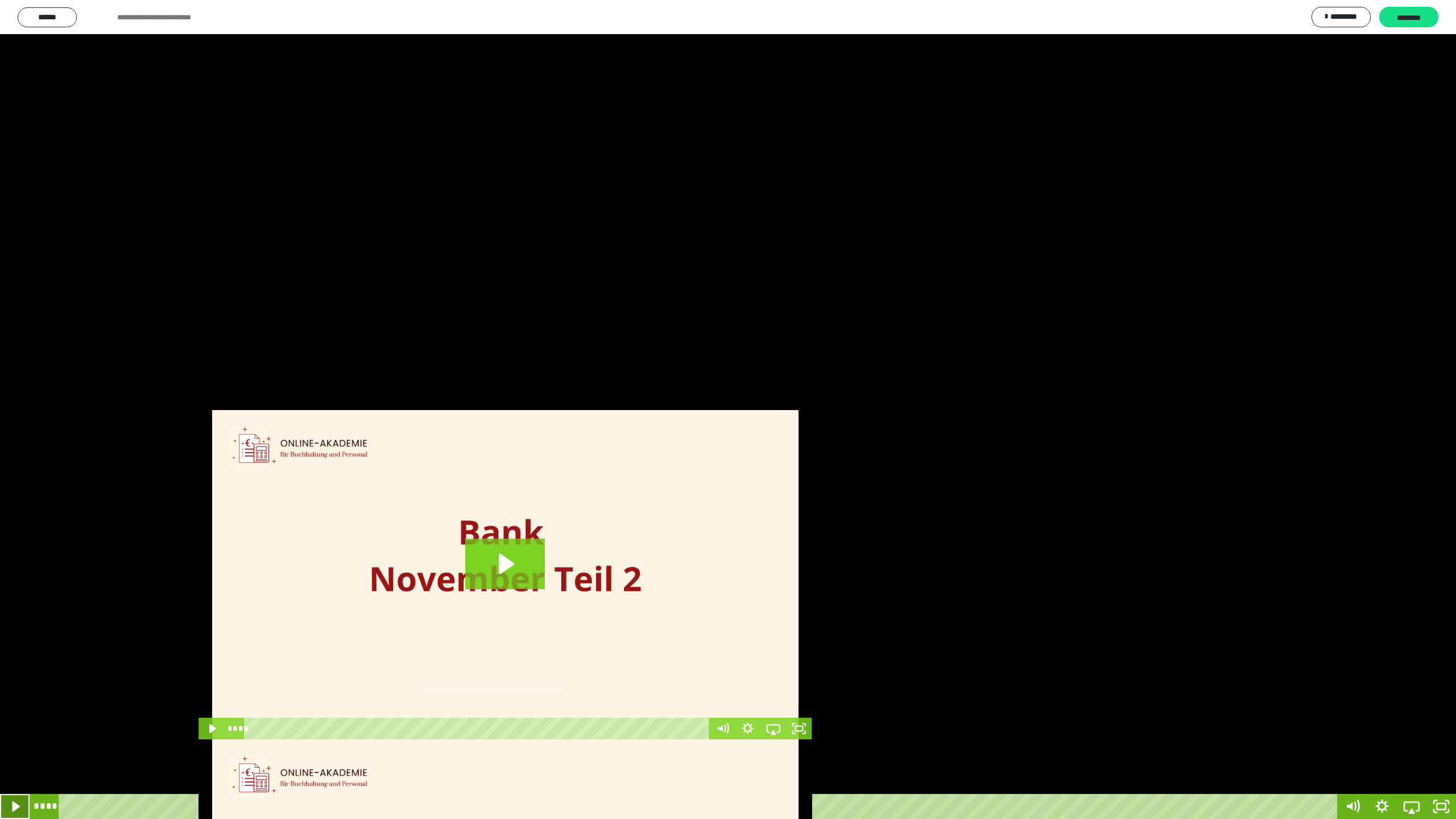 click 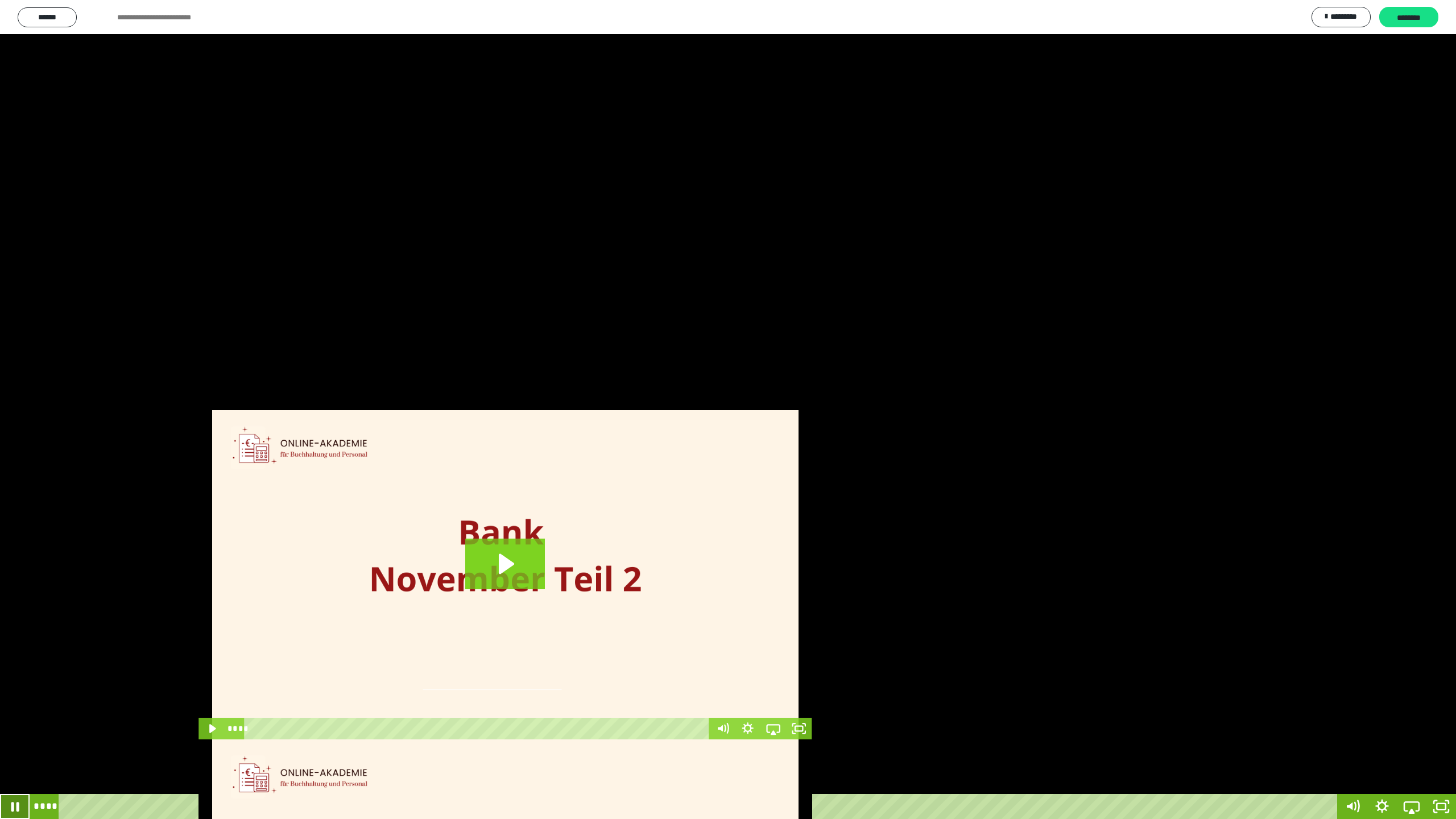 click 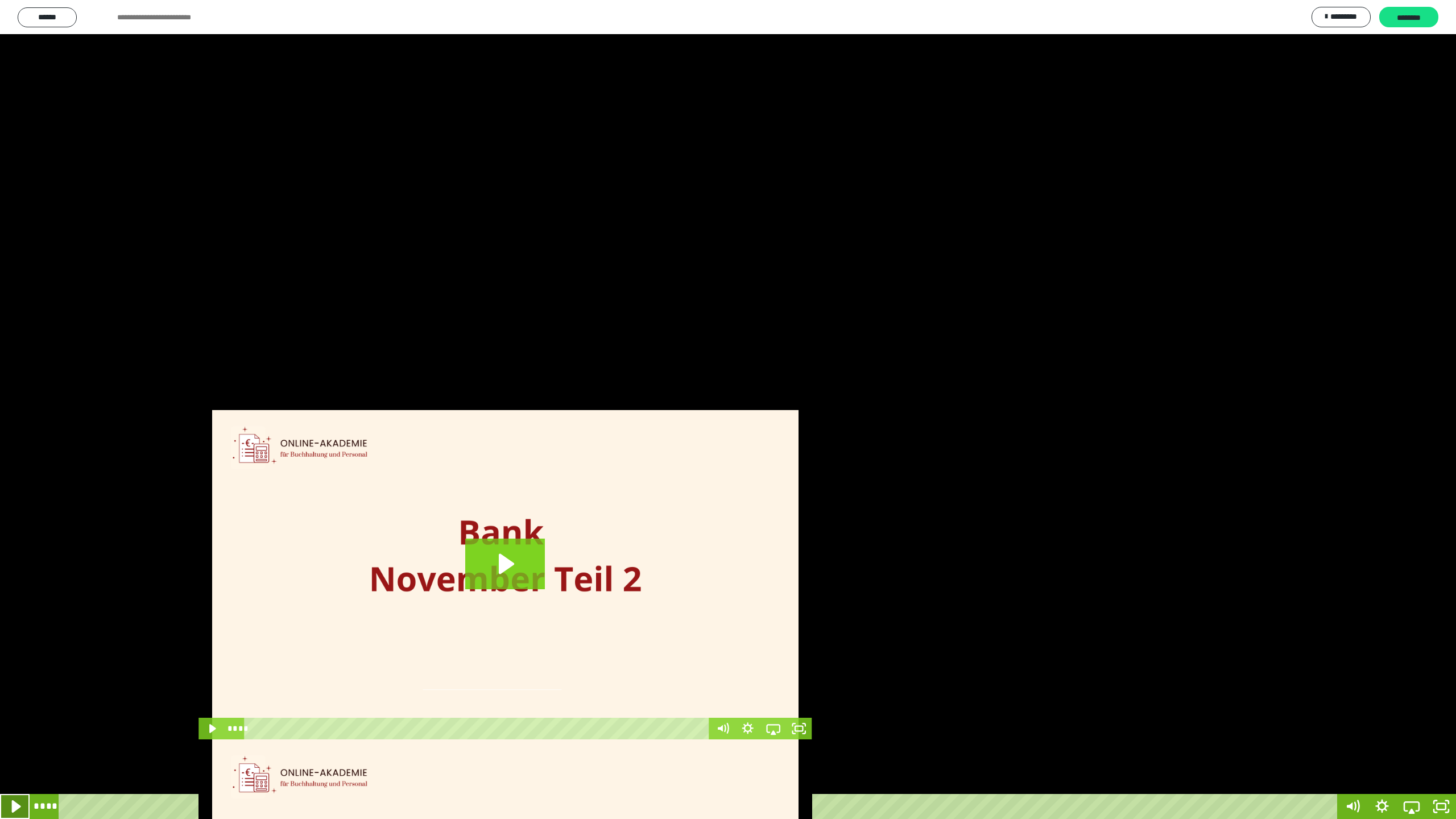 click 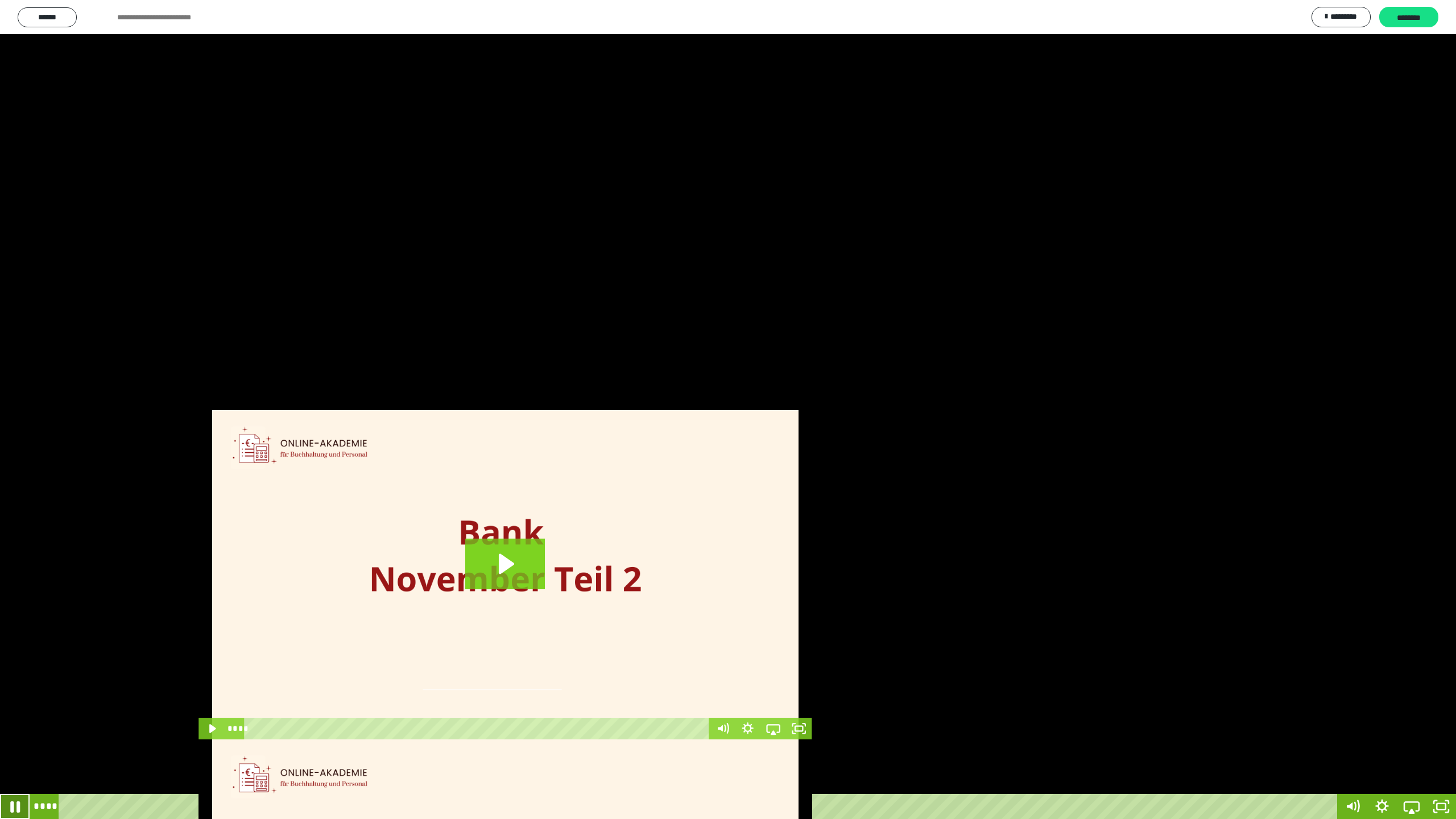 click 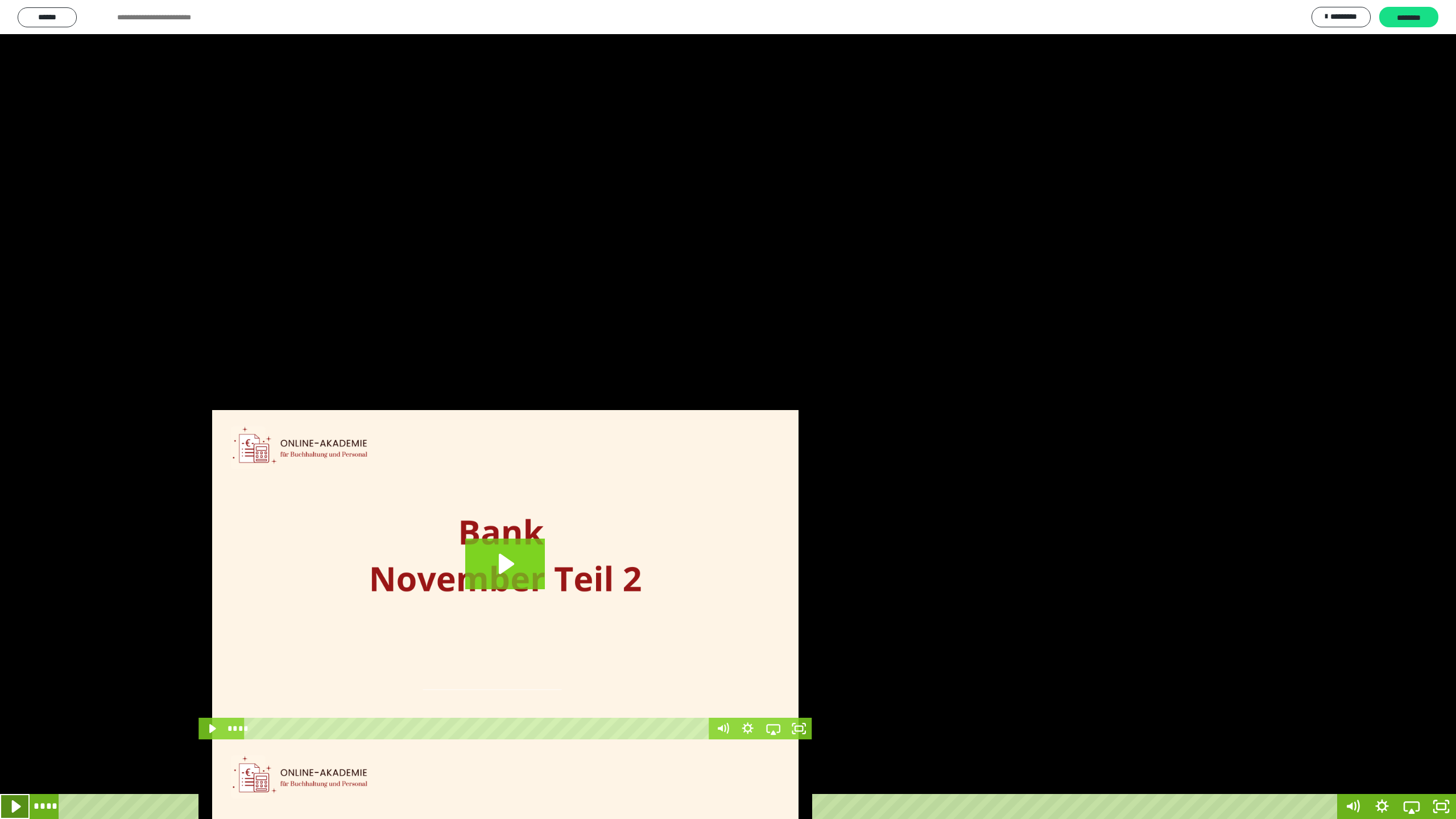 click 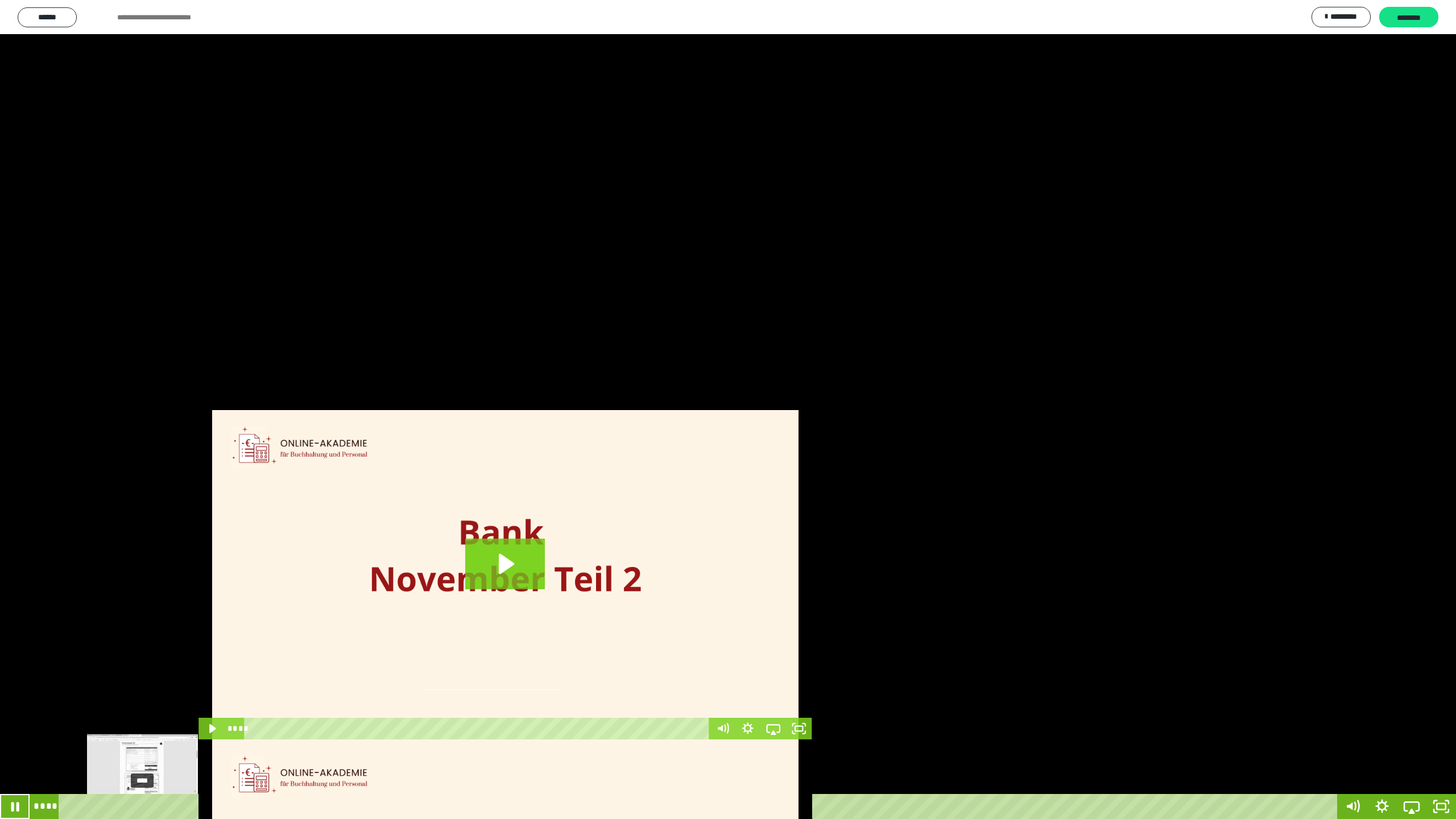 click on "****" at bounding box center (700, 806) 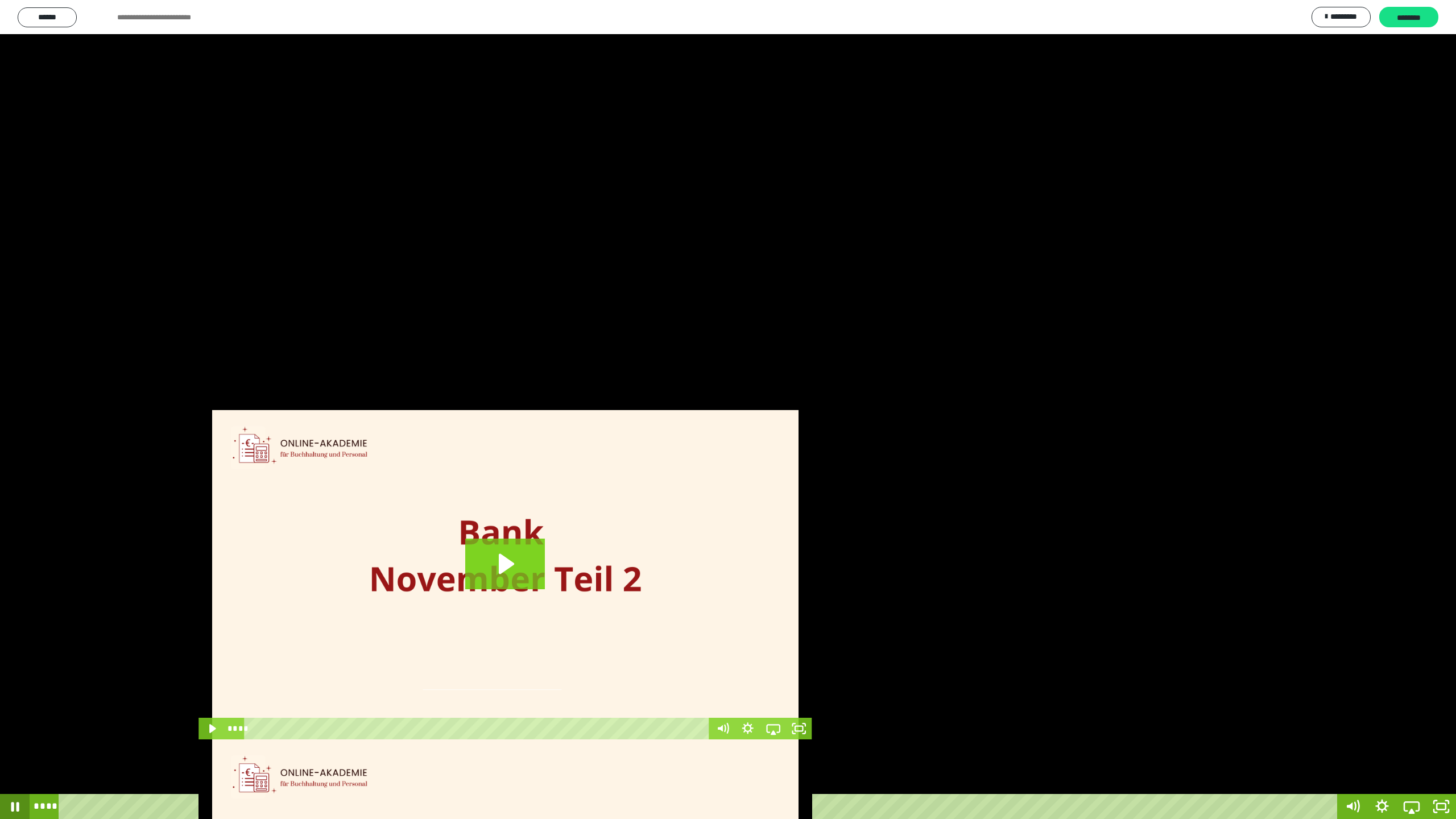 click 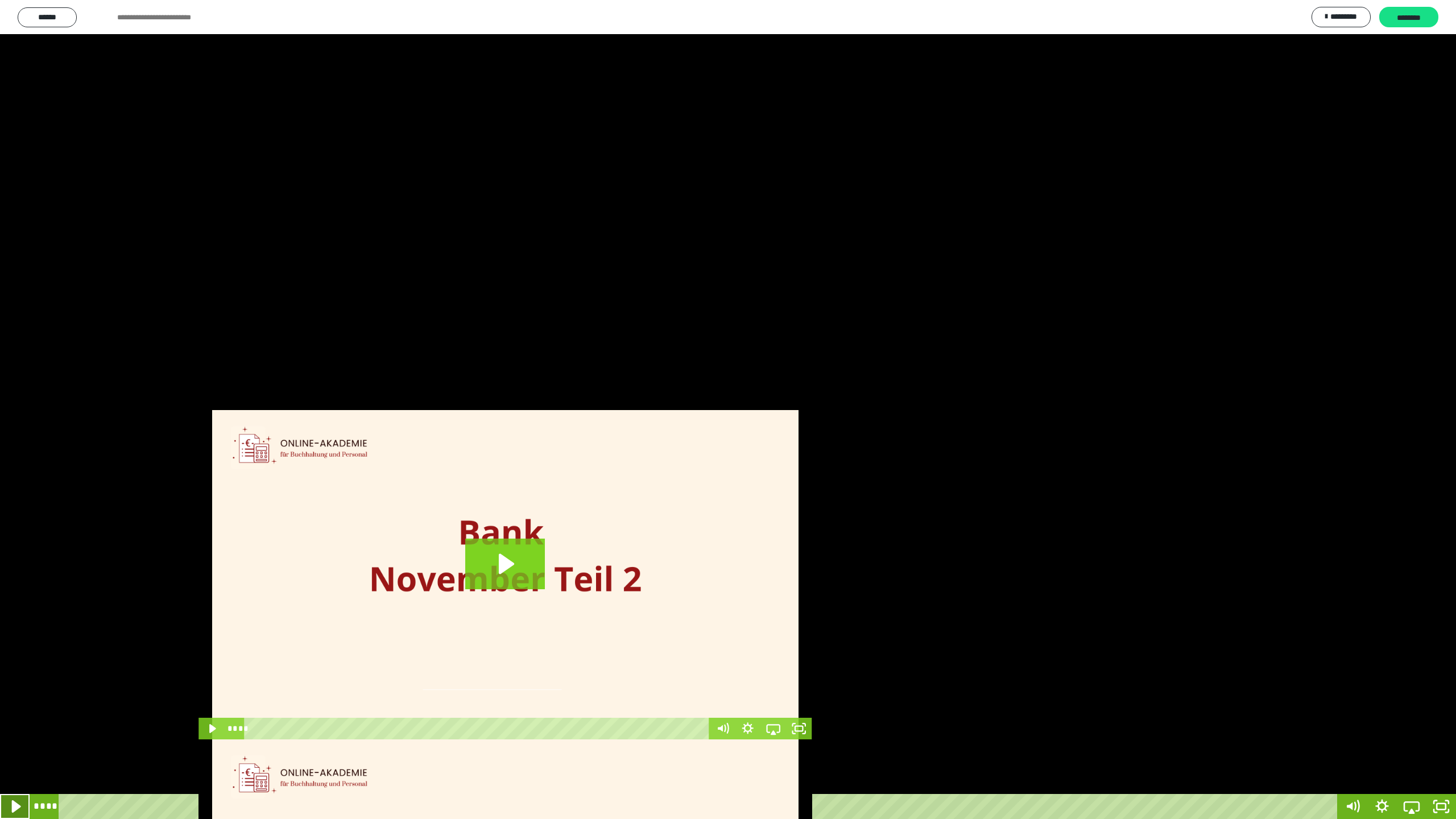 click 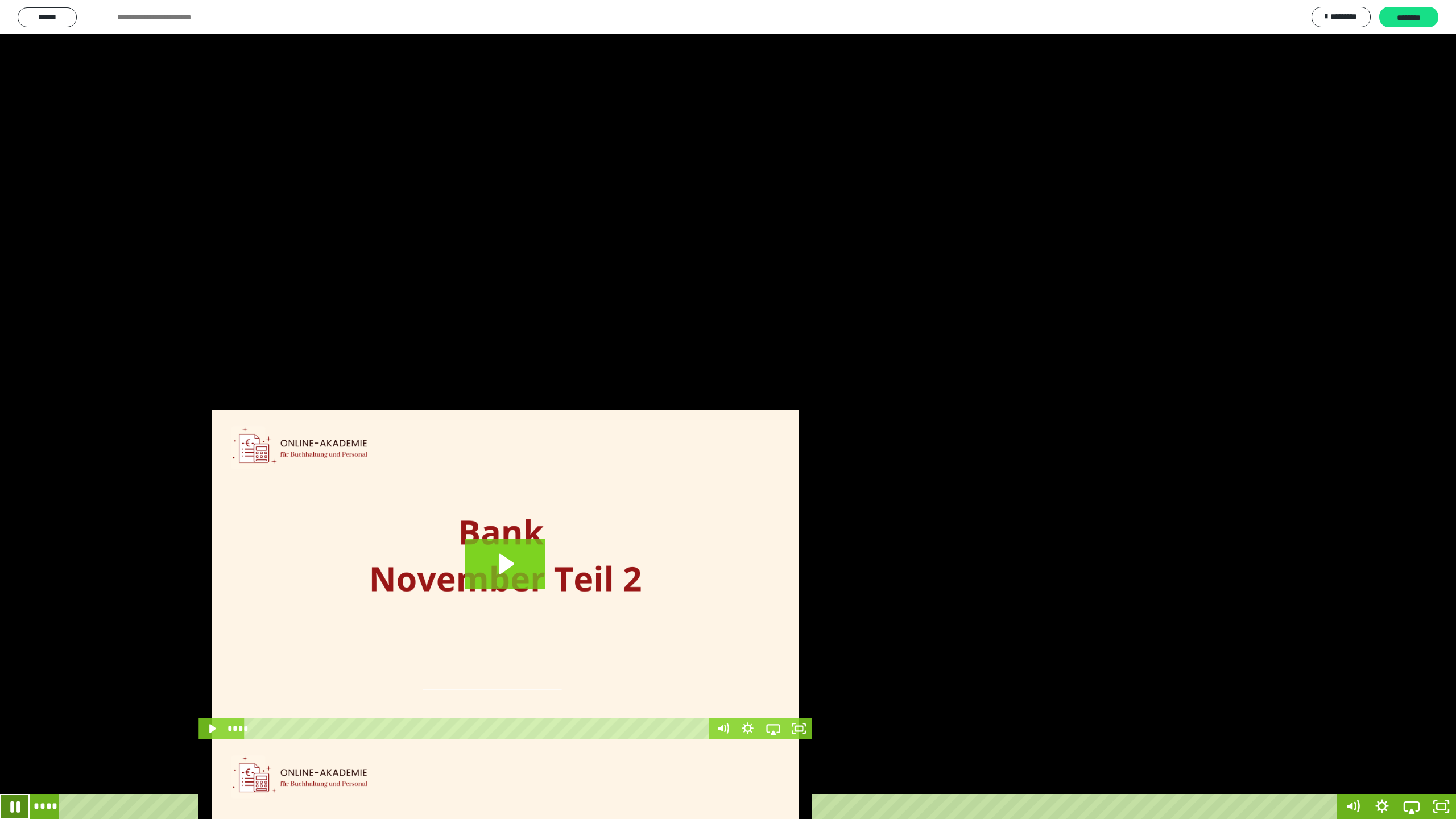 click 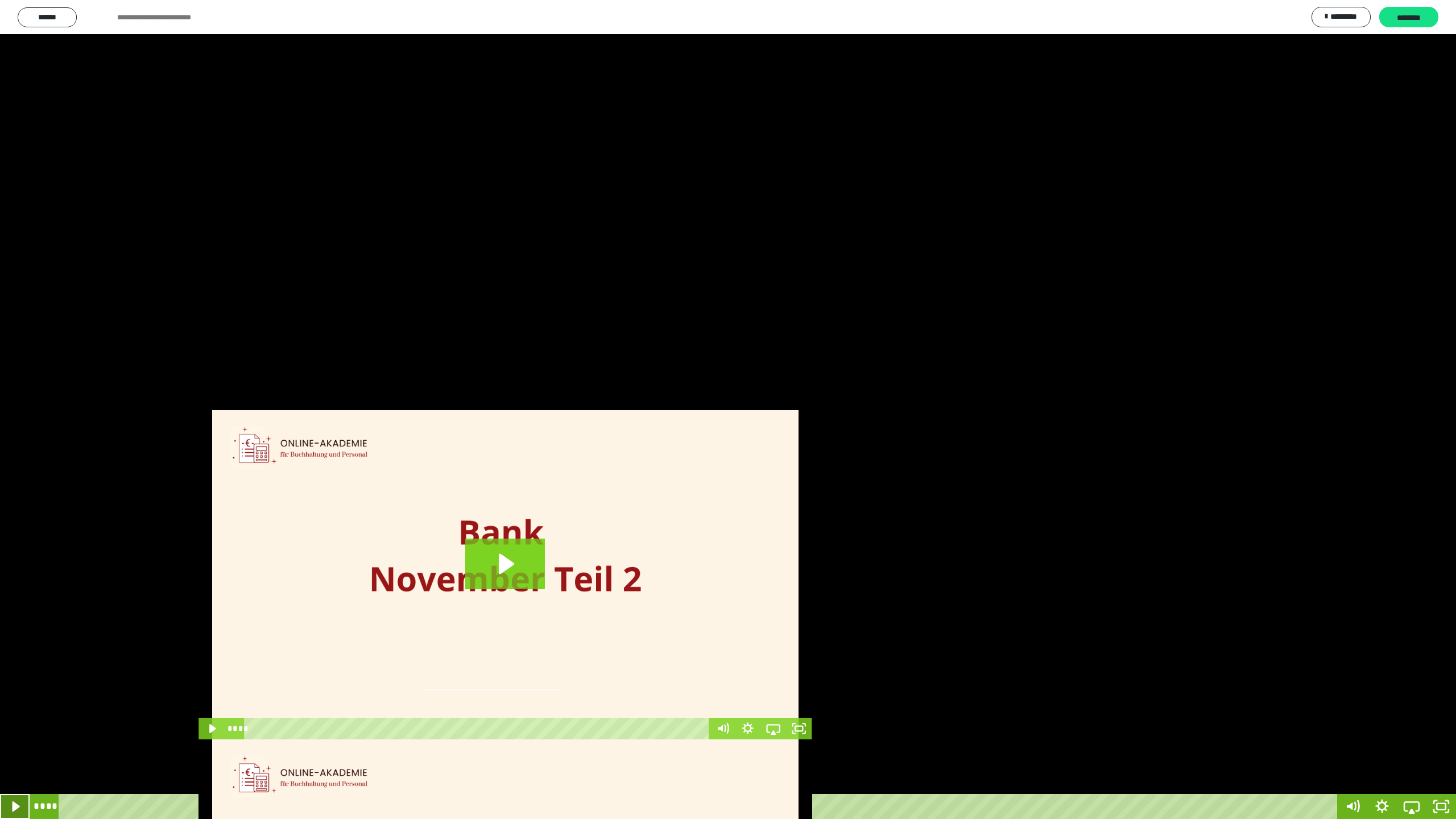 click 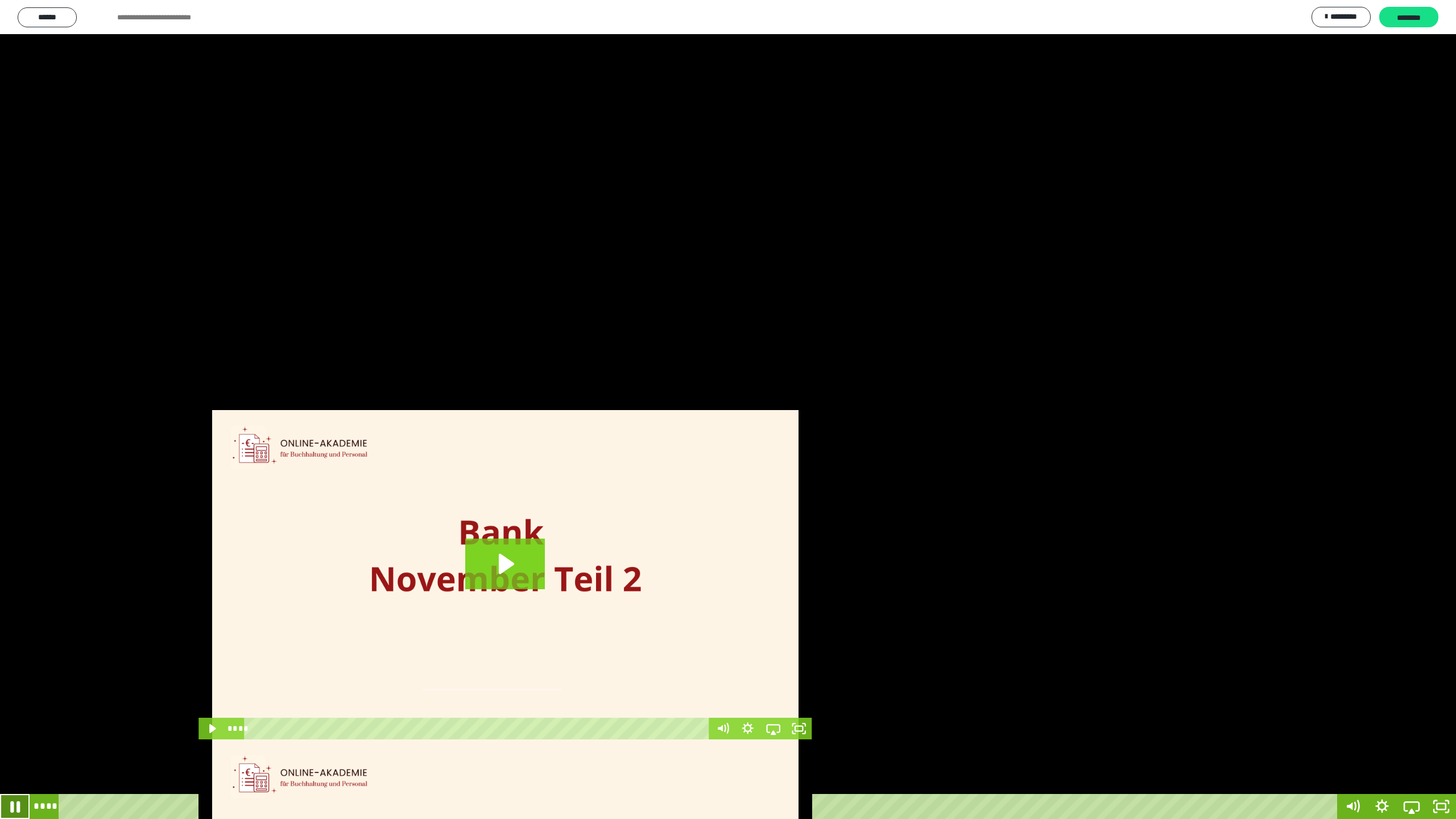 click 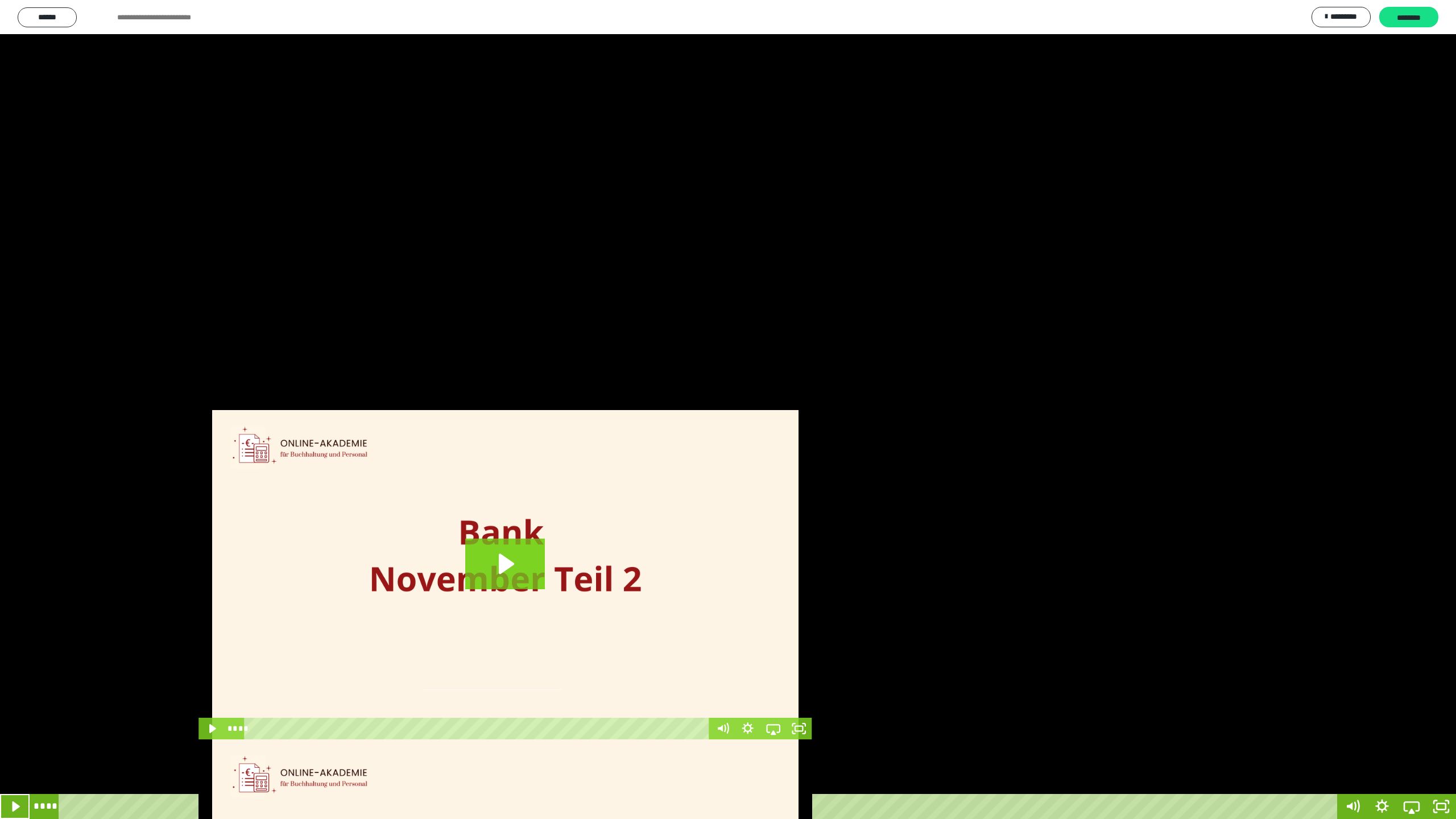 type 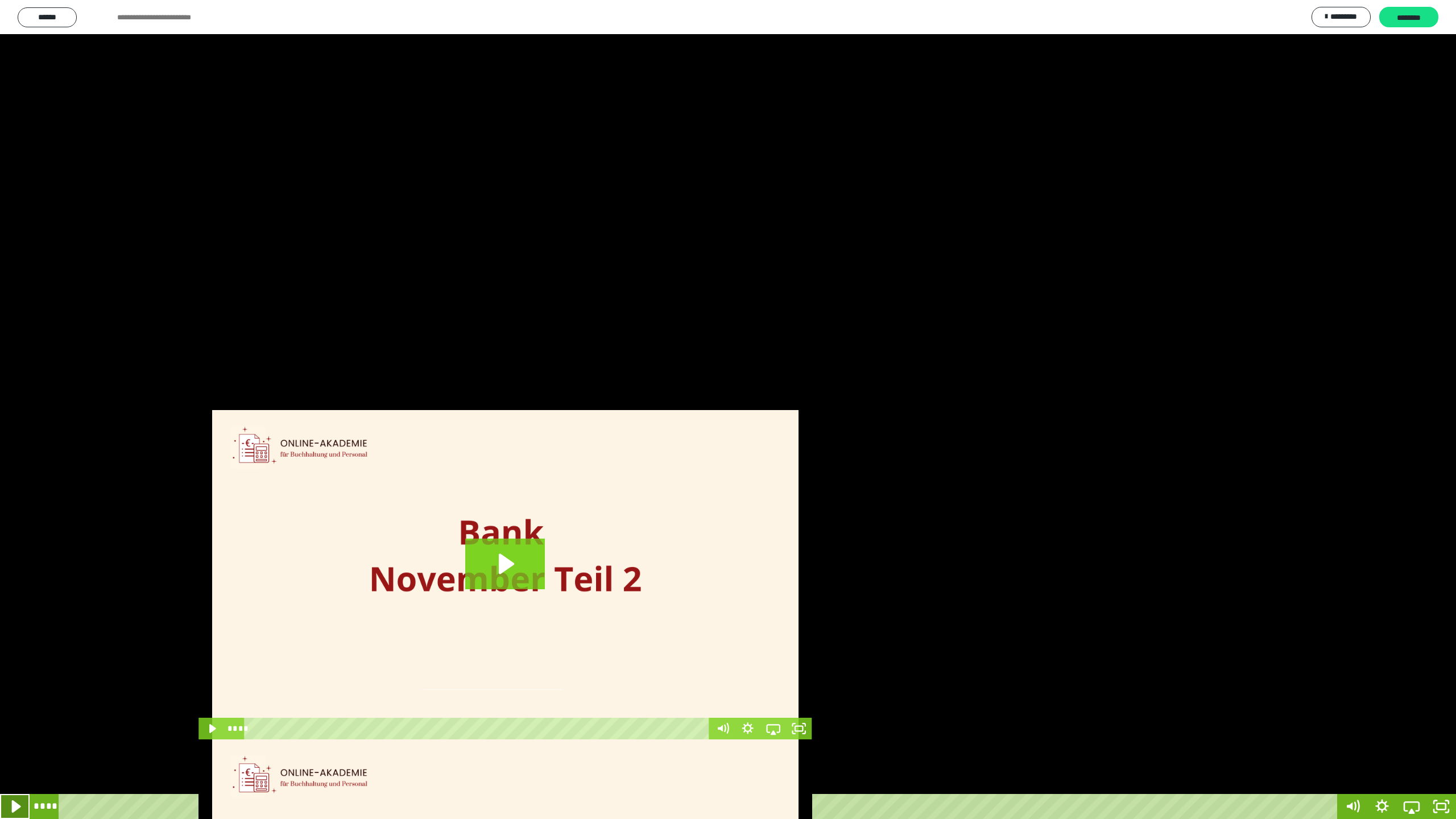 click 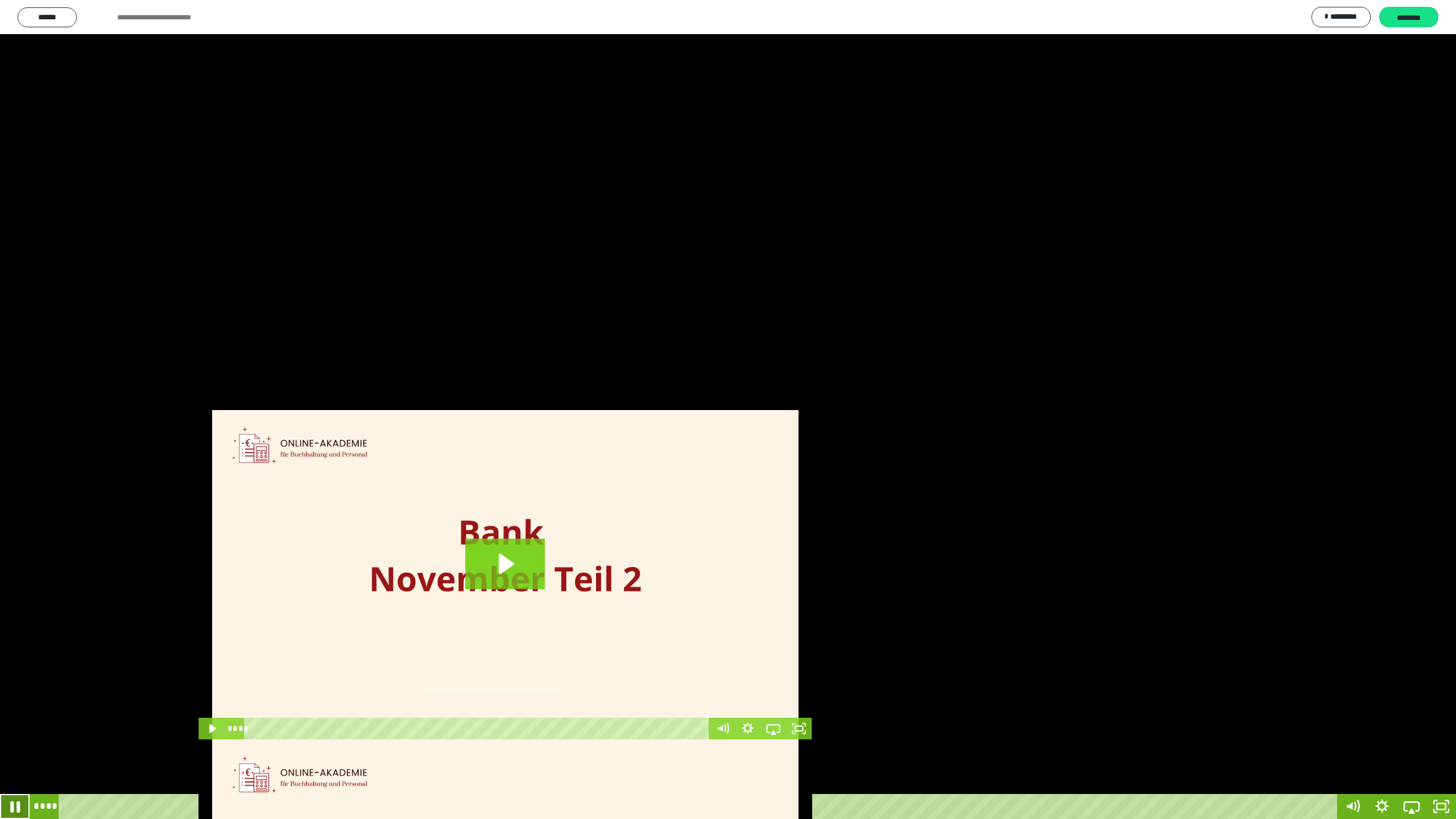 click 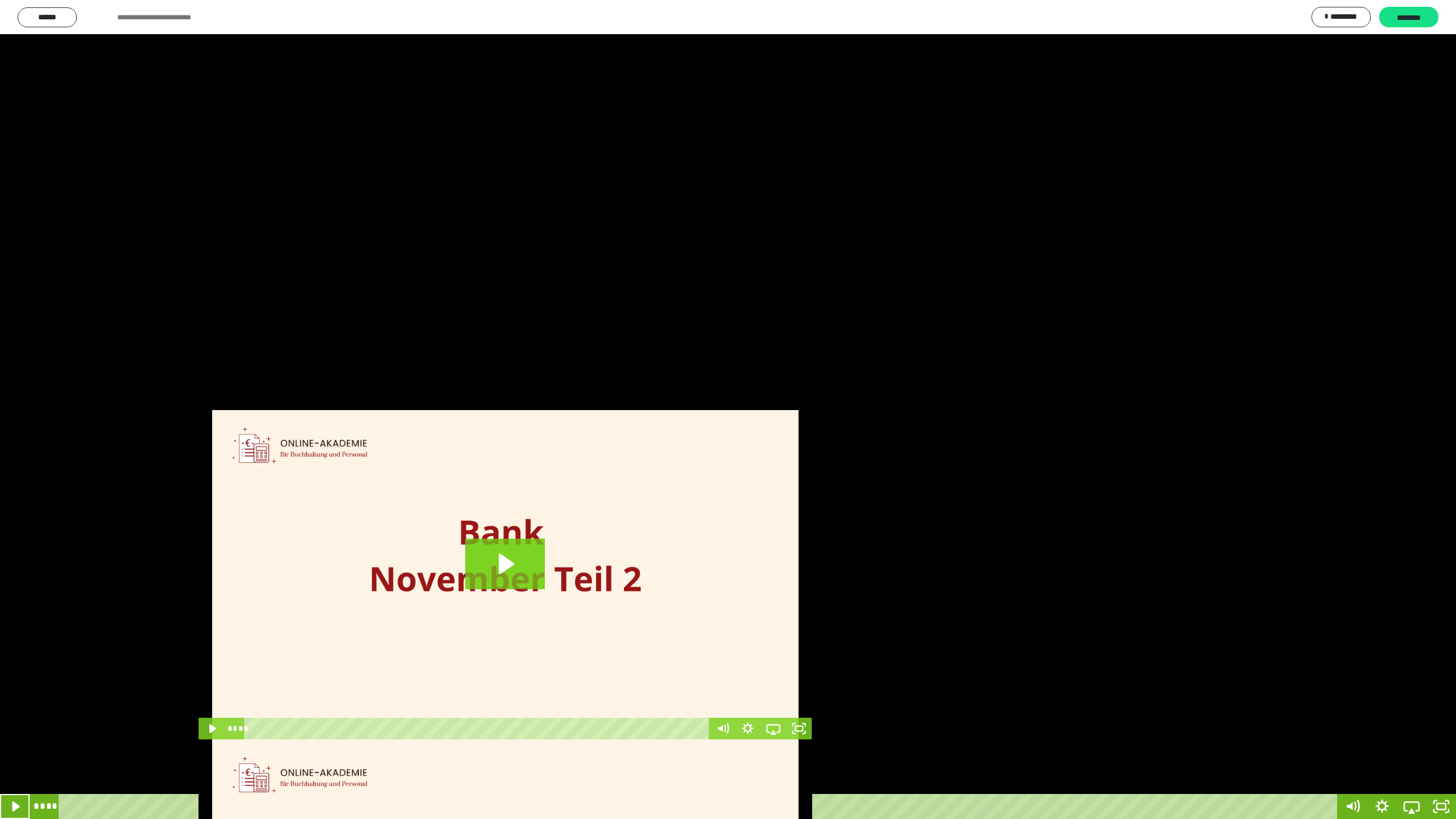 click 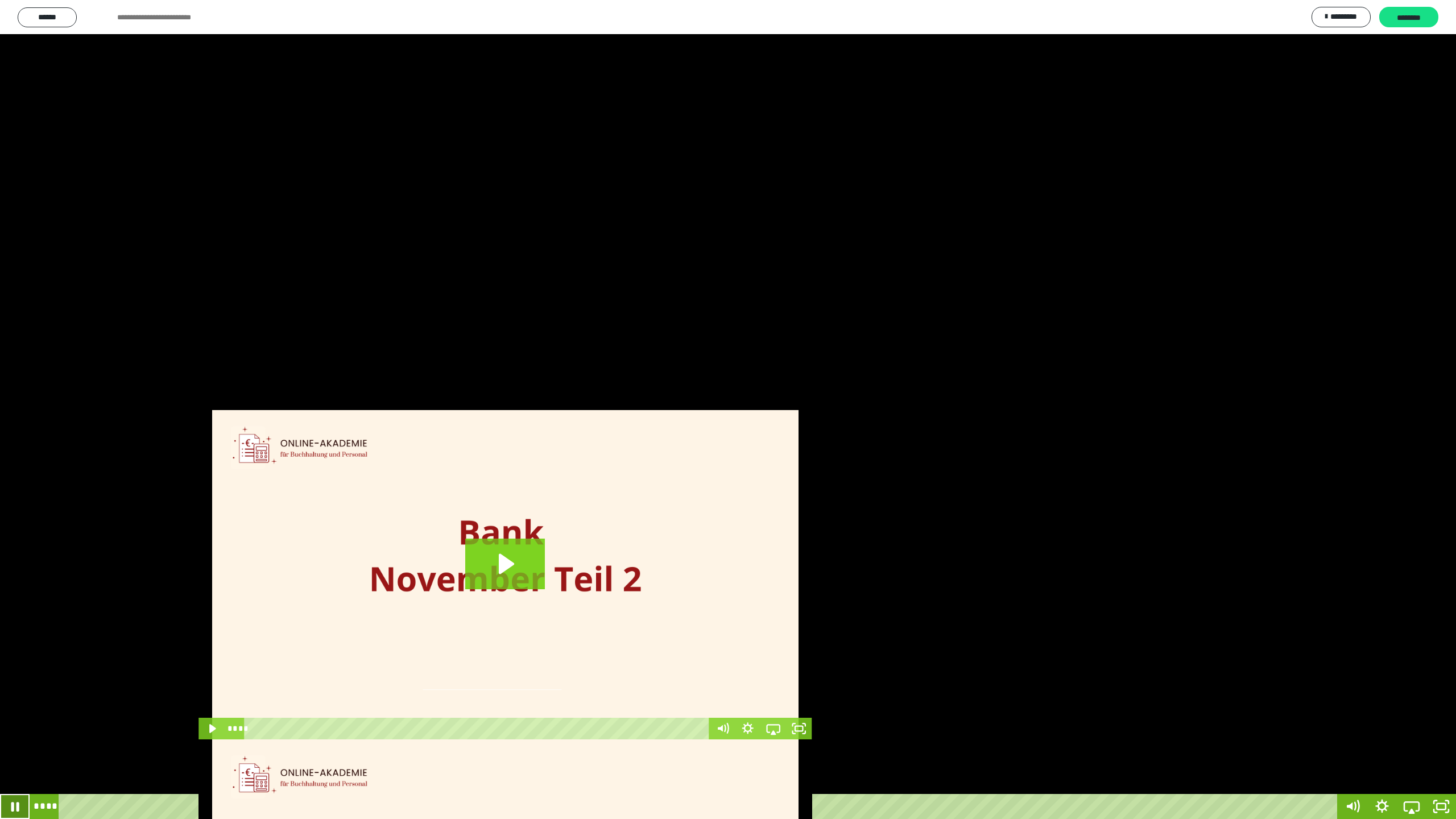 click 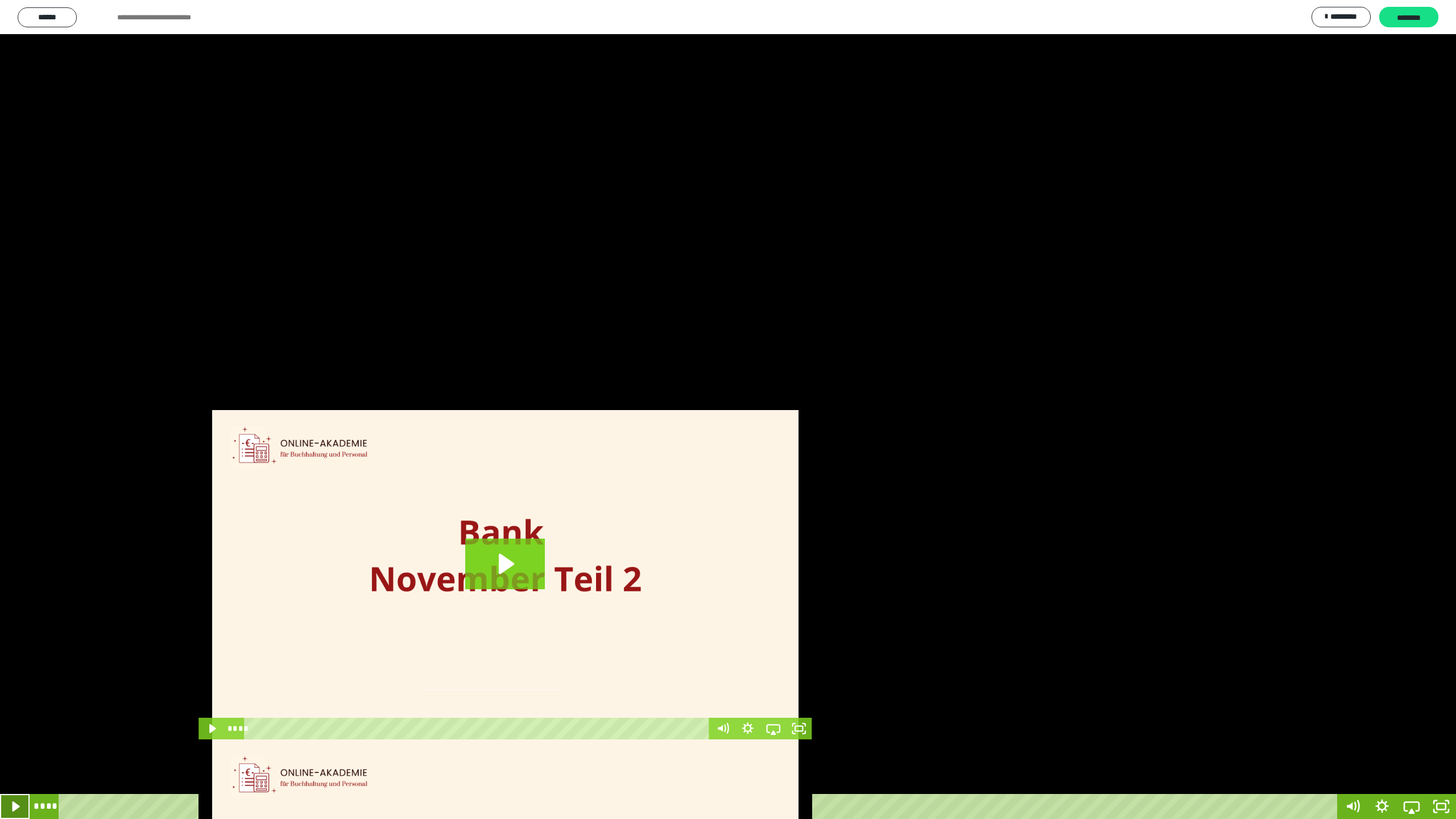click 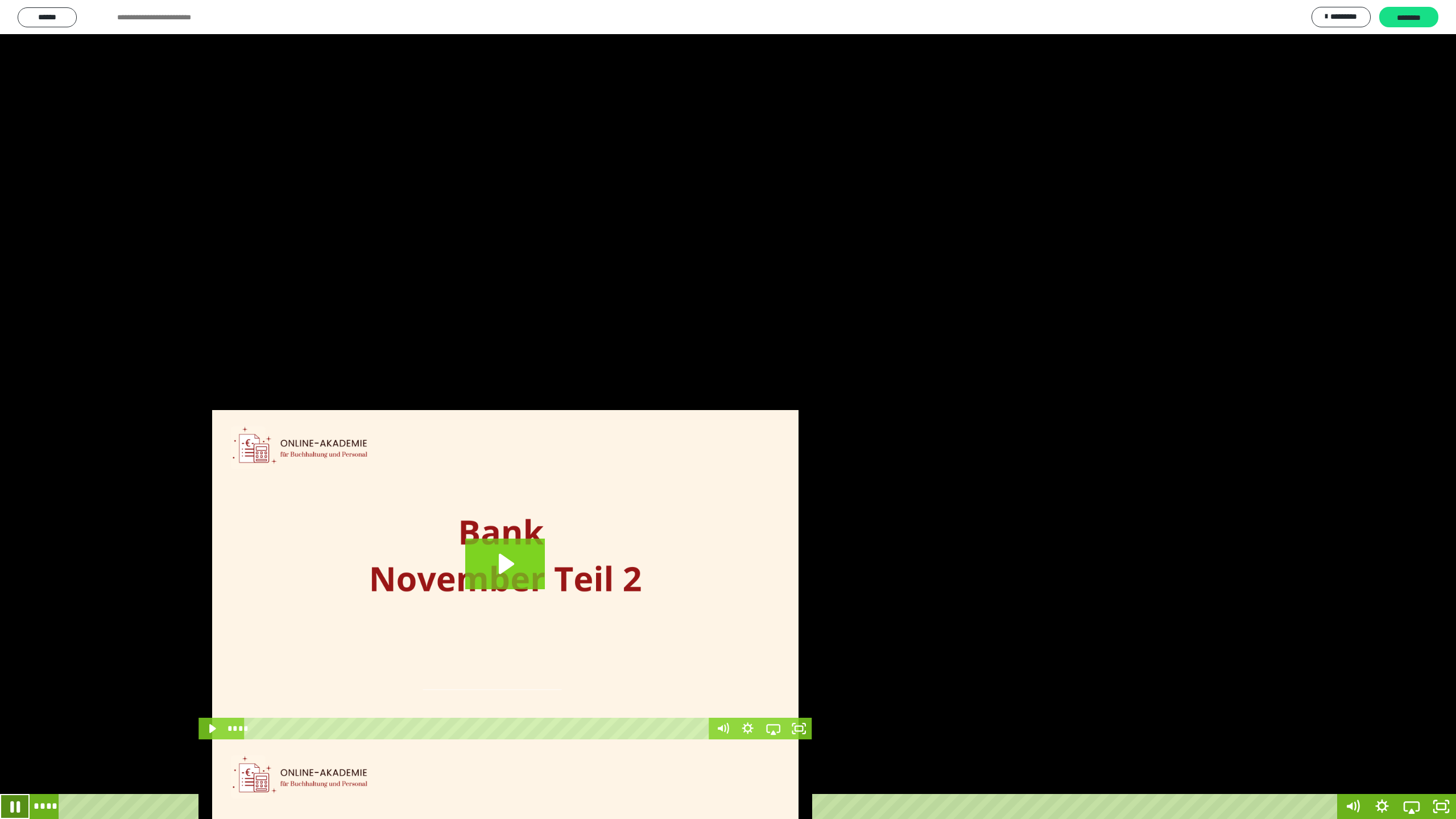 click 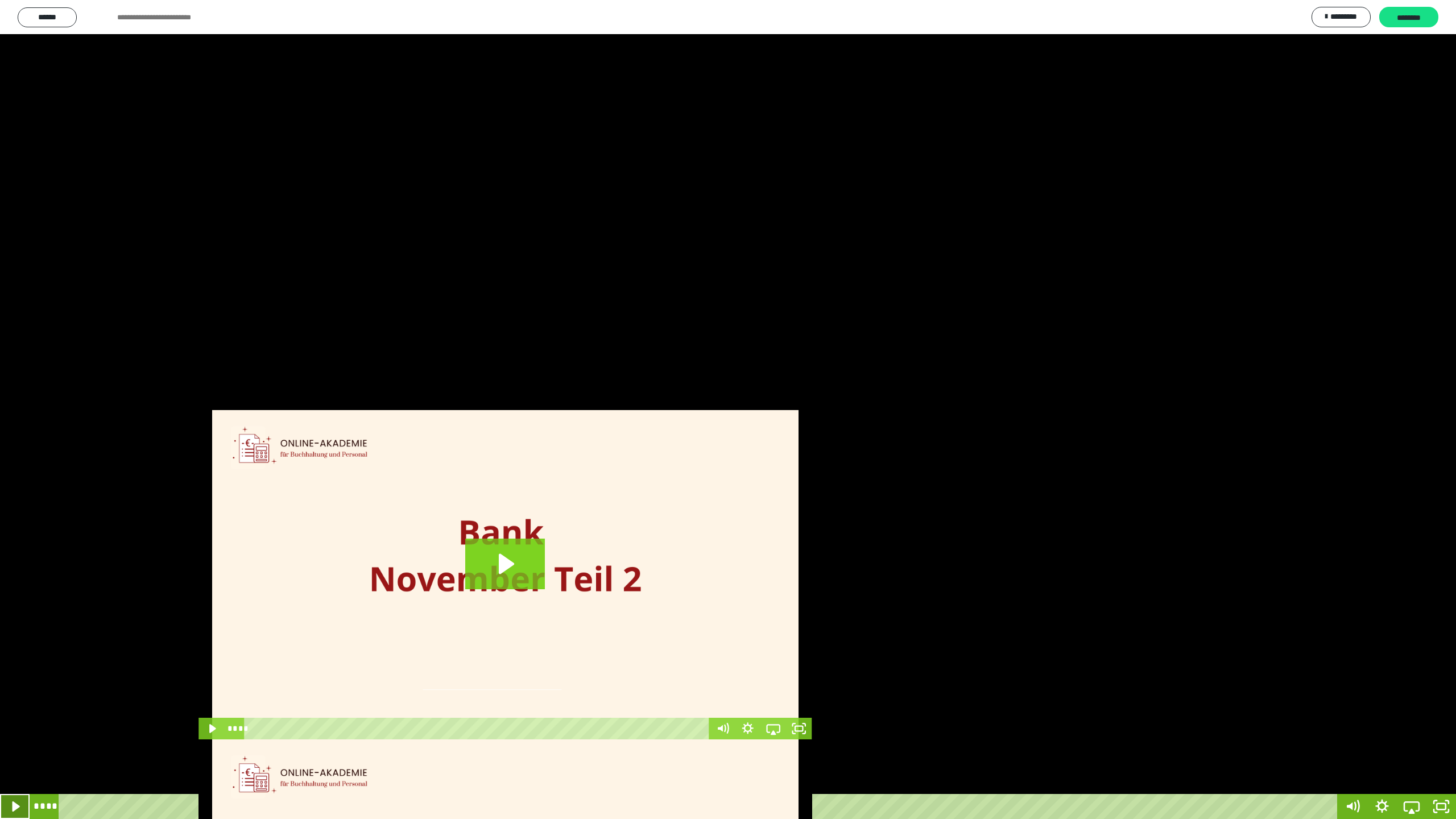 click 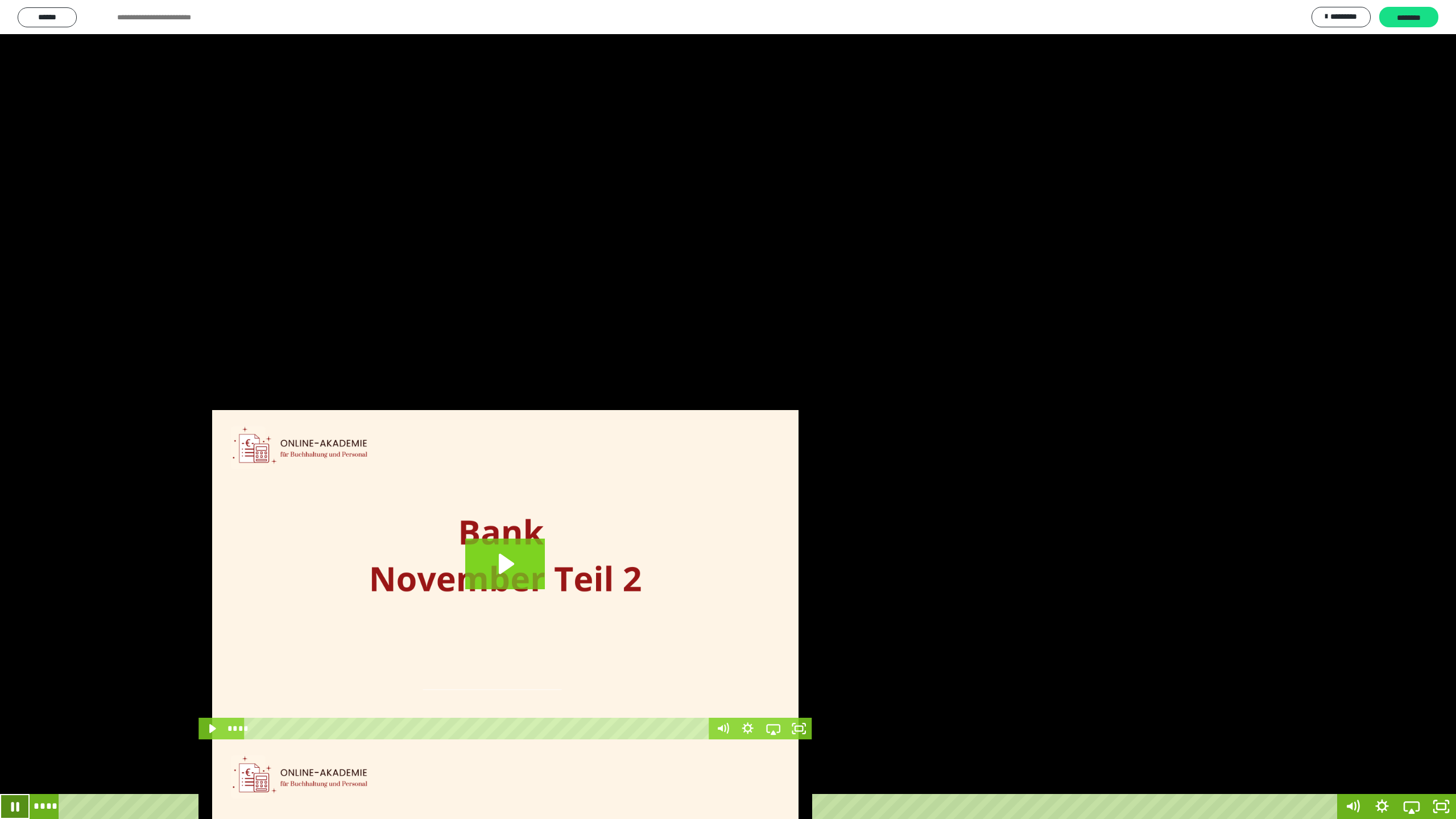 click 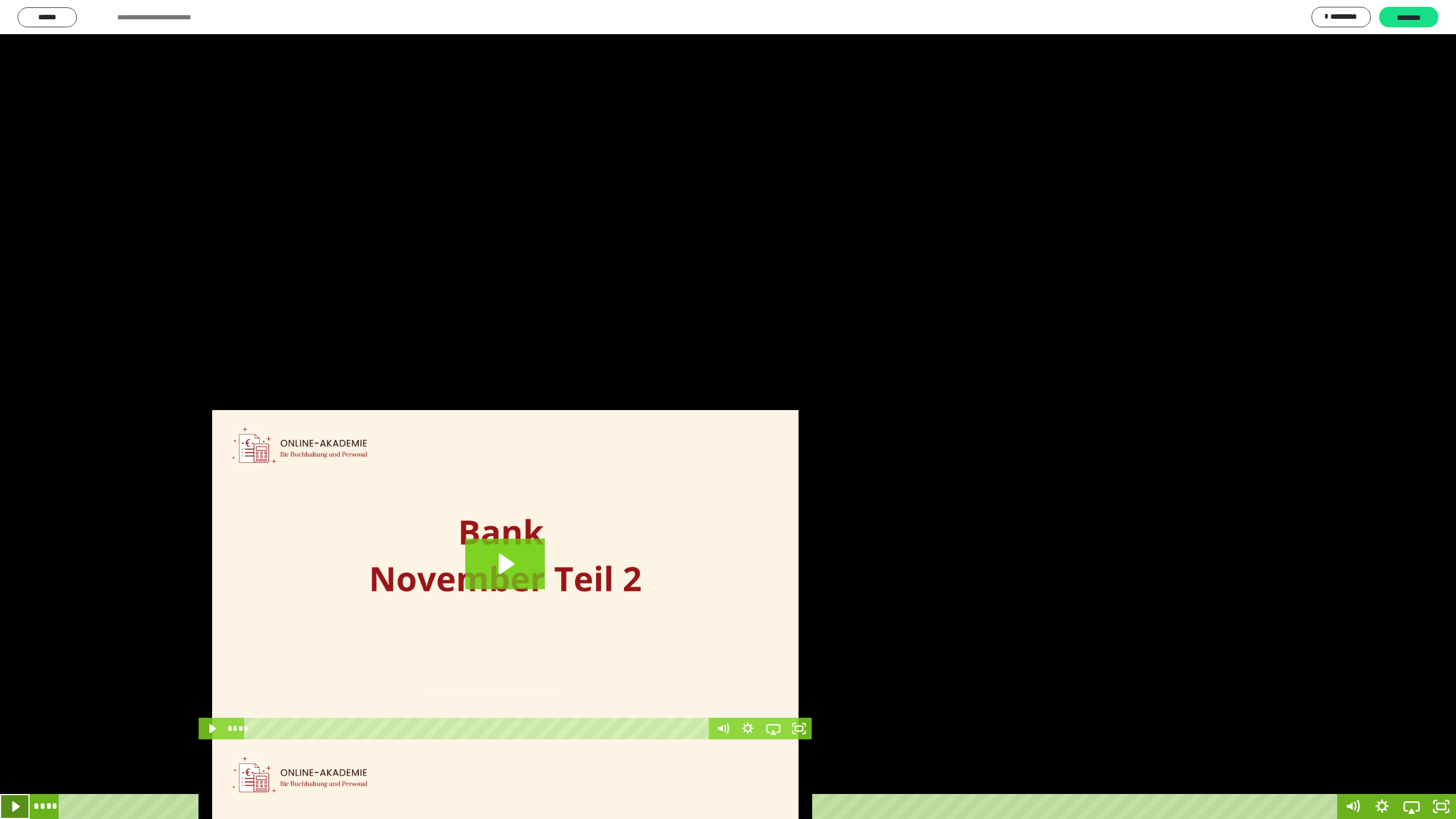 click 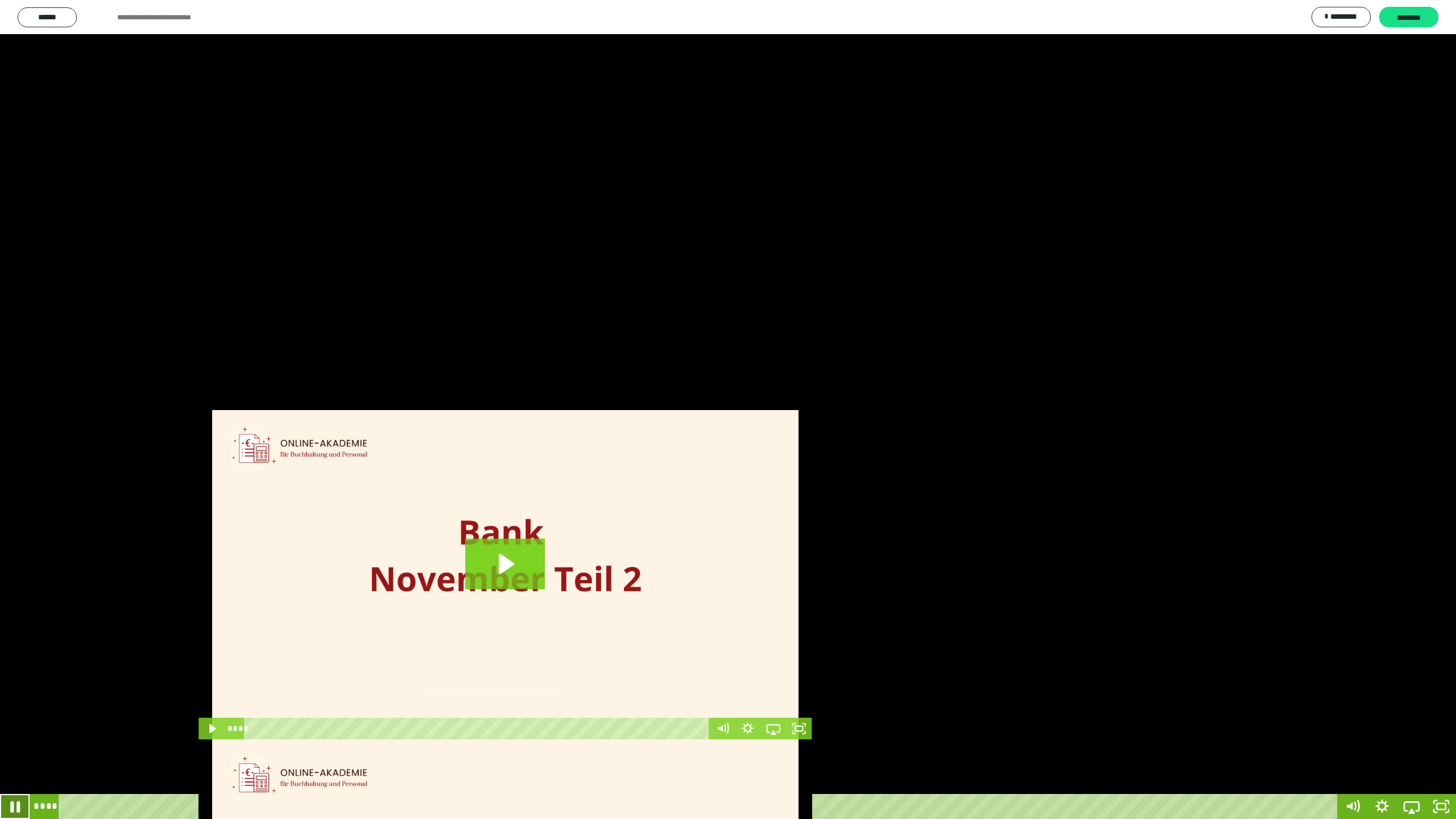 click 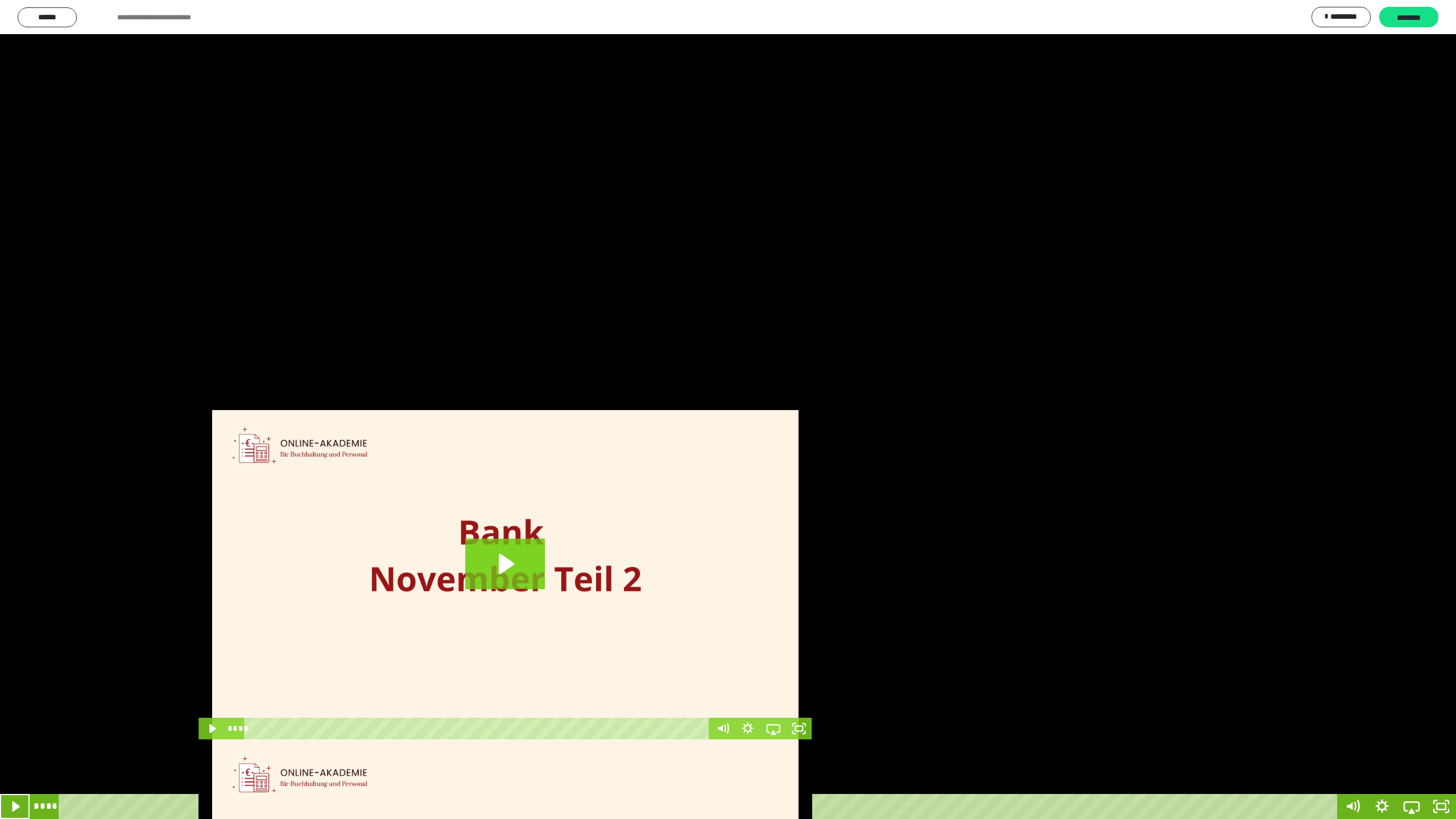 click 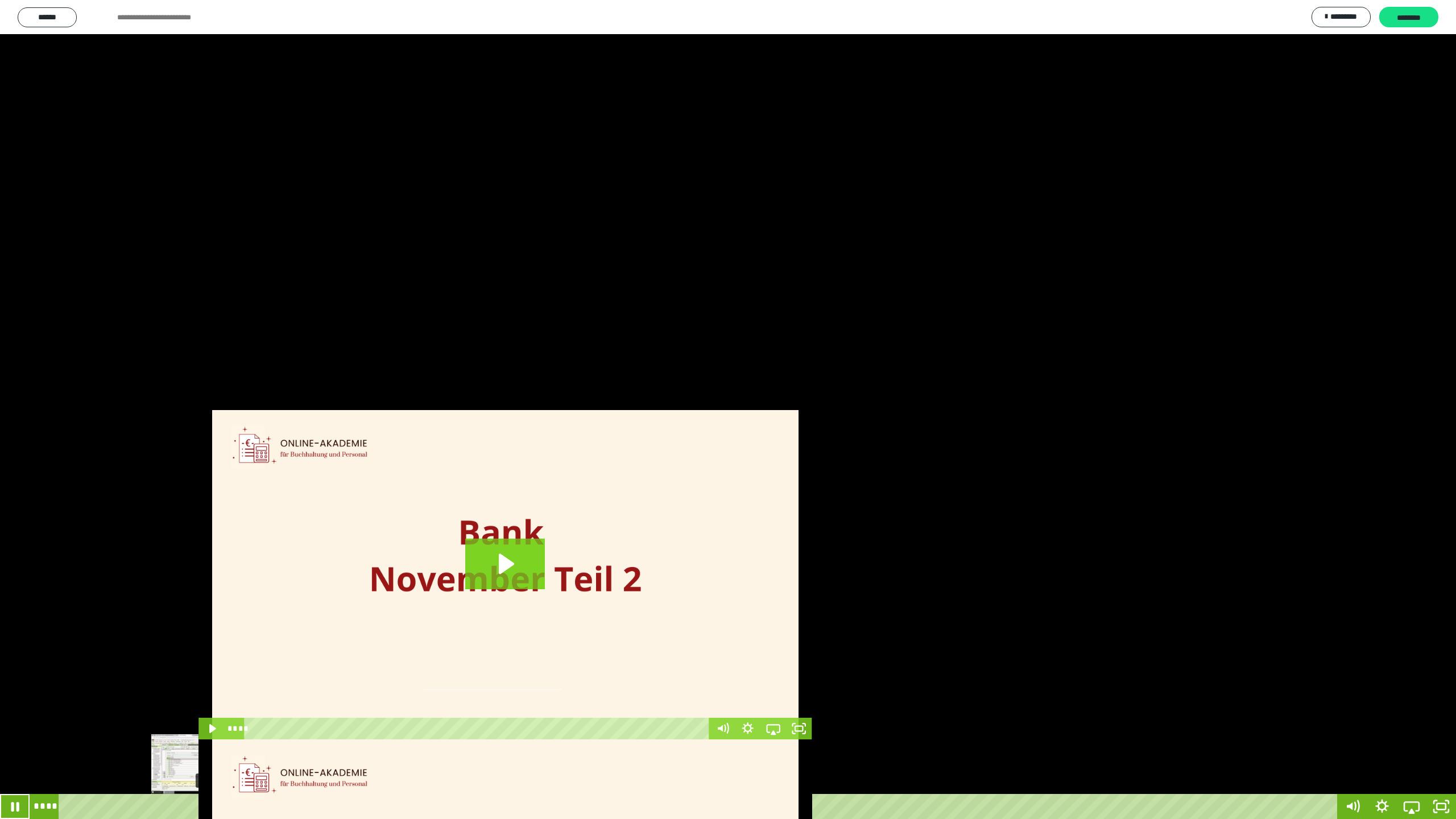 click 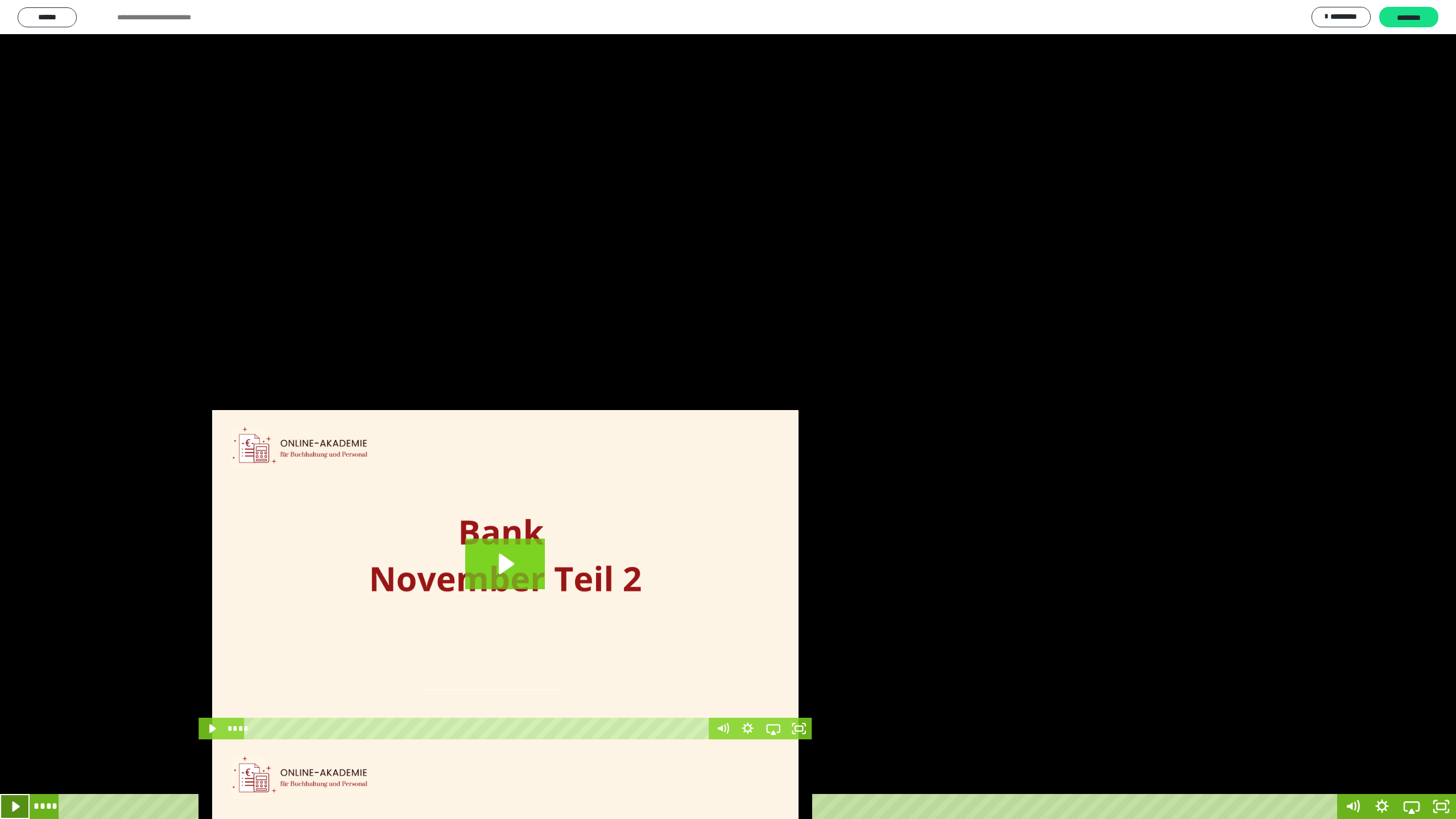 click 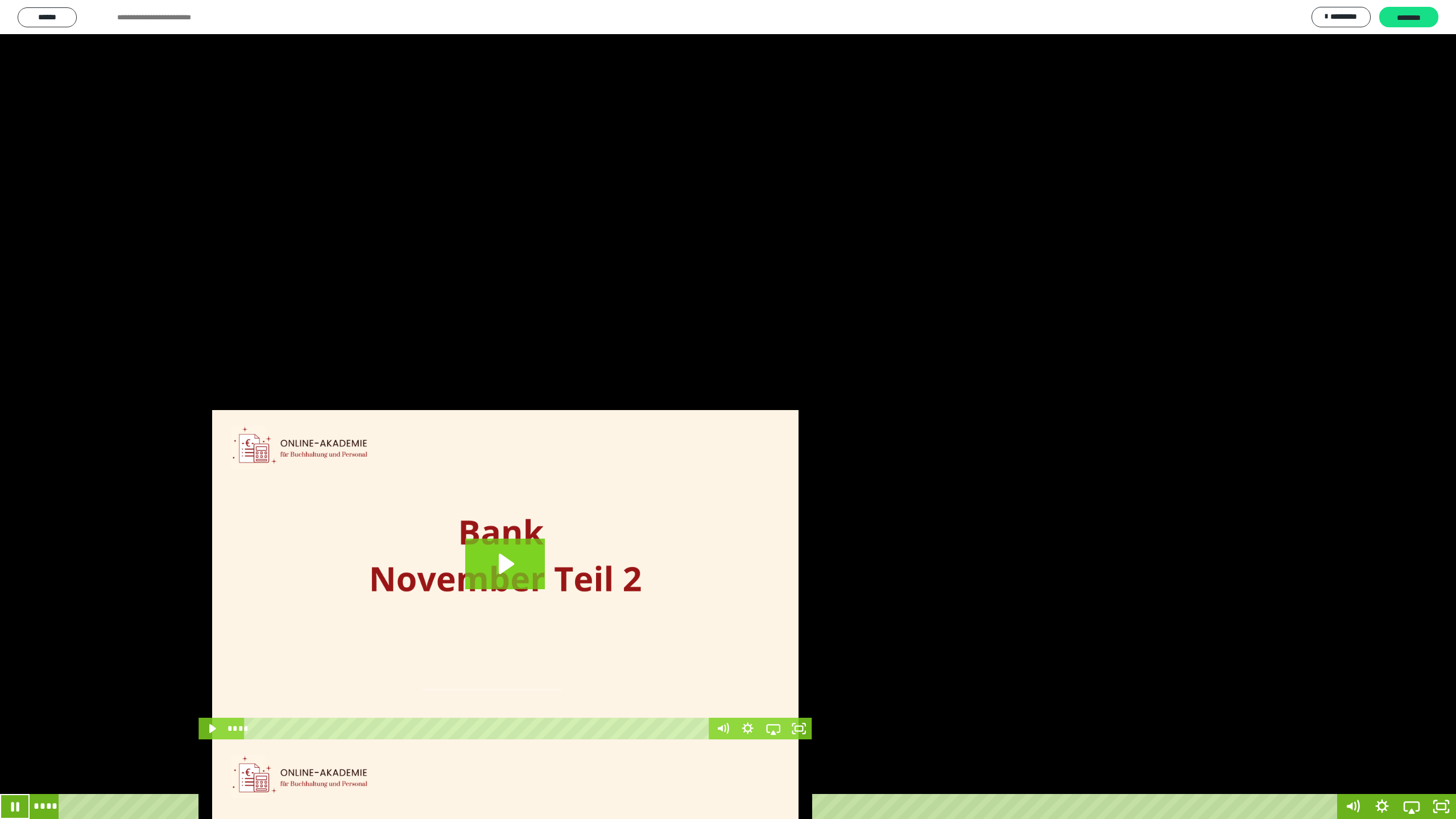 click on "****" at bounding box center (700, 806) 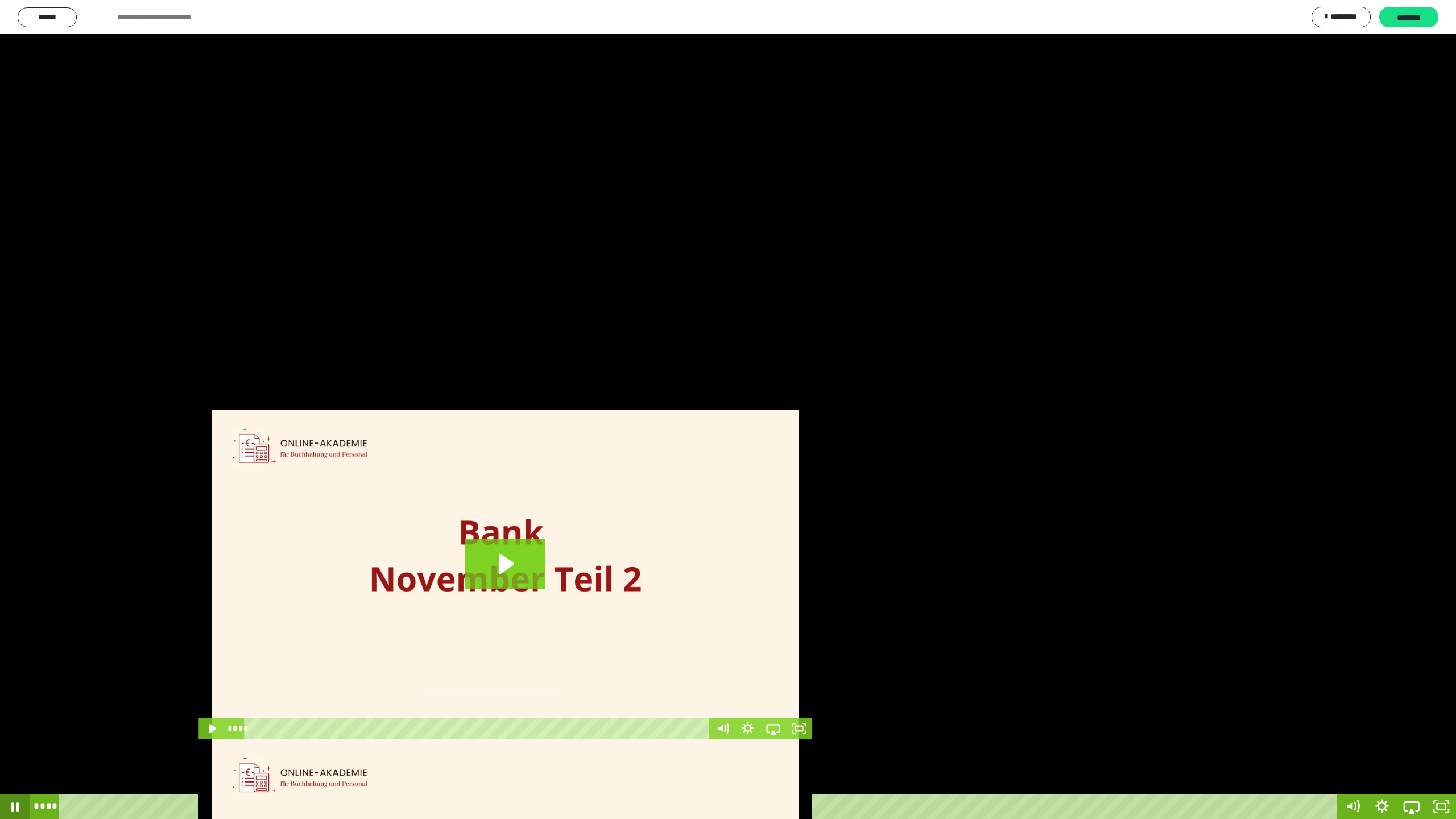 click 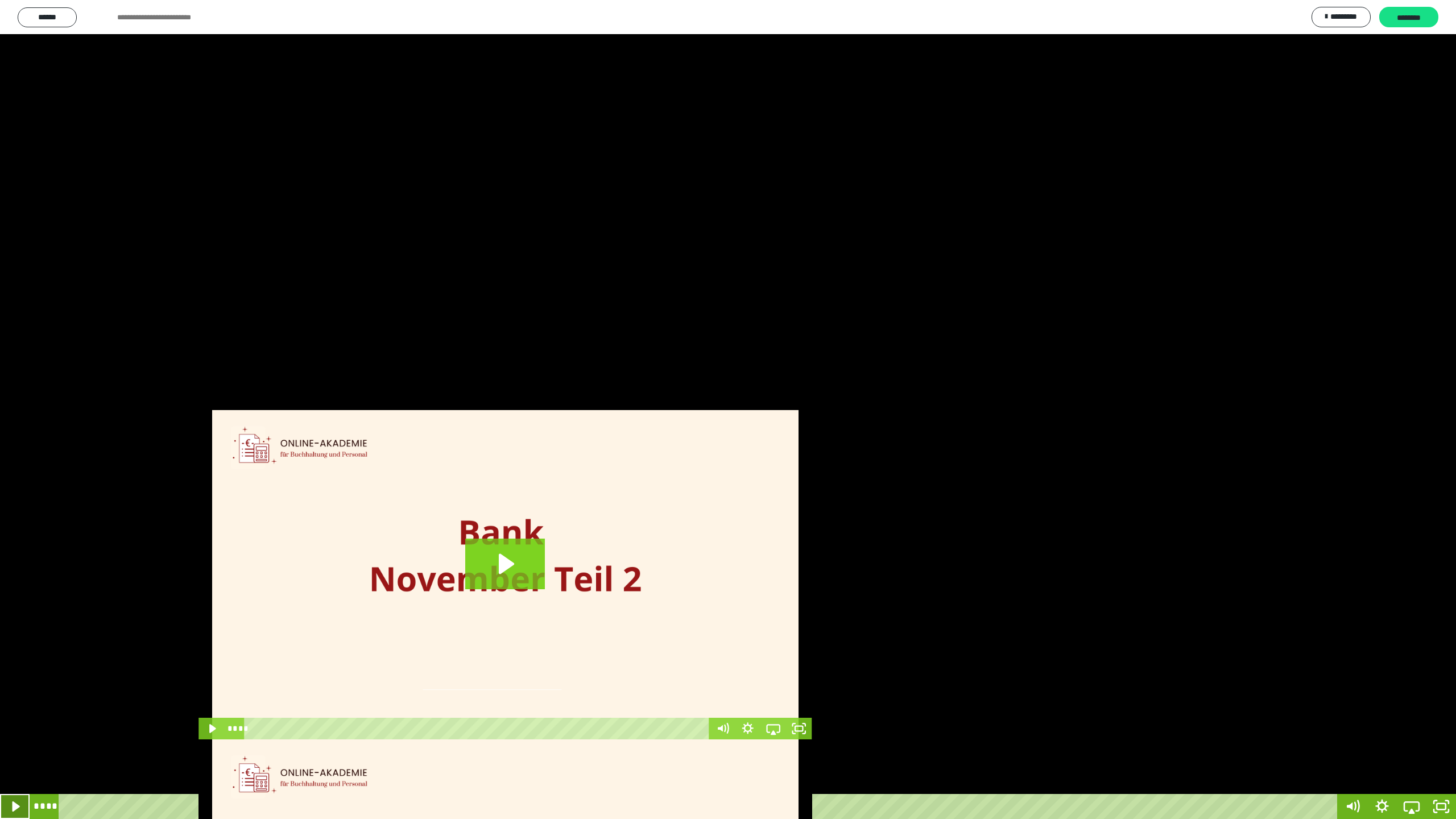 click 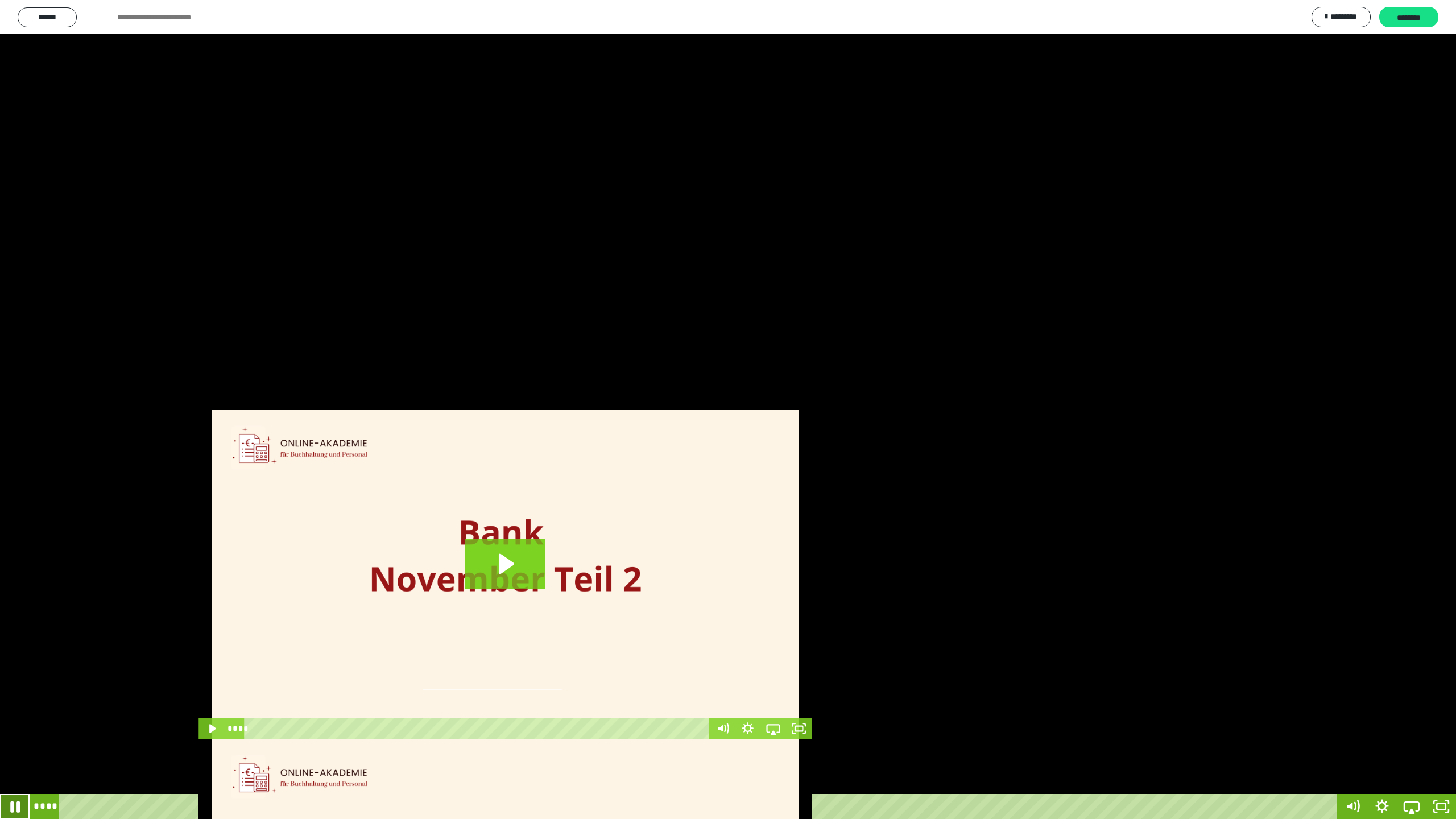 click 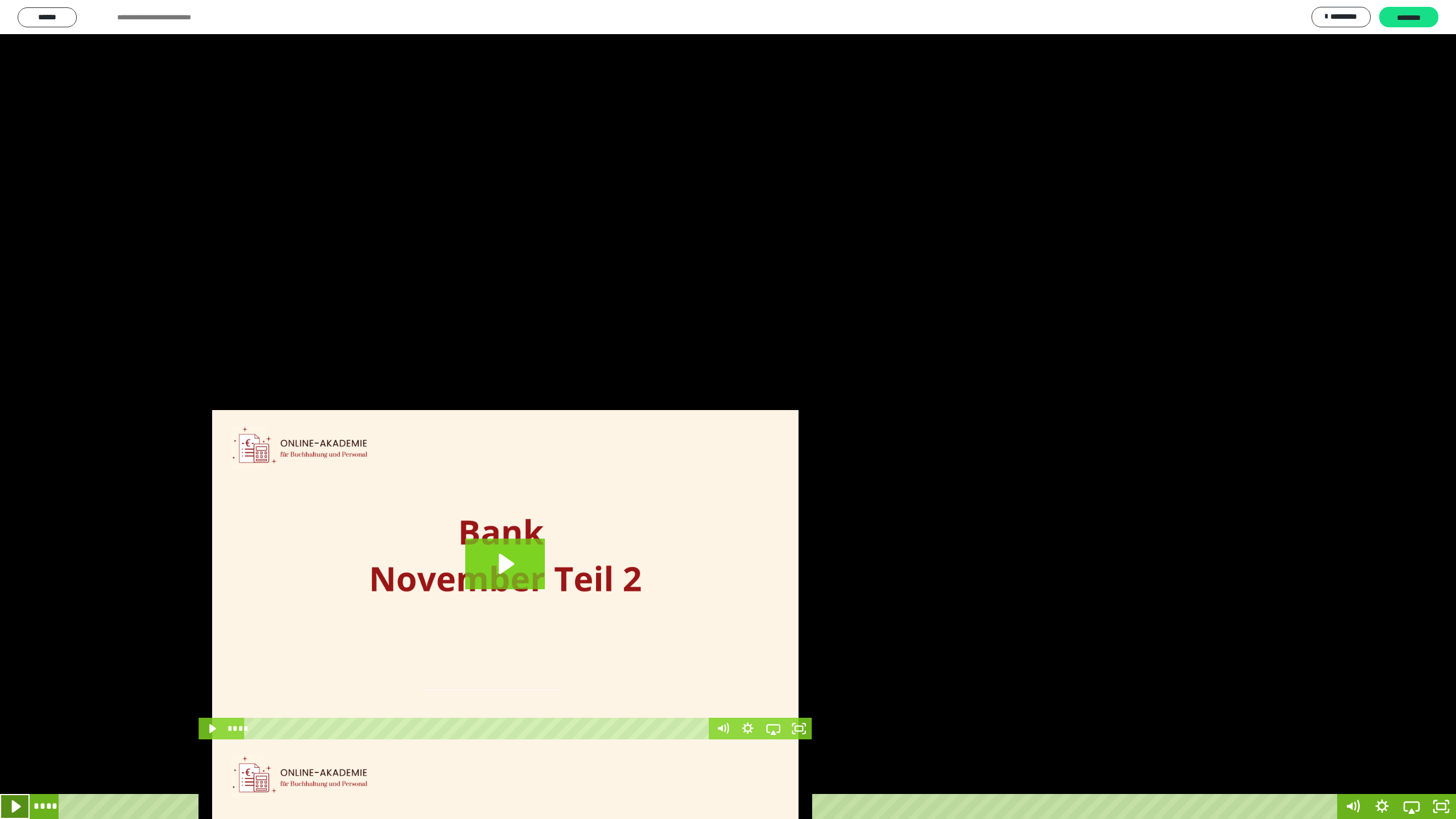 click 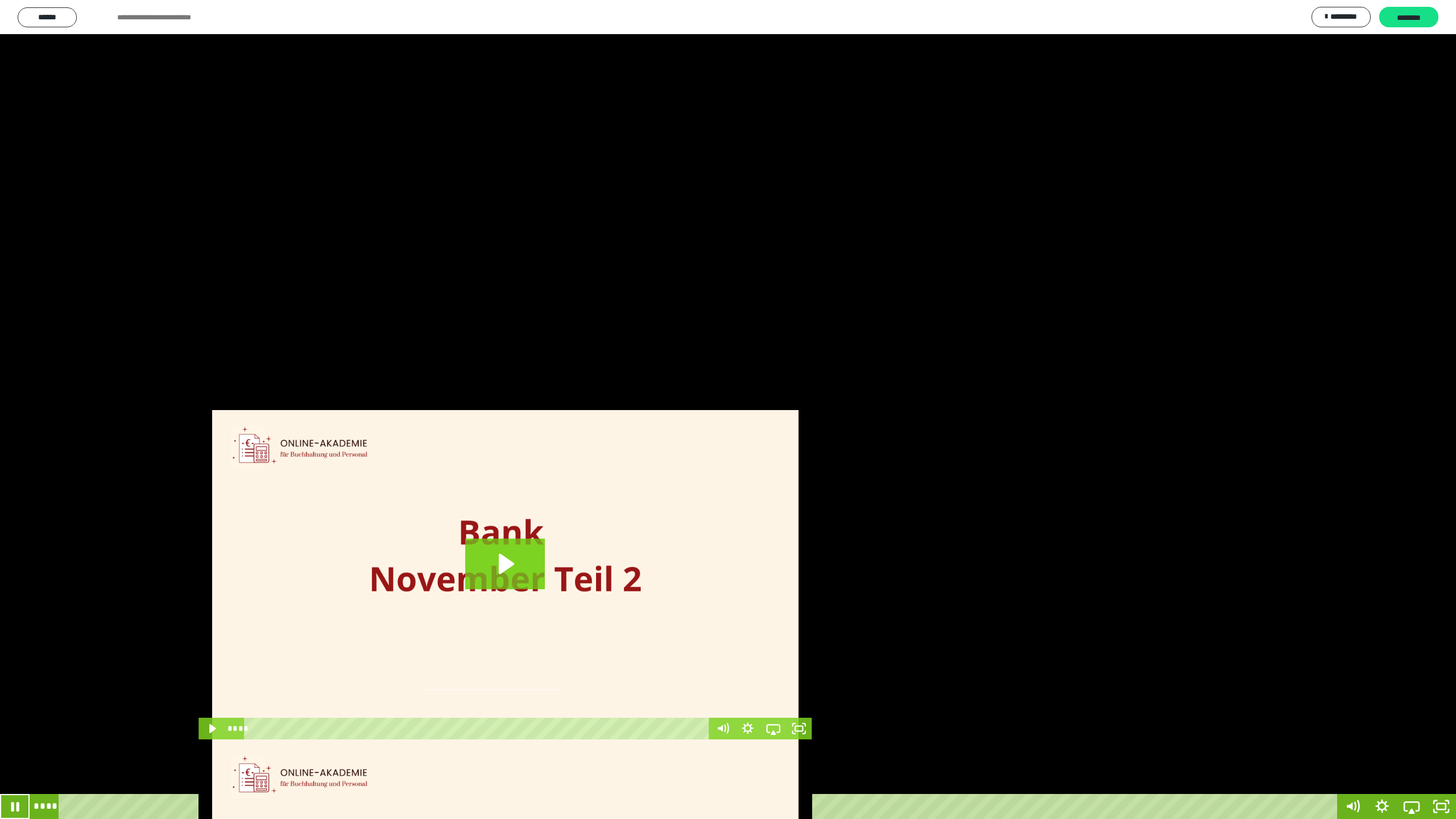 click 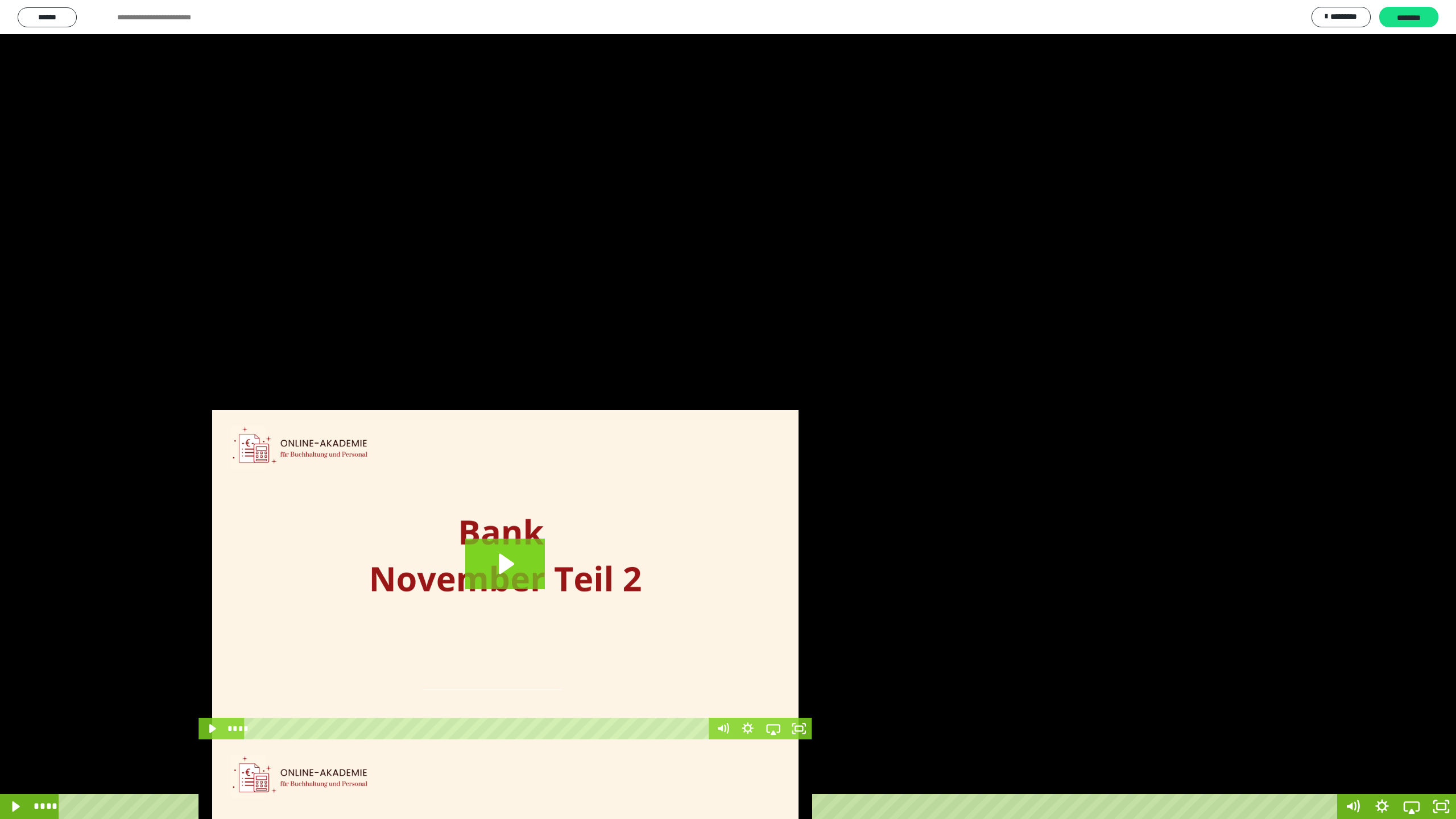 click on "****" at bounding box center [700, 806] 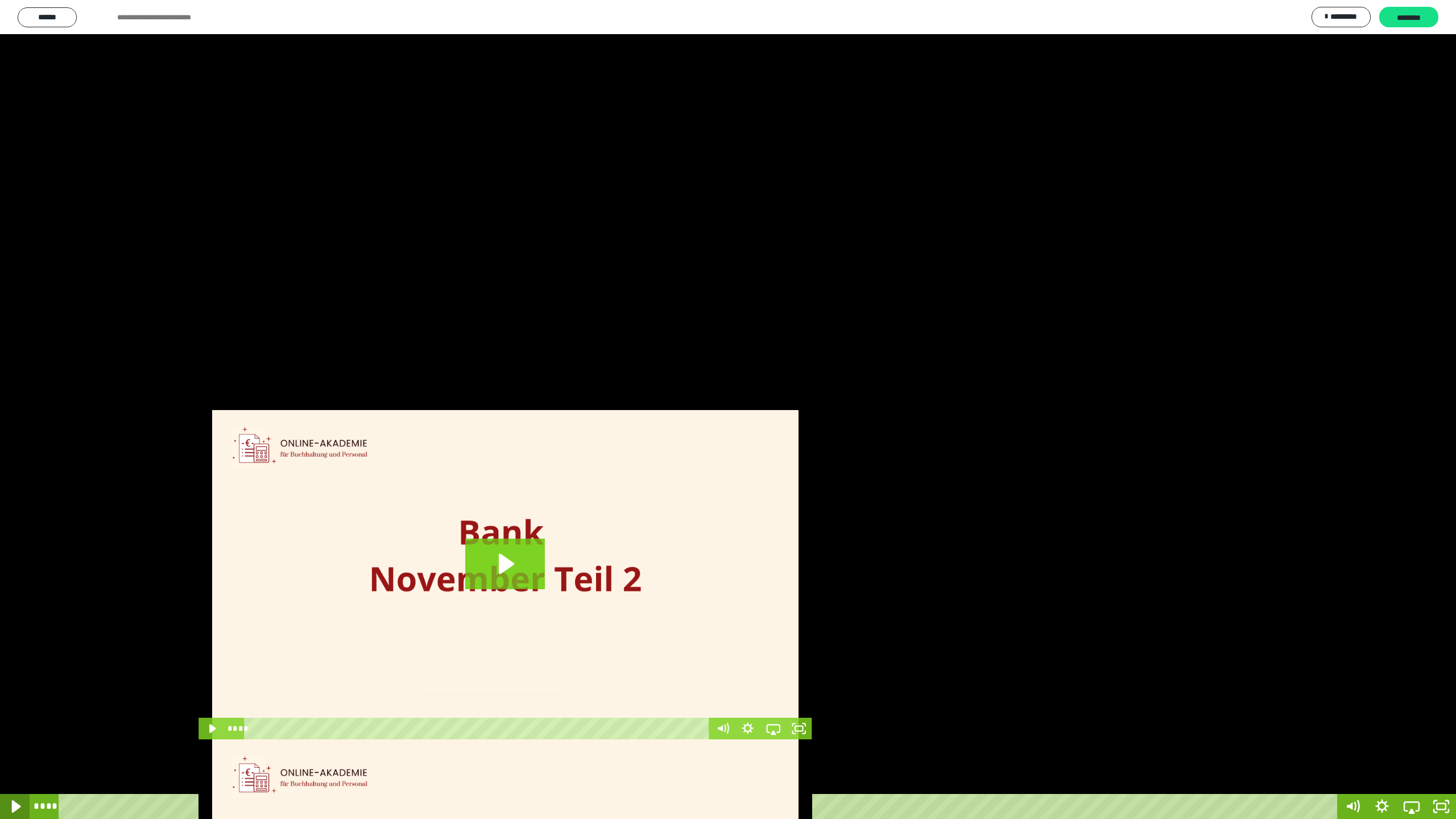 click 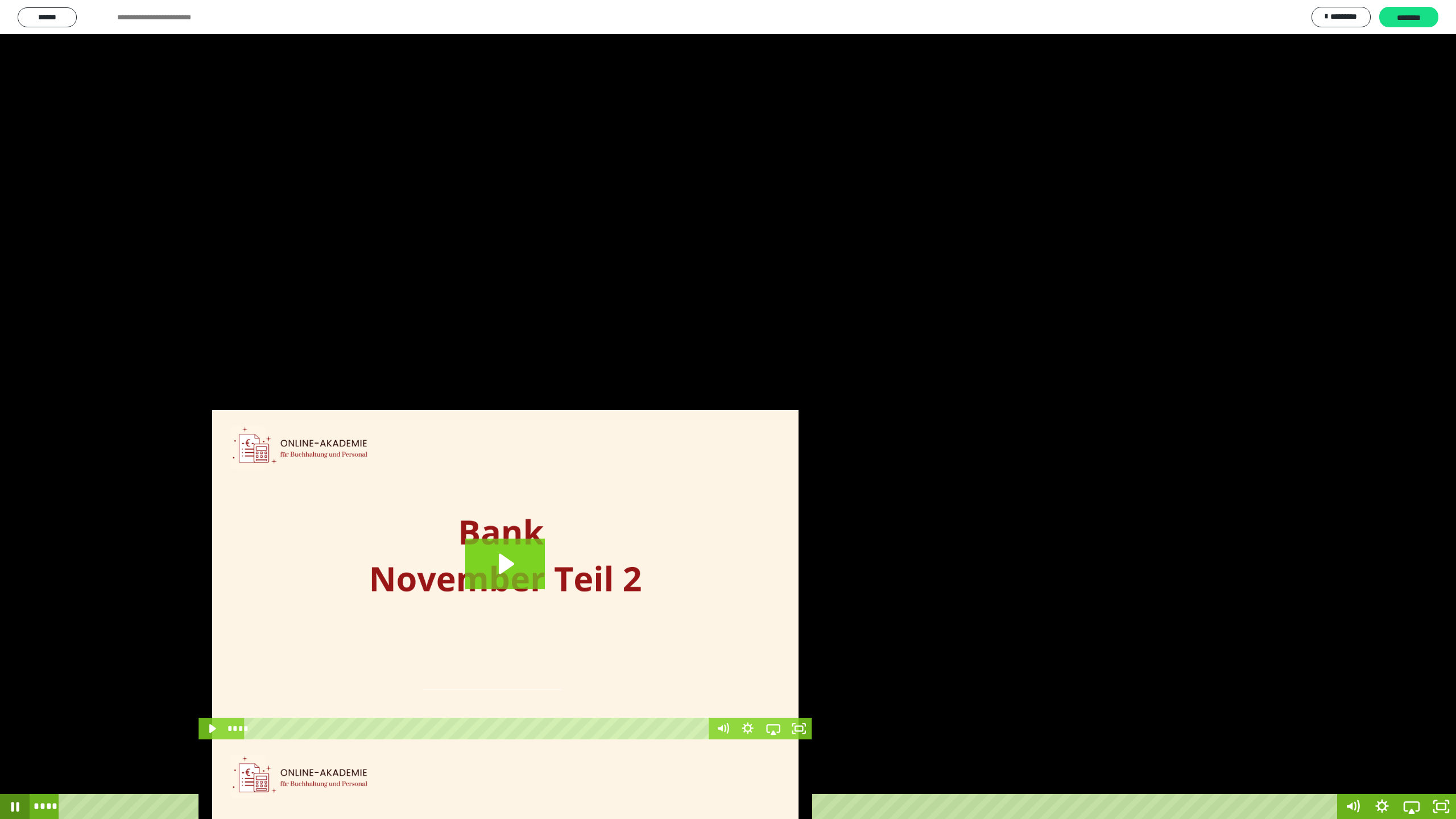 click 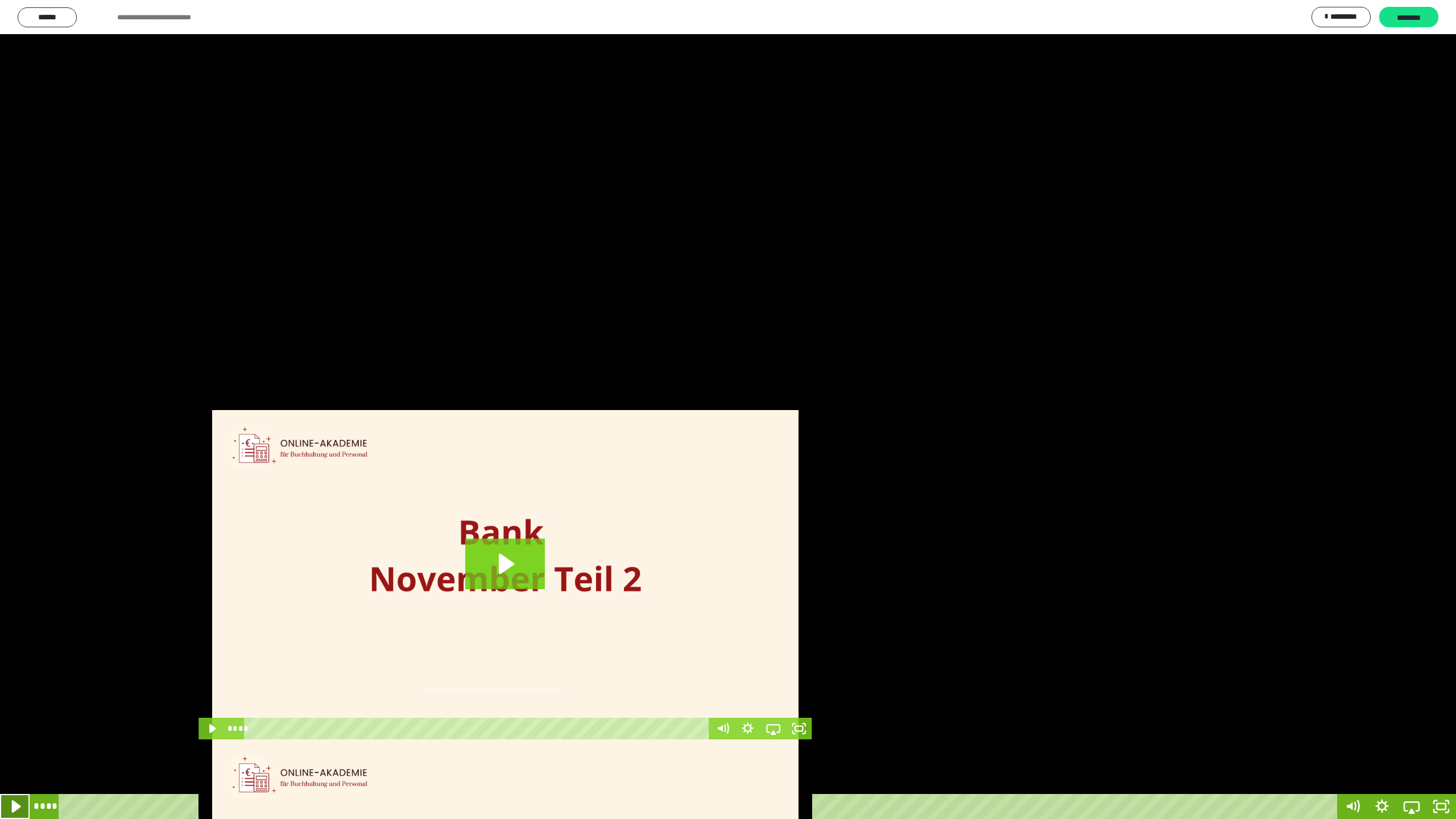 click 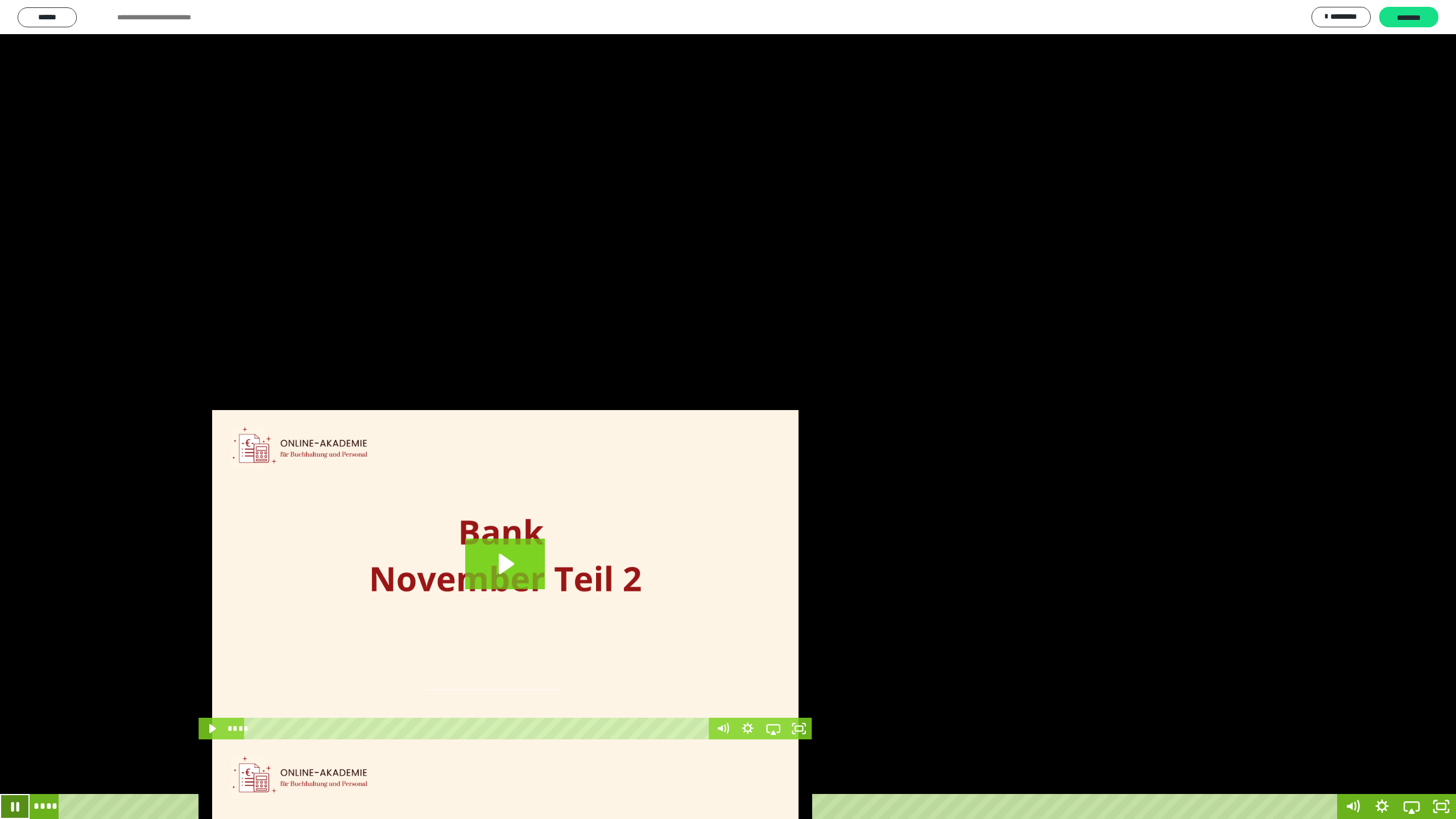 click 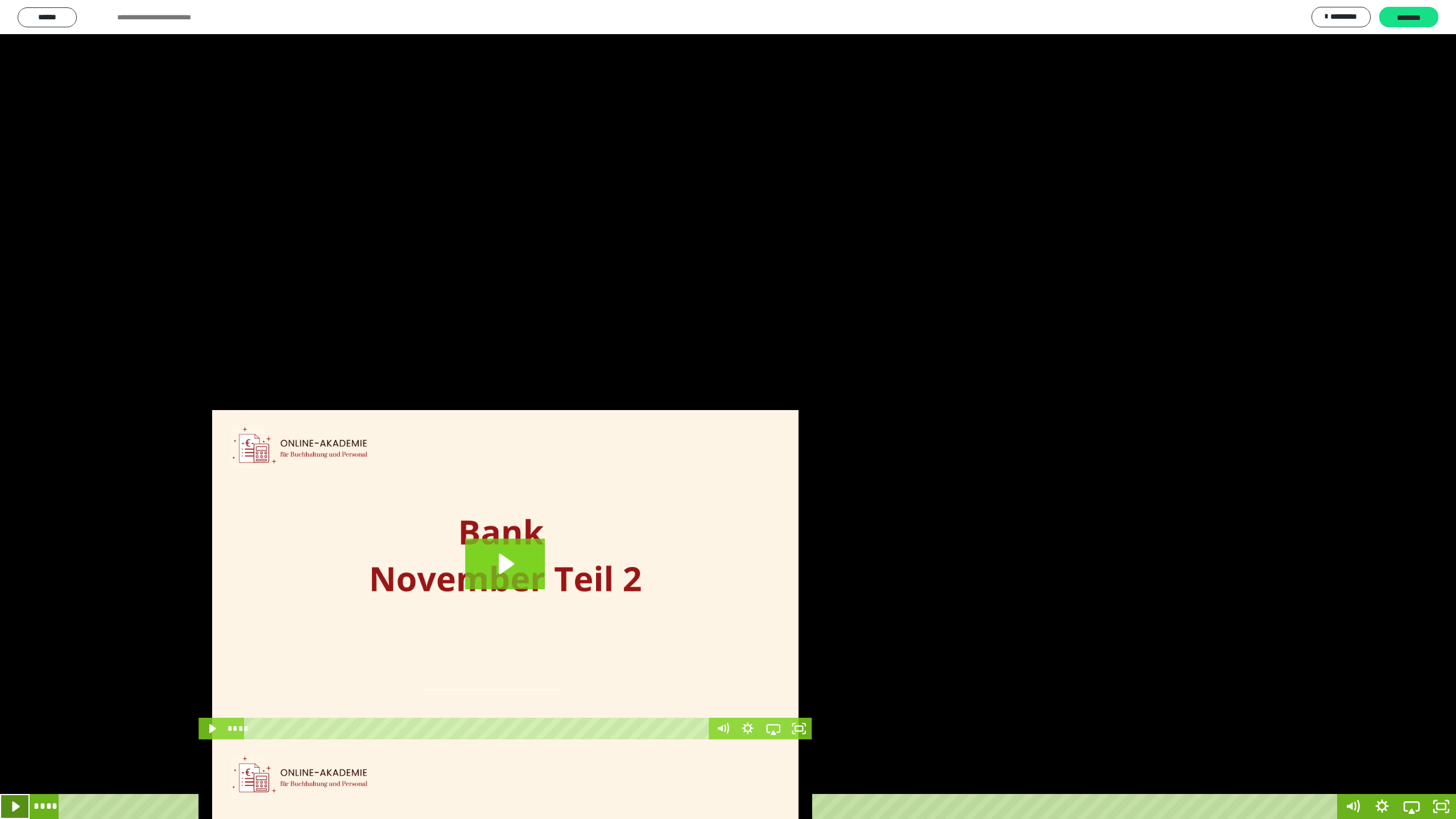 click 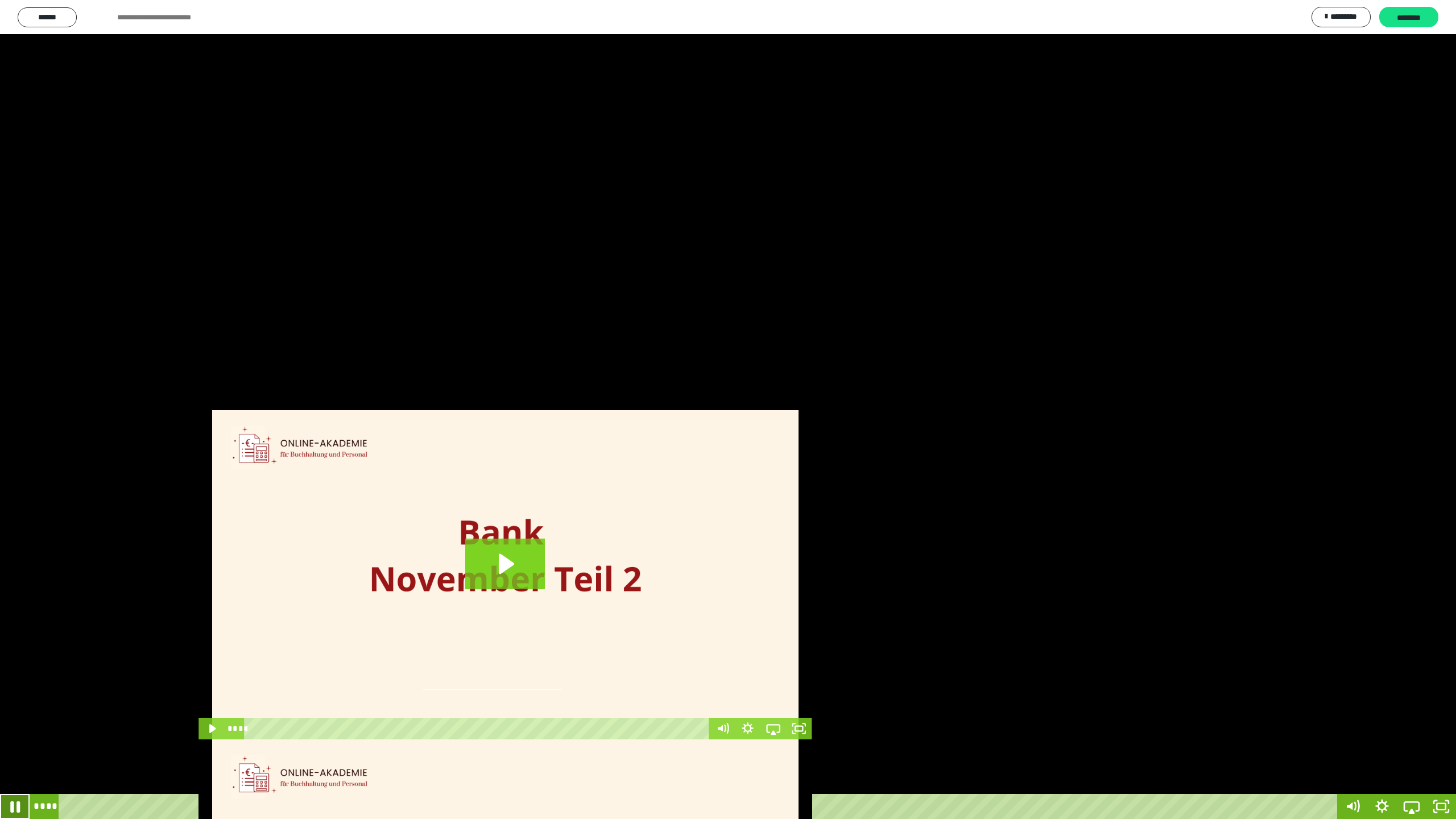 click 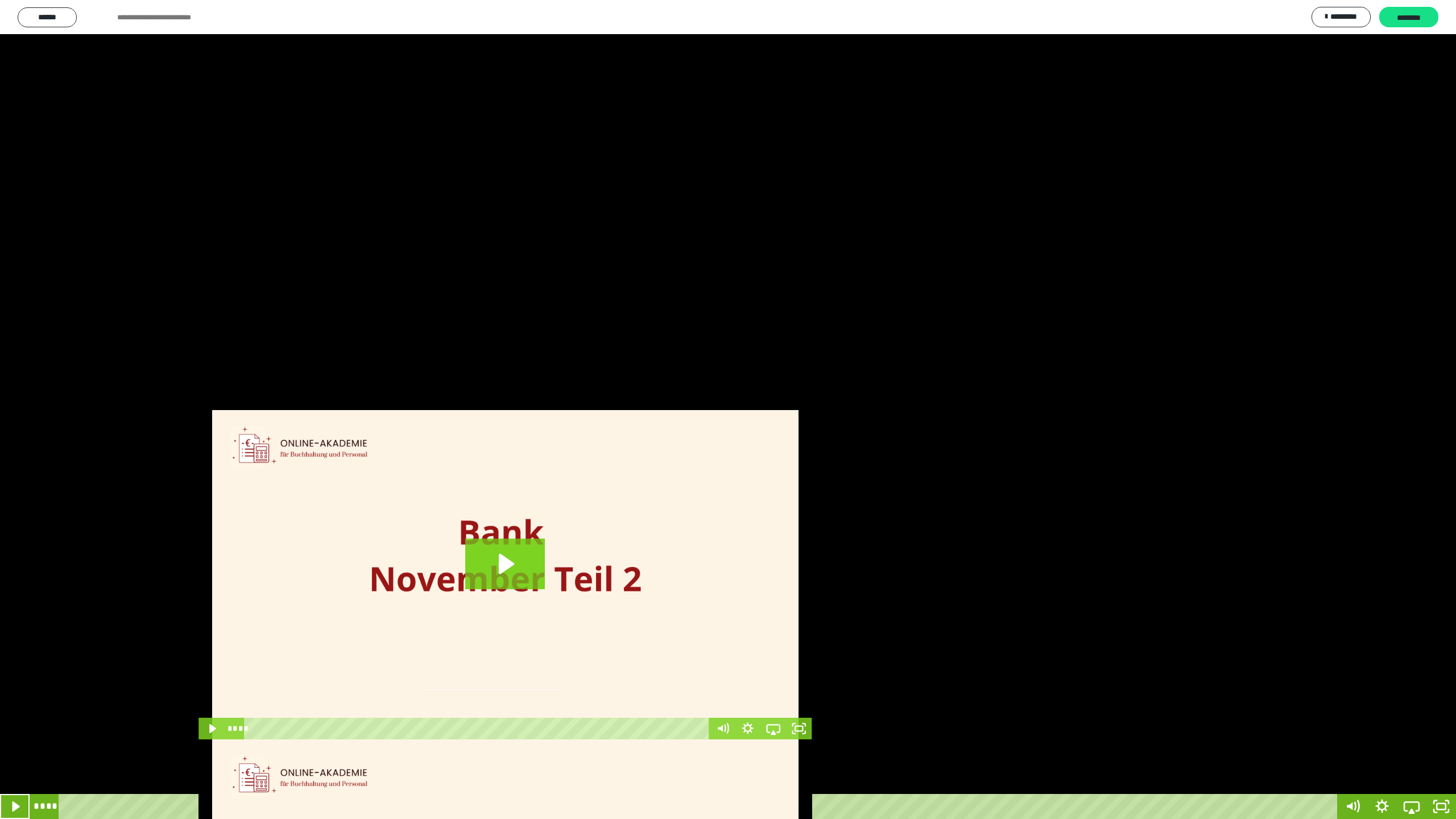 click on "****" at bounding box center (700, 806) 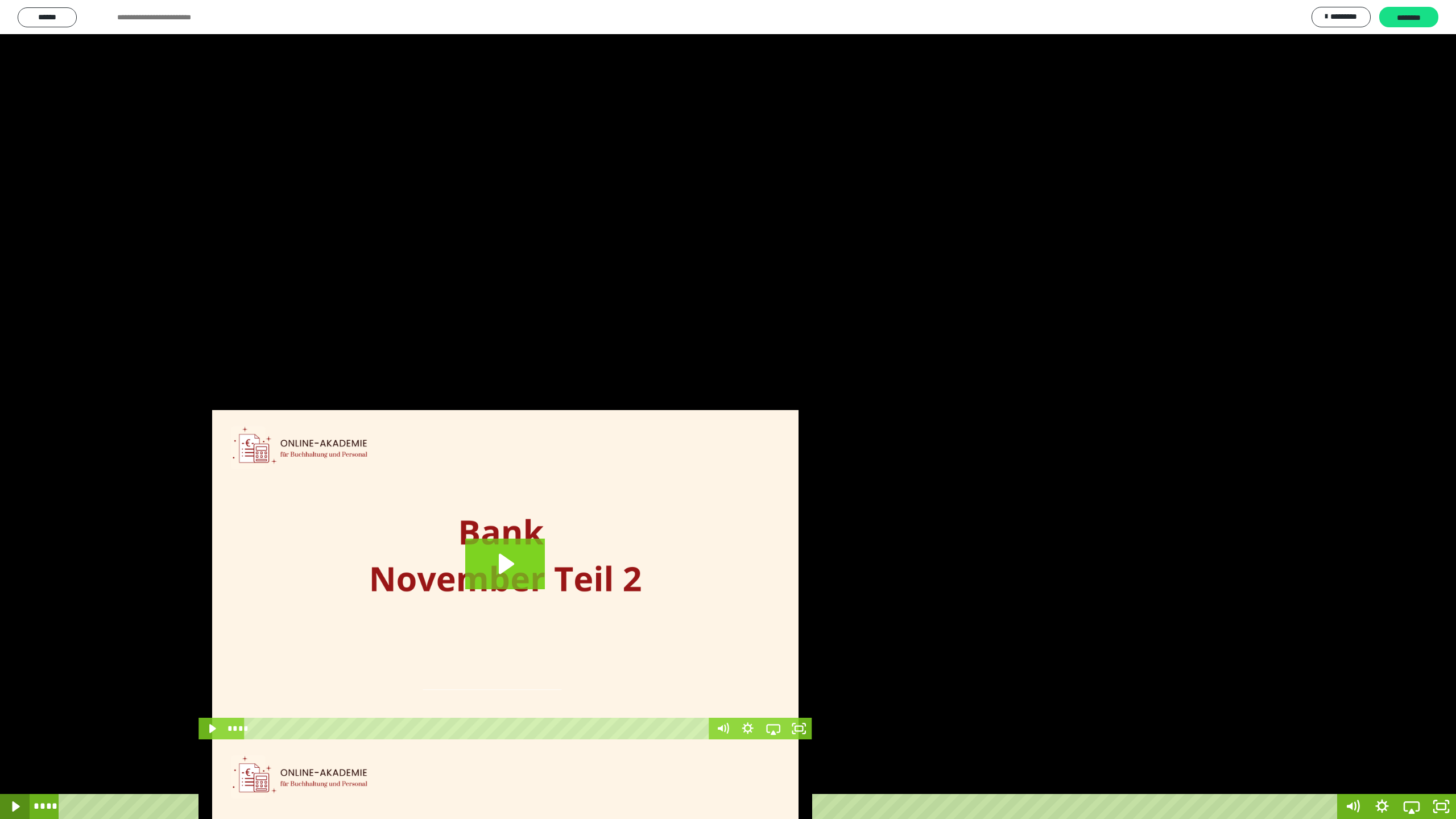 click 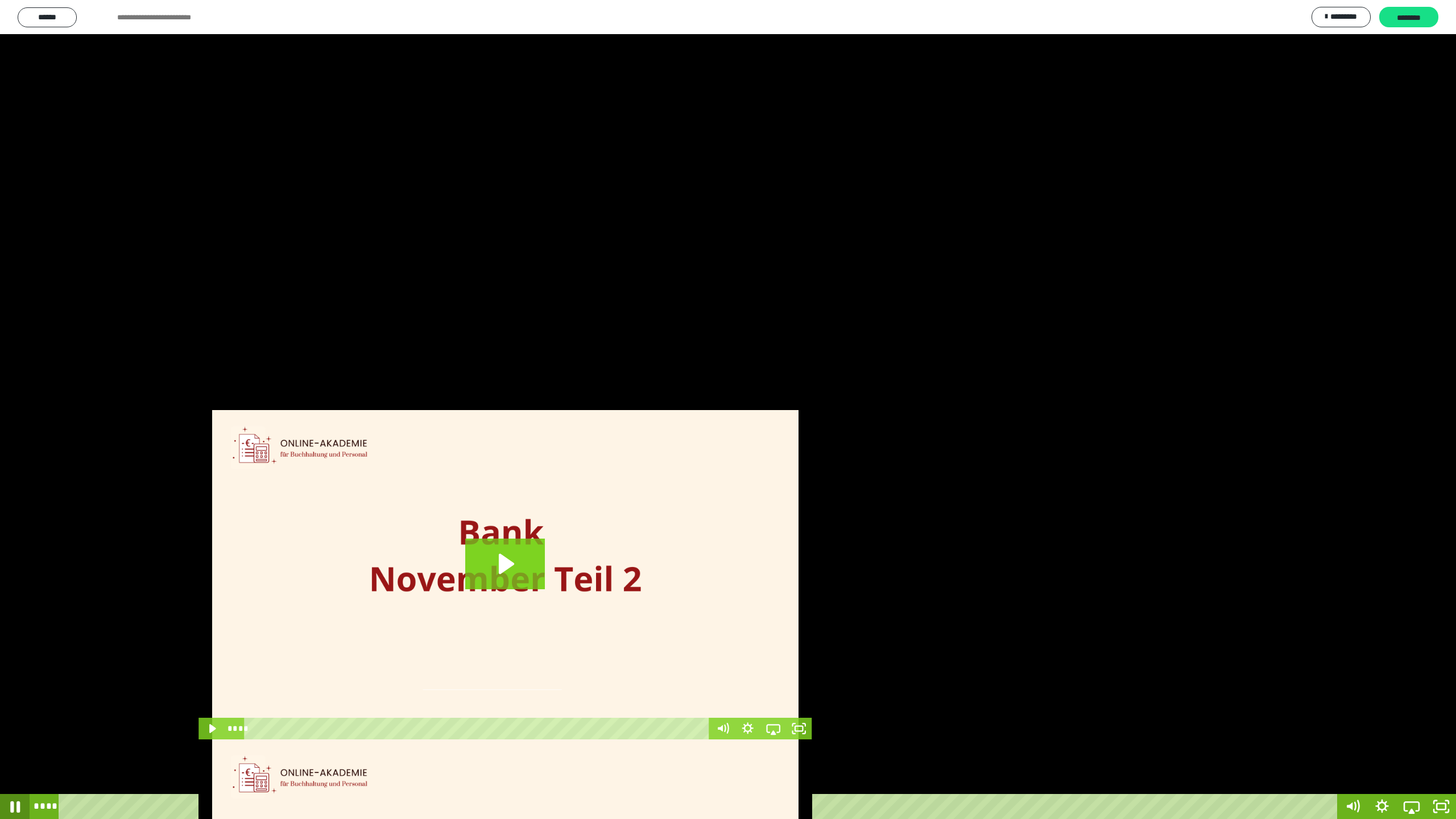 click 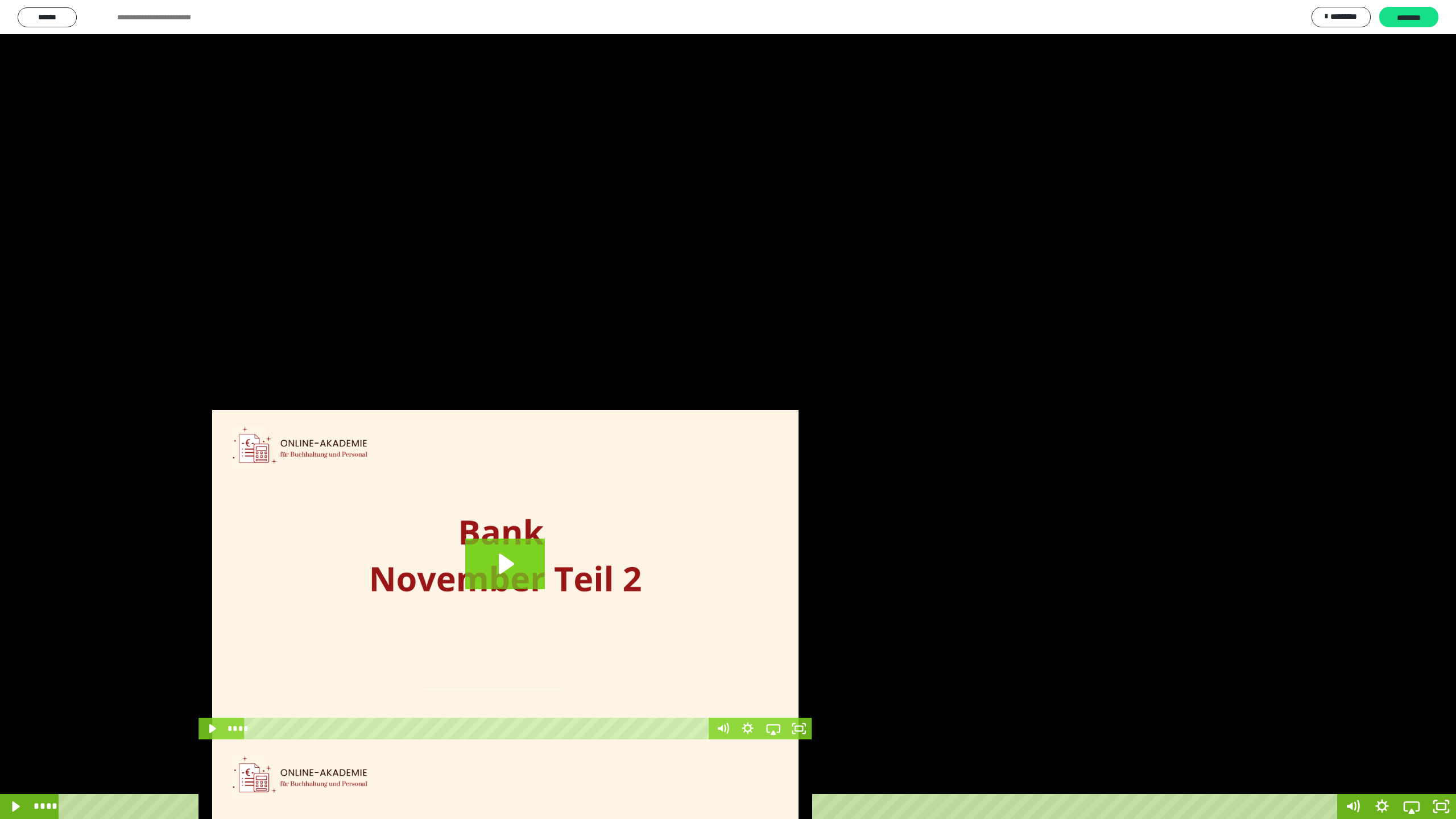 click on "****" at bounding box center (700, 806) 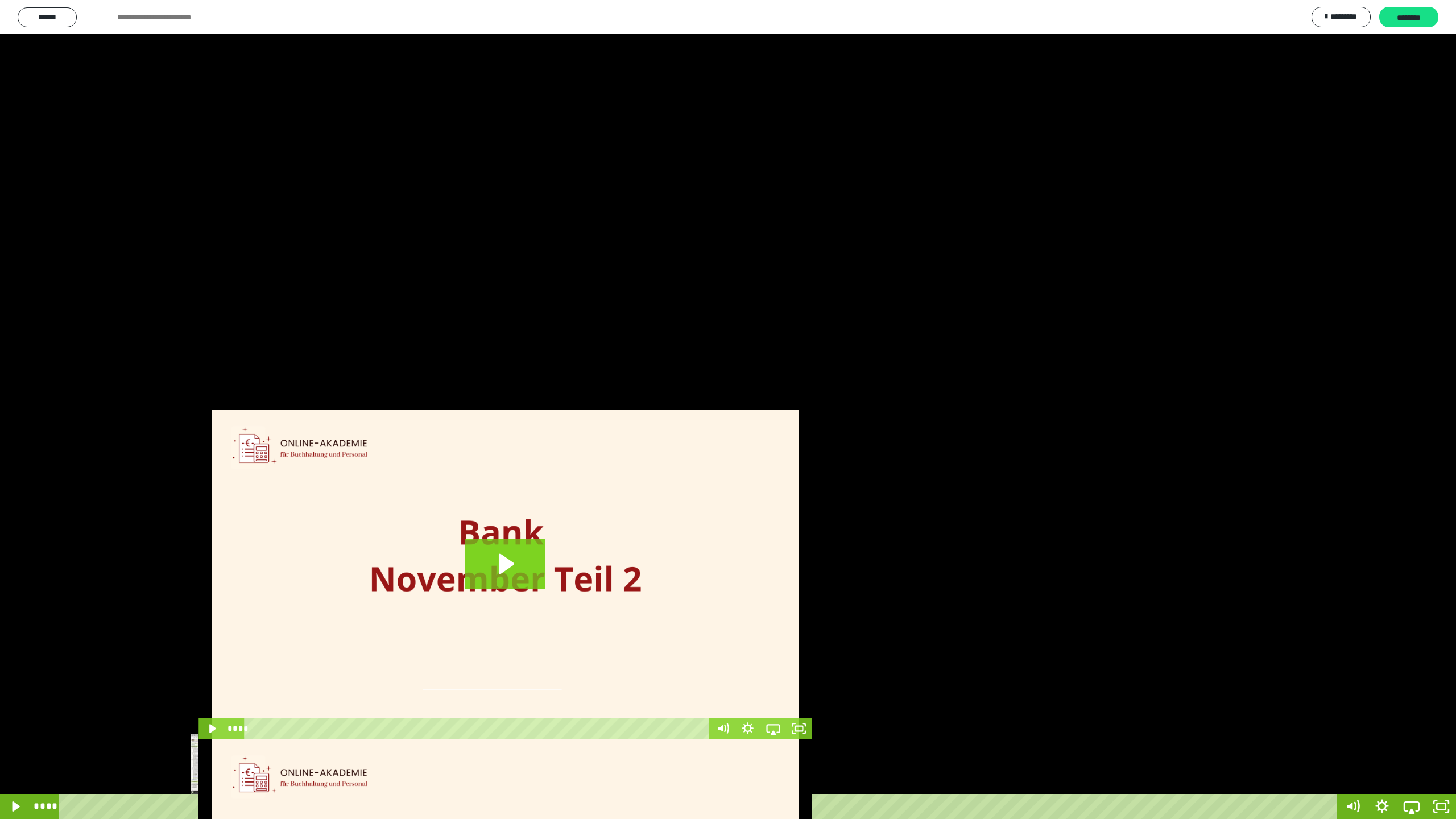 click on "****" at bounding box center (700, 806) 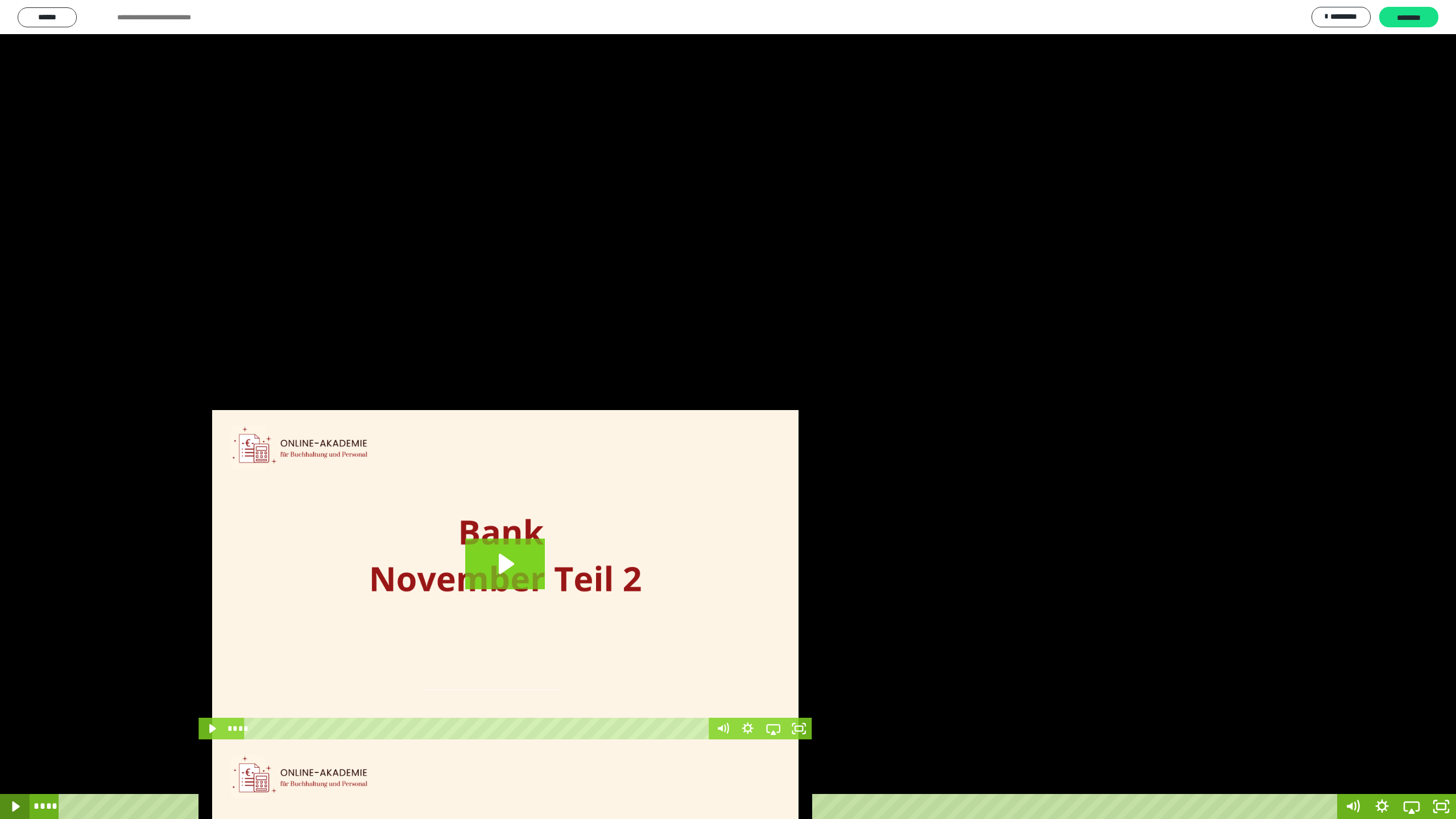 click 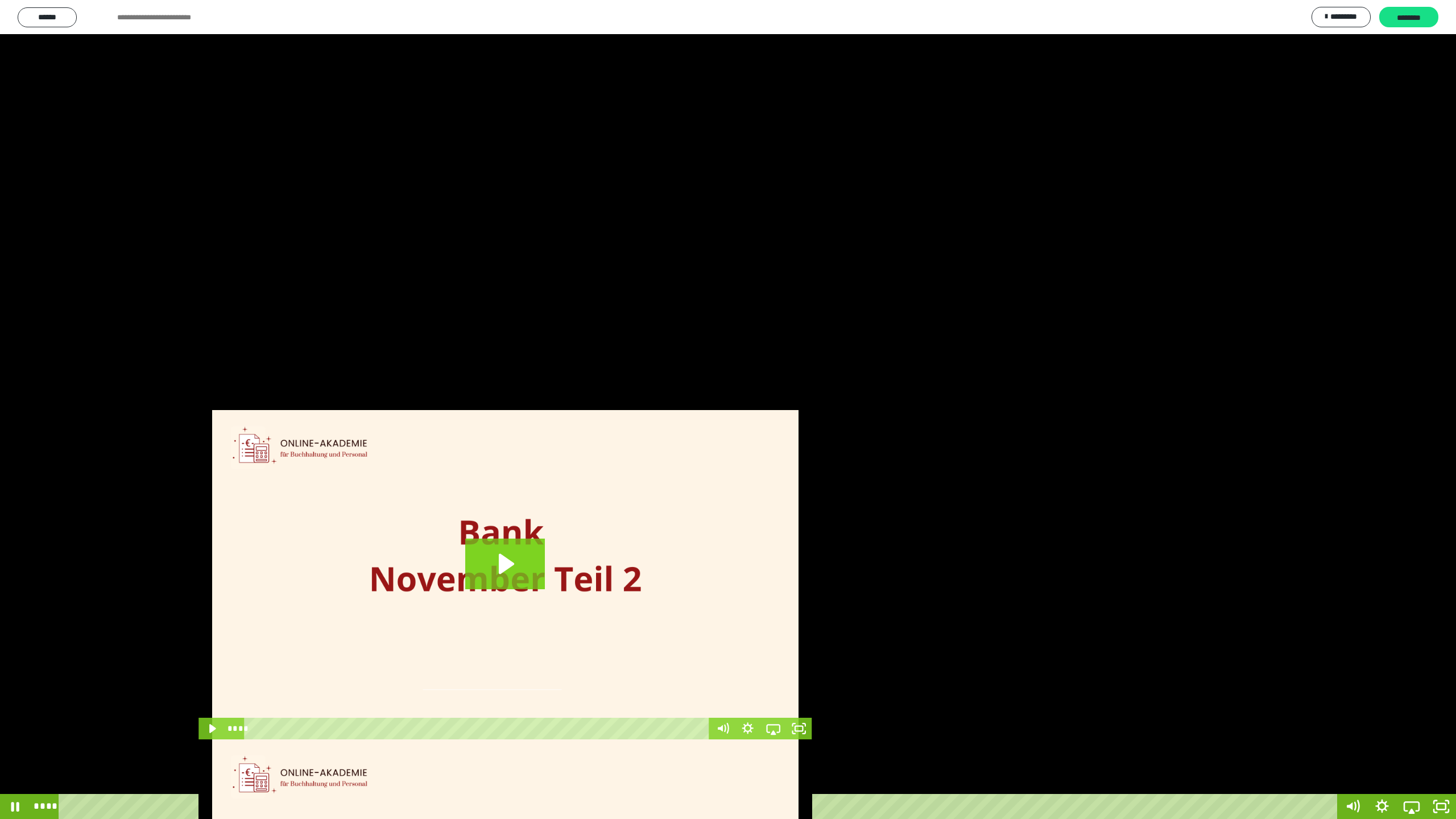 click 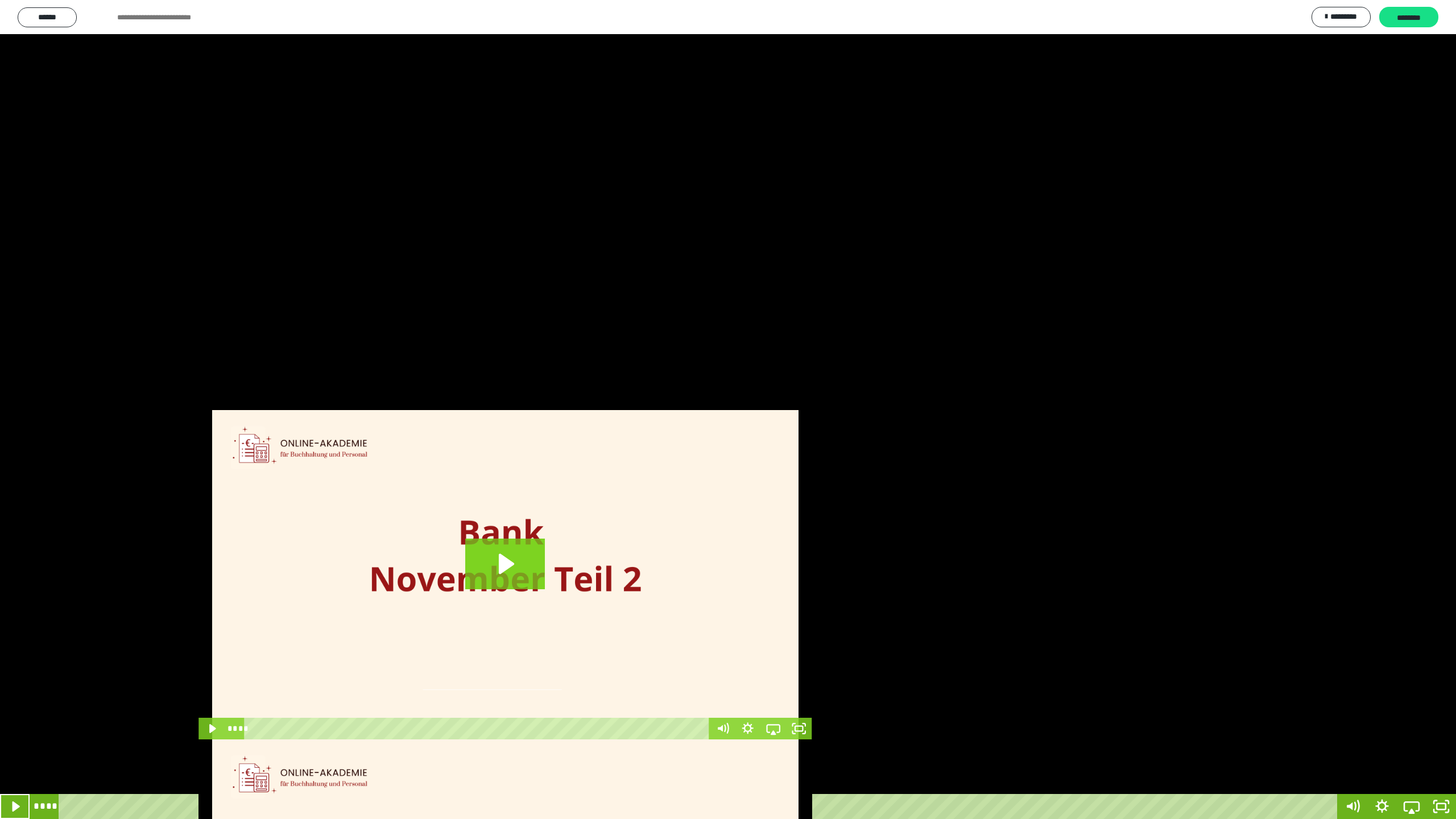 click on "****" at bounding box center [700, 806] 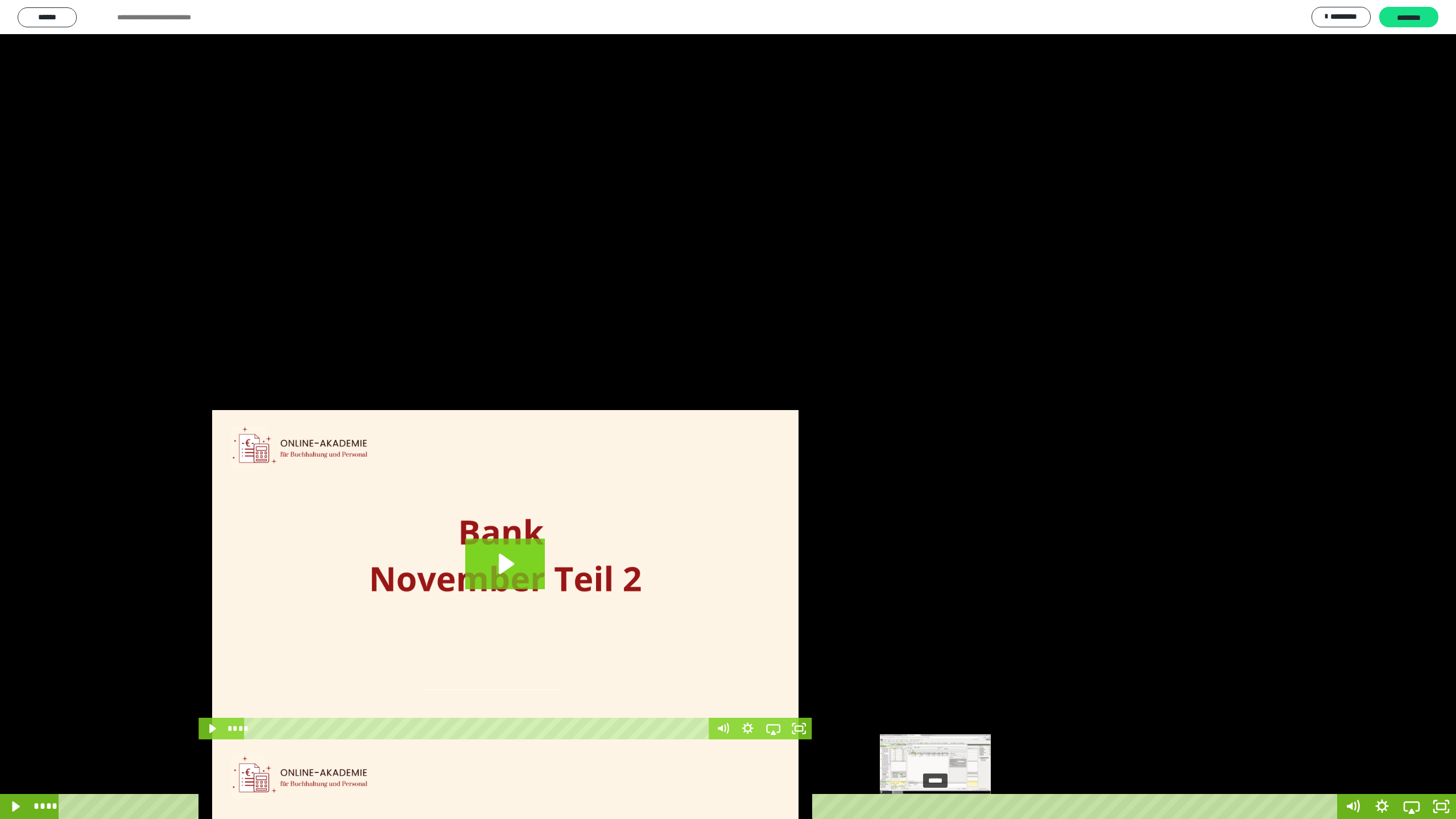 click 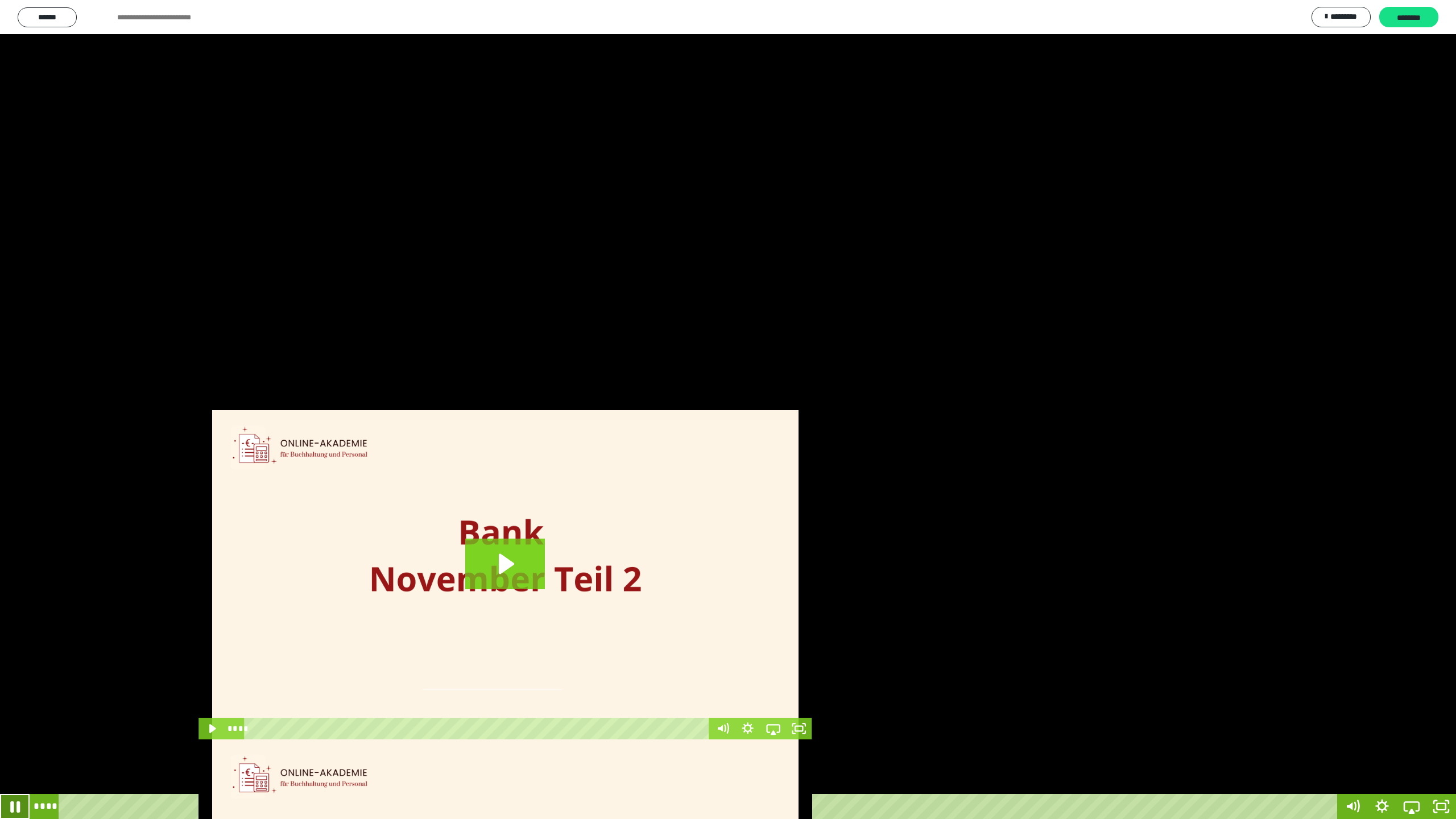 drag, startPoint x: 17, startPoint y: 809, endPoint x: 11, endPoint y: 805, distance: 7.211103 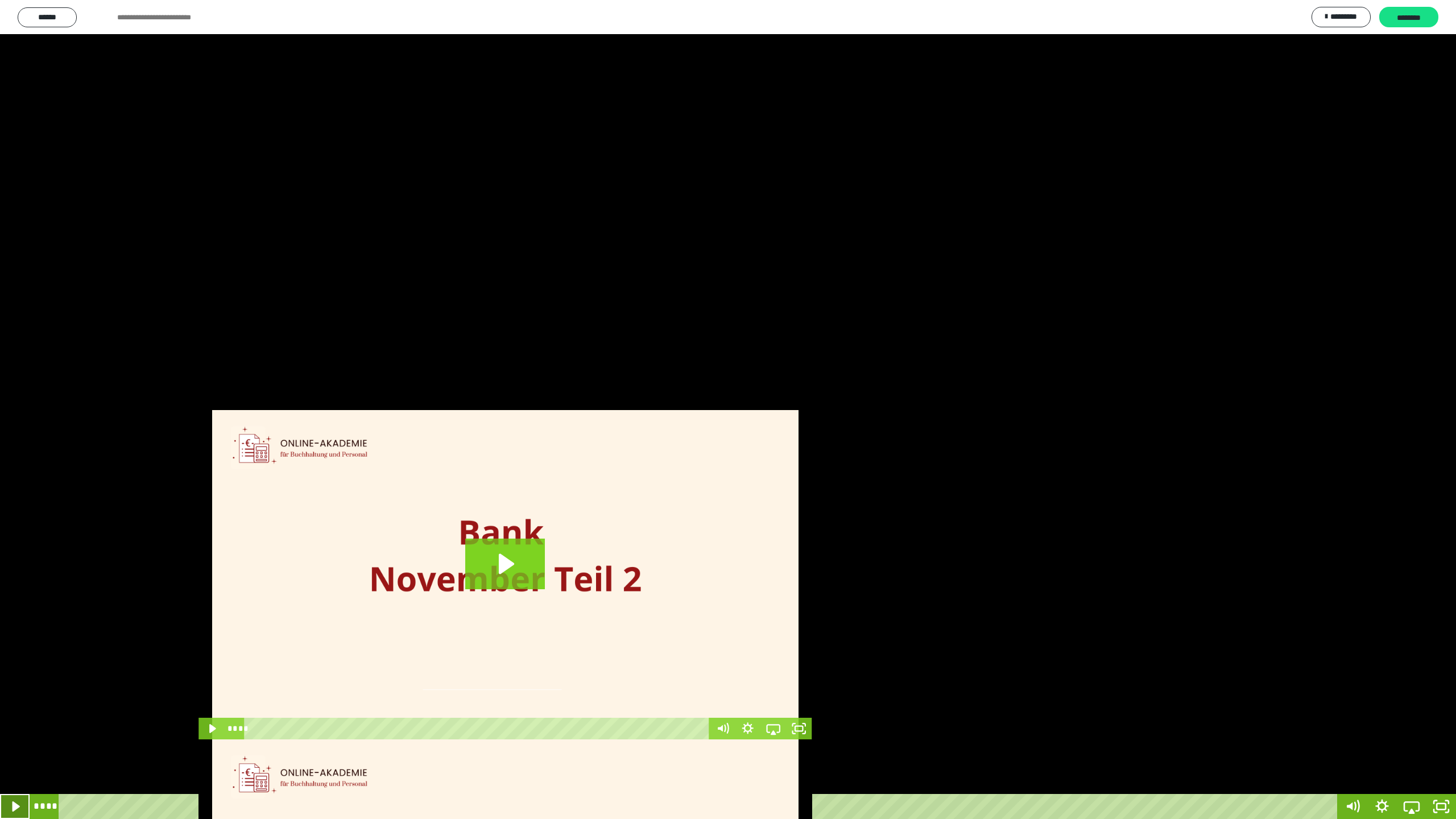click 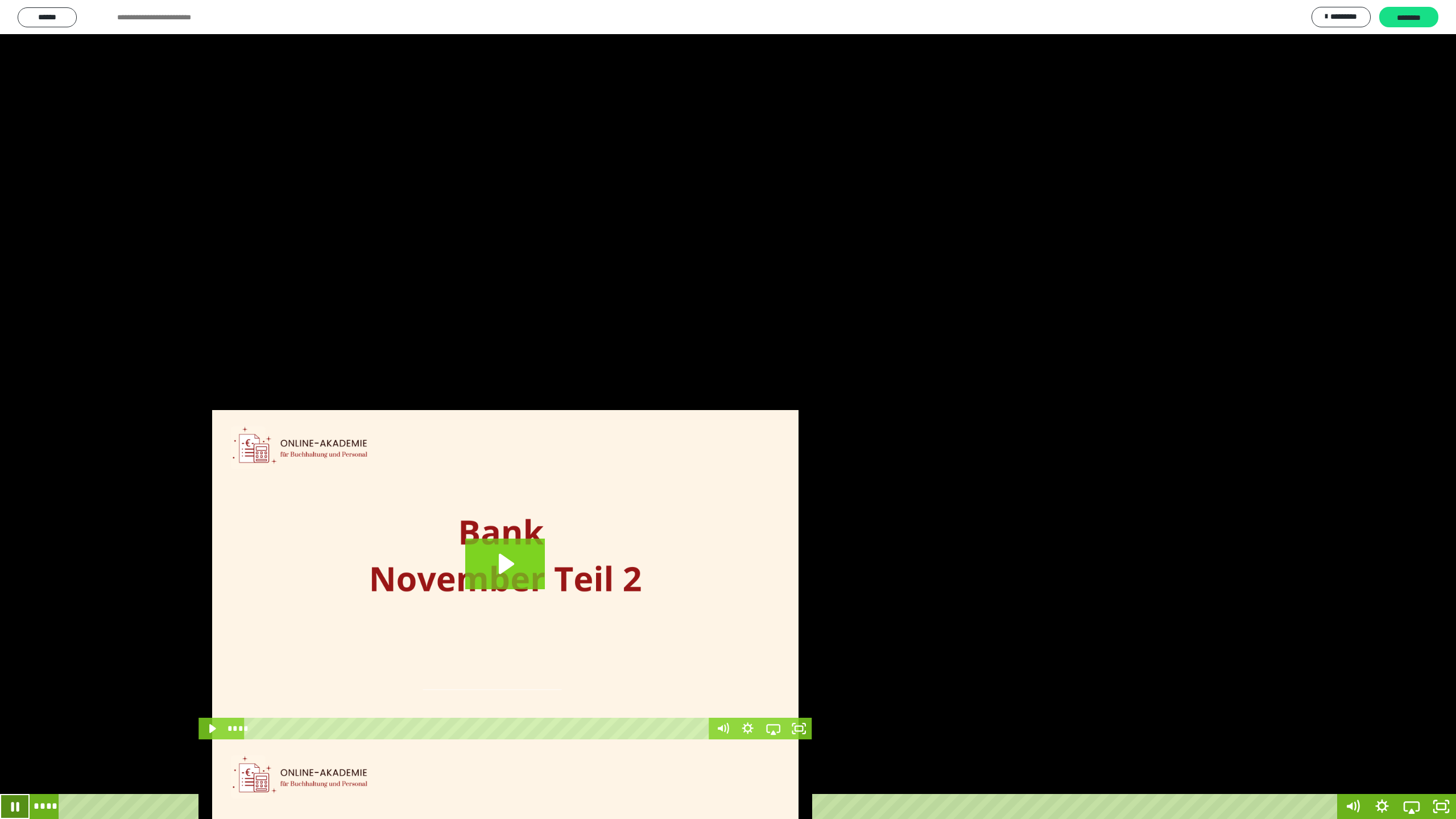 click 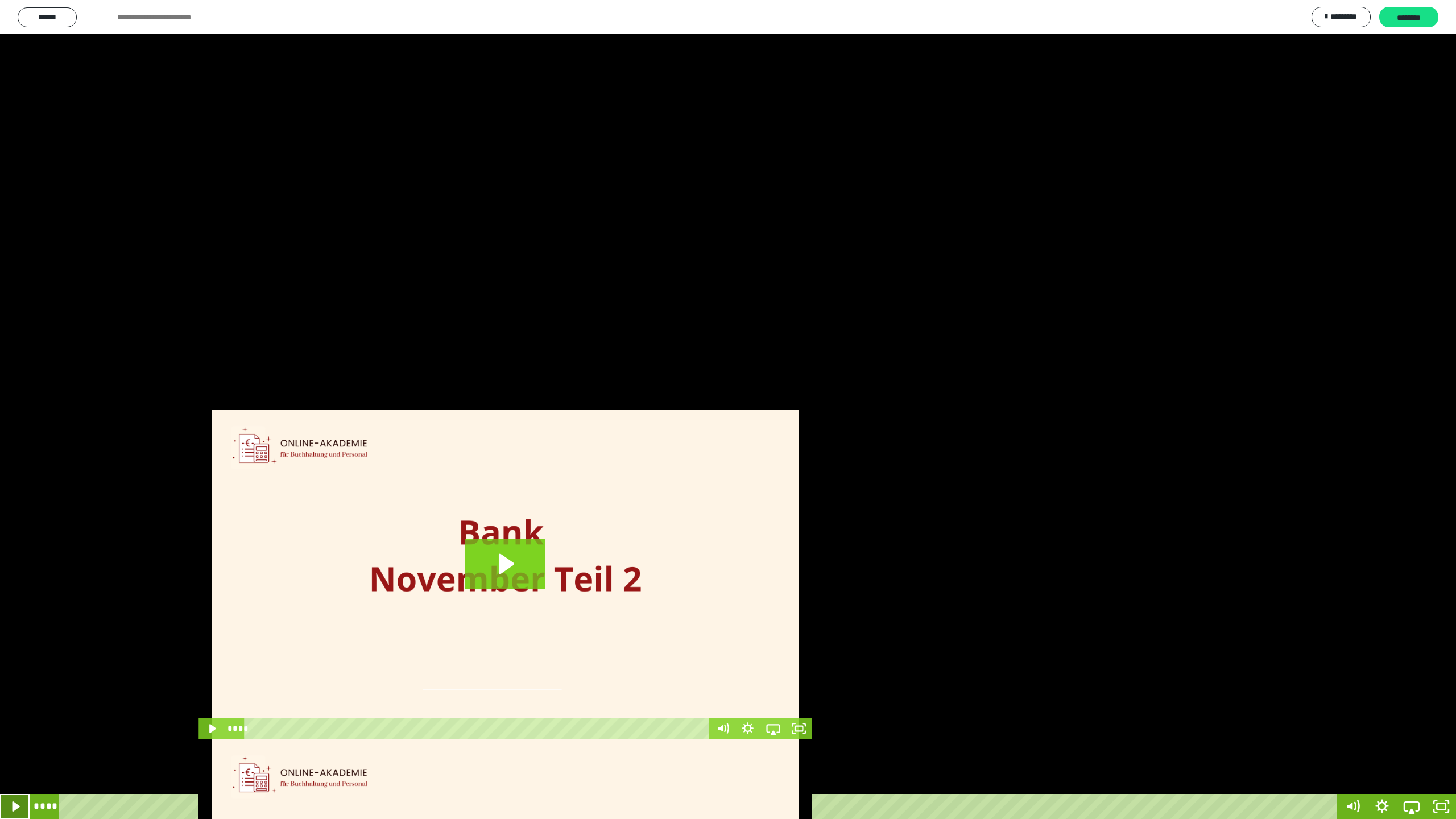 click 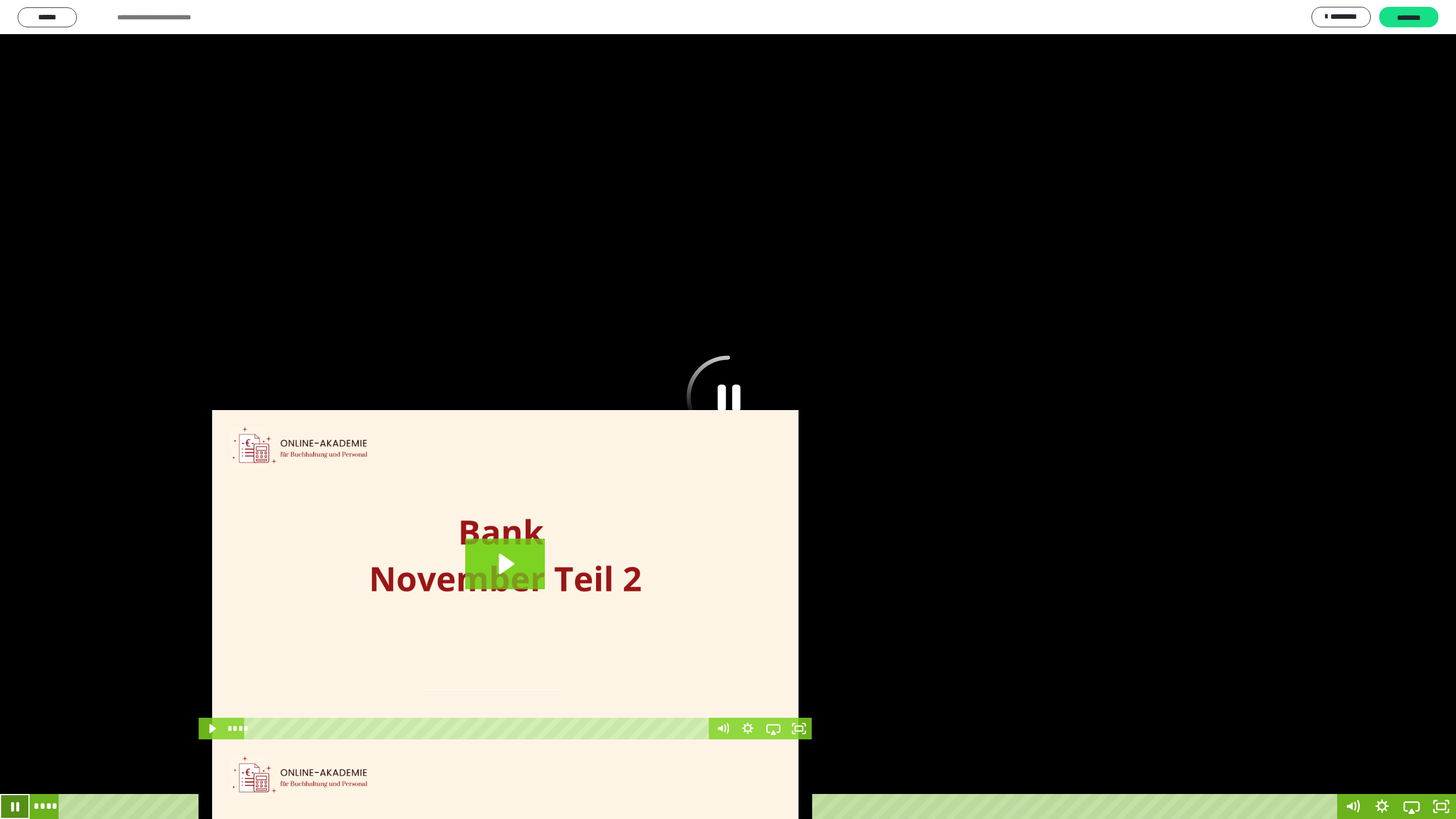 click 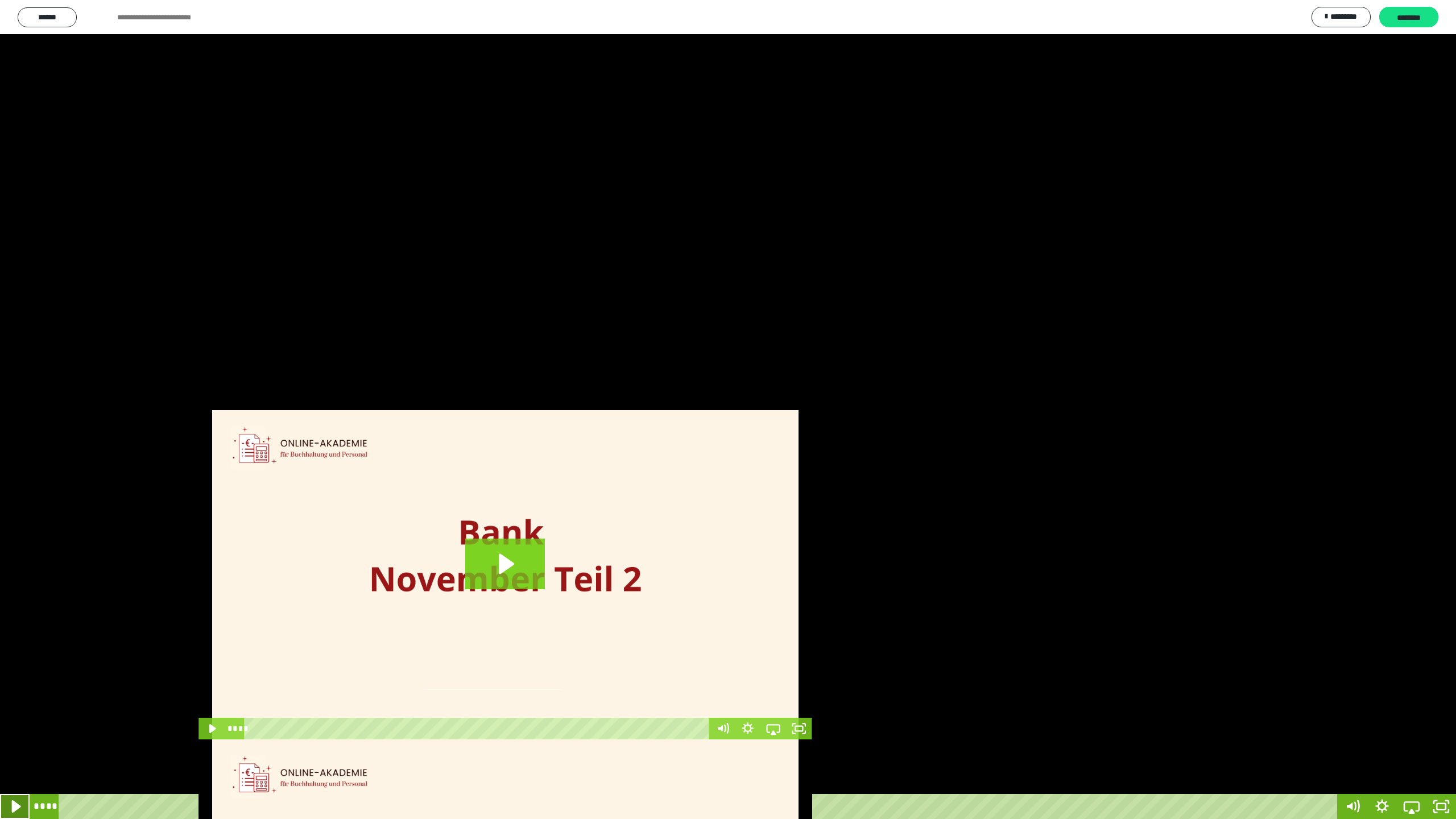 click 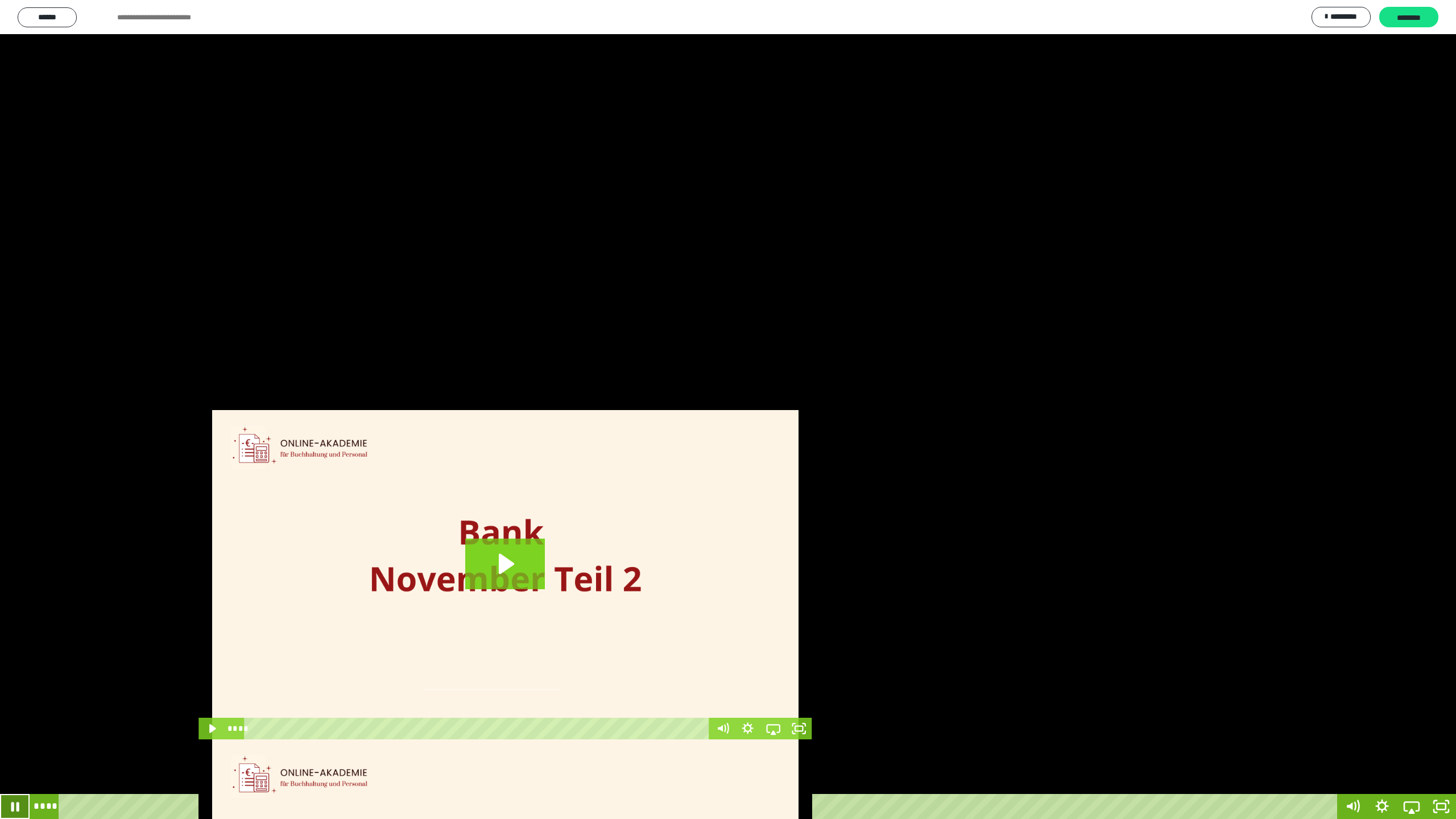 click 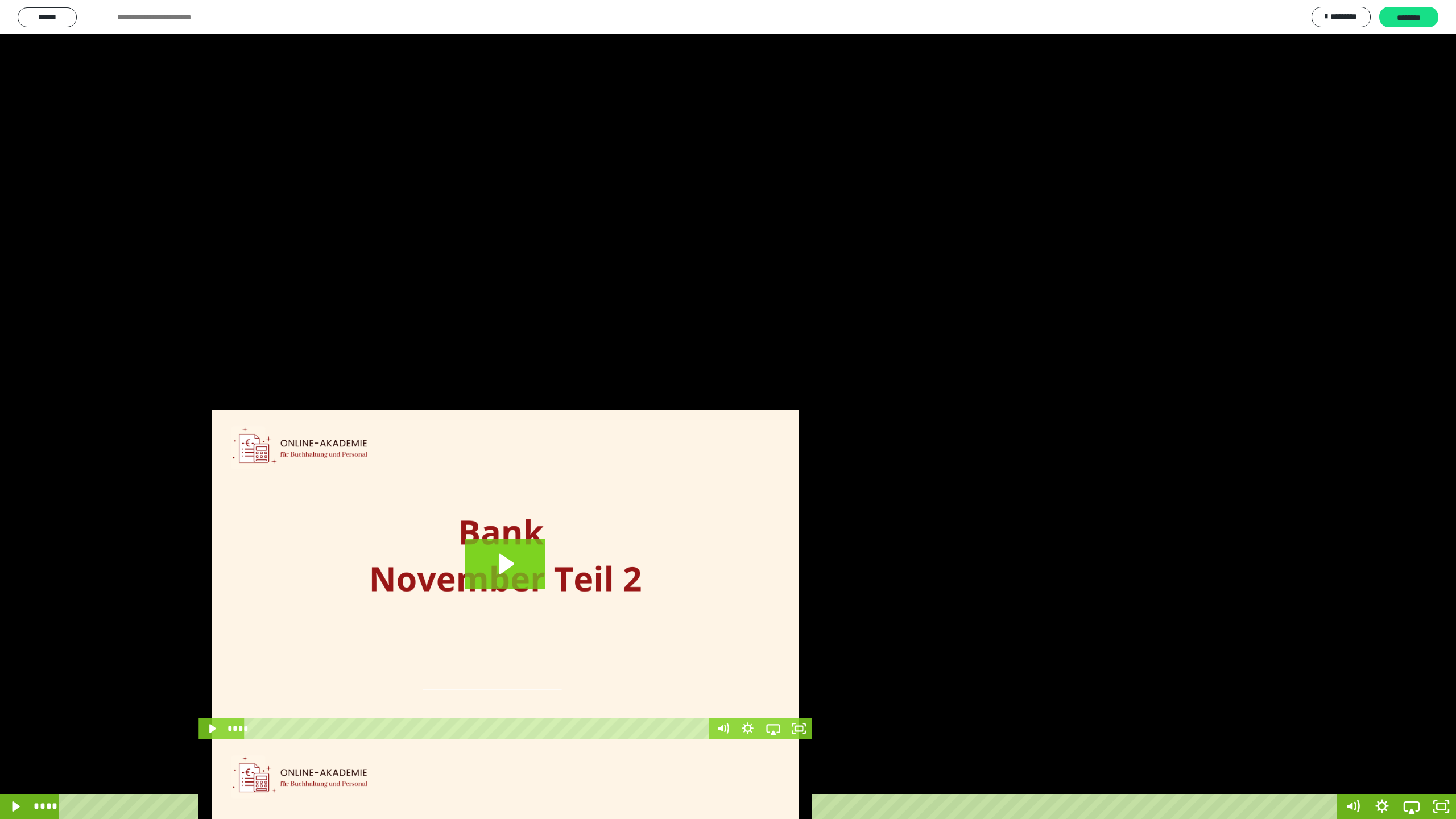 click on "****" at bounding box center [700, 806] 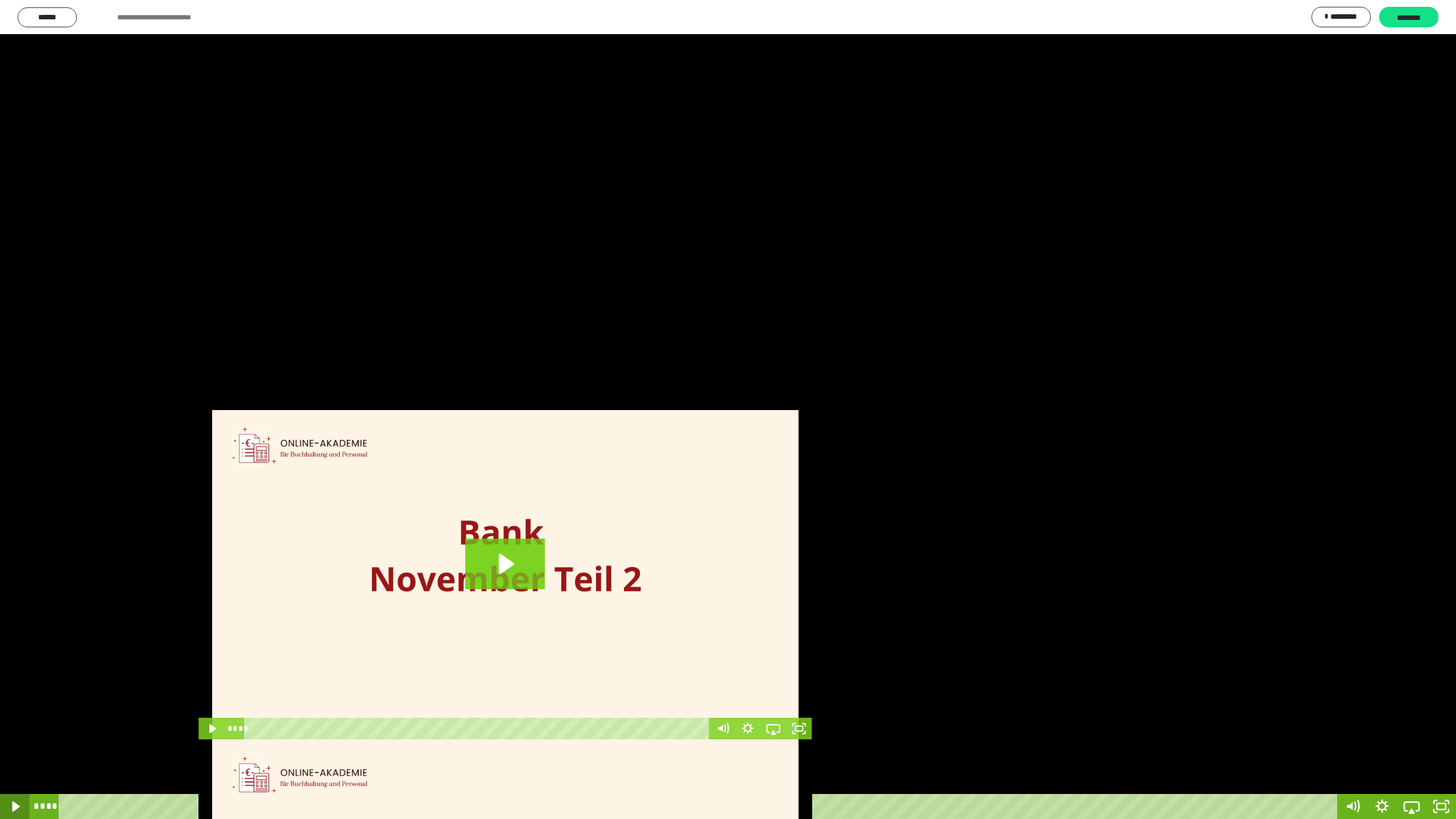 click 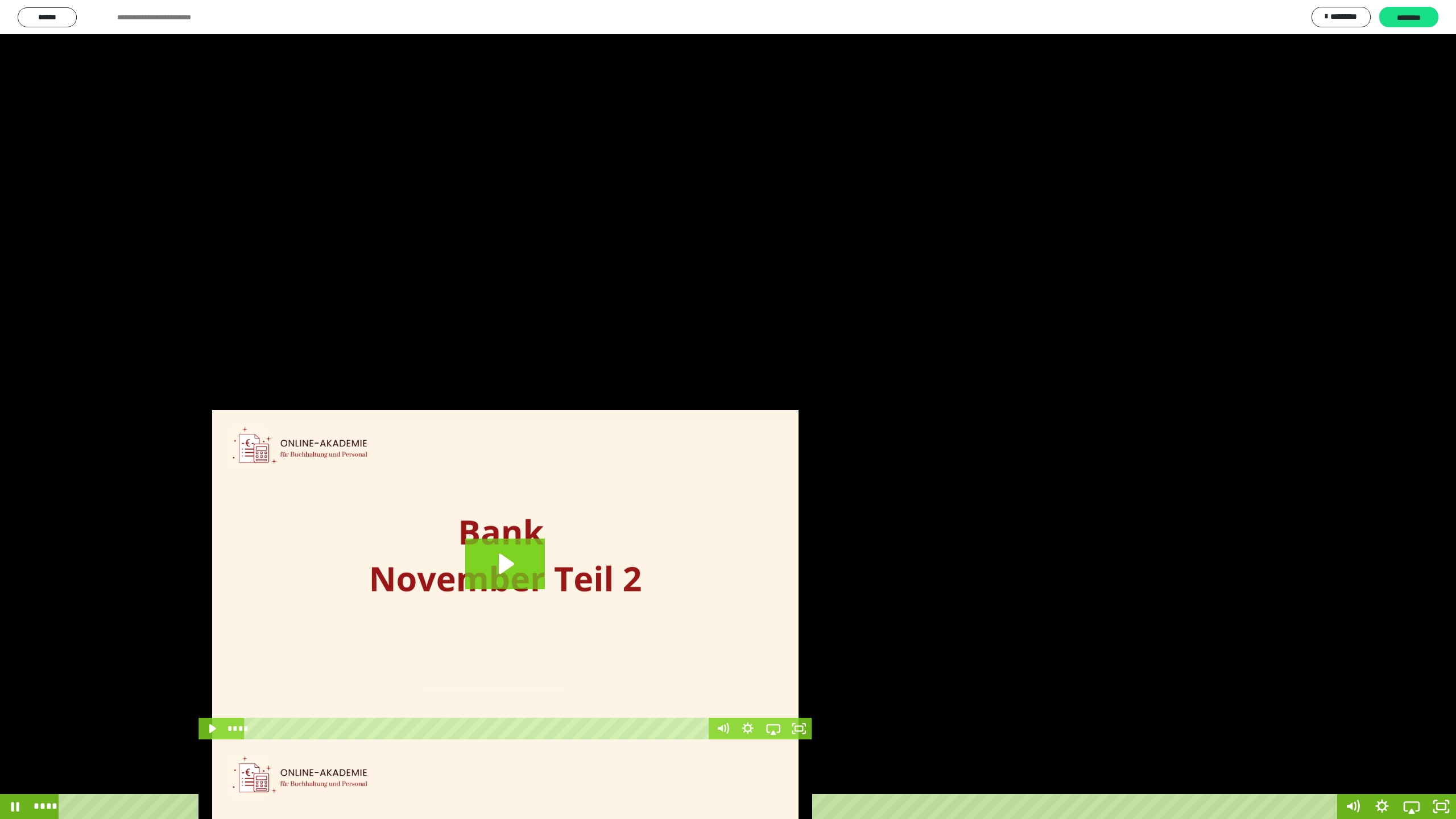 click on "****" at bounding box center [700, 806] 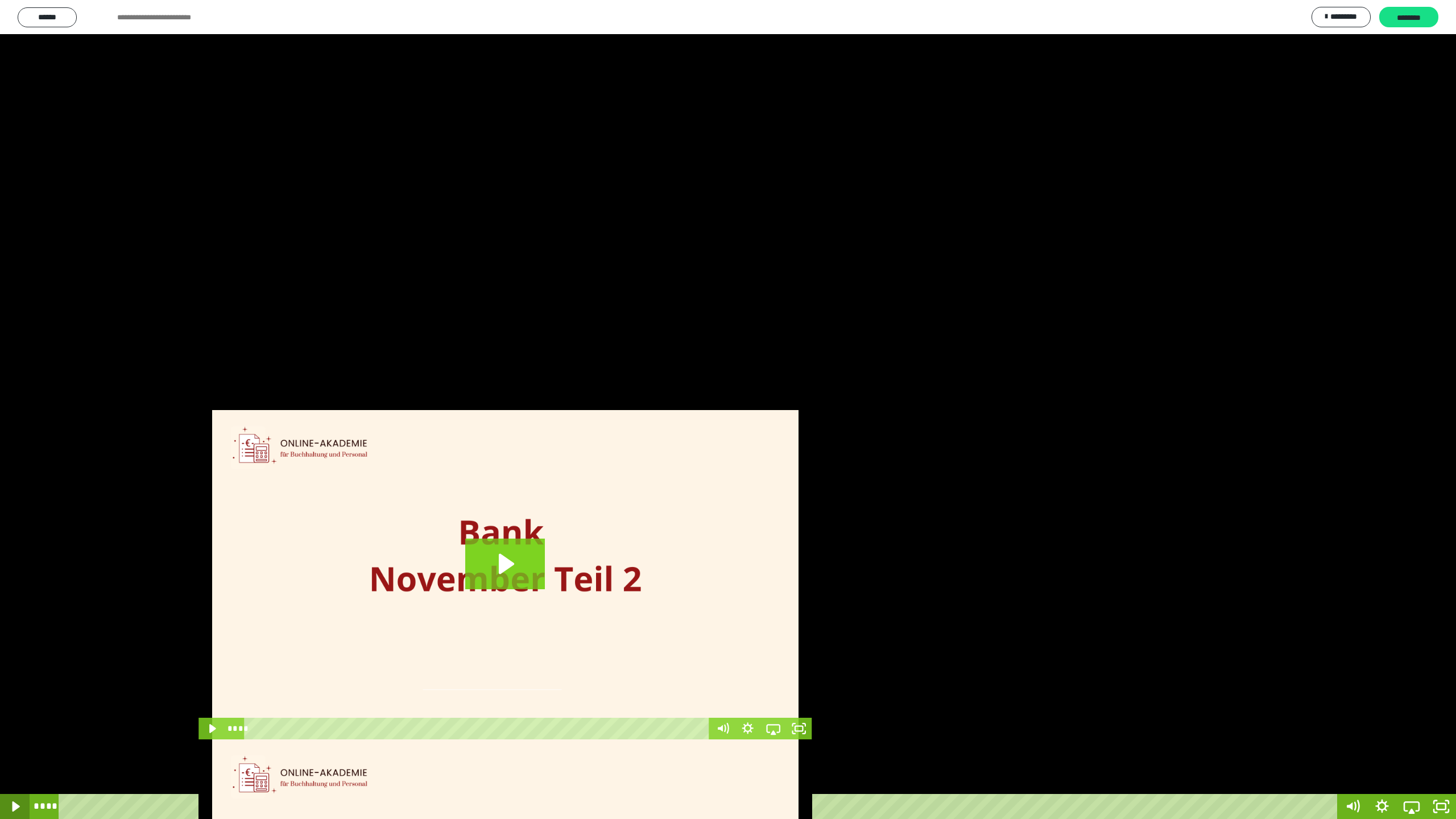 click 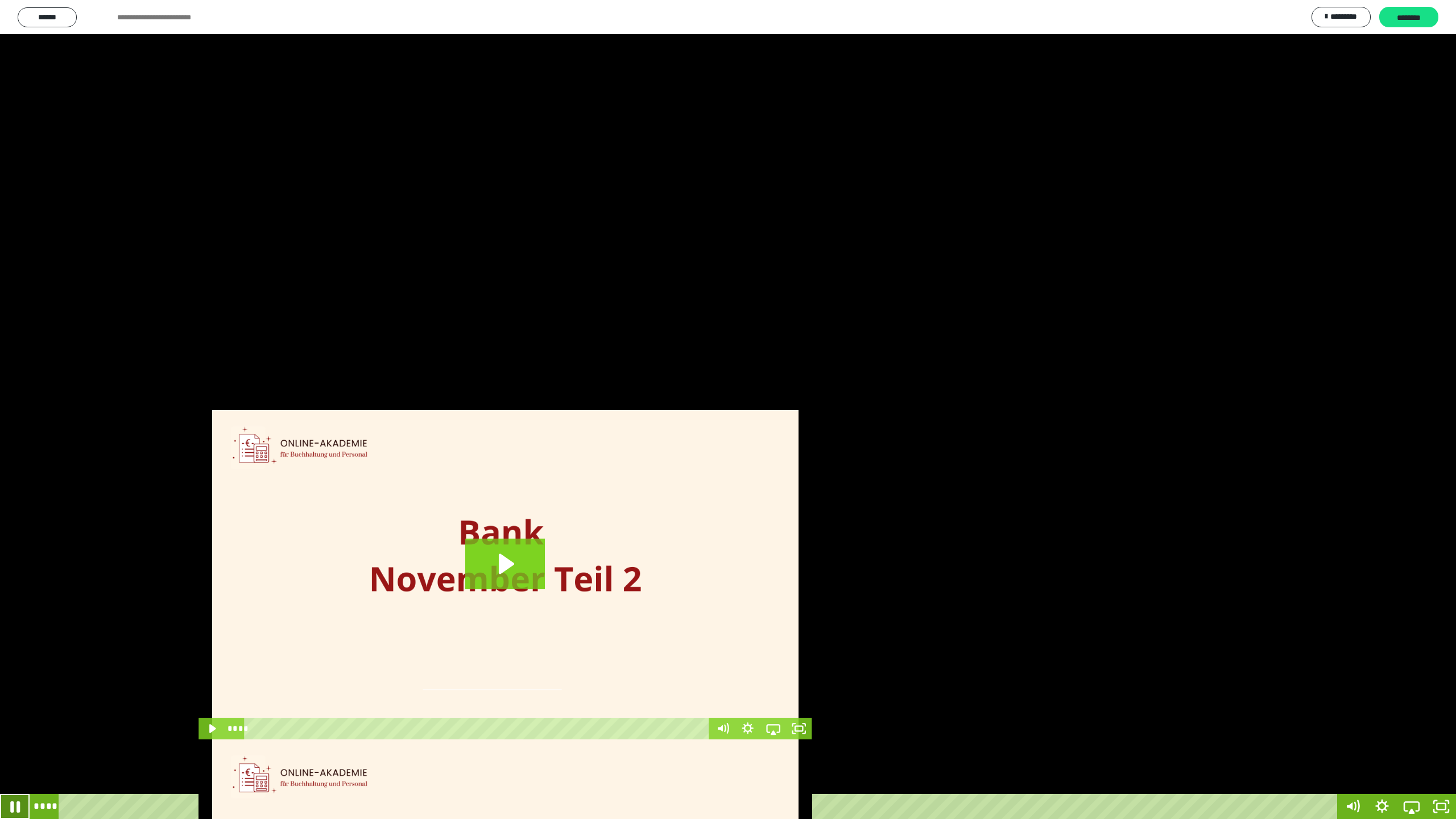 click 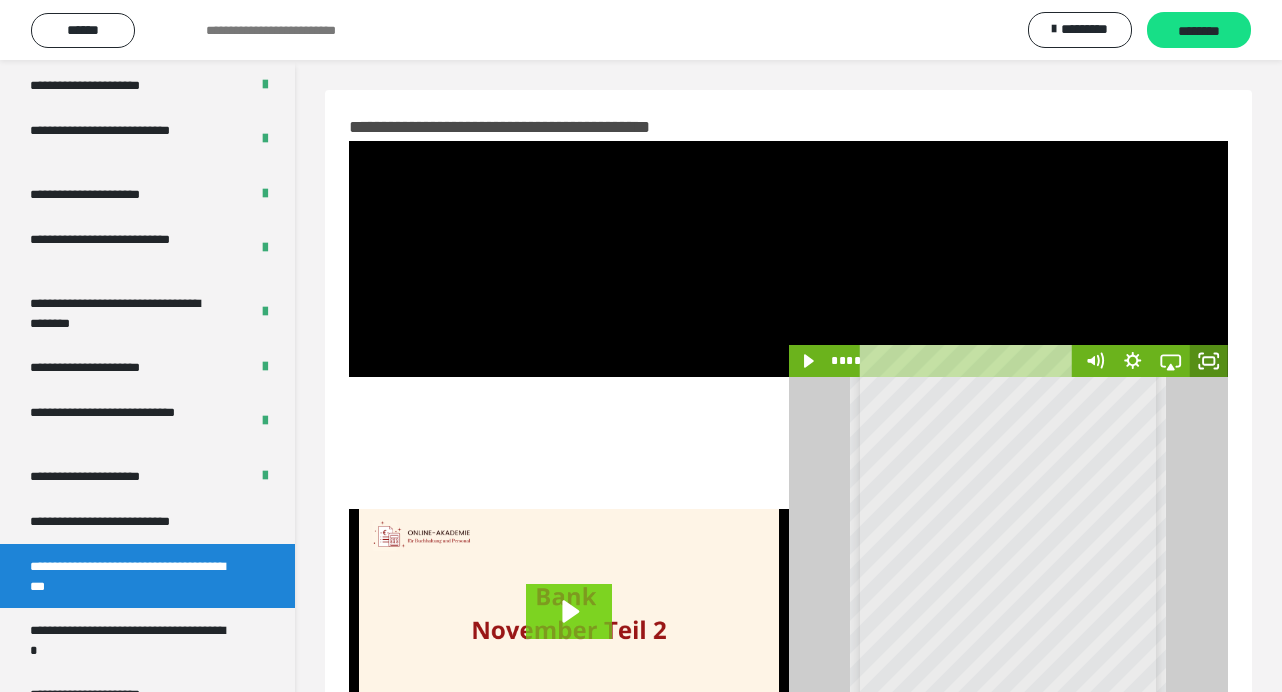 click 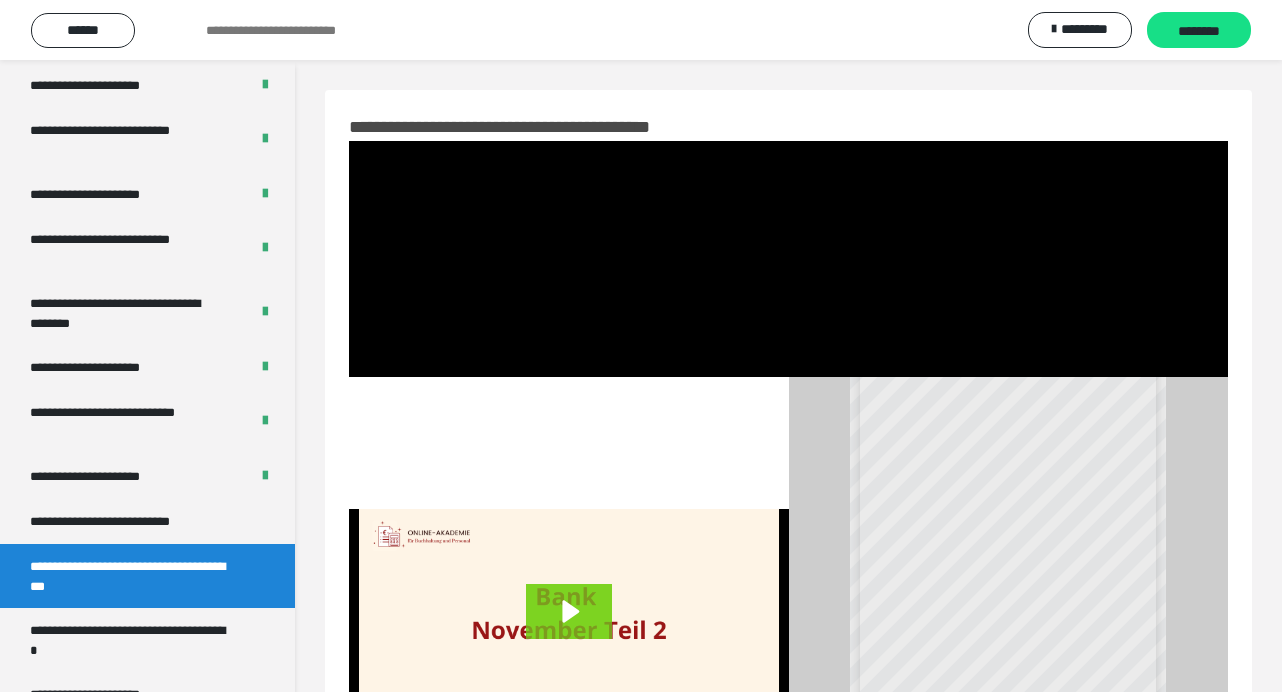 click on "**********" at bounding box center [641, 30] 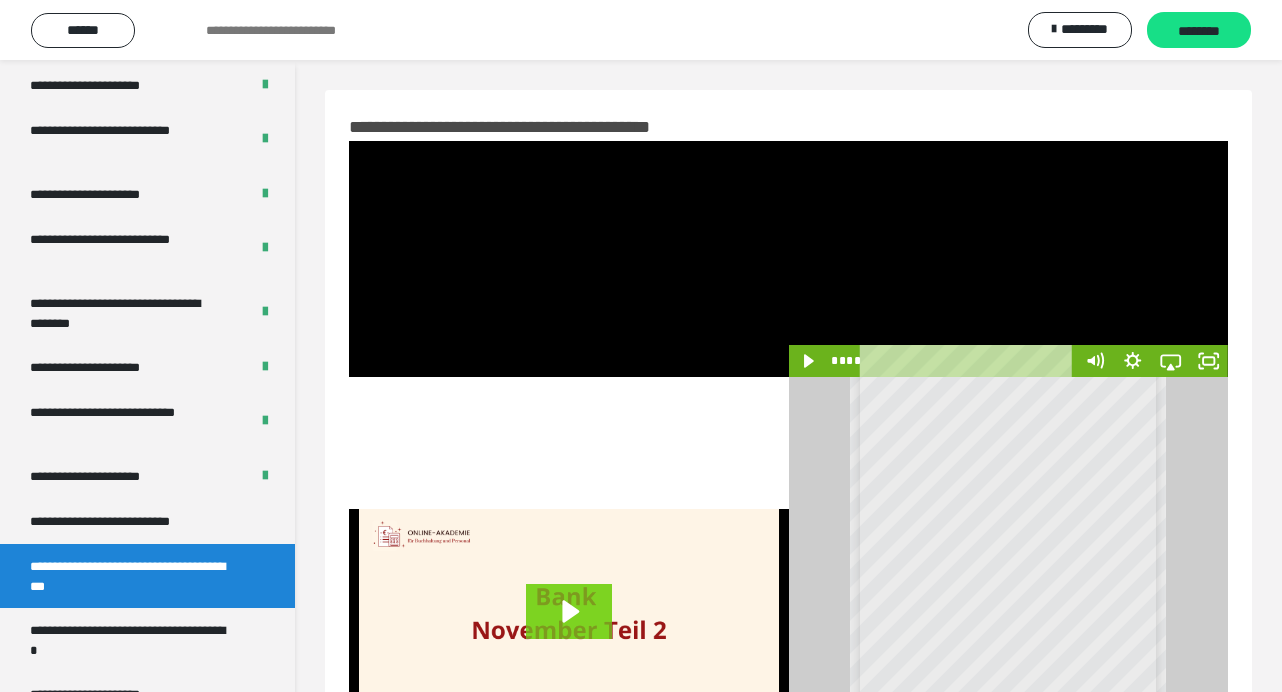 click at bounding box center (1009, 259) 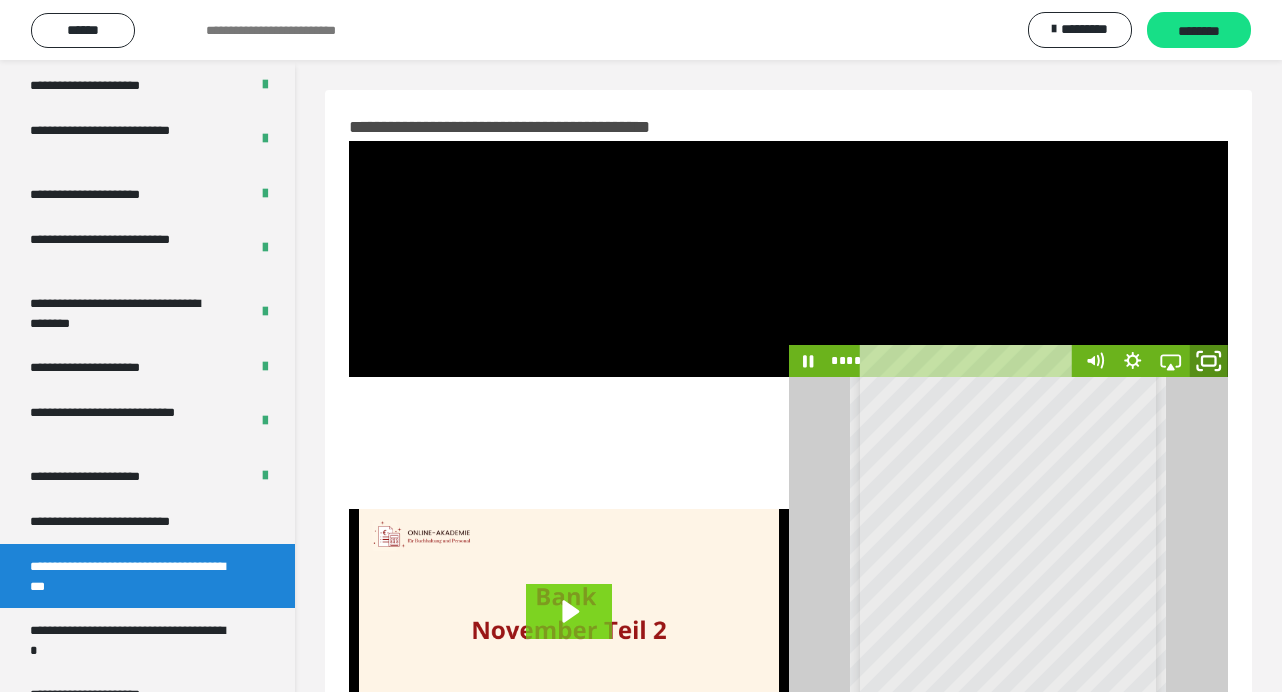 click 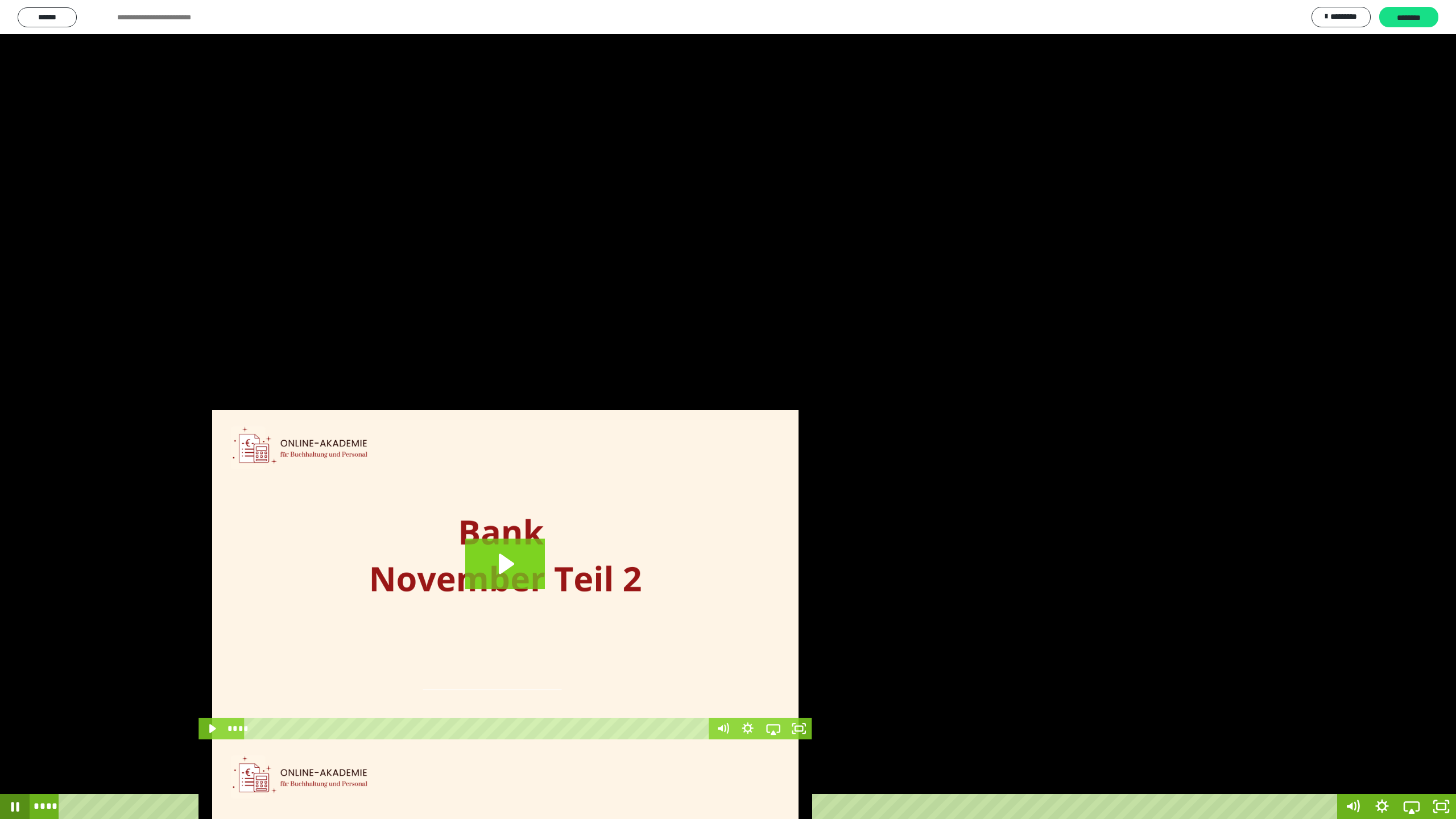 click 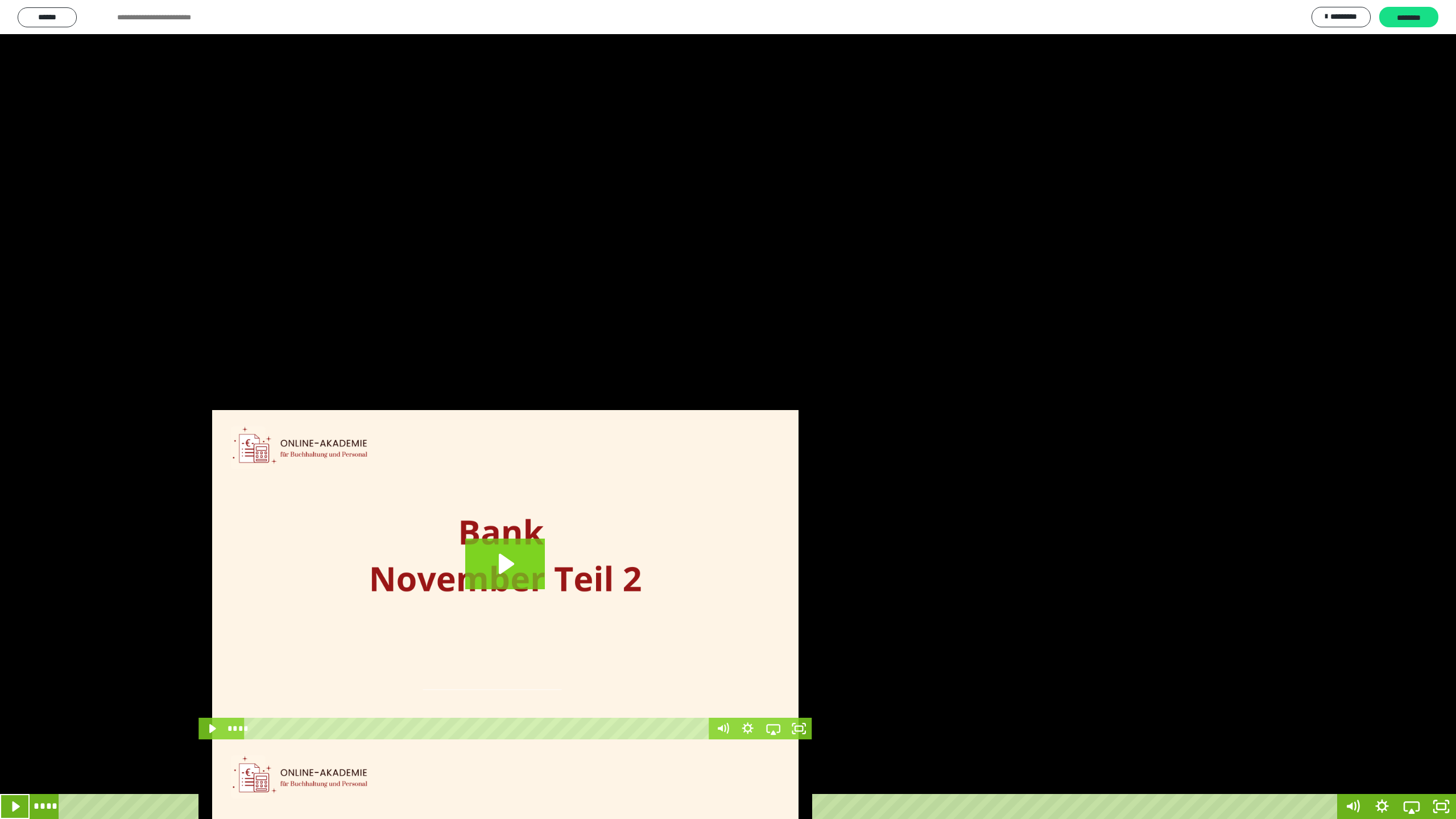 click on "****" at bounding box center (700, 806) 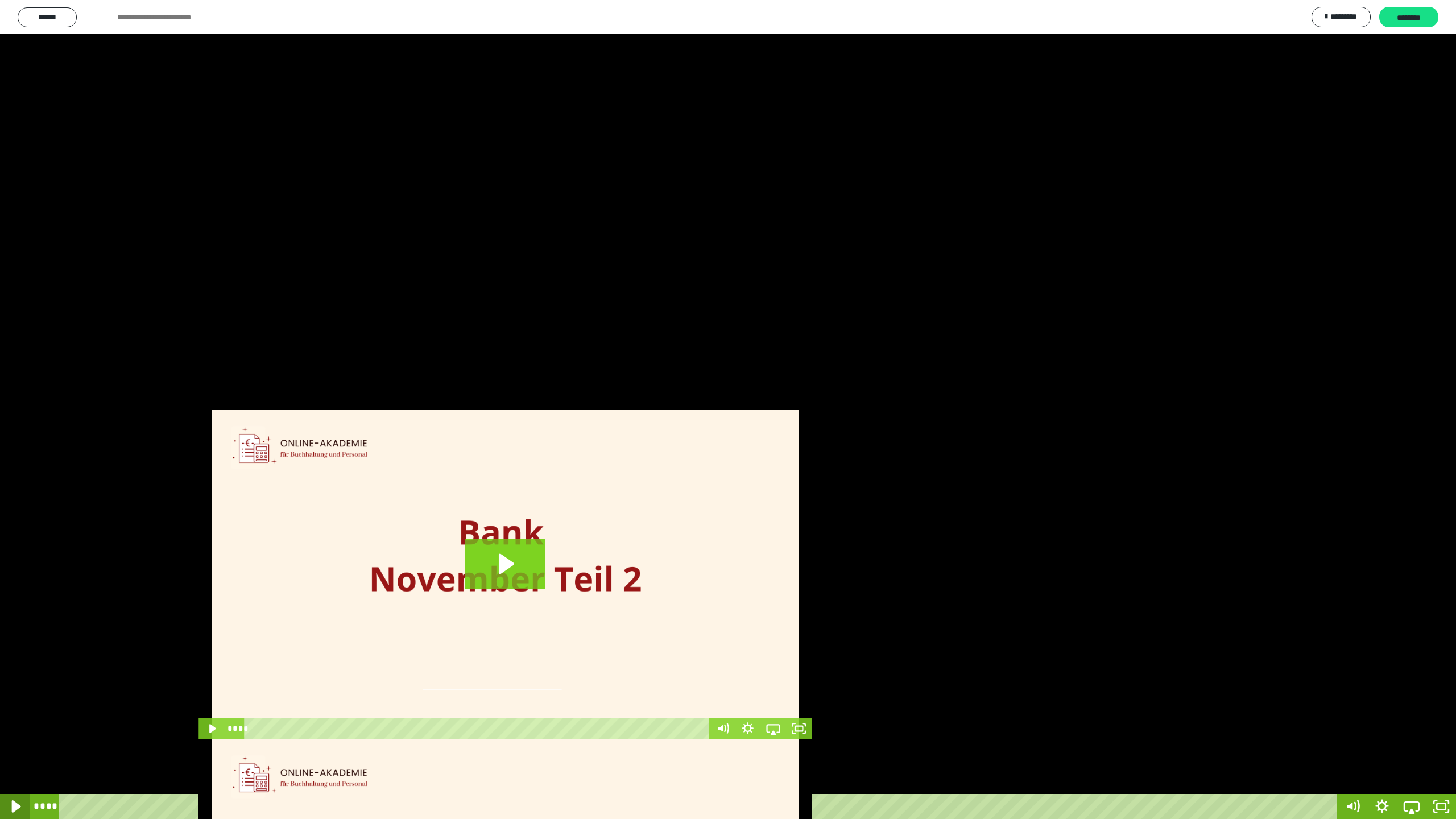 click 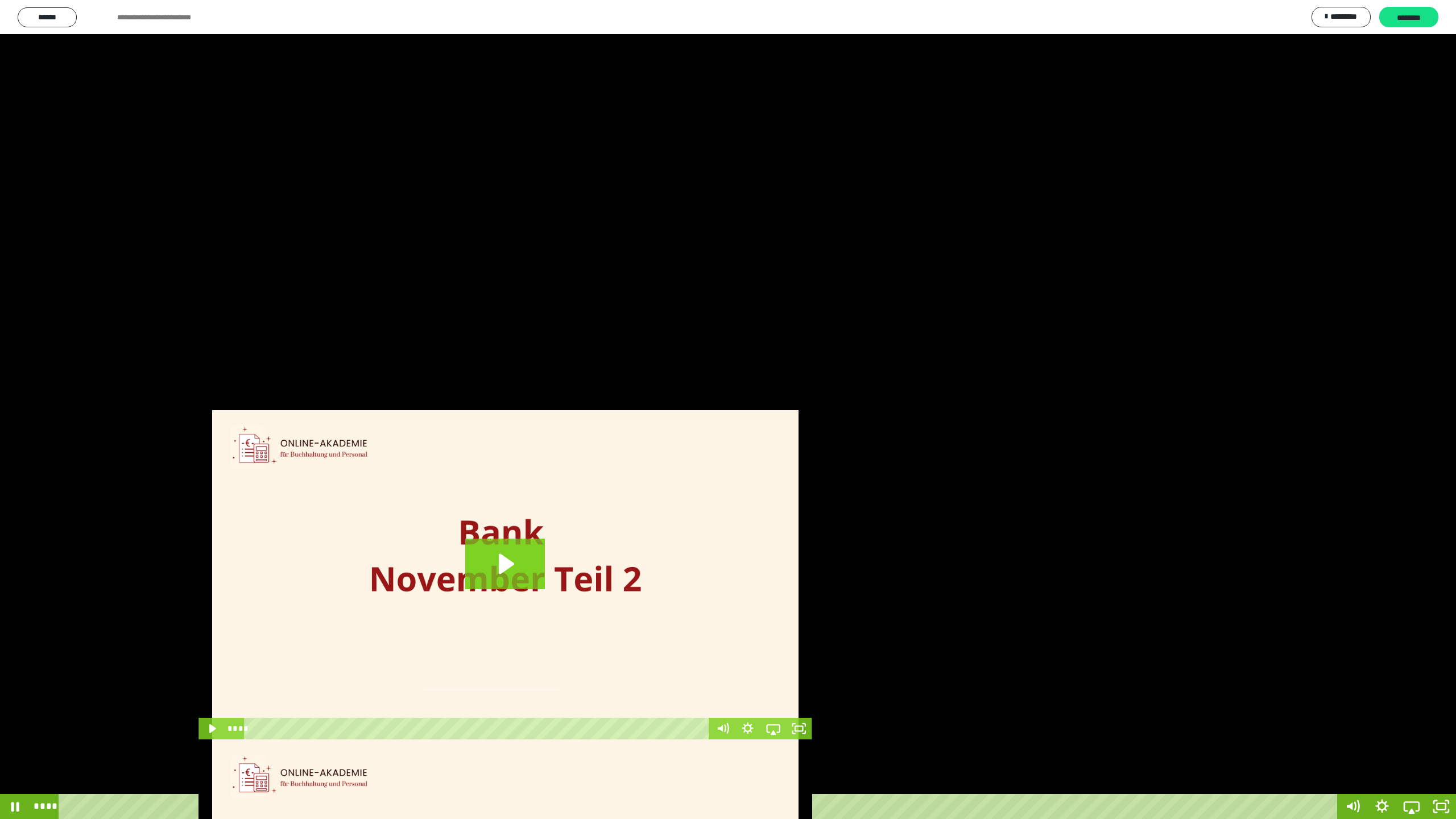 click on "****" at bounding box center (700, 806) 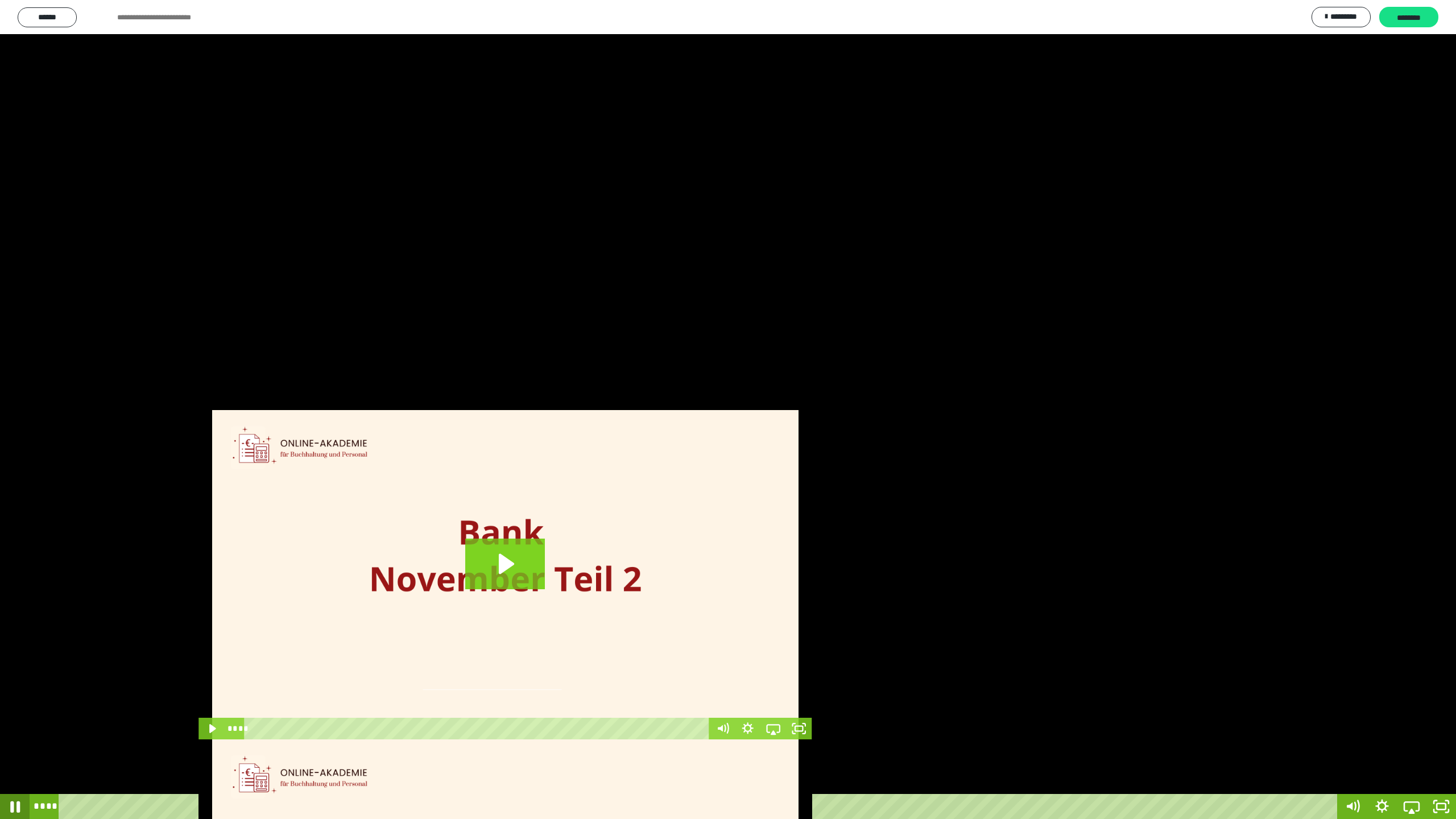 click 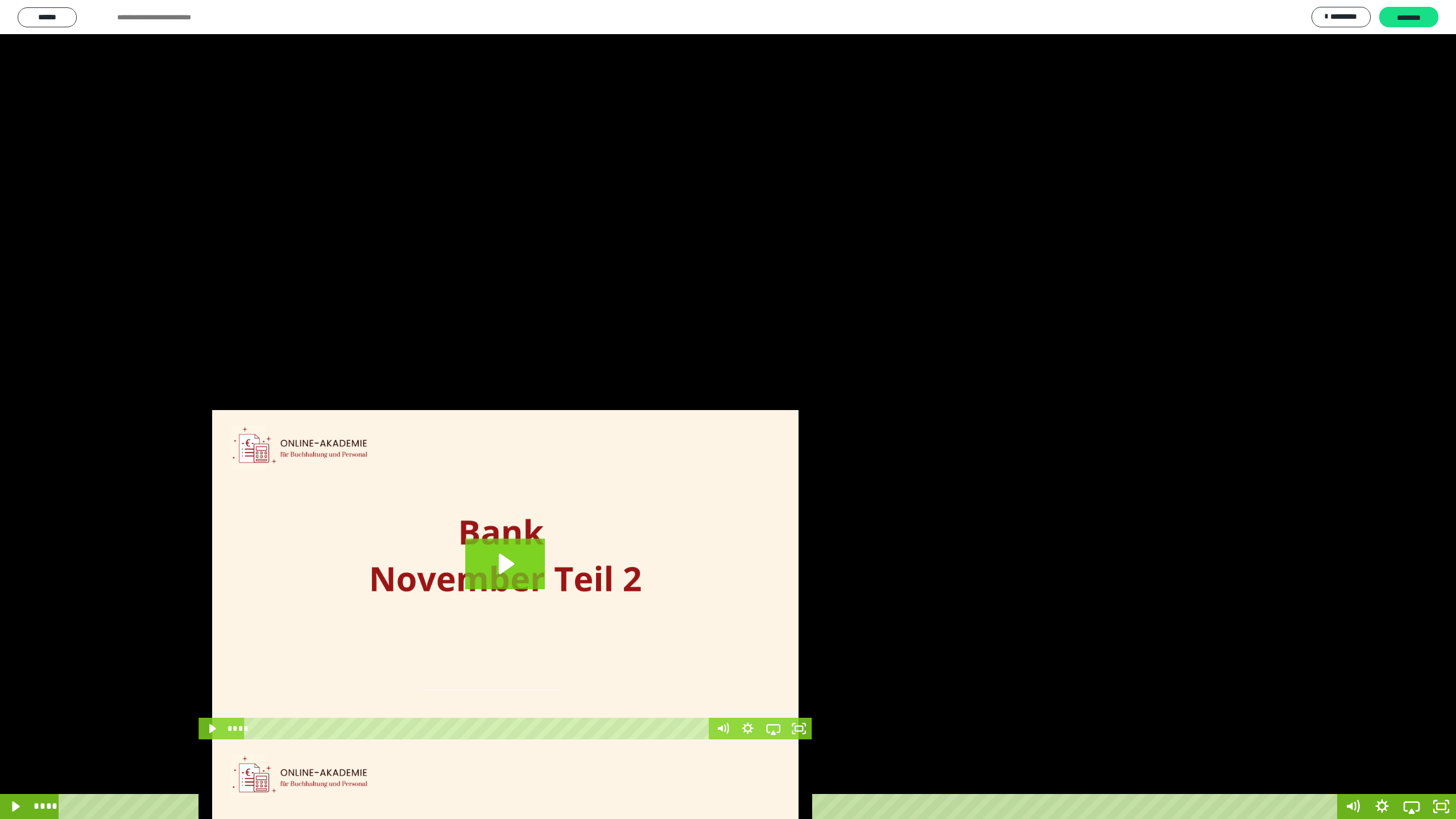 click on "****" at bounding box center [700, 806] 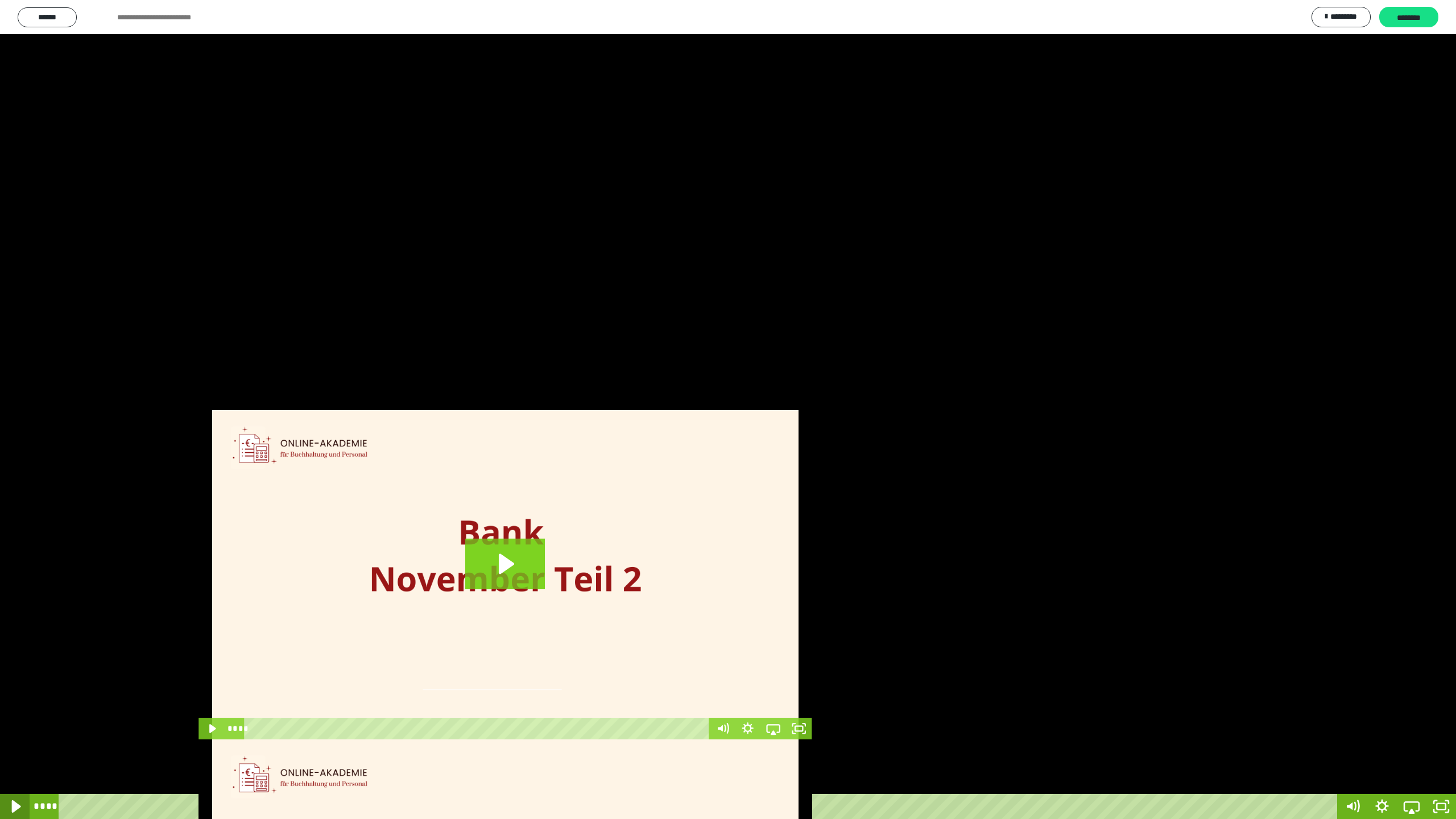 click 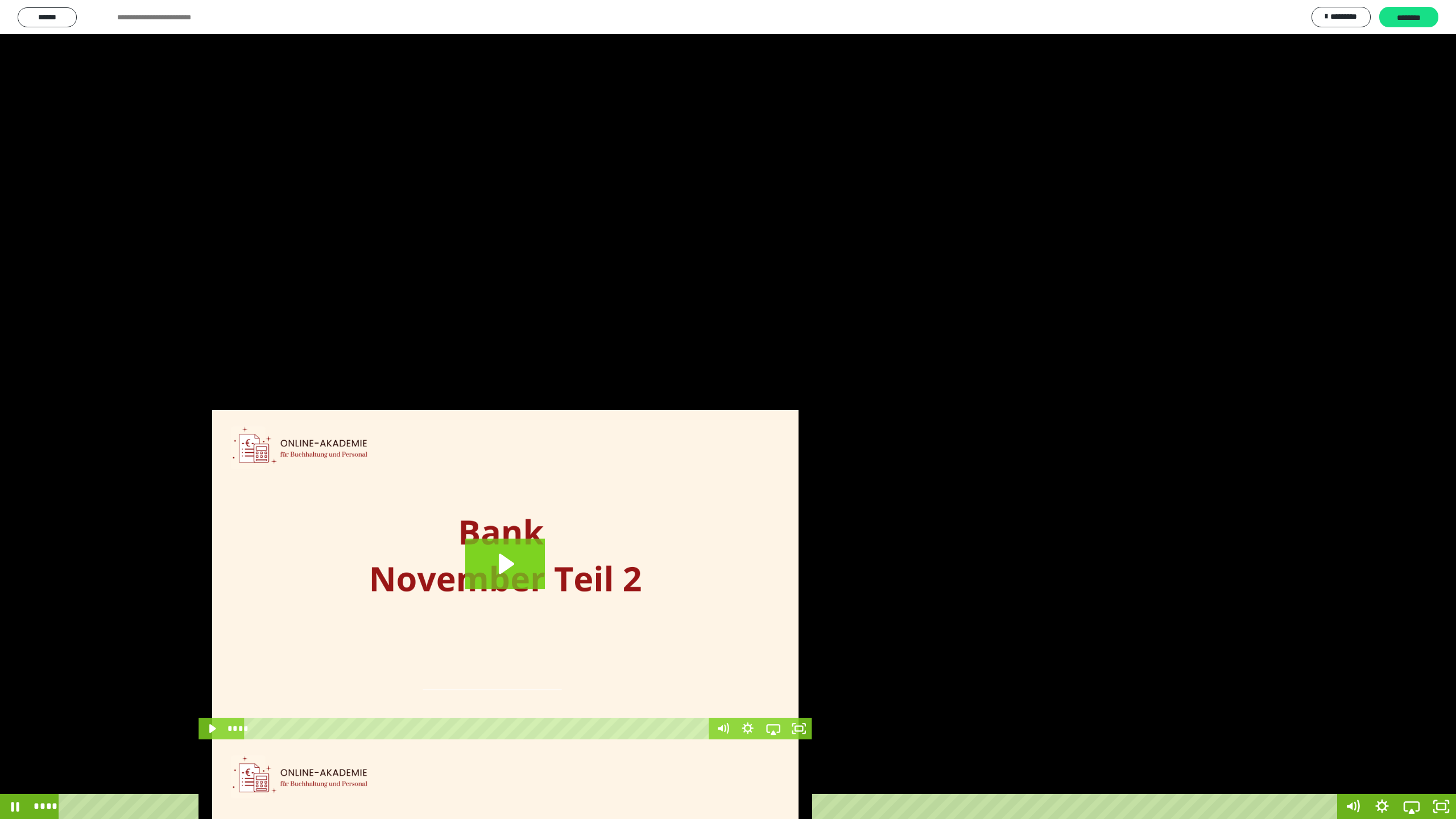click on "****" at bounding box center (700, 806) 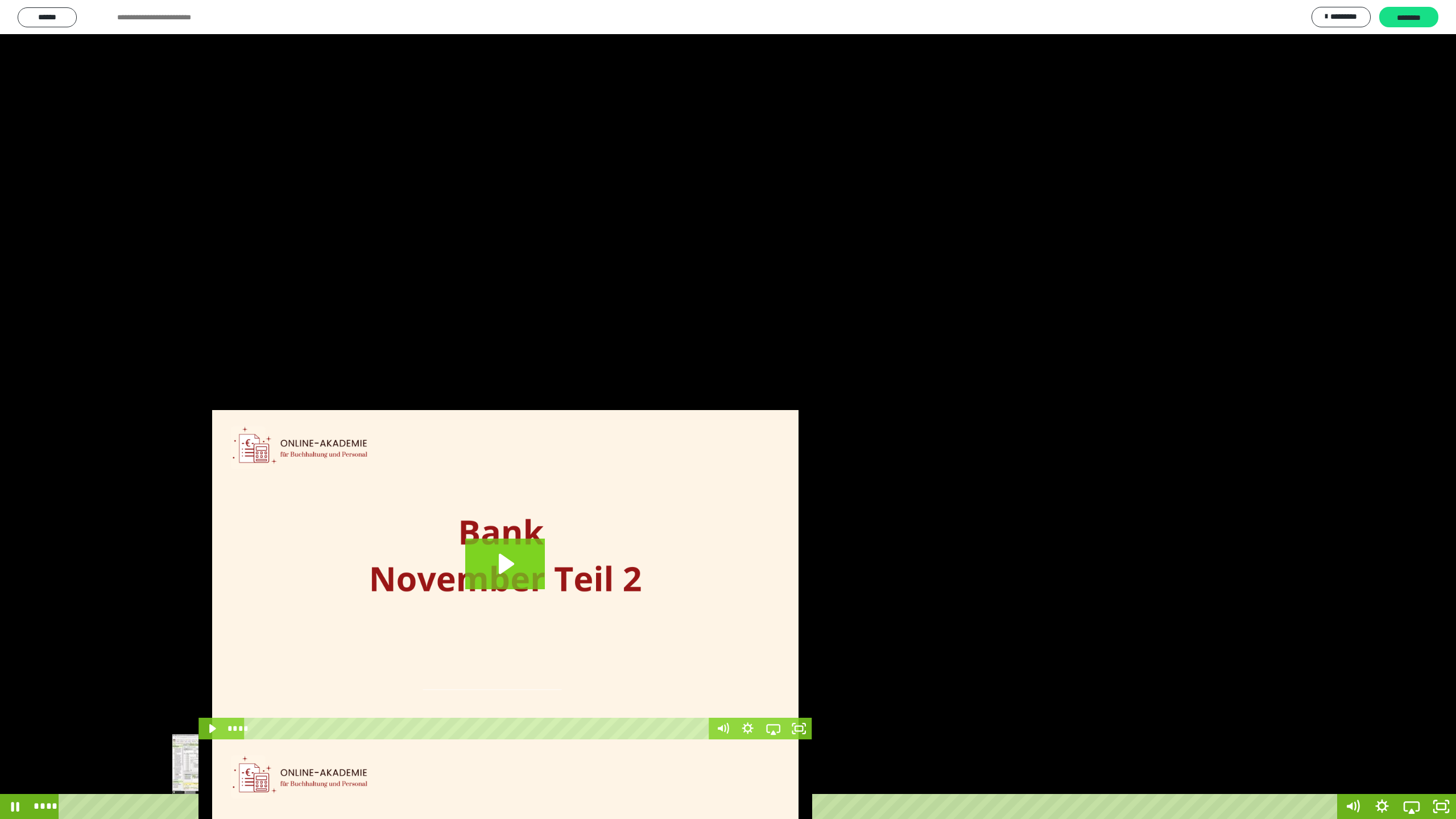 click on "****" at bounding box center [700, 806] 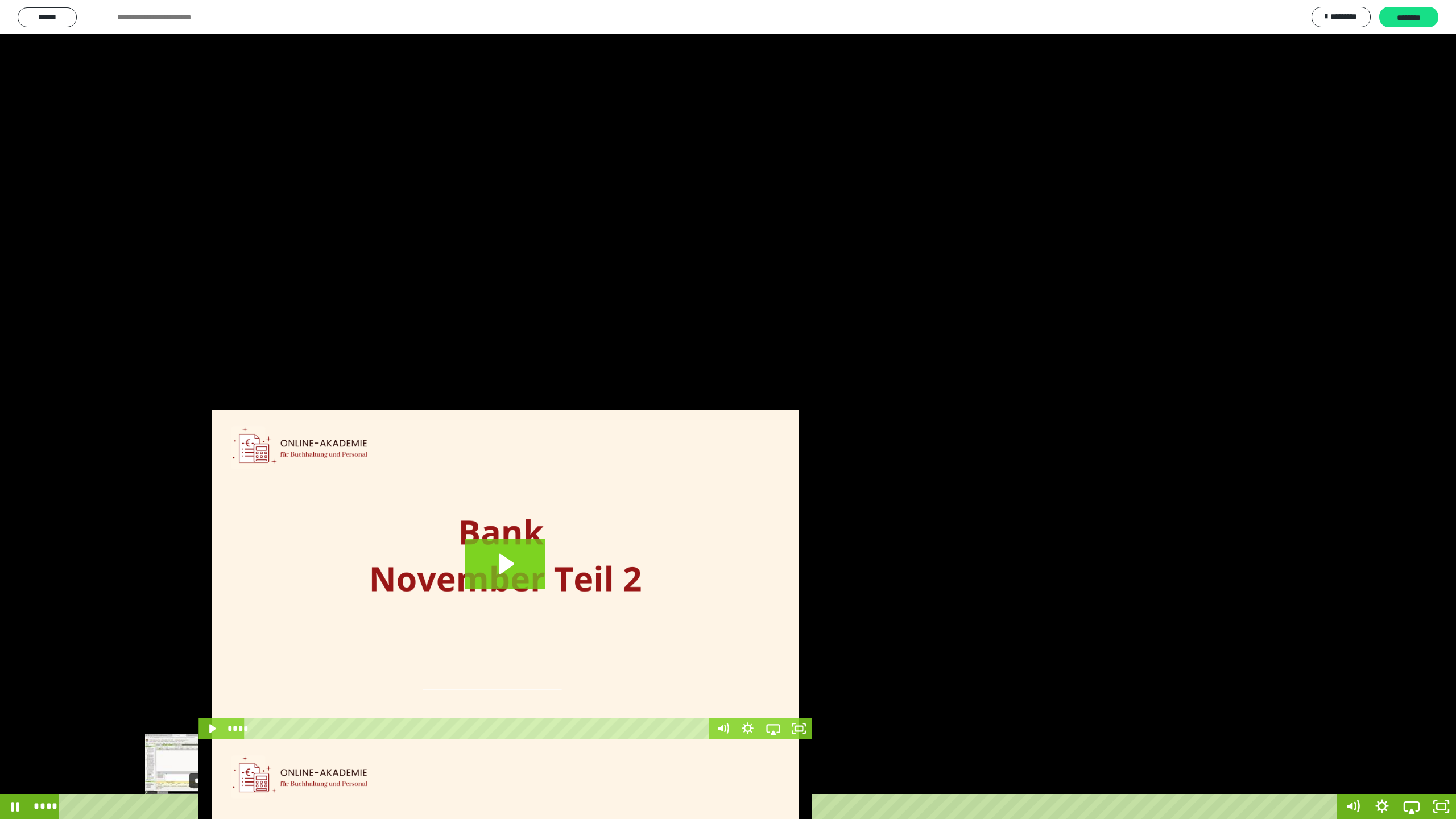 click on "****" at bounding box center (700, 806) 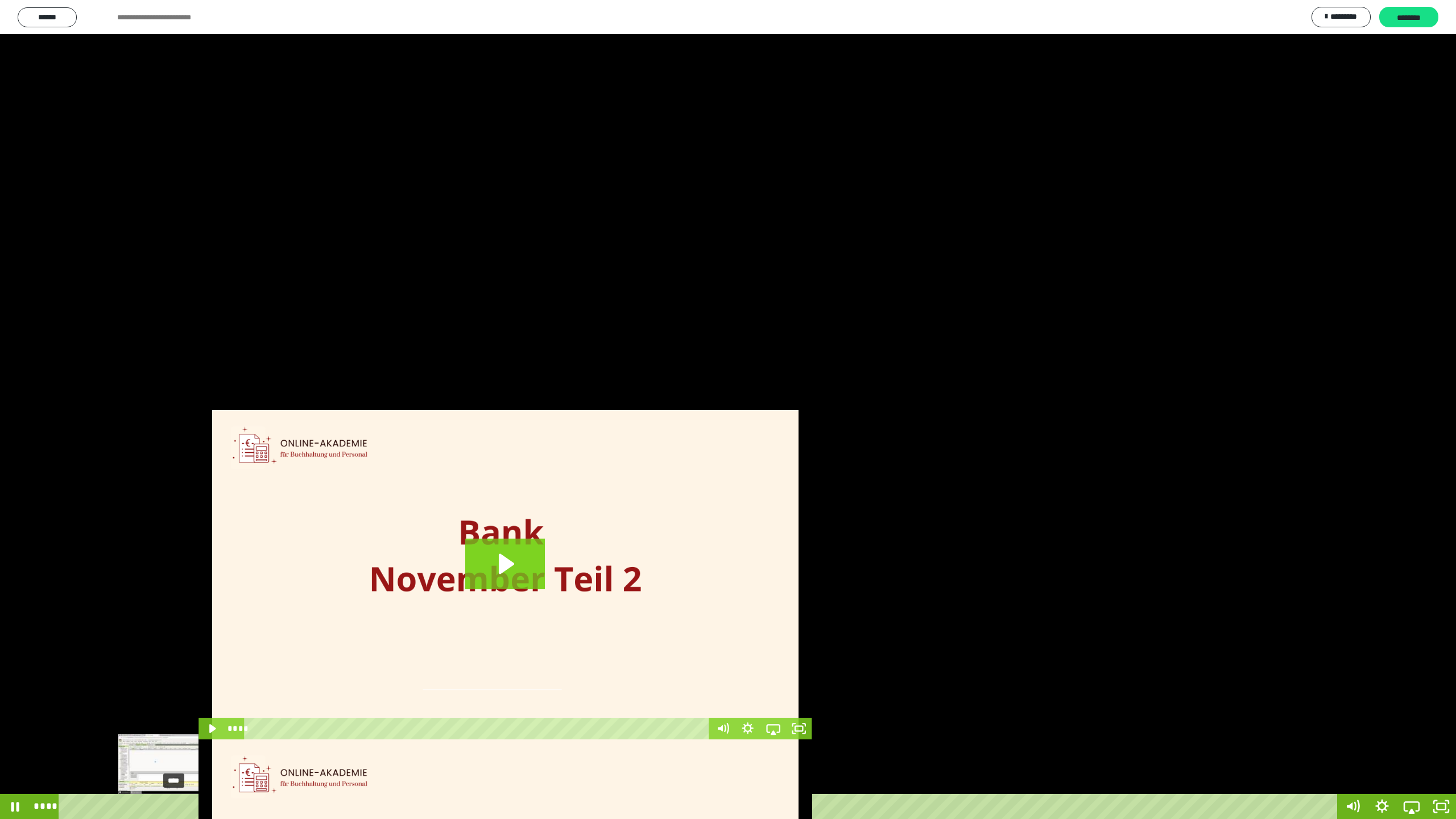 click on "****" at bounding box center (700, 806) 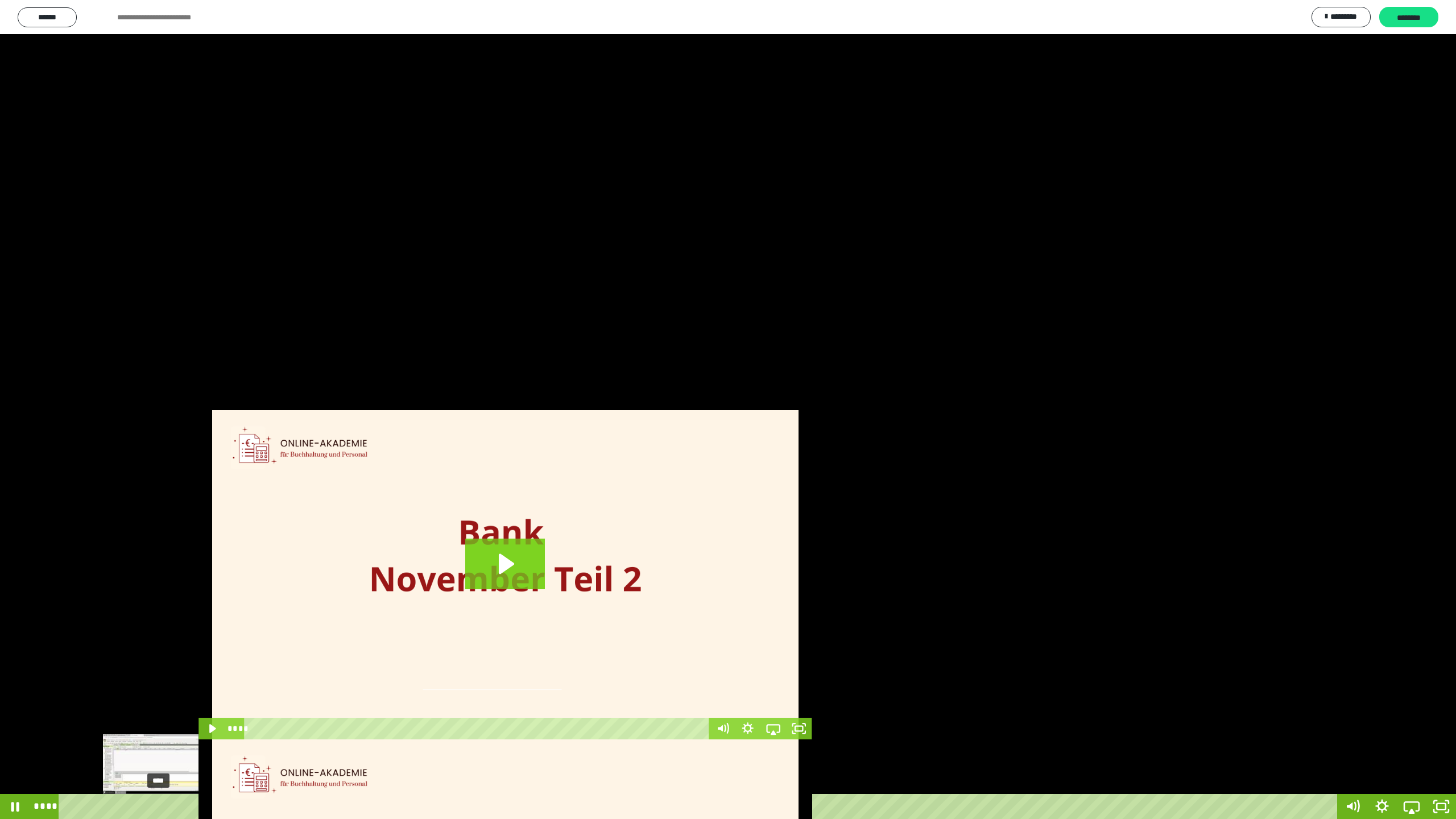 click on "****" at bounding box center (700, 806) 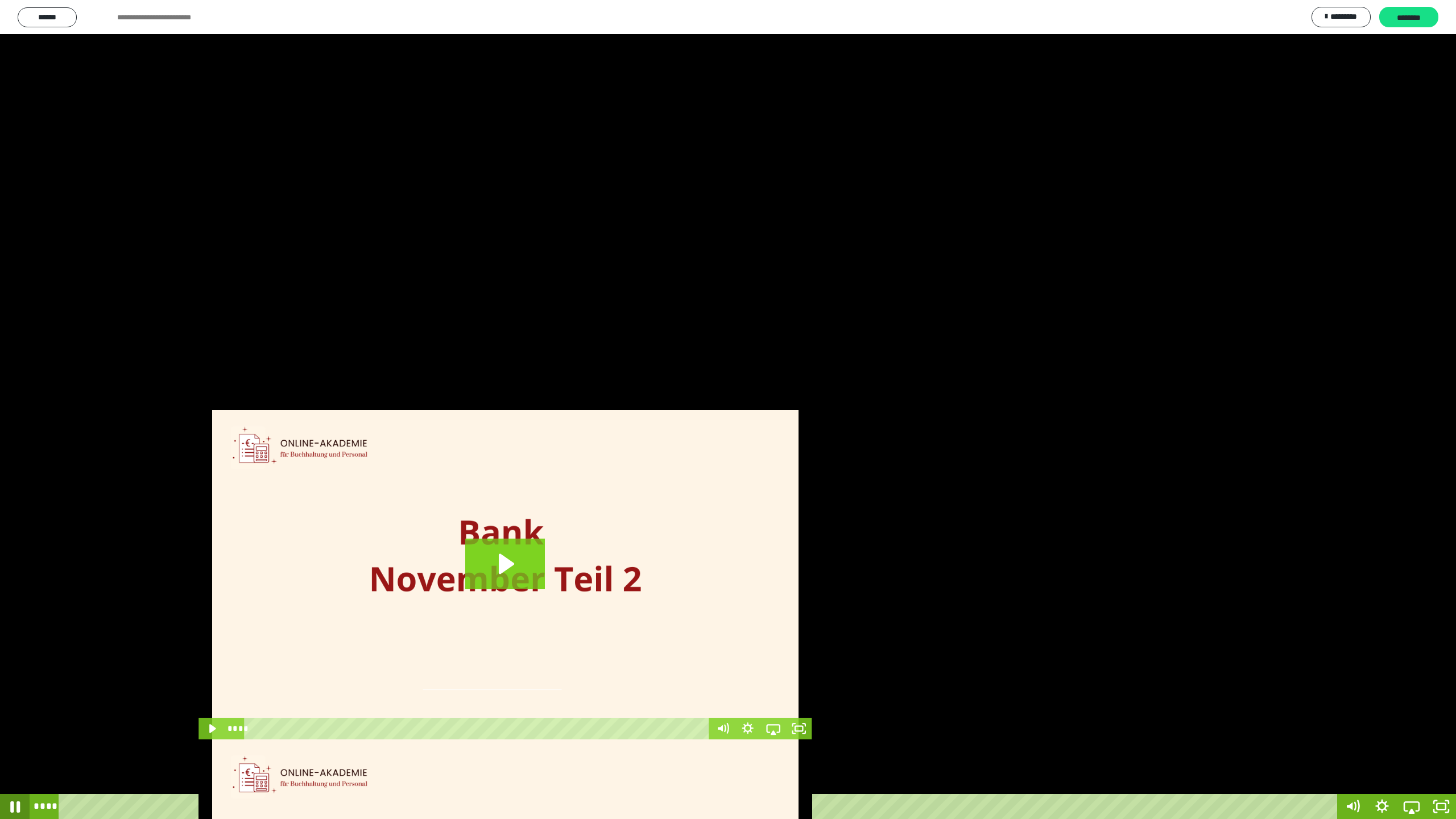 click 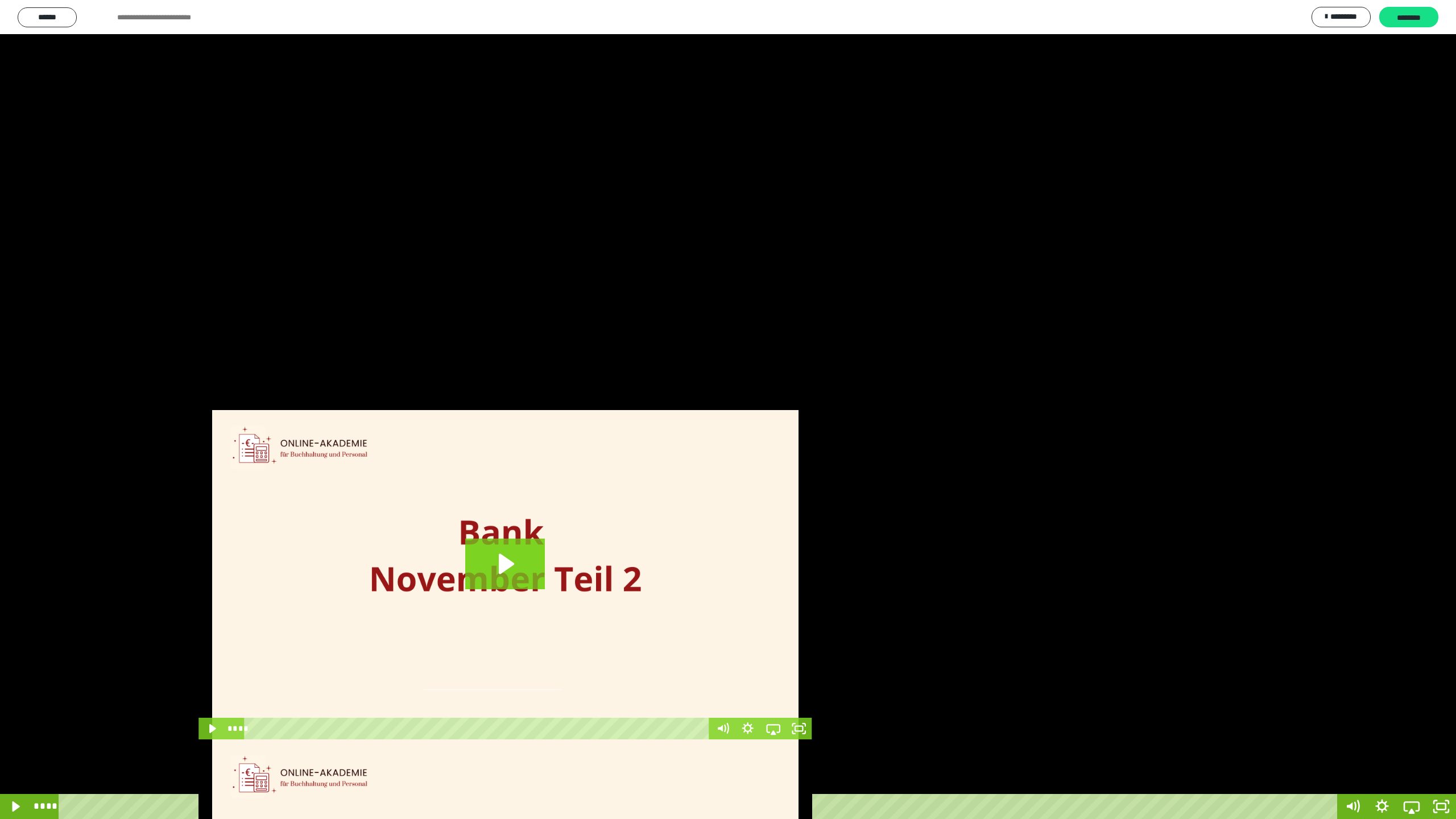 click on "****" at bounding box center [700, 806] 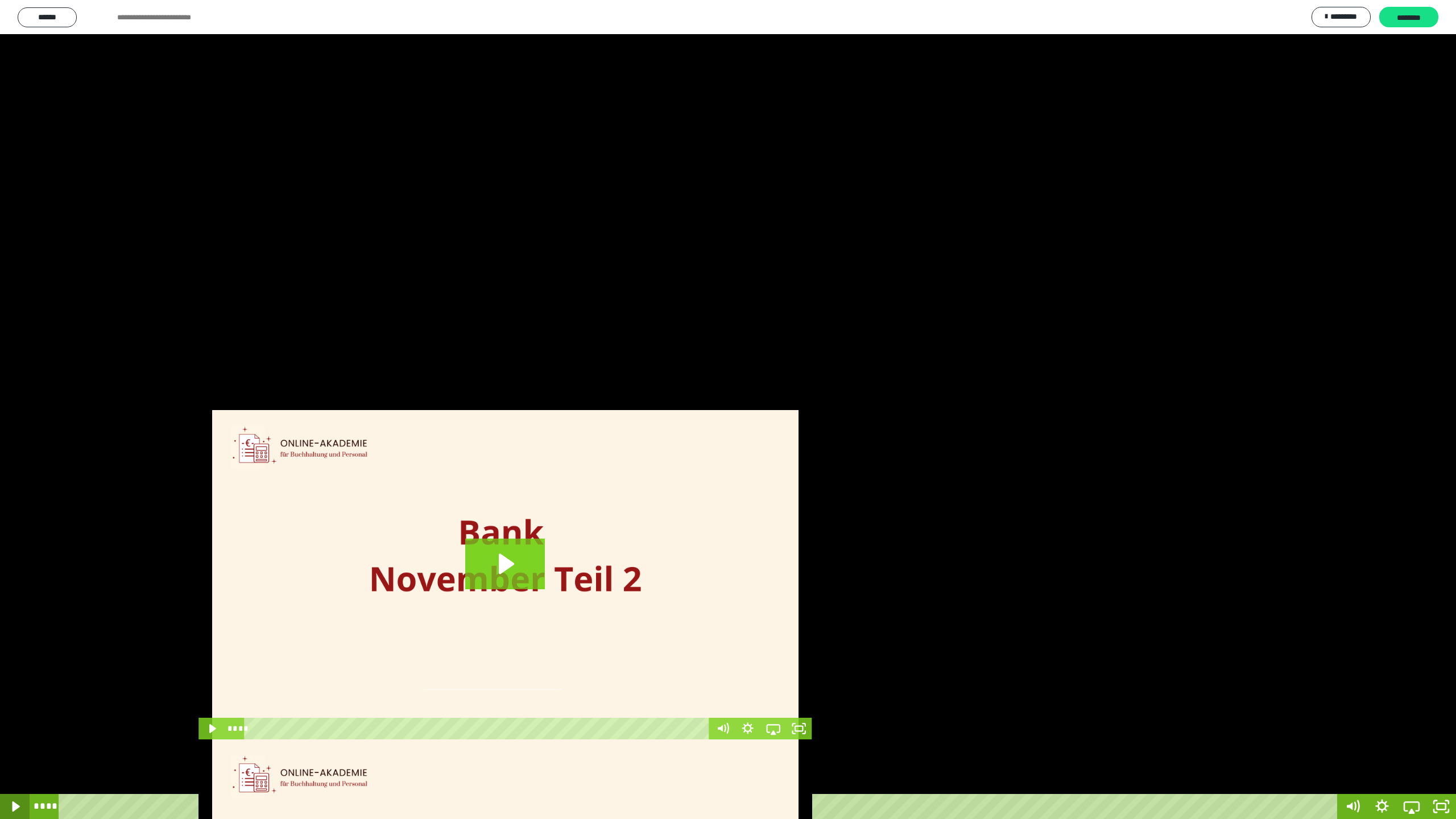 click 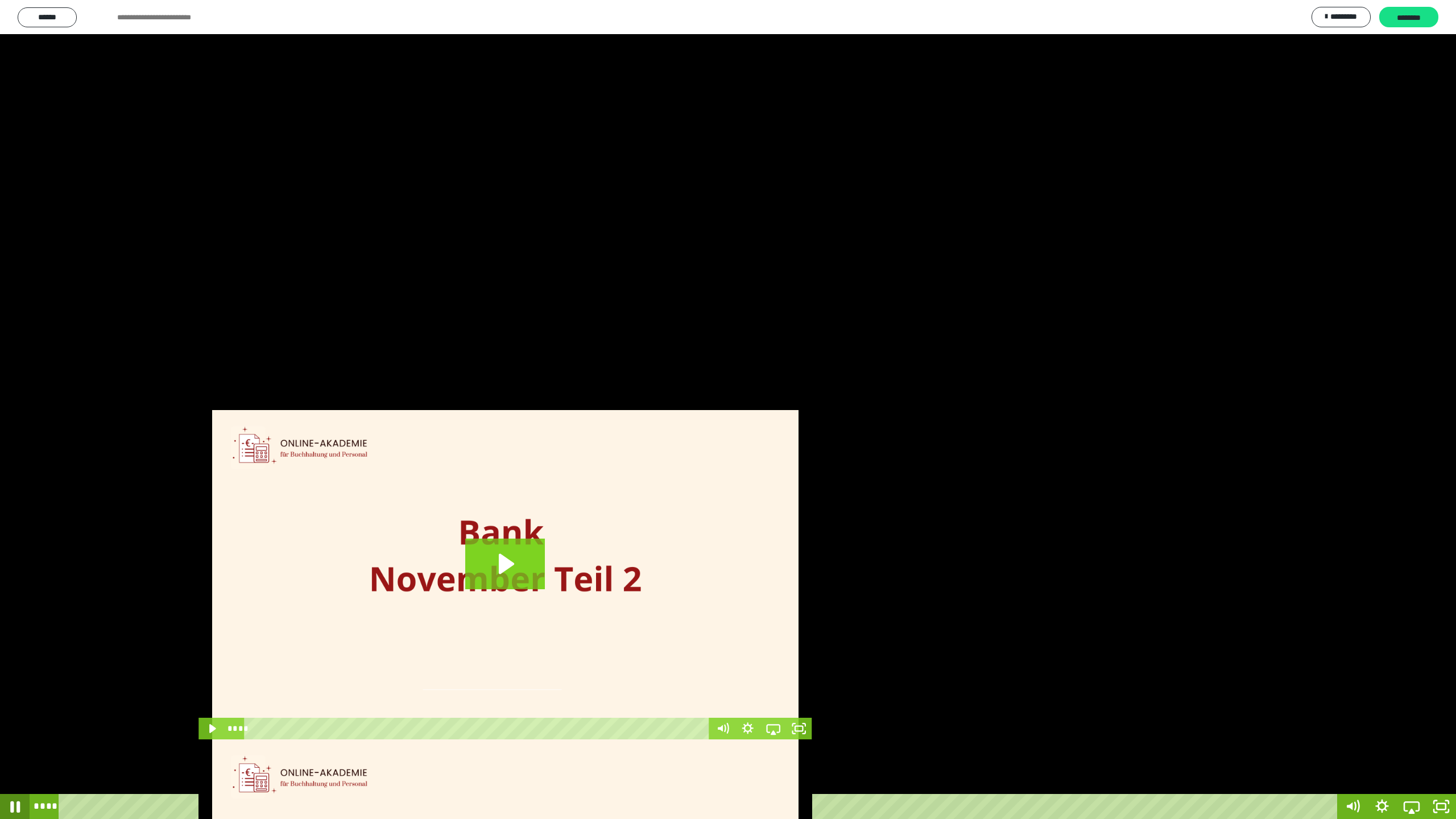 click 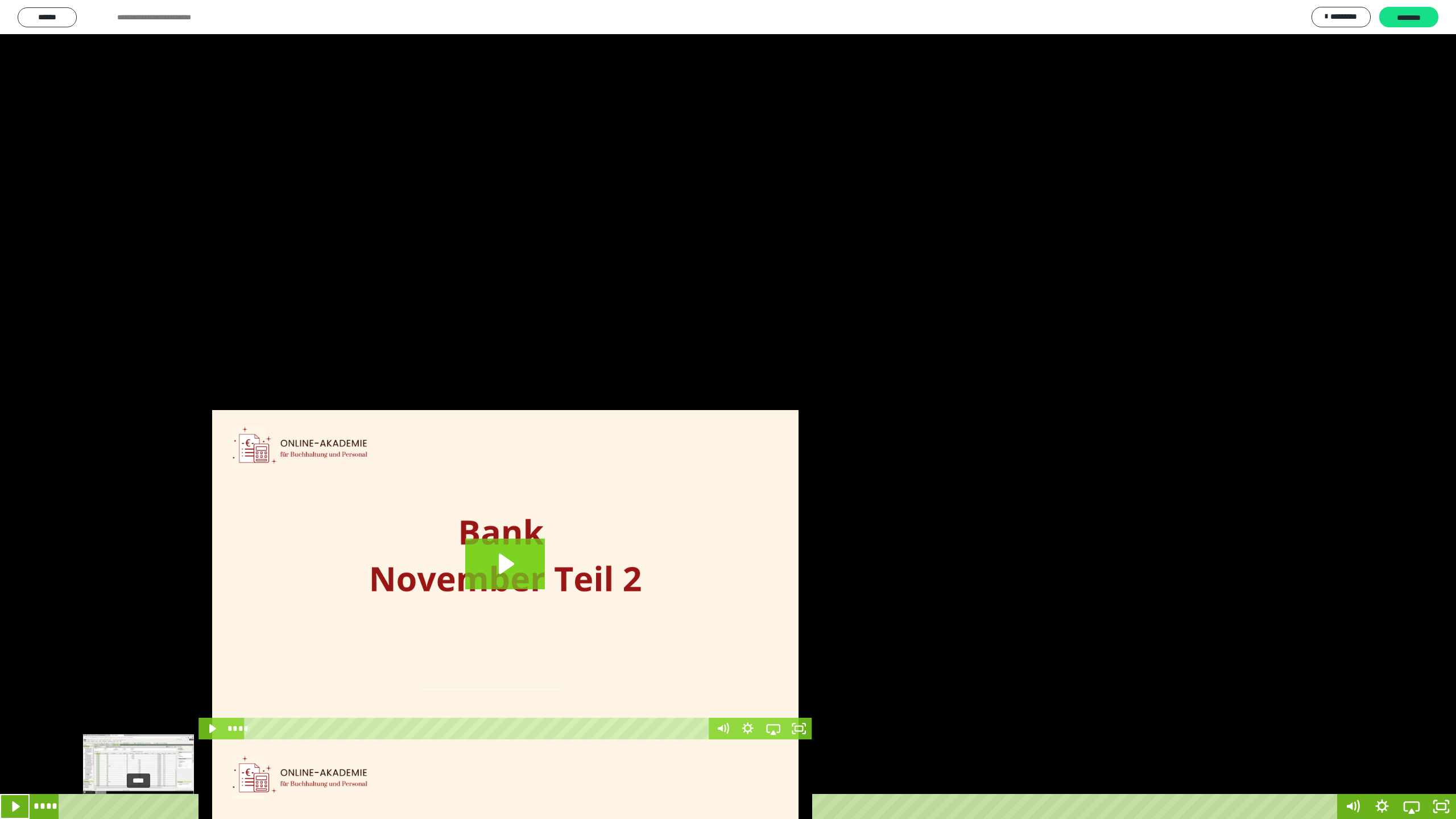 click on "****" at bounding box center [700, 806] 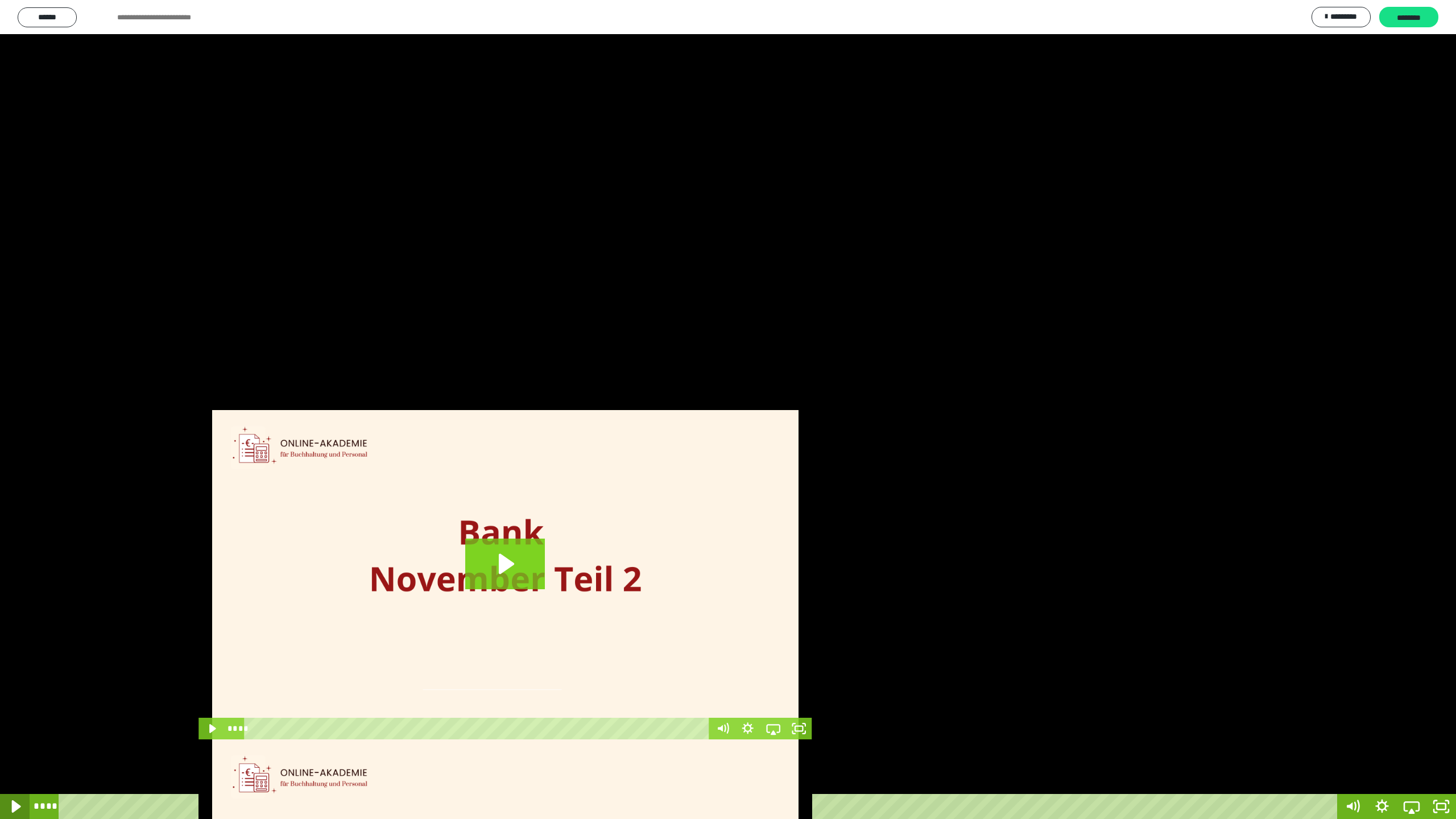 click 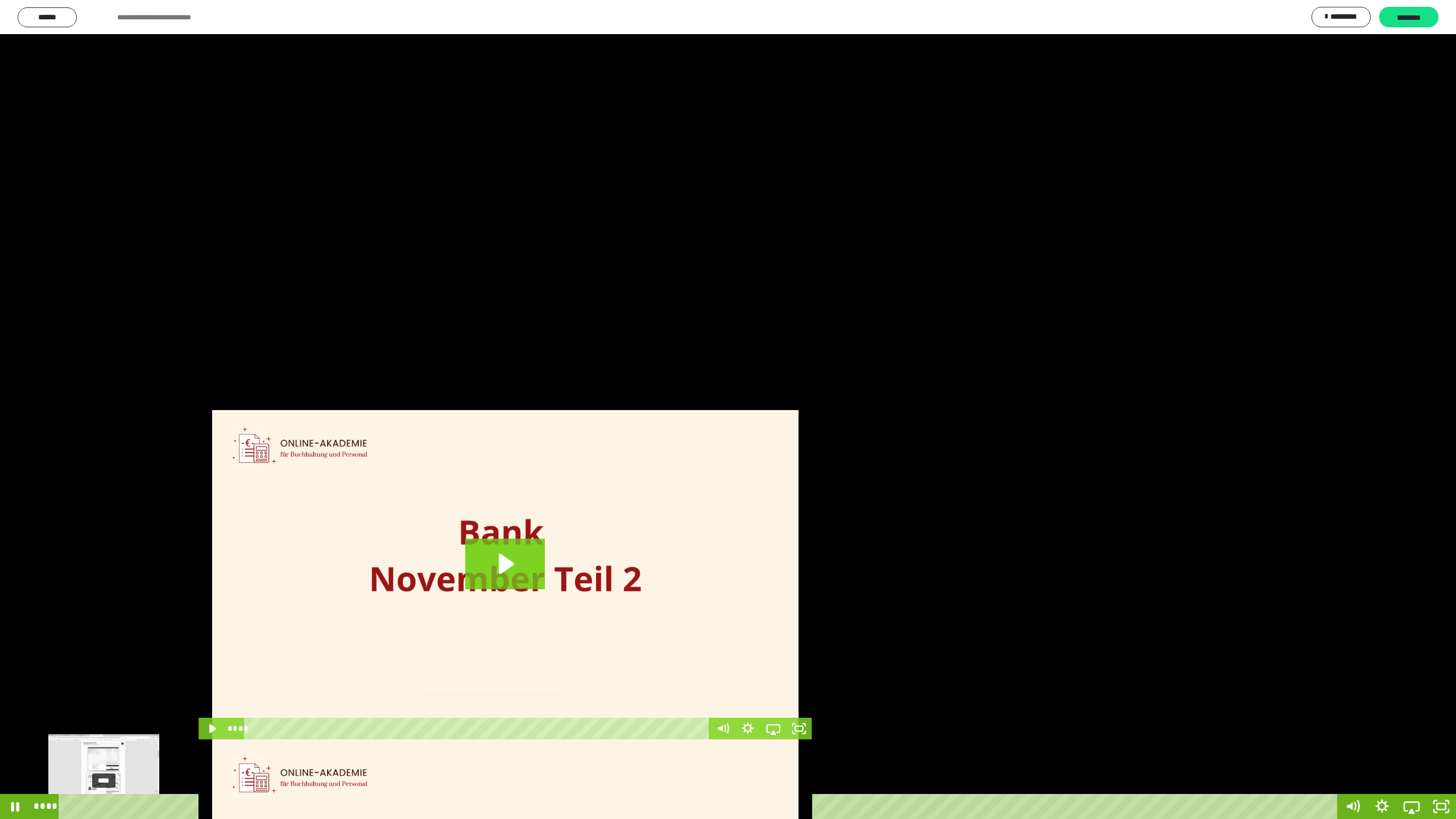 click on "****" at bounding box center (700, 806) 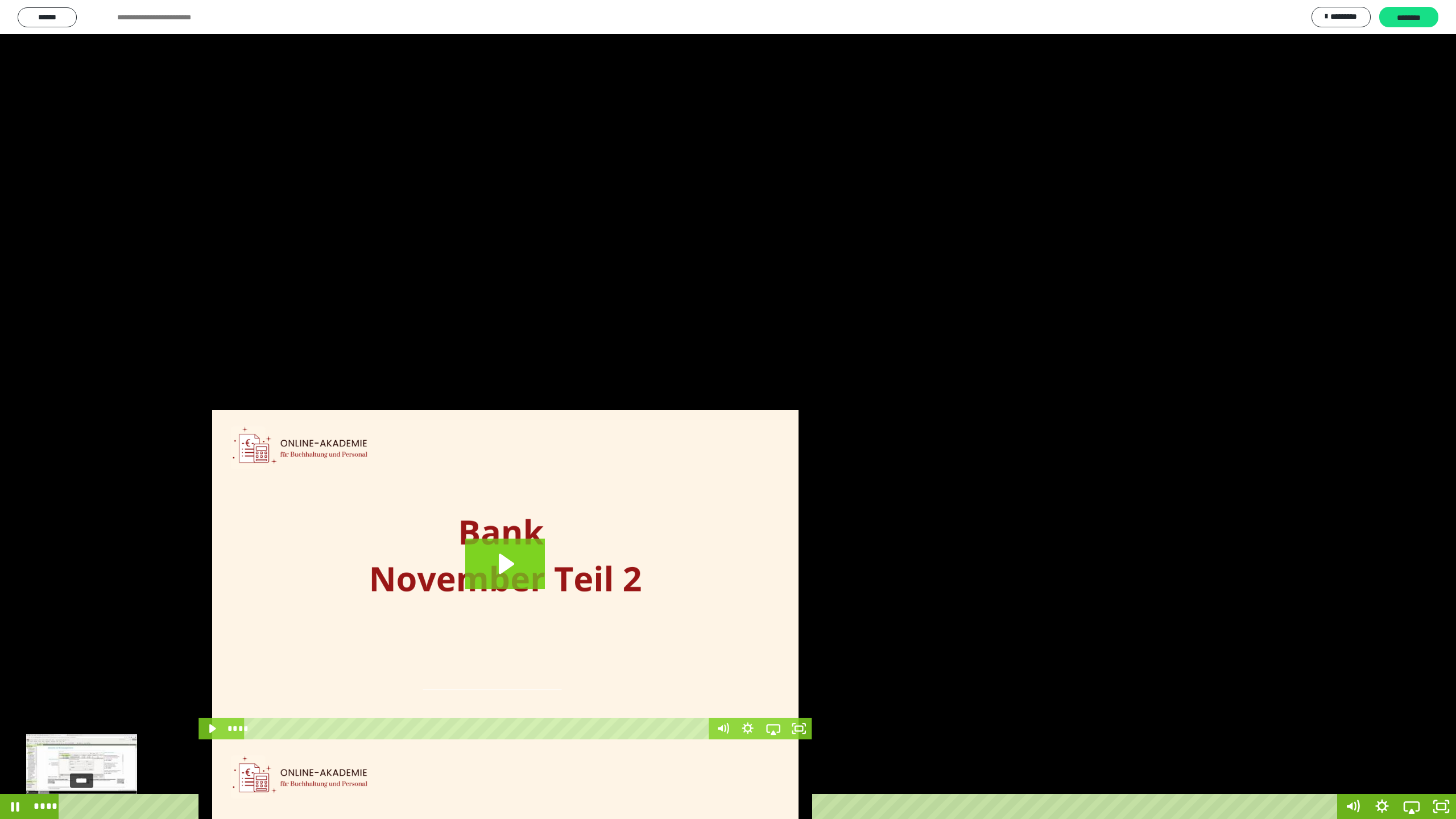 click on "****" at bounding box center [700, 806] 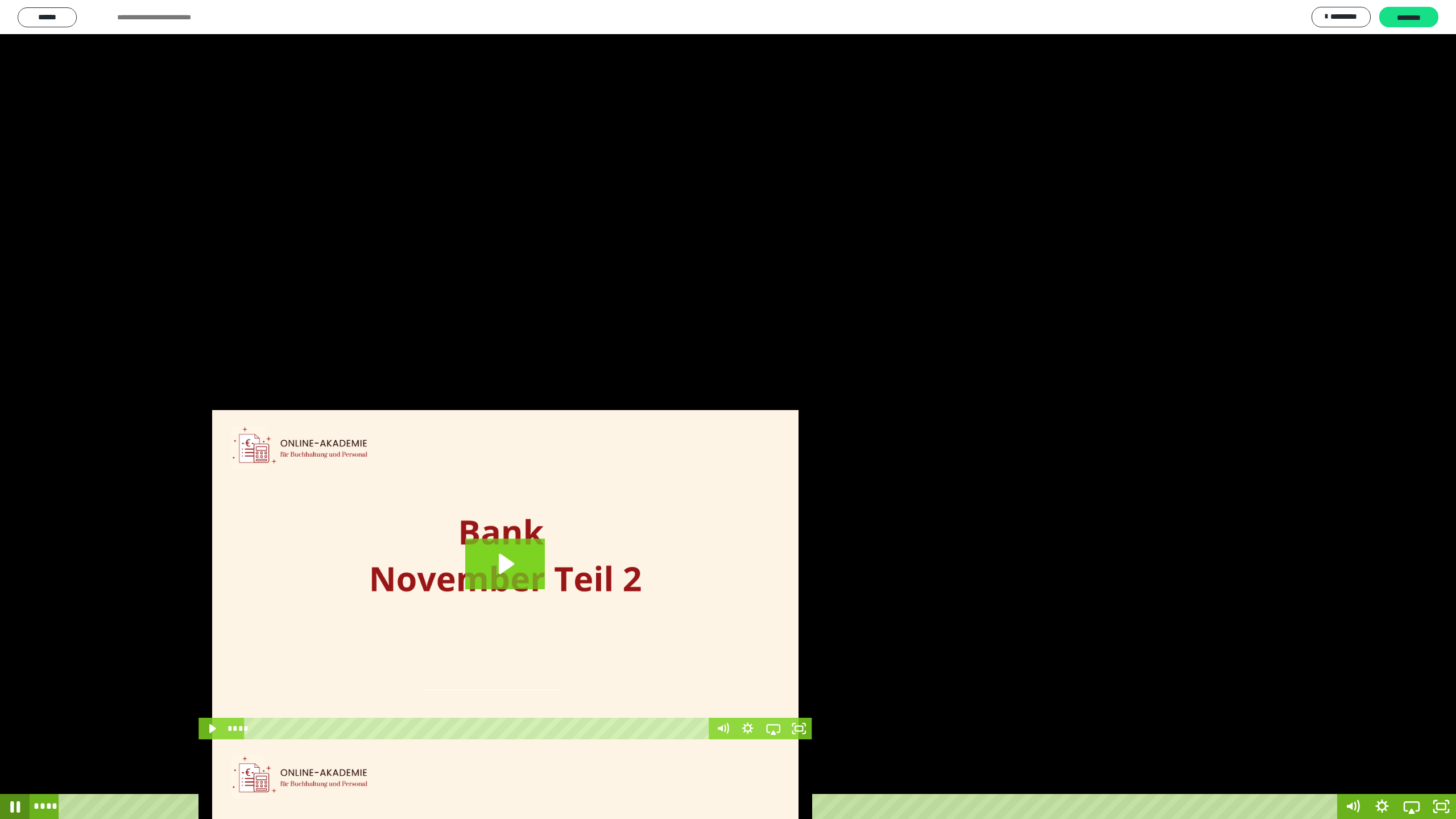 click 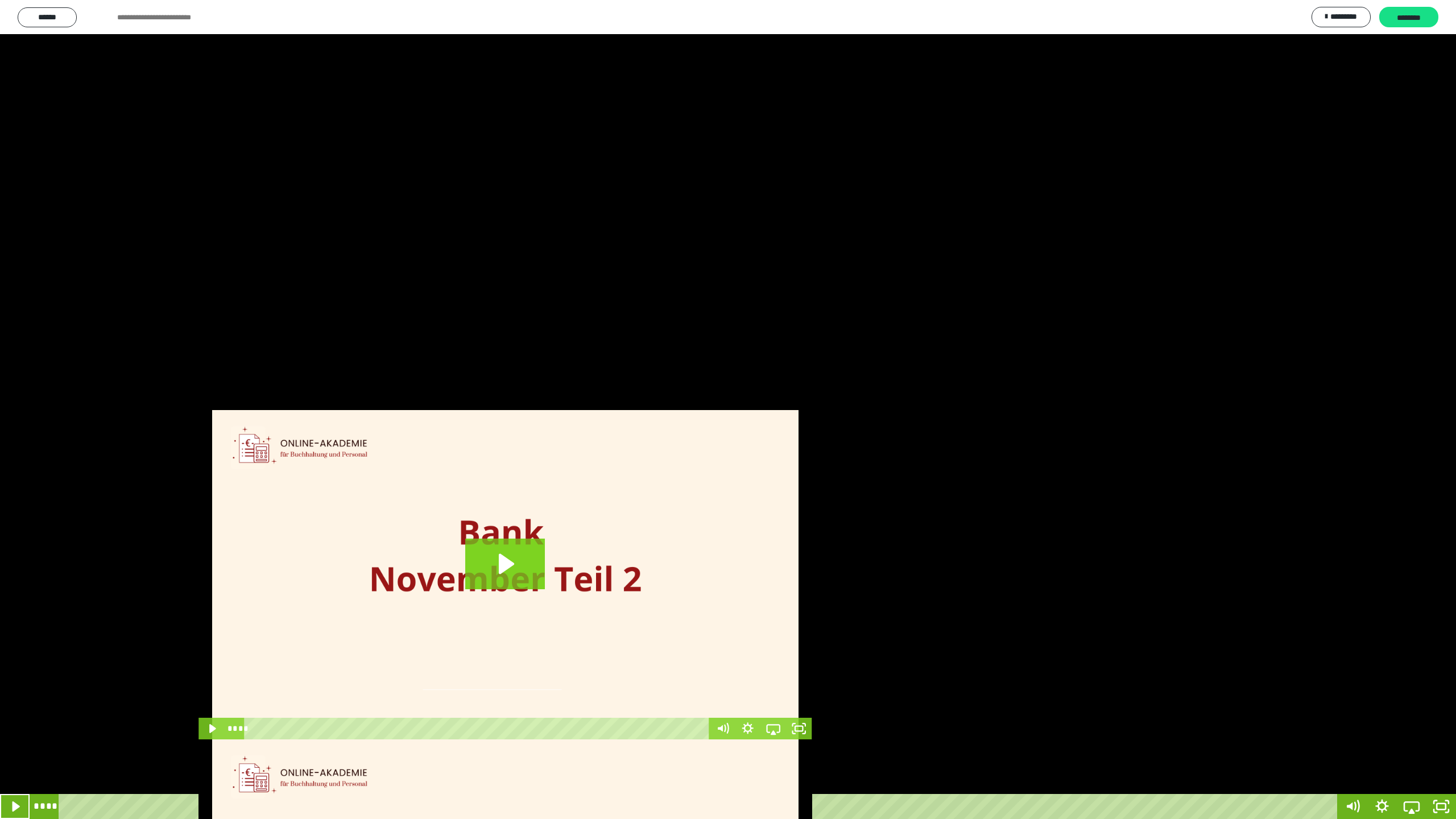 click 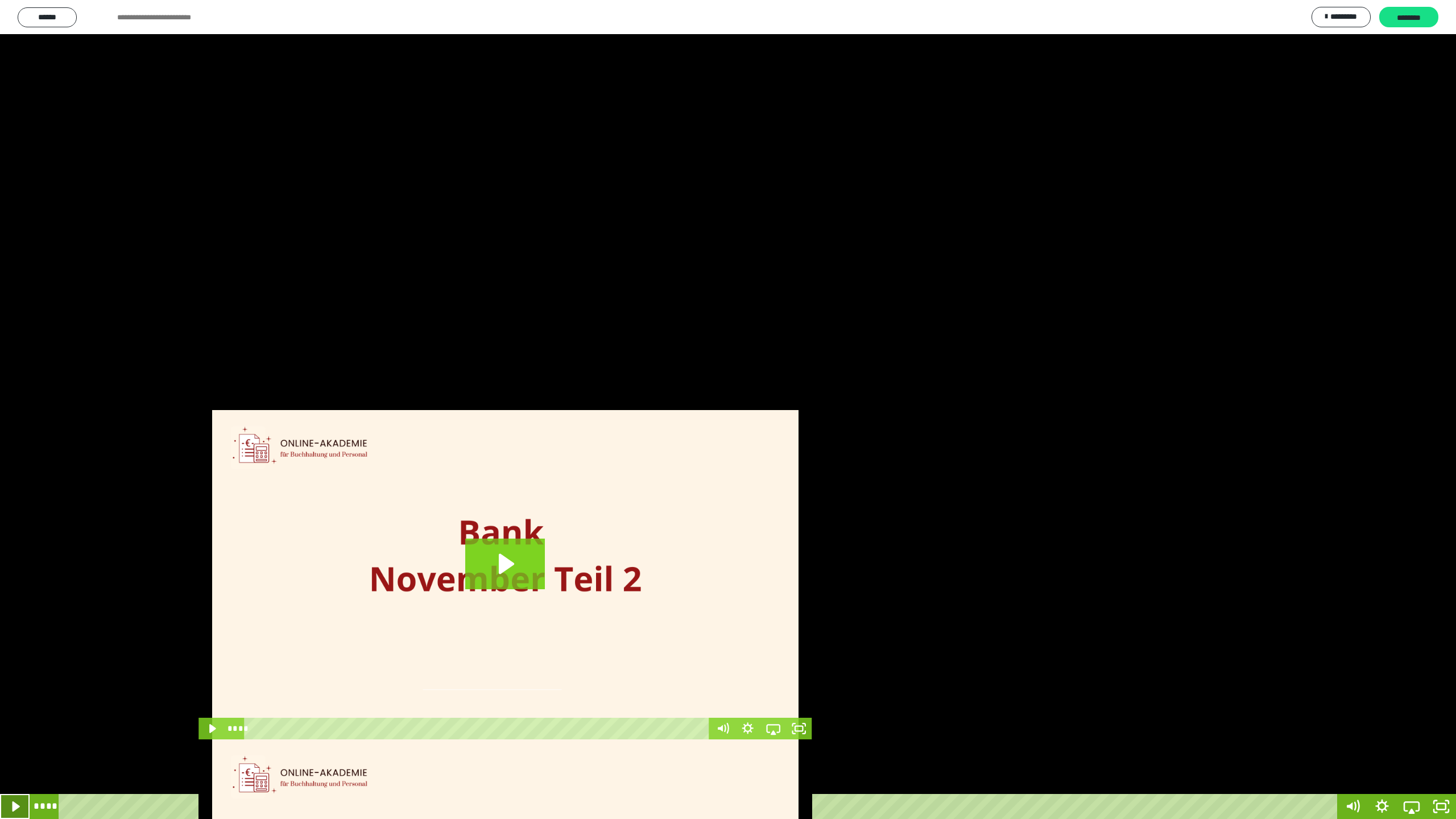 click 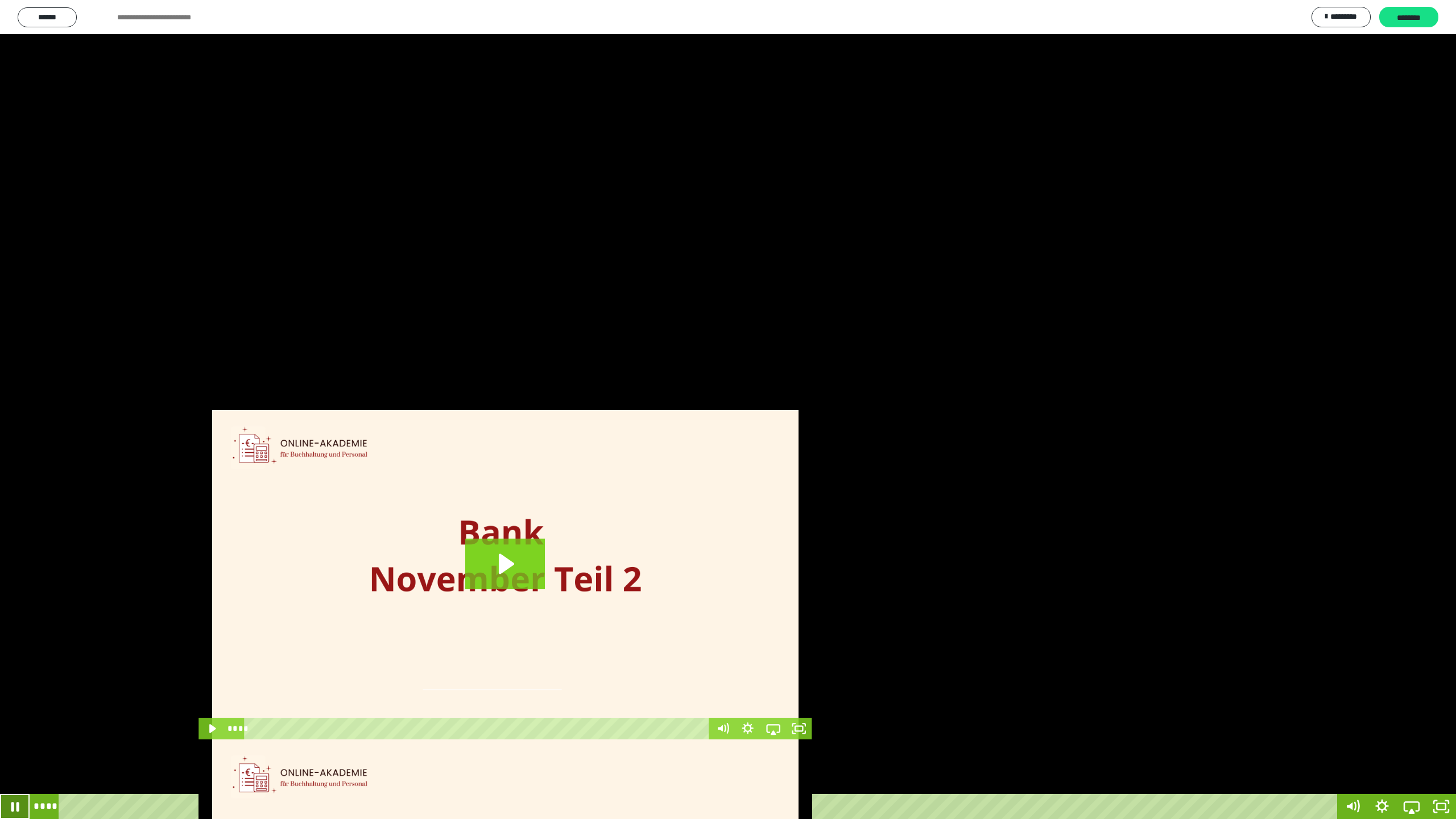 click 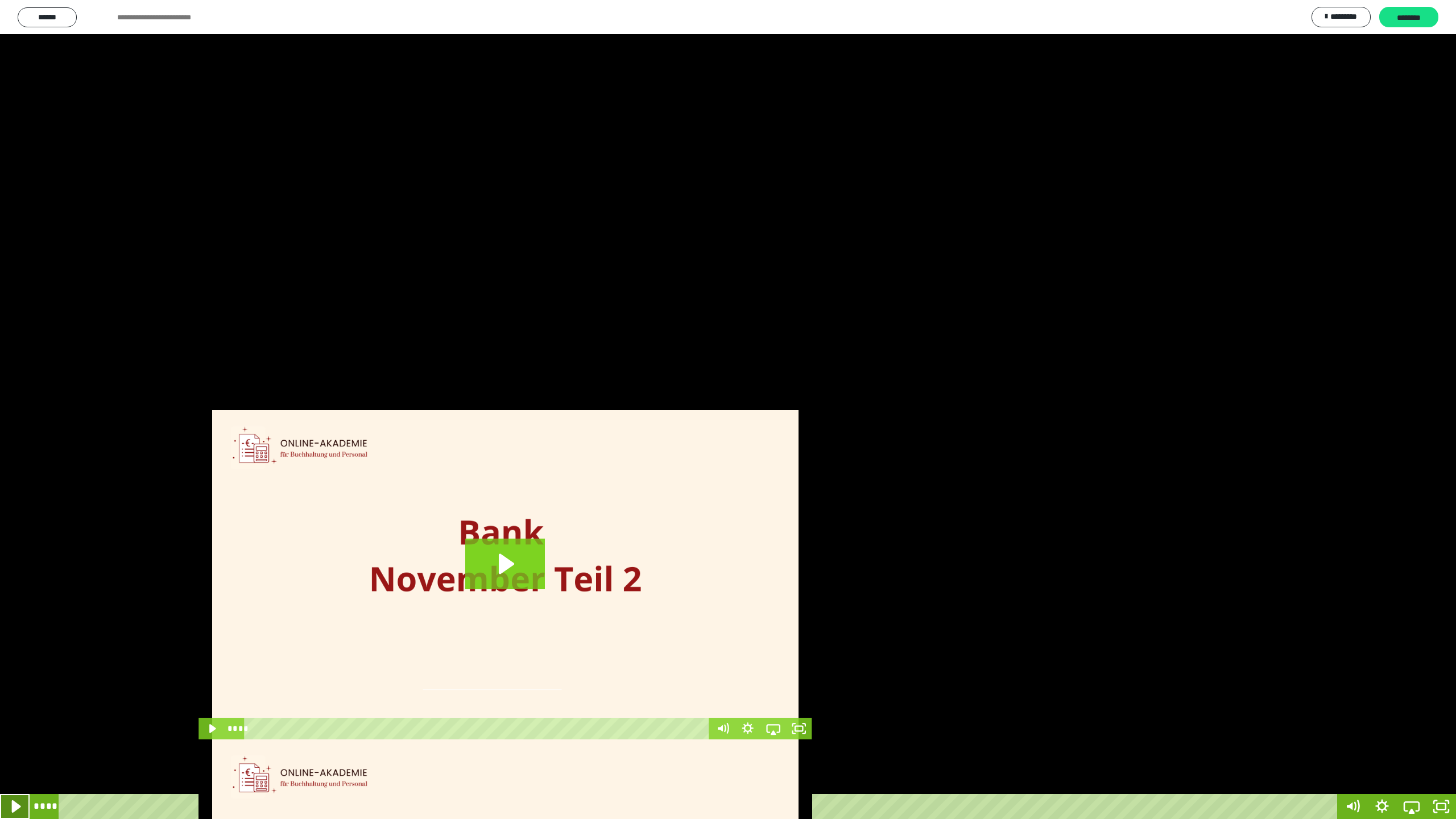 click 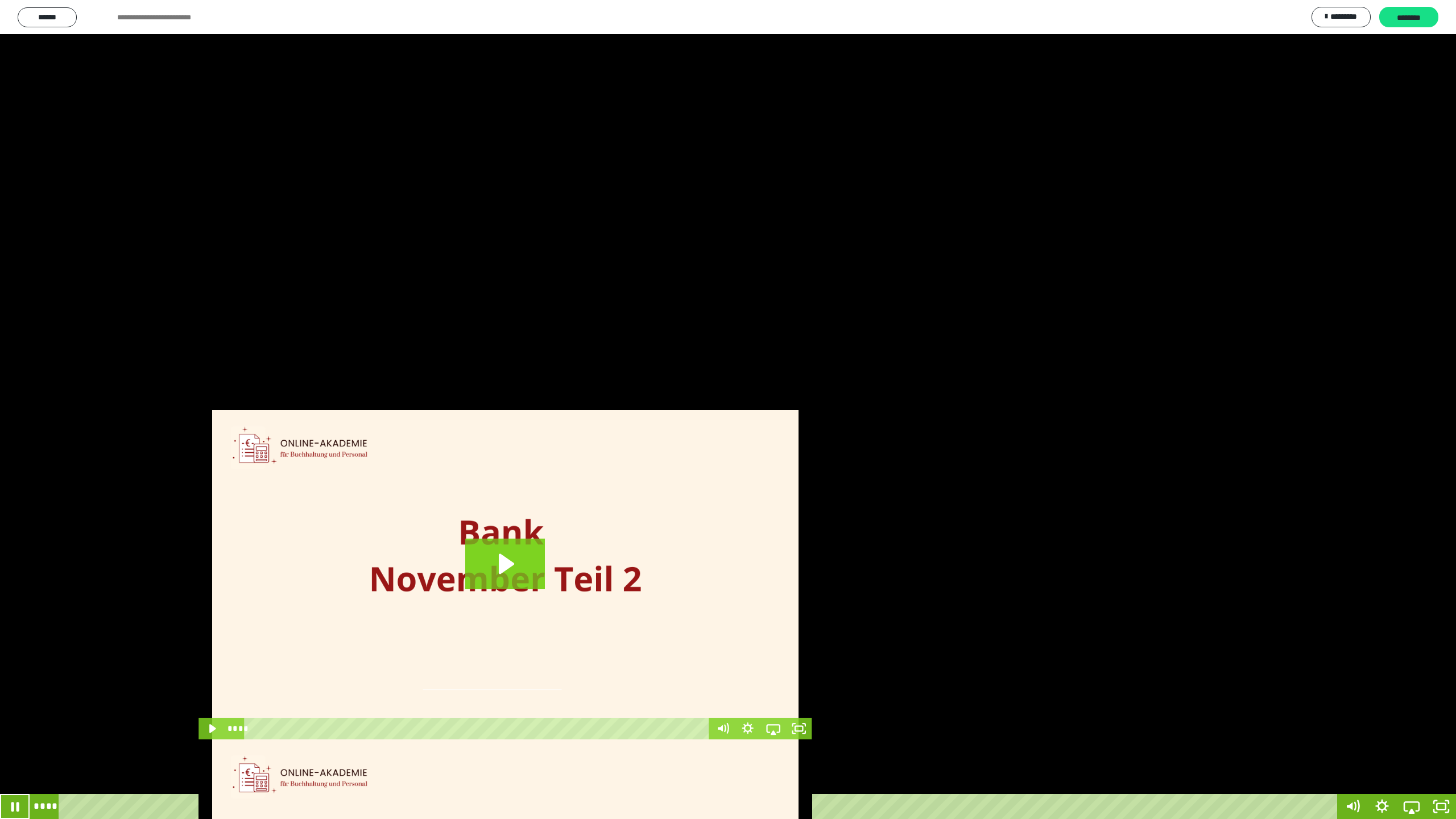 type 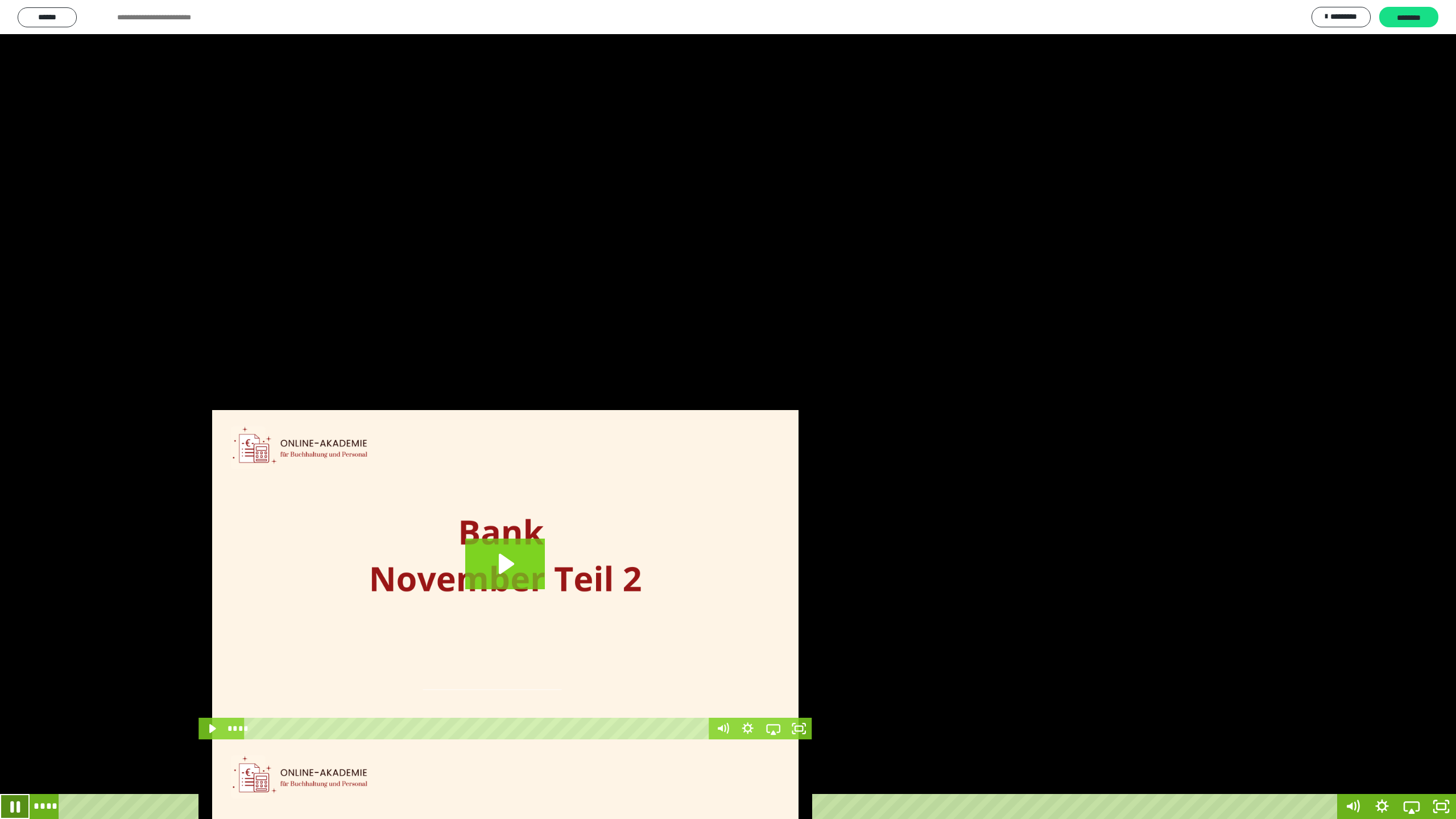 click 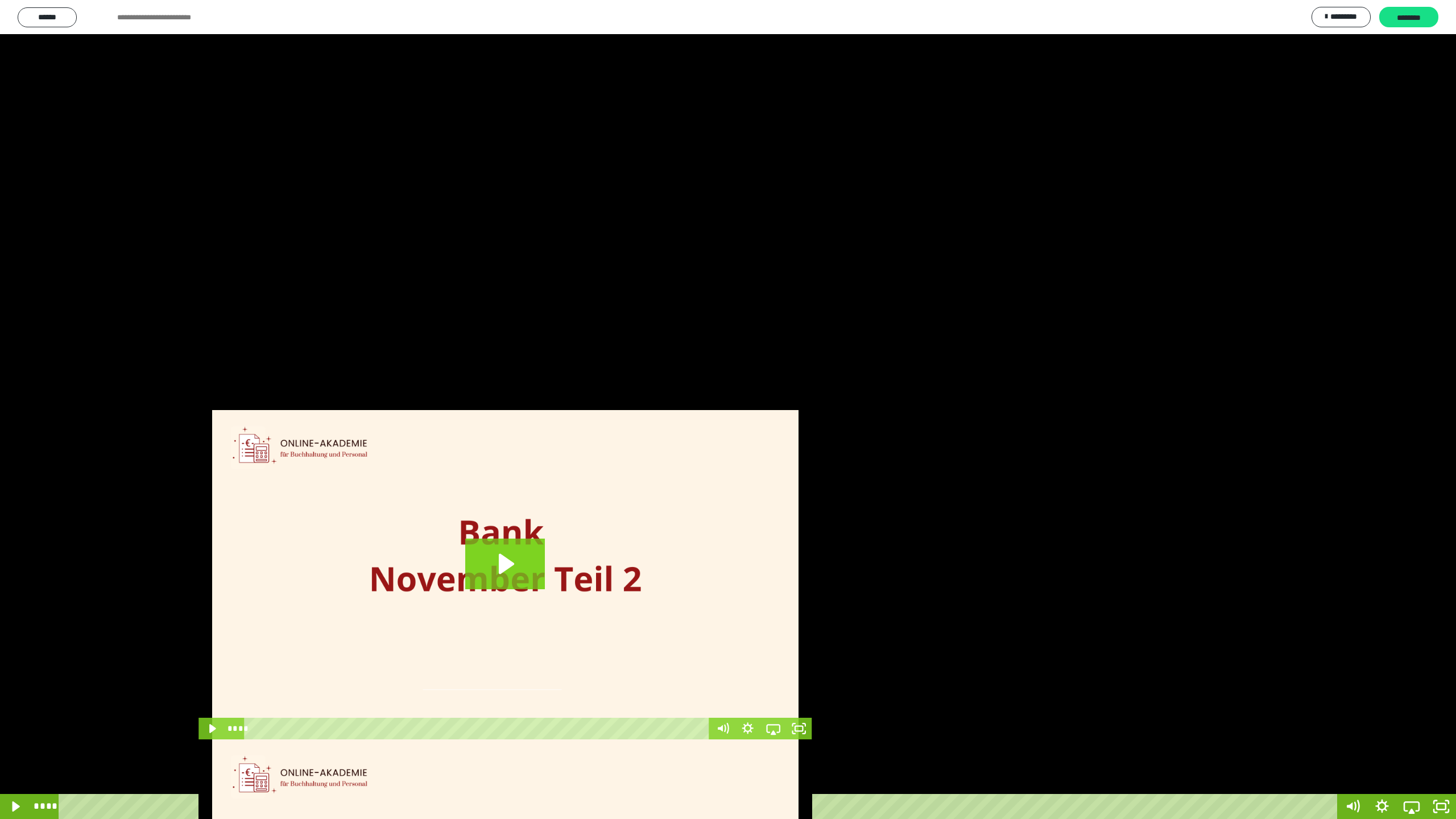 click on "****" at bounding box center (700, 806) 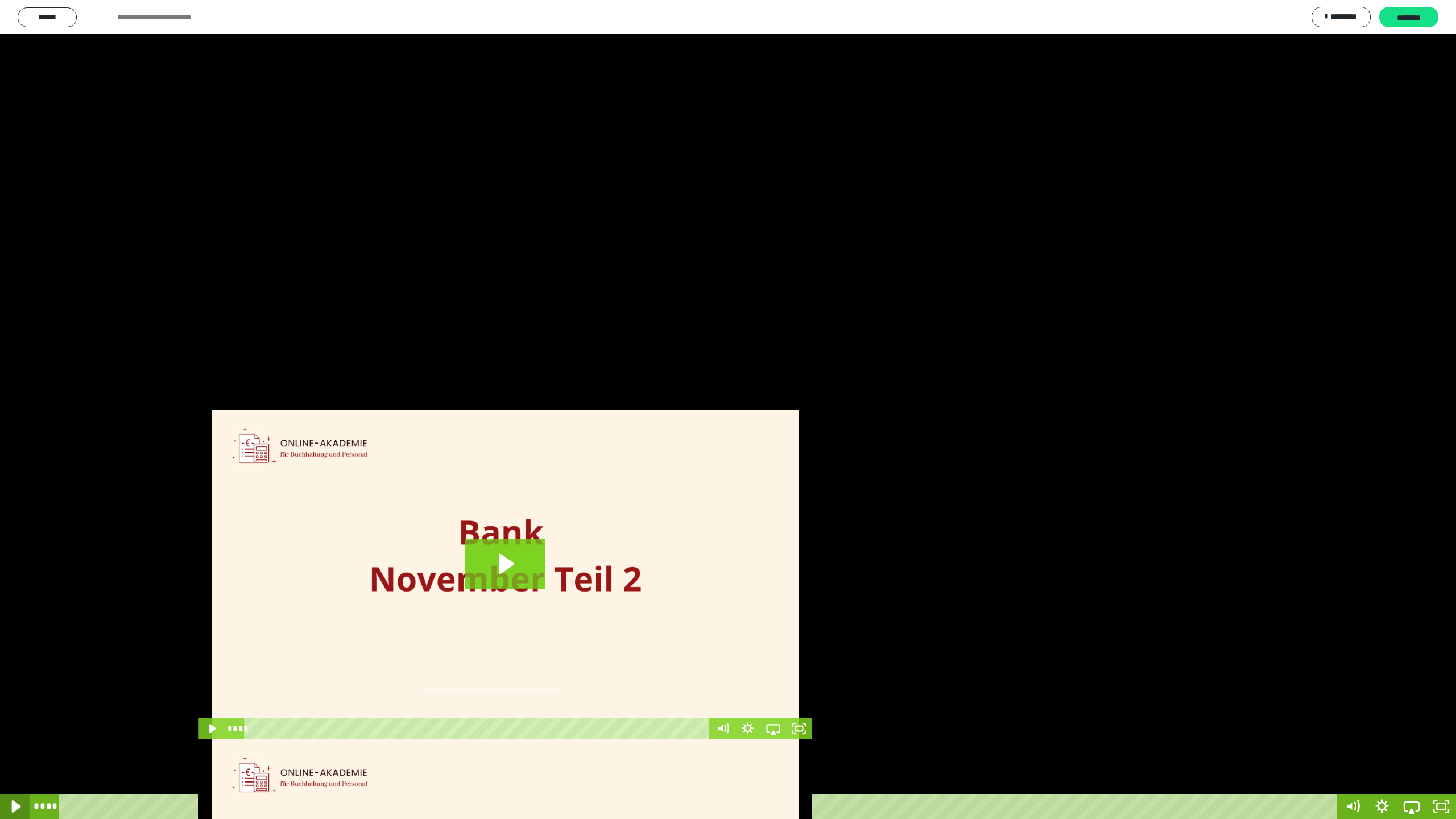 click 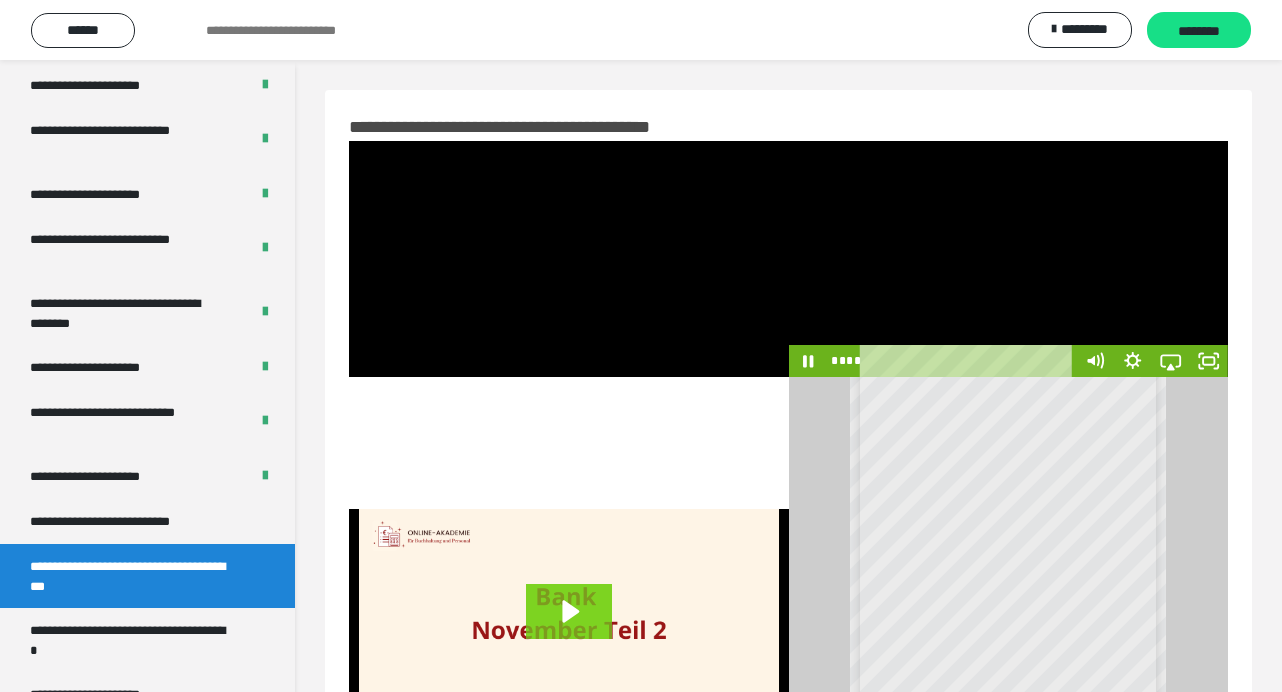 click at bounding box center (1009, 259) 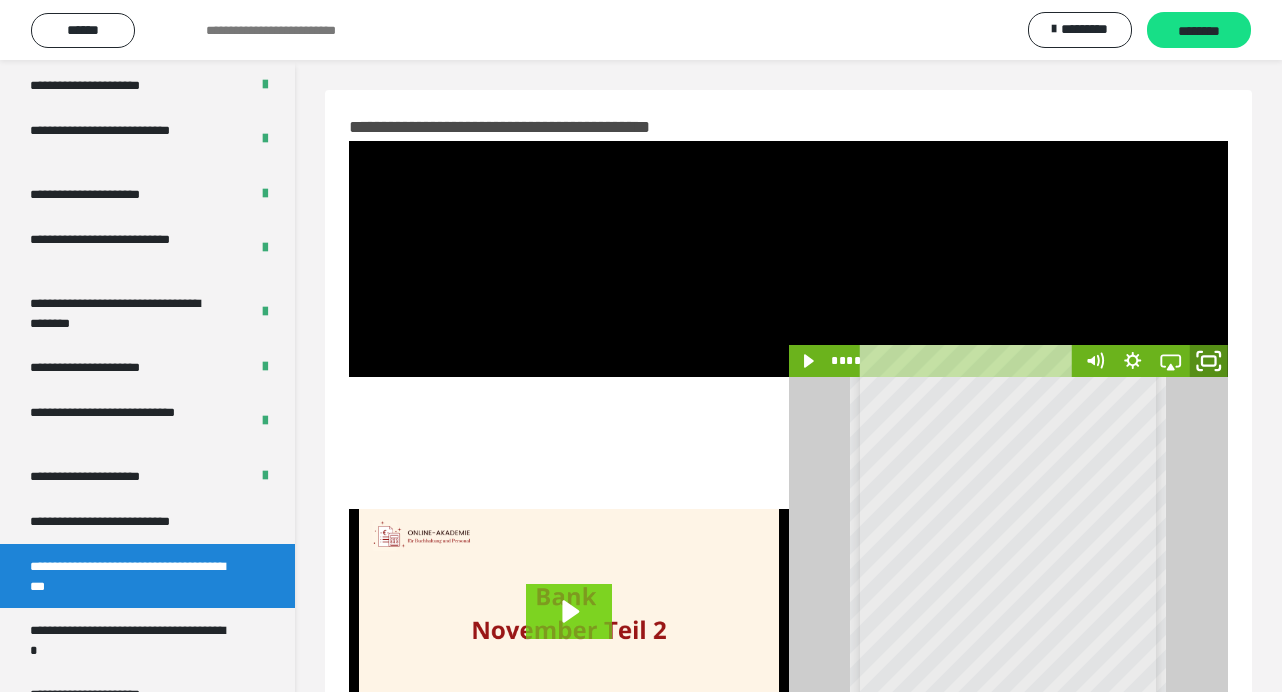 click 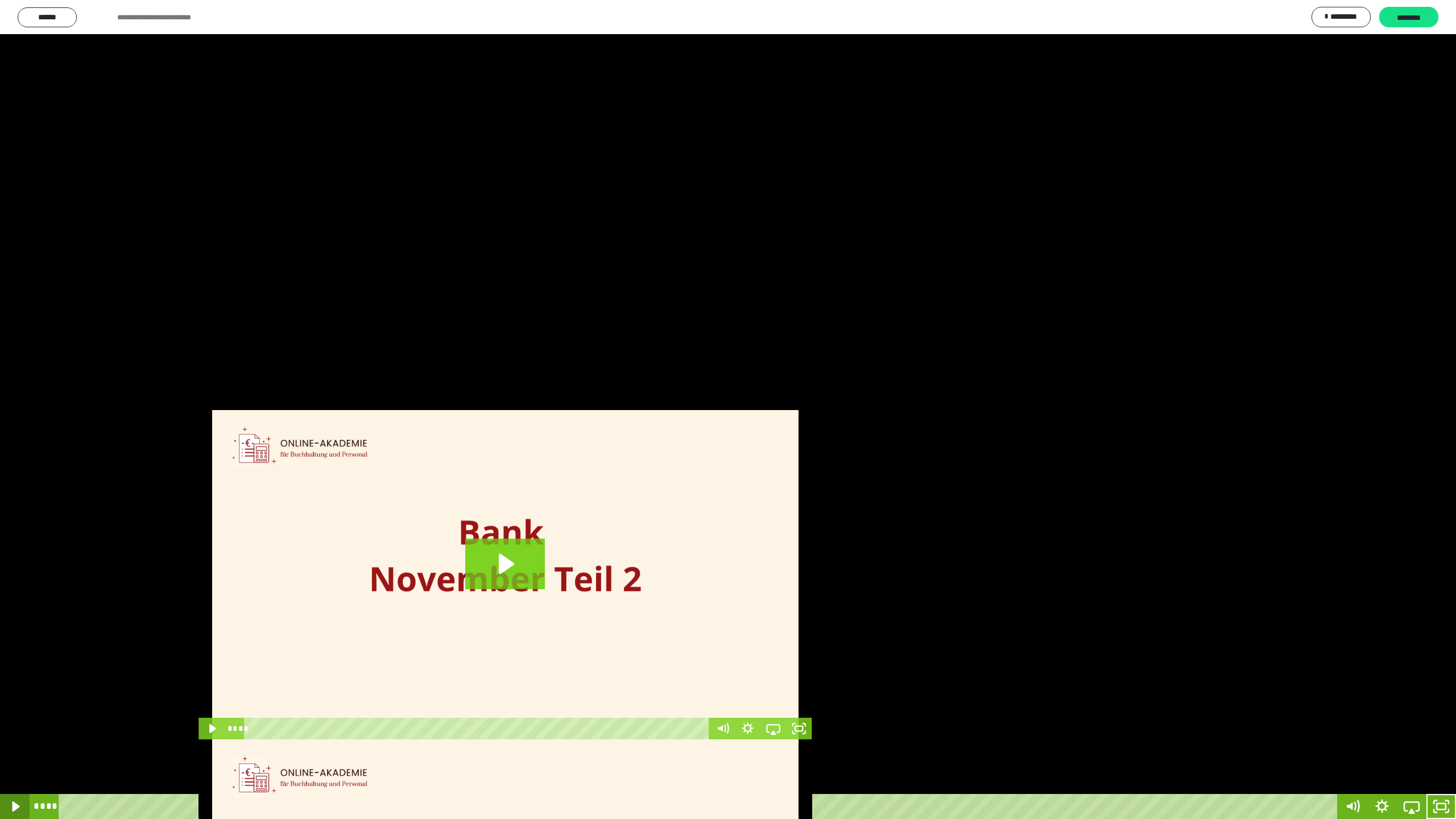 click 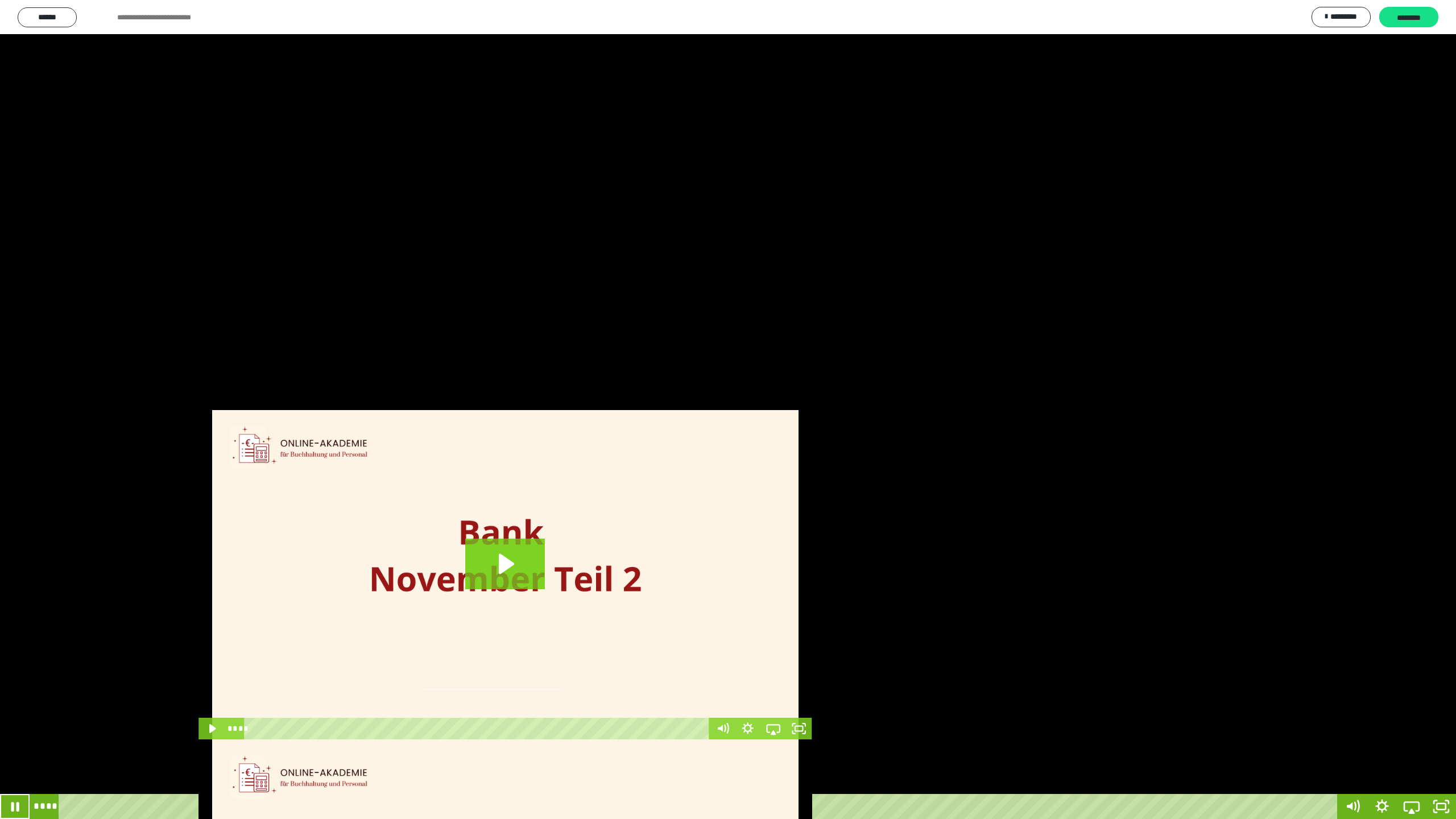 click on "****" at bounding box center [700, 806] 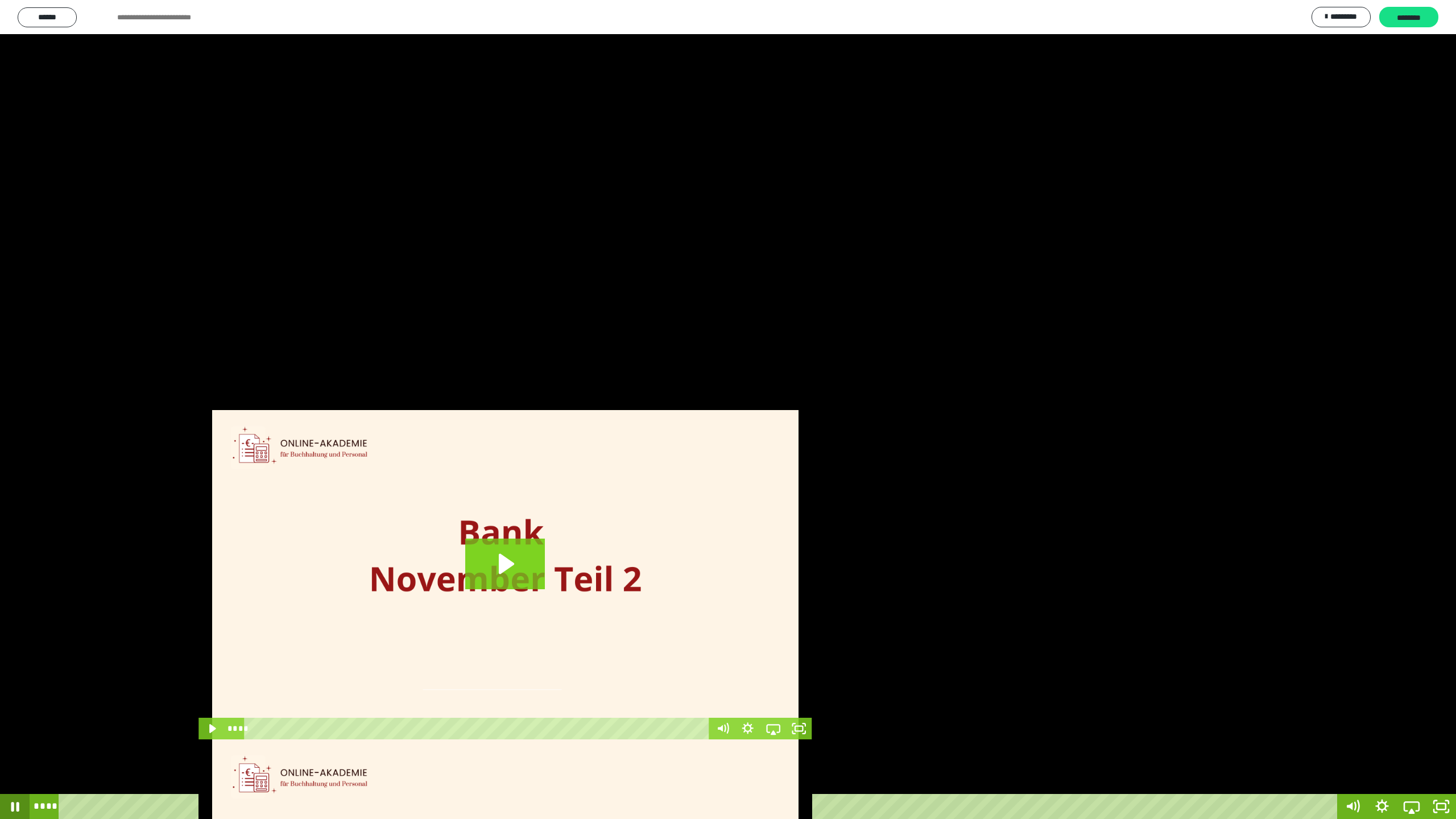 click 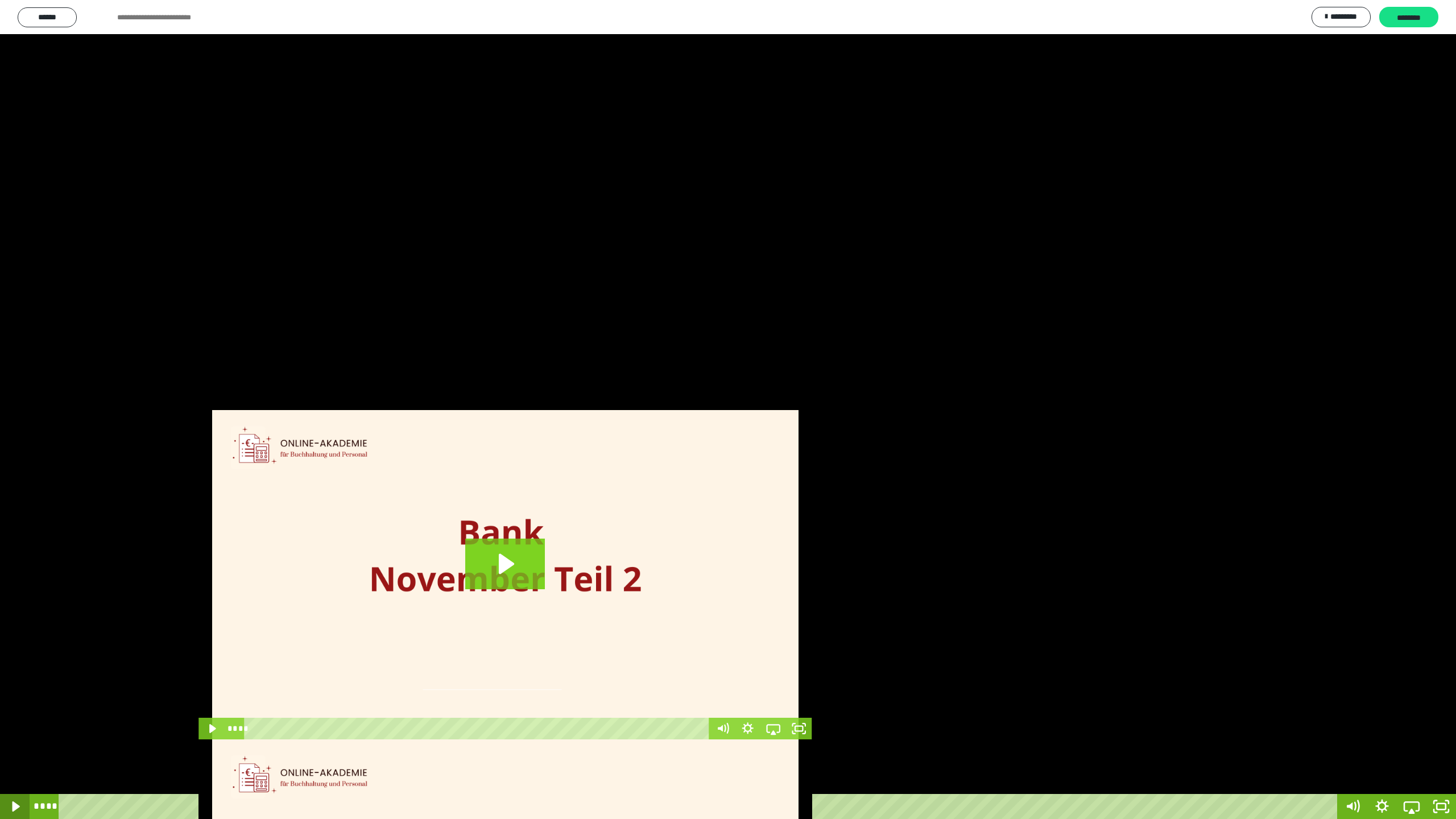 click 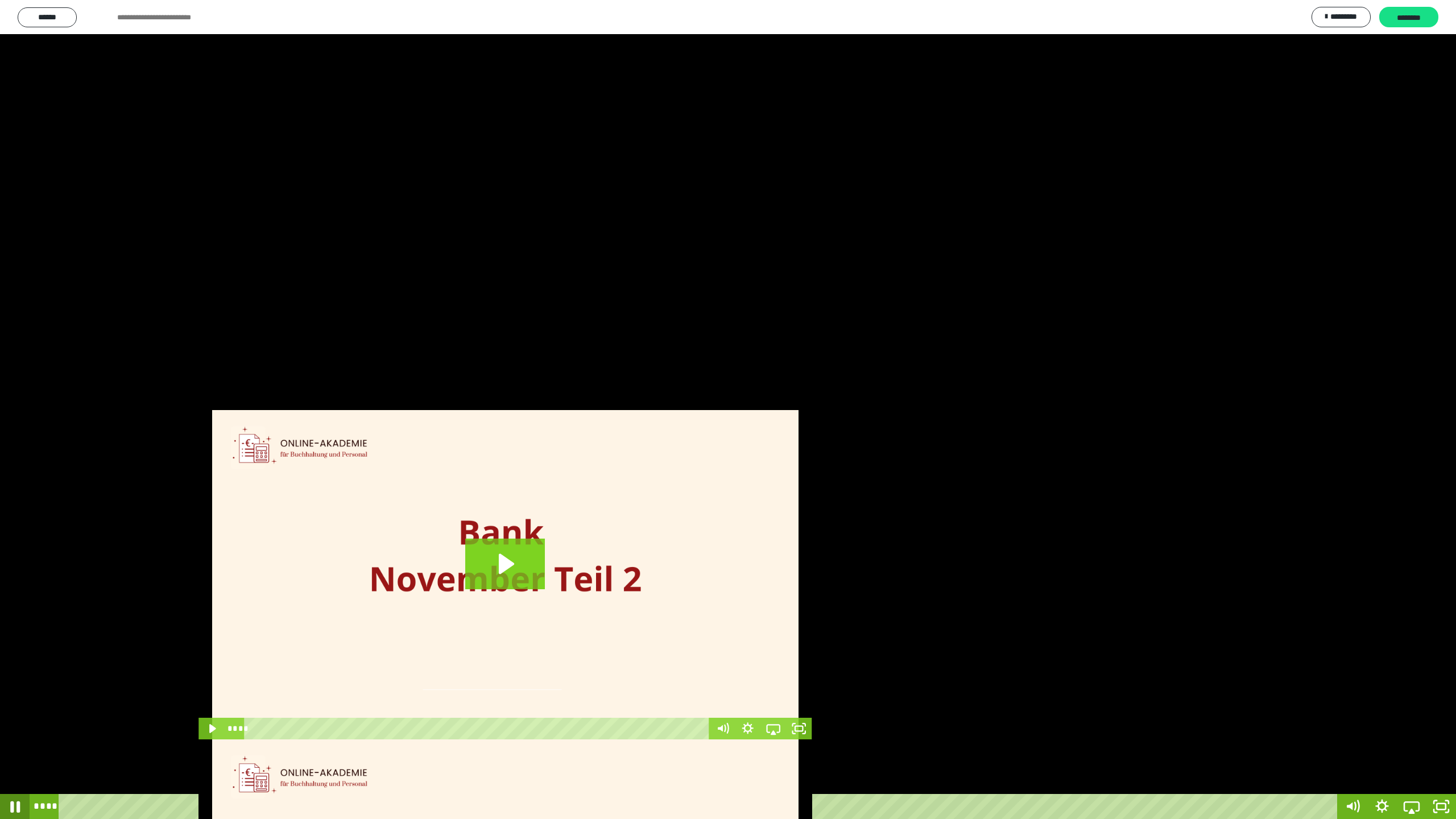click 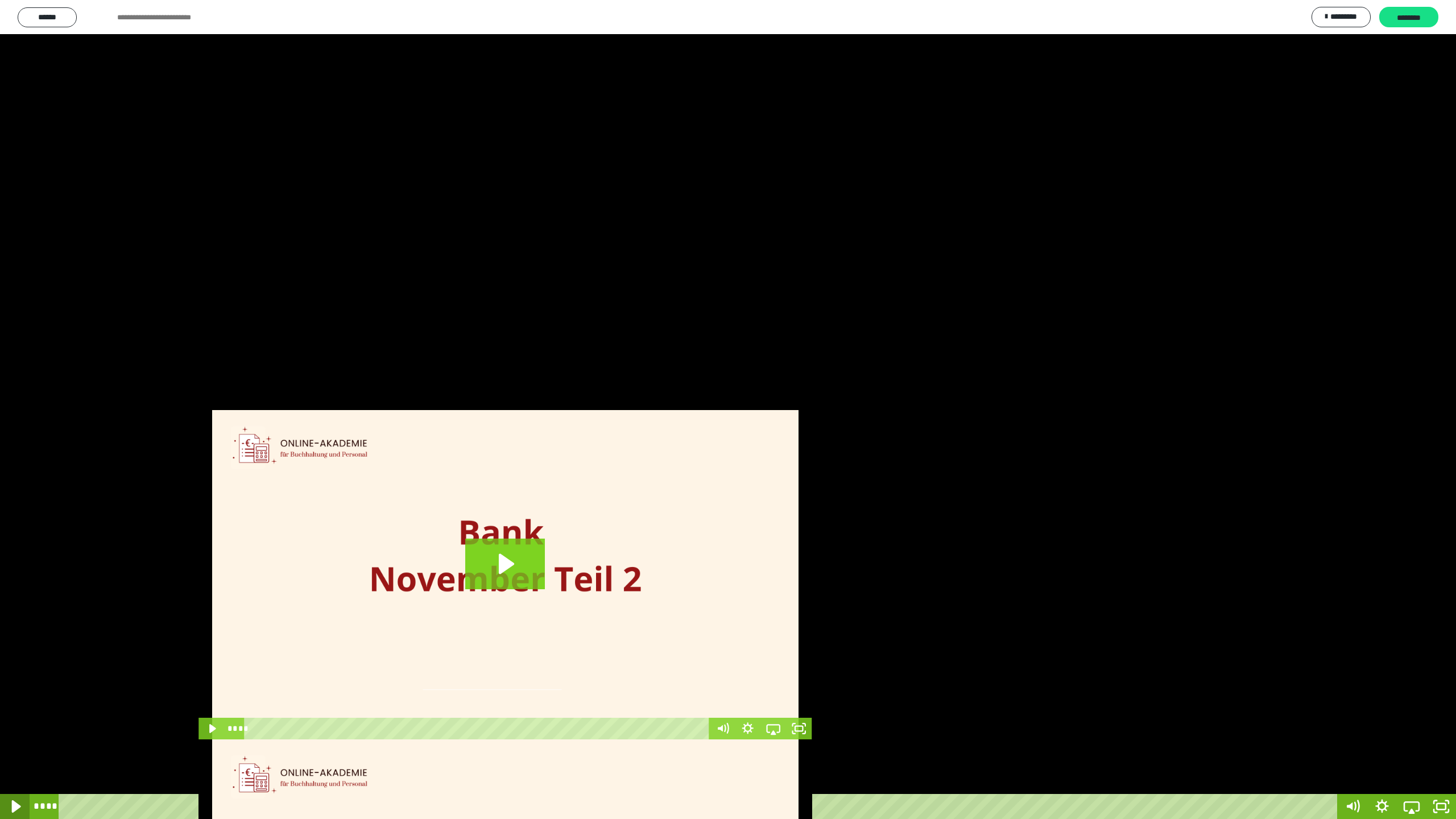click 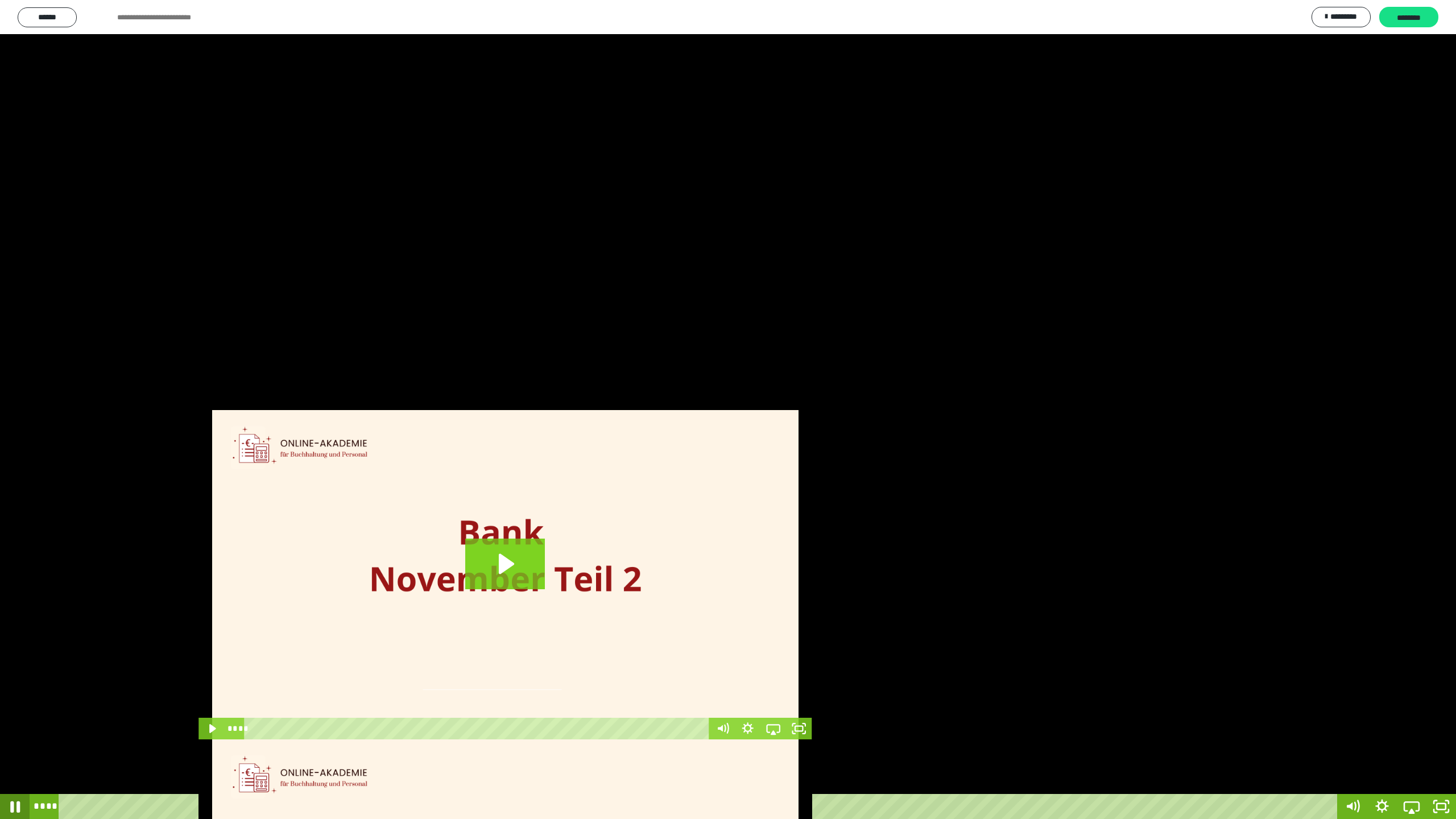 click 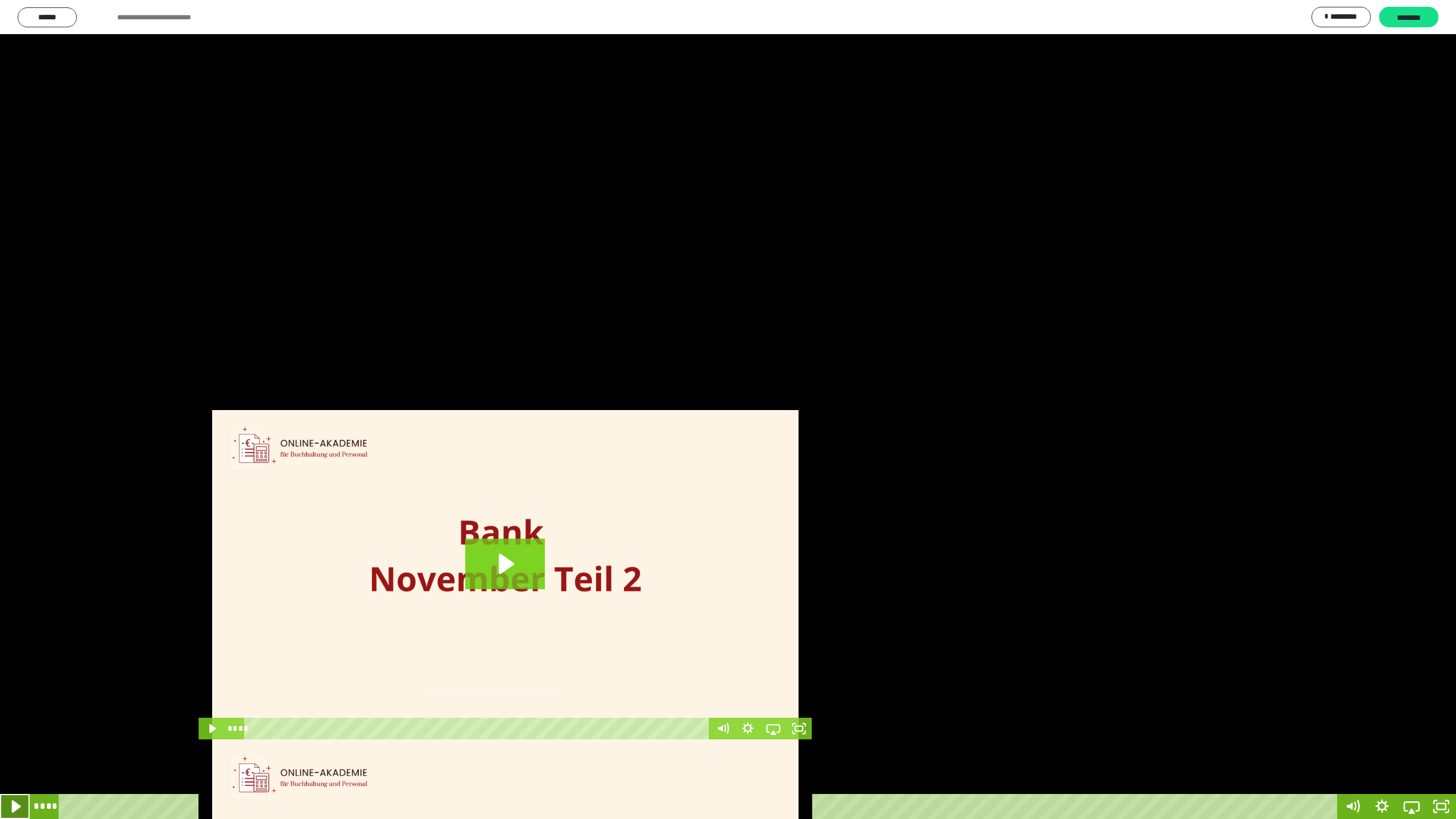 click 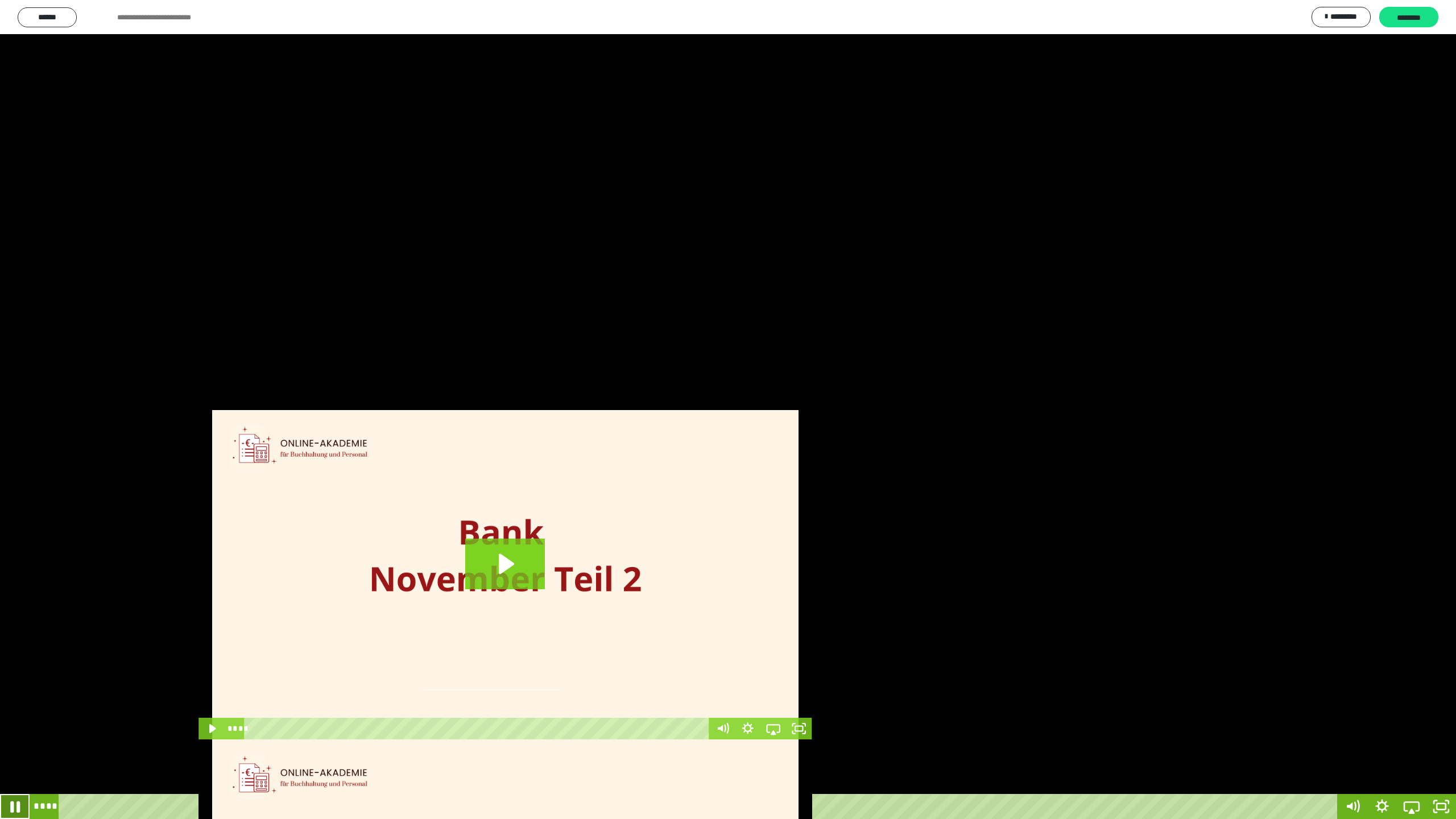 click 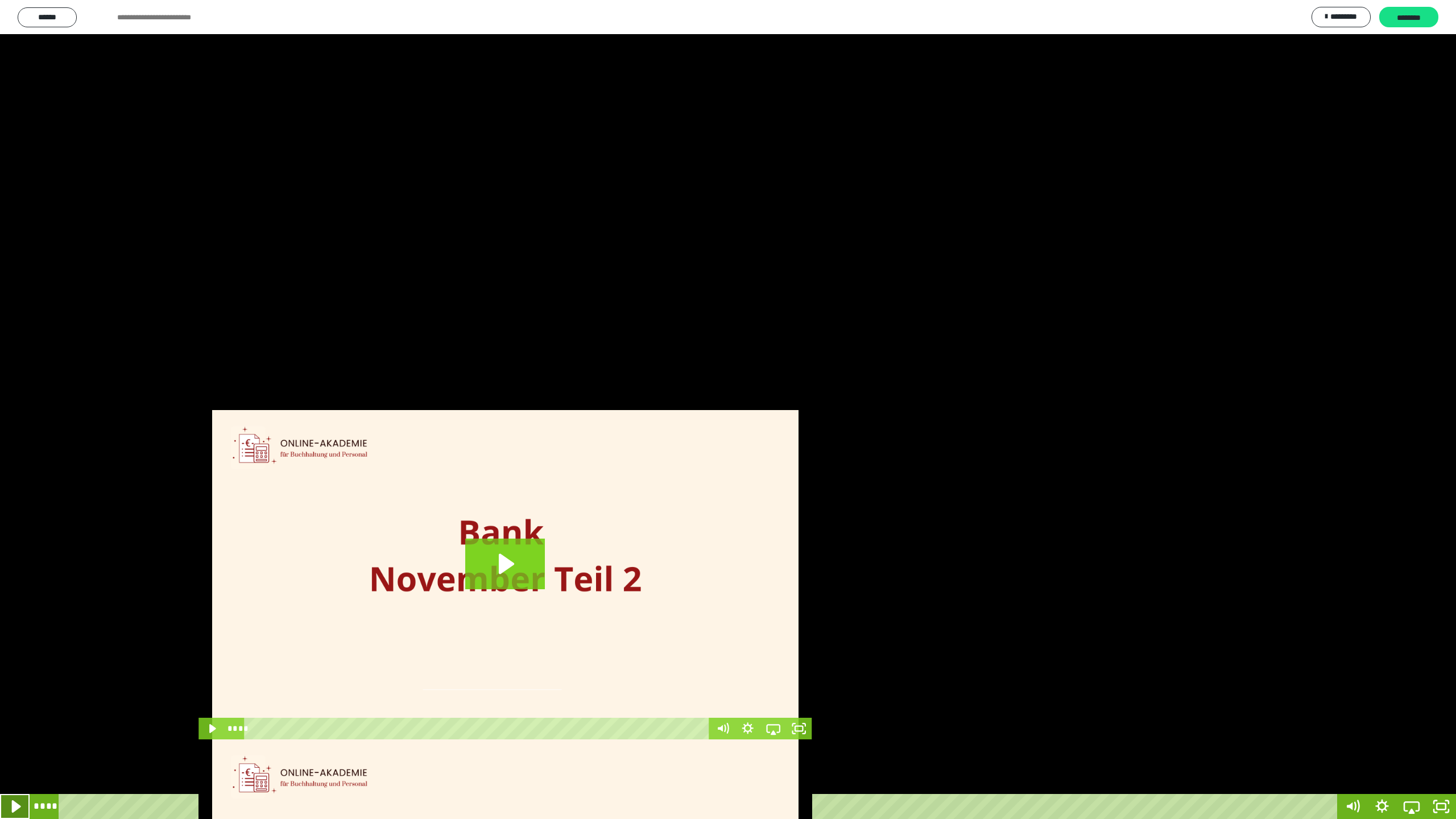 click 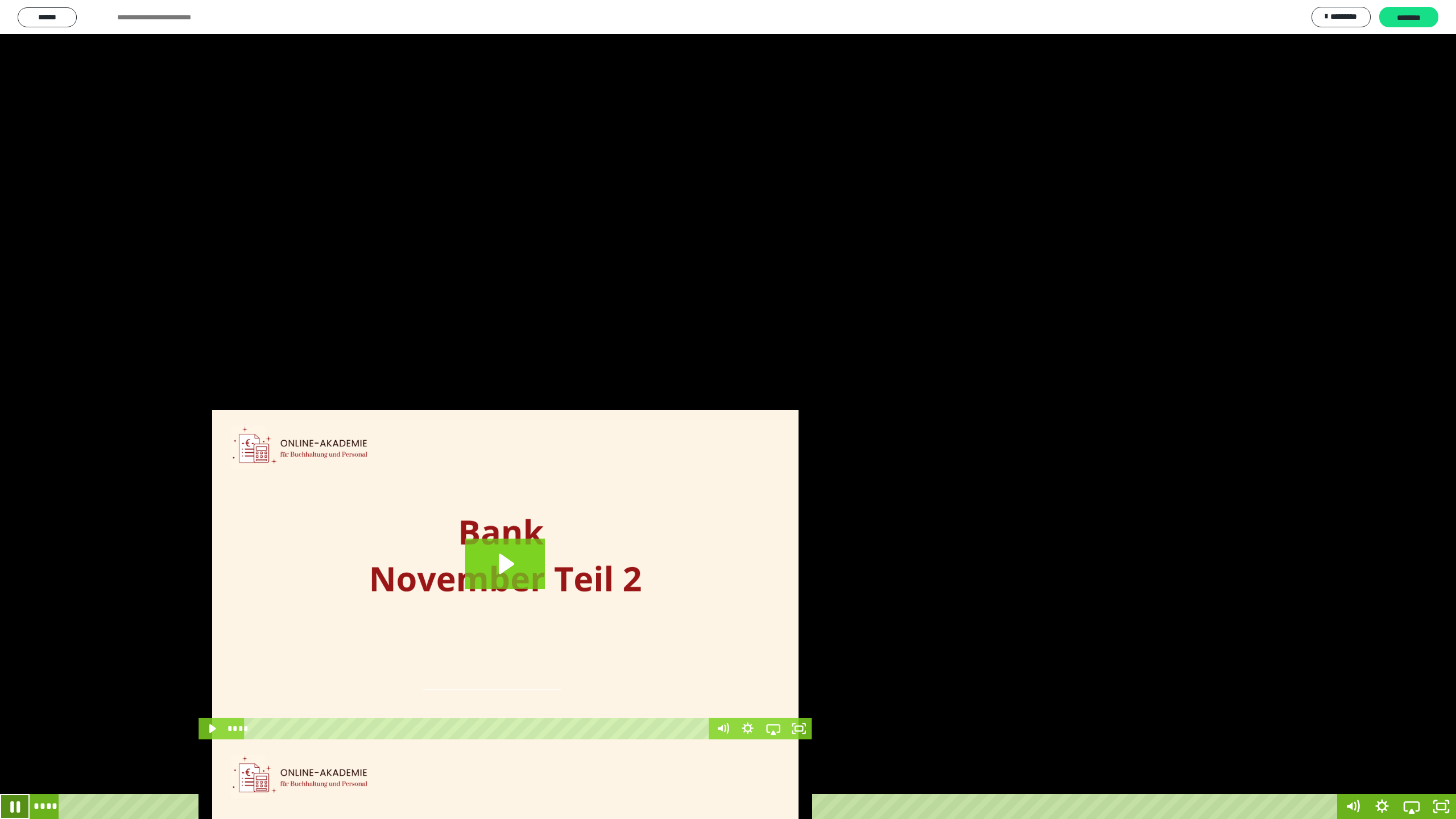 click 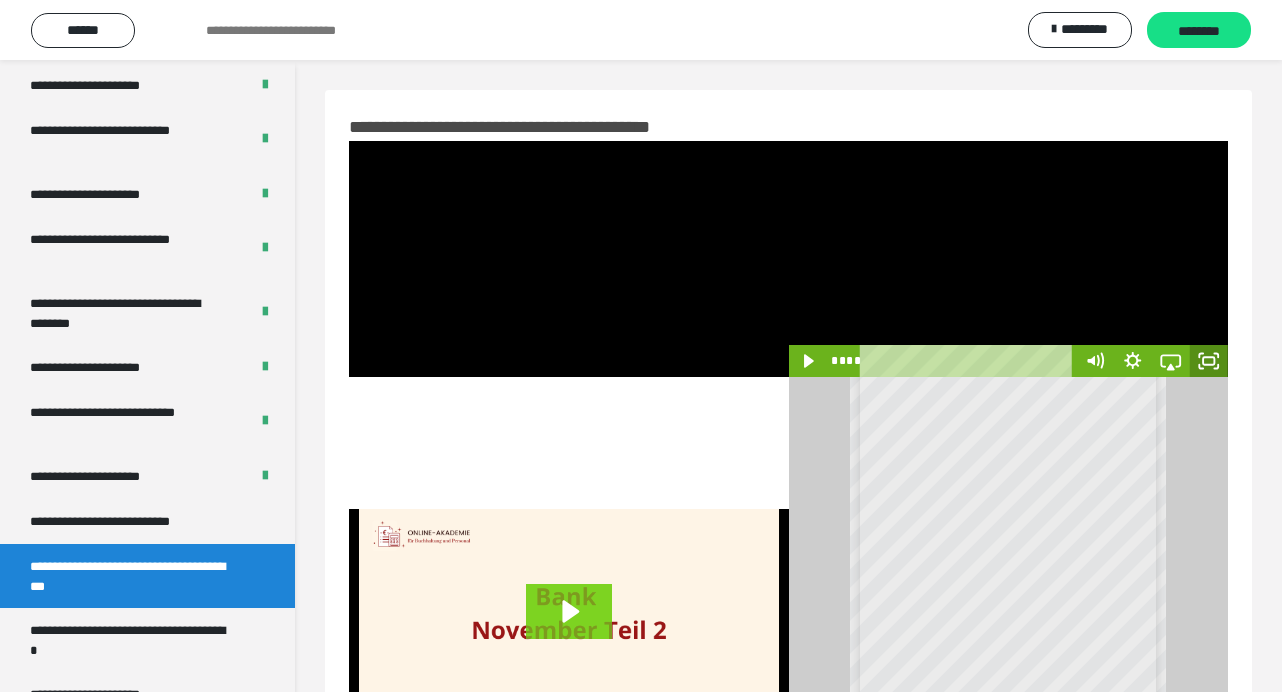 click 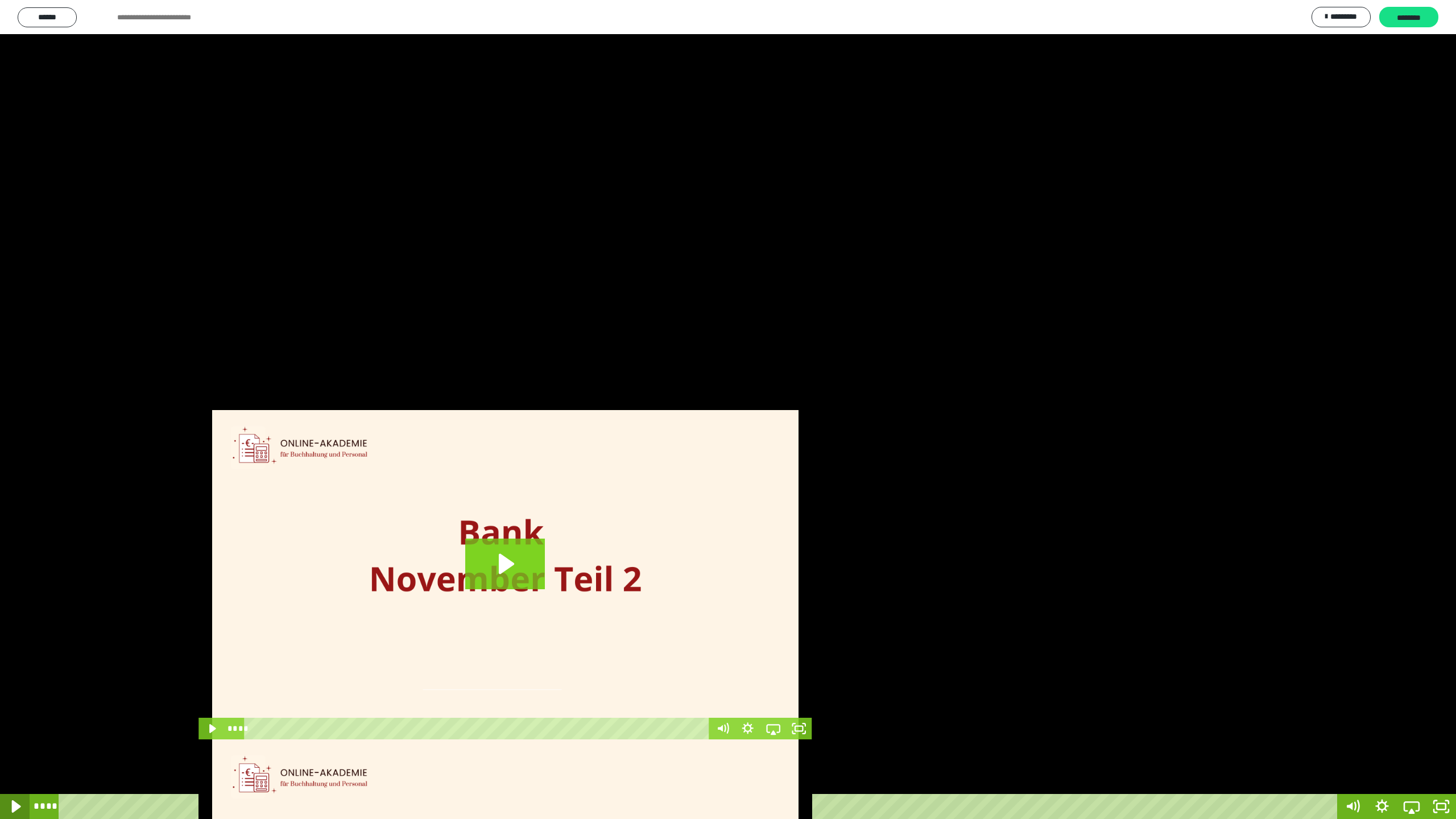 click 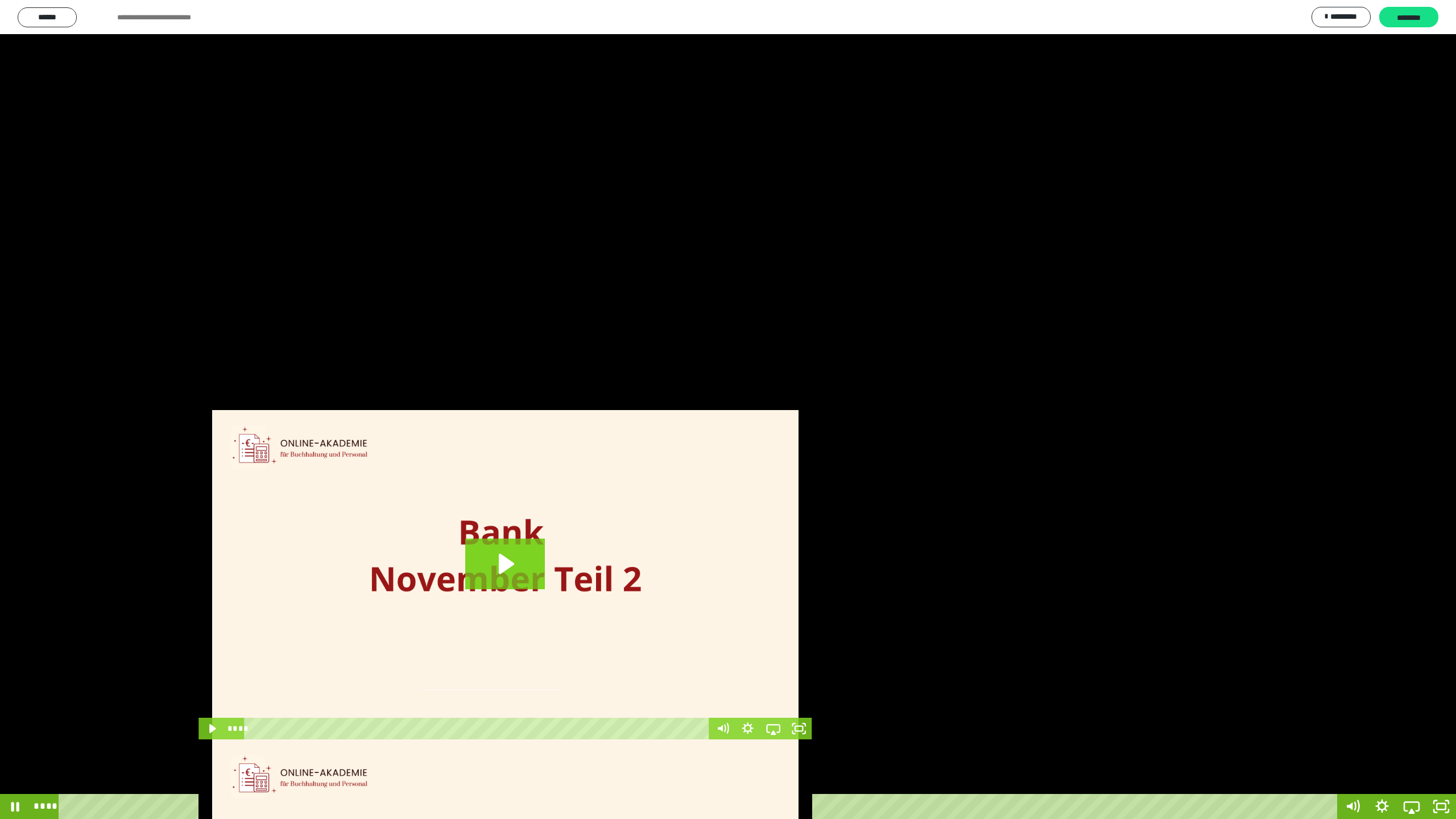 click on "****" at bounding box center (700, 806) 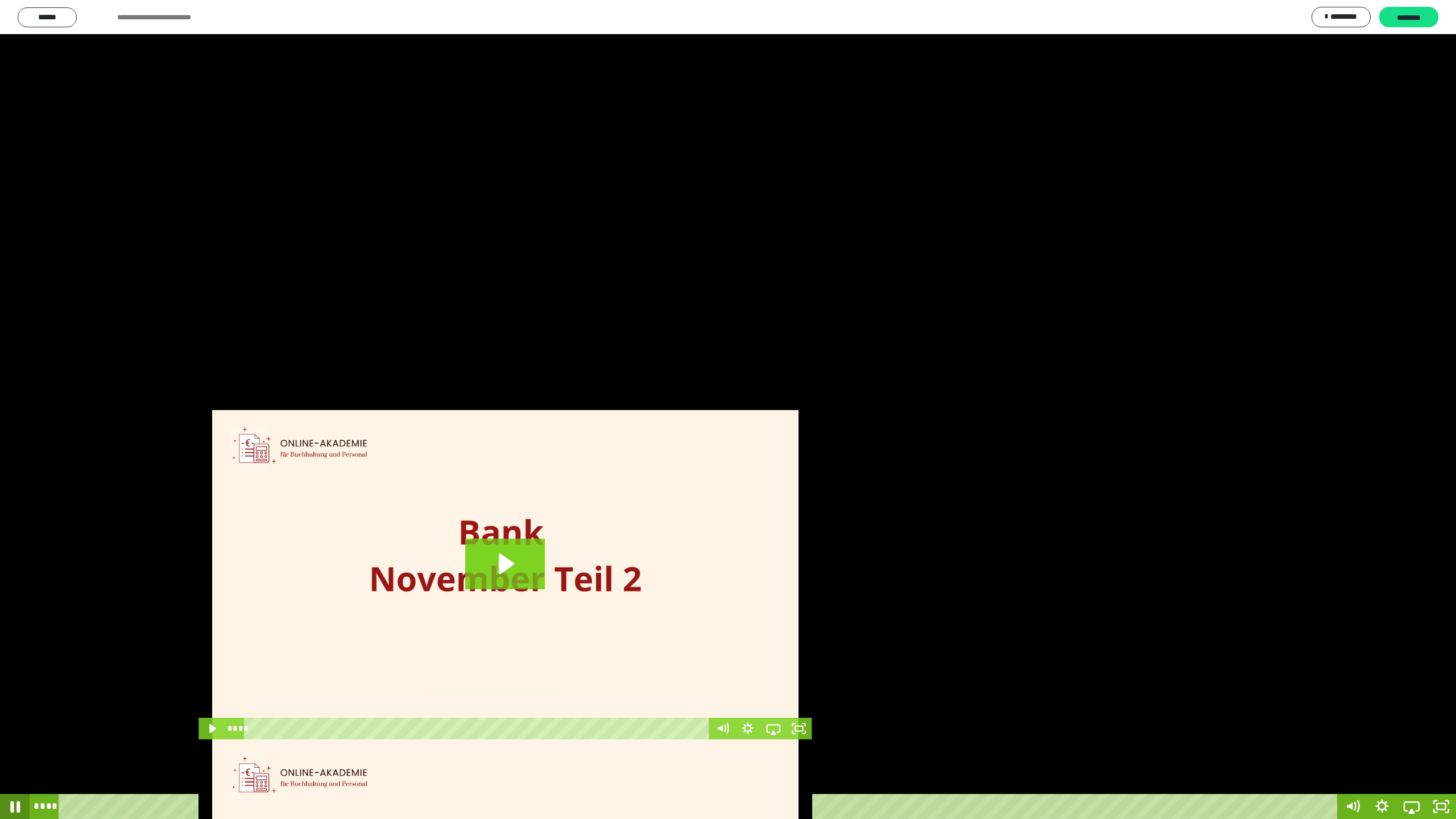 click 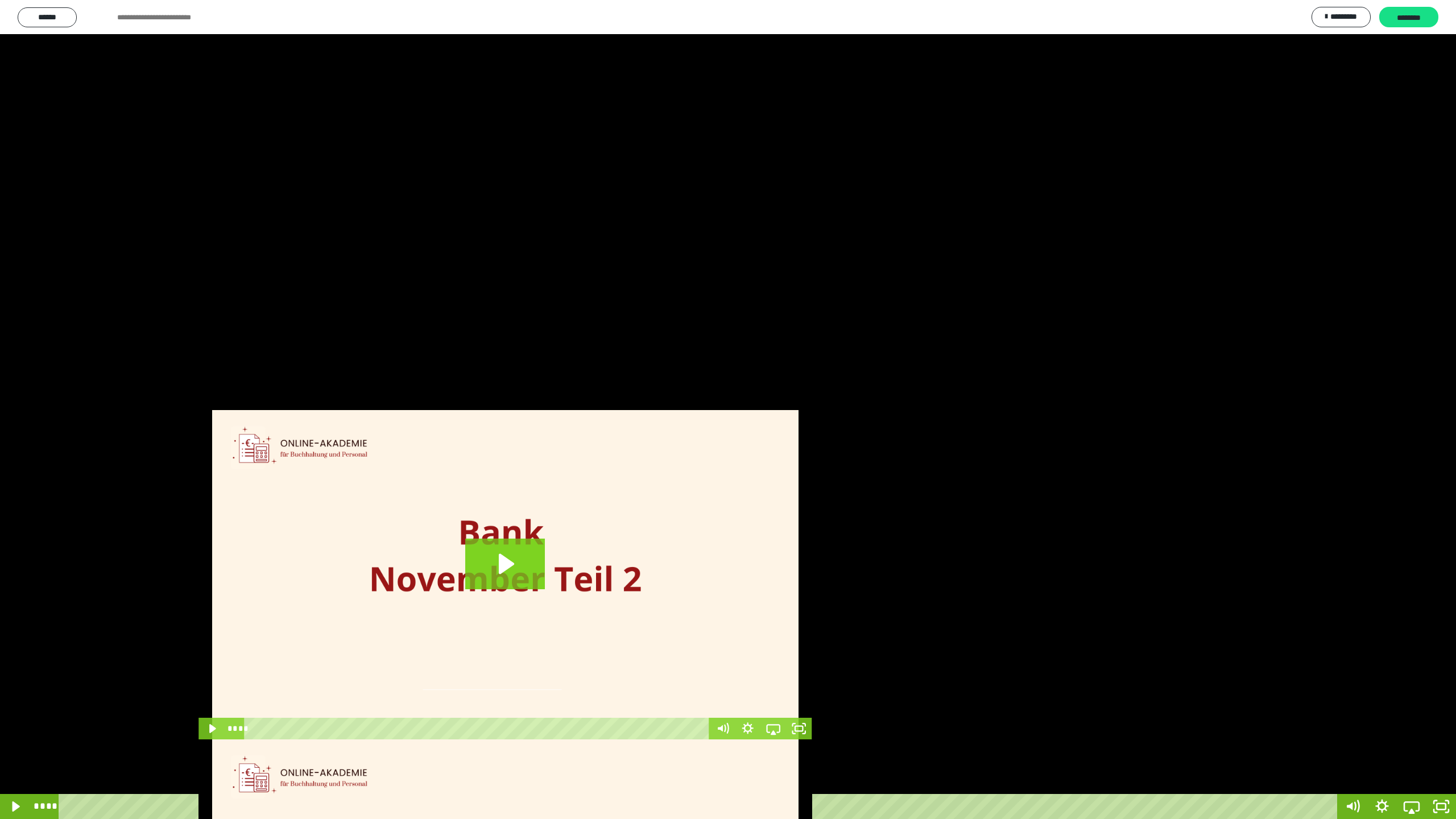 type 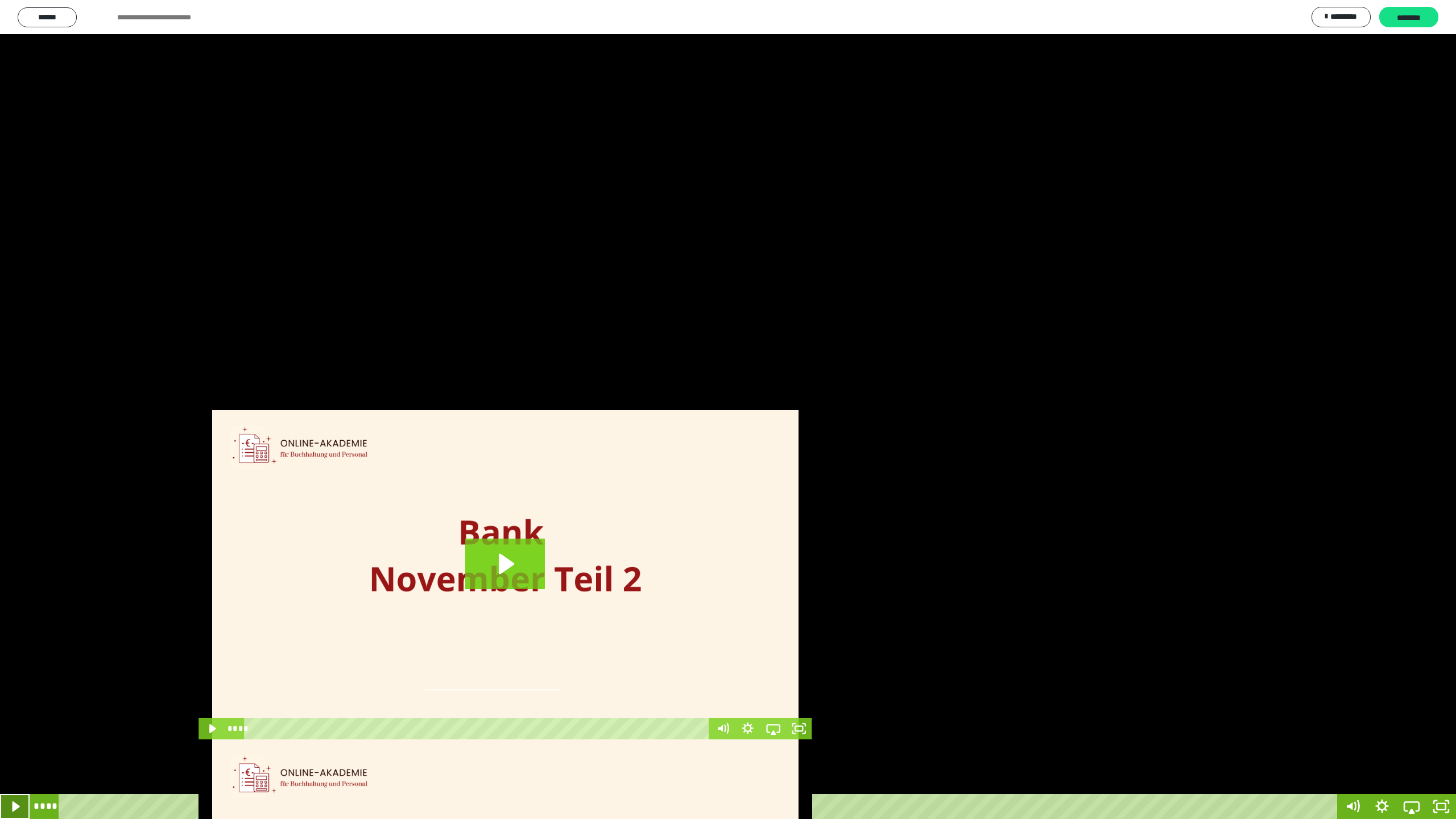 click 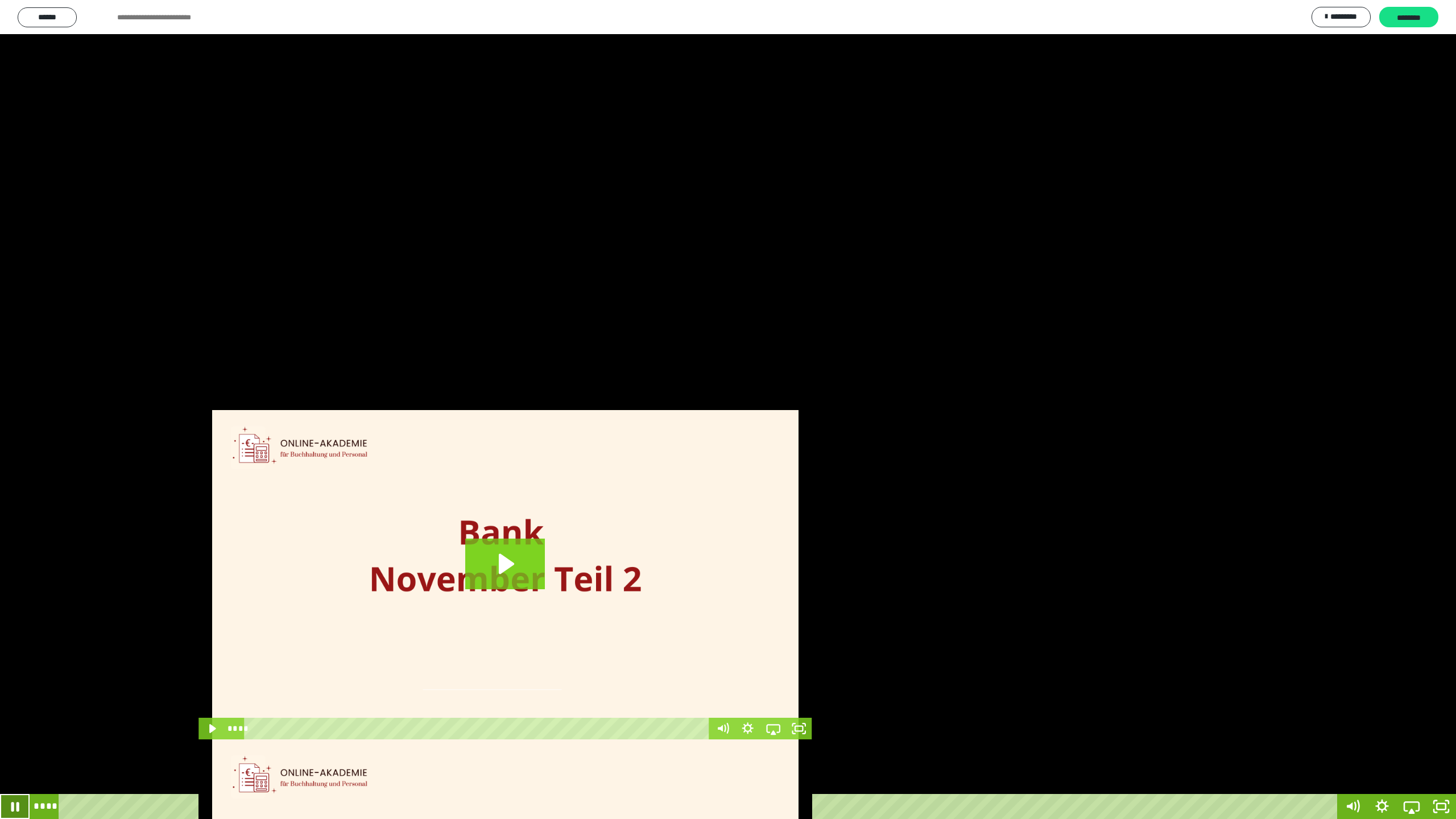 click 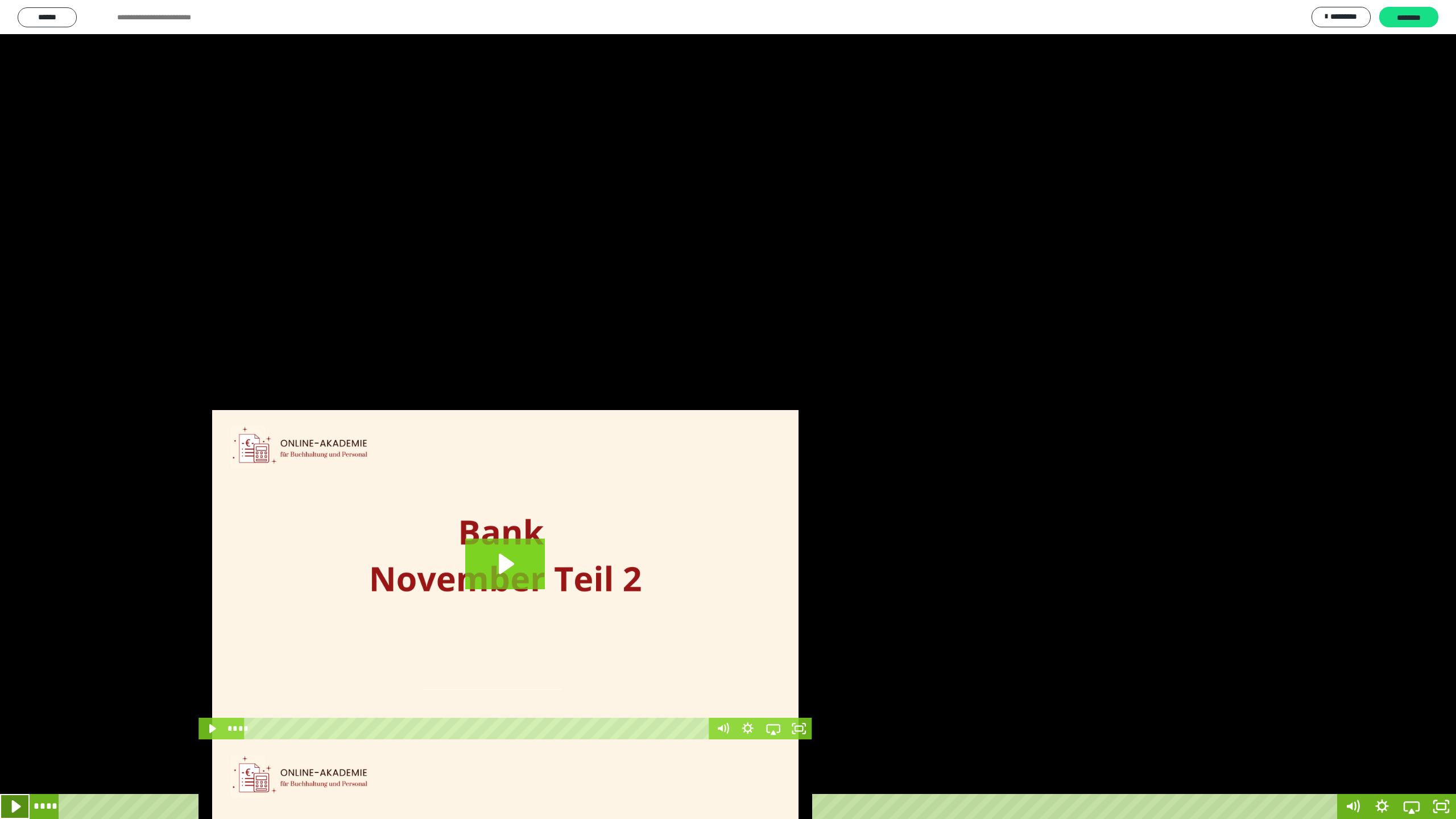 click 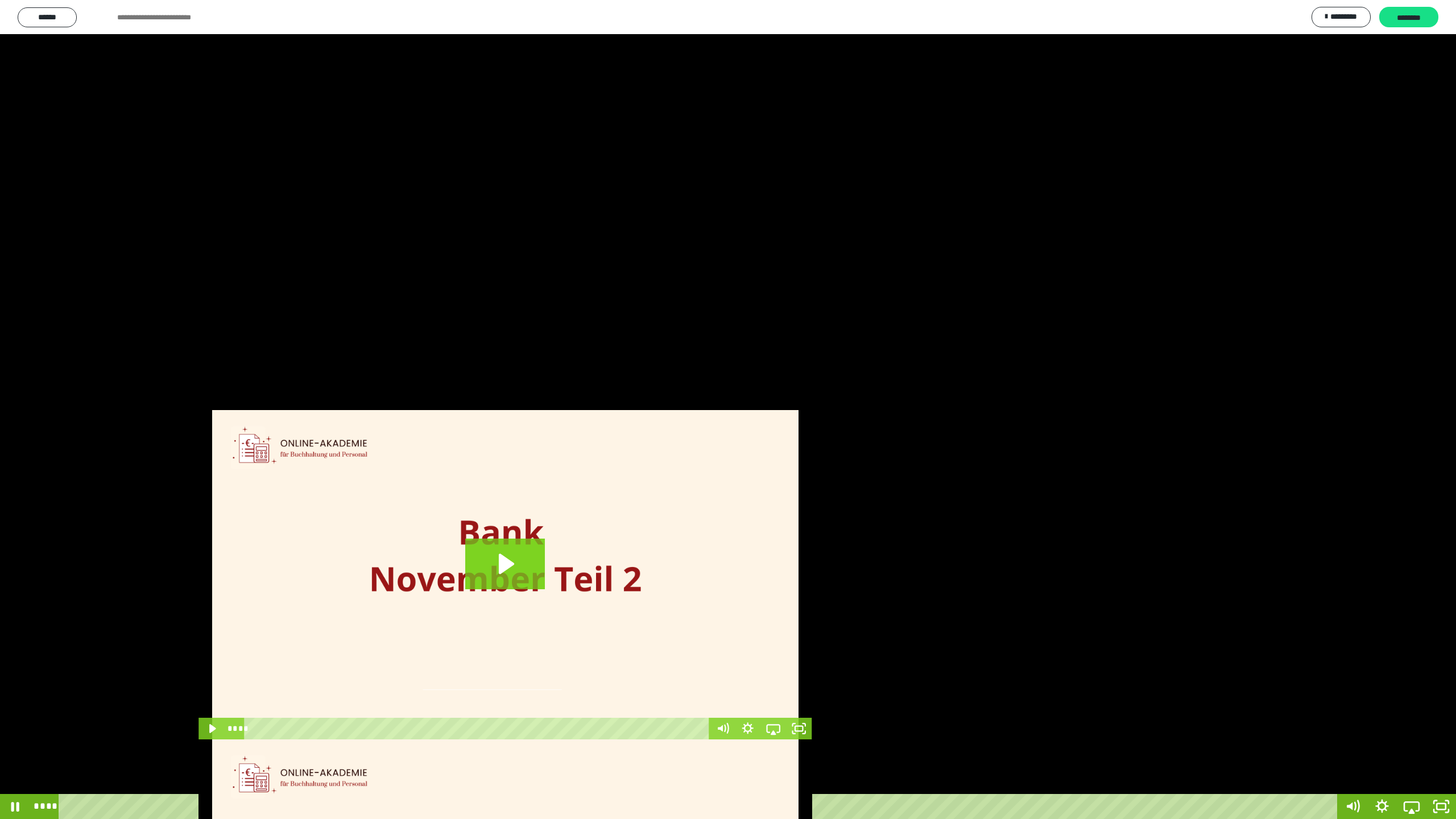 click on "****" at bounding box center (700, 806) 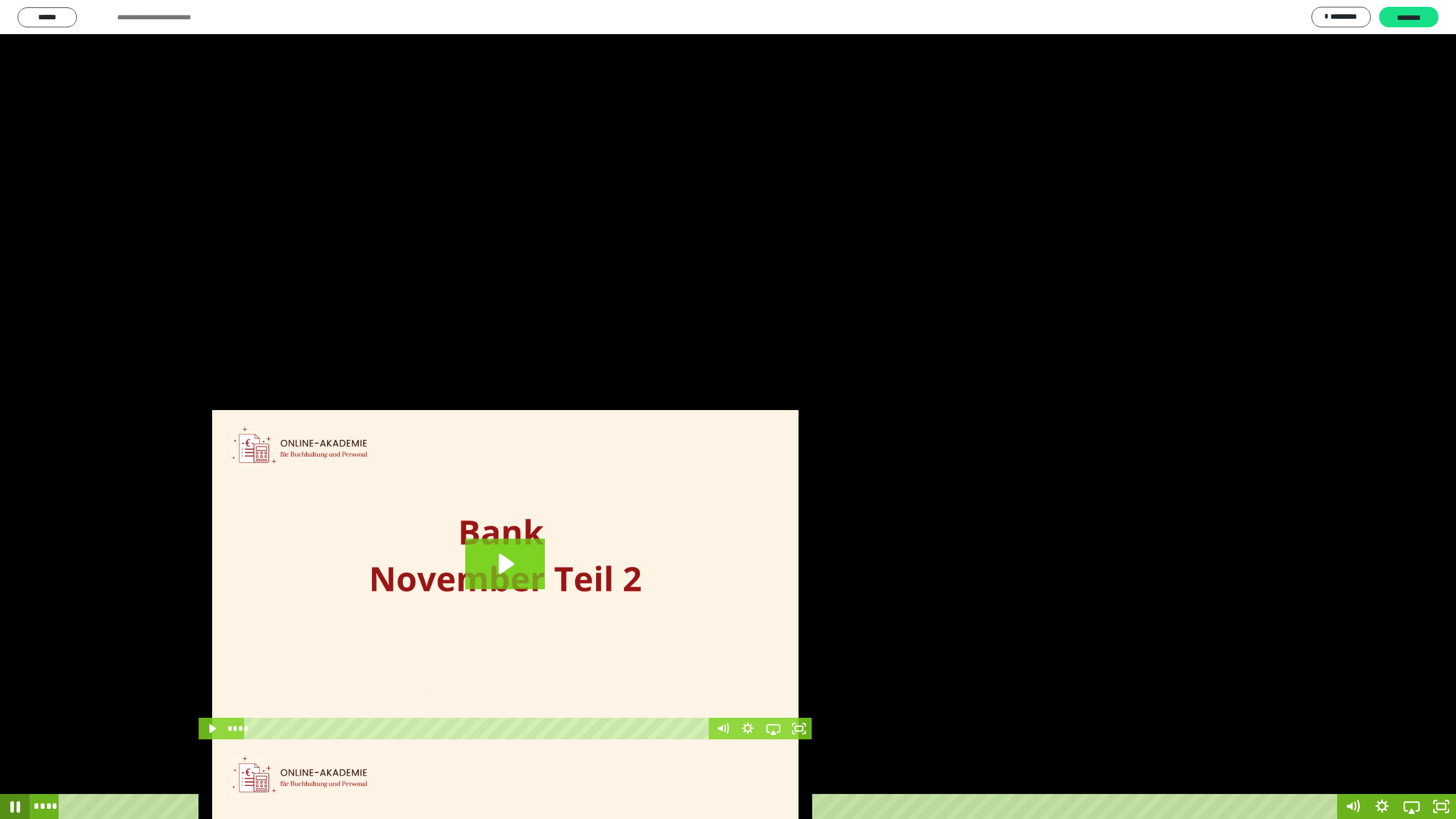 click 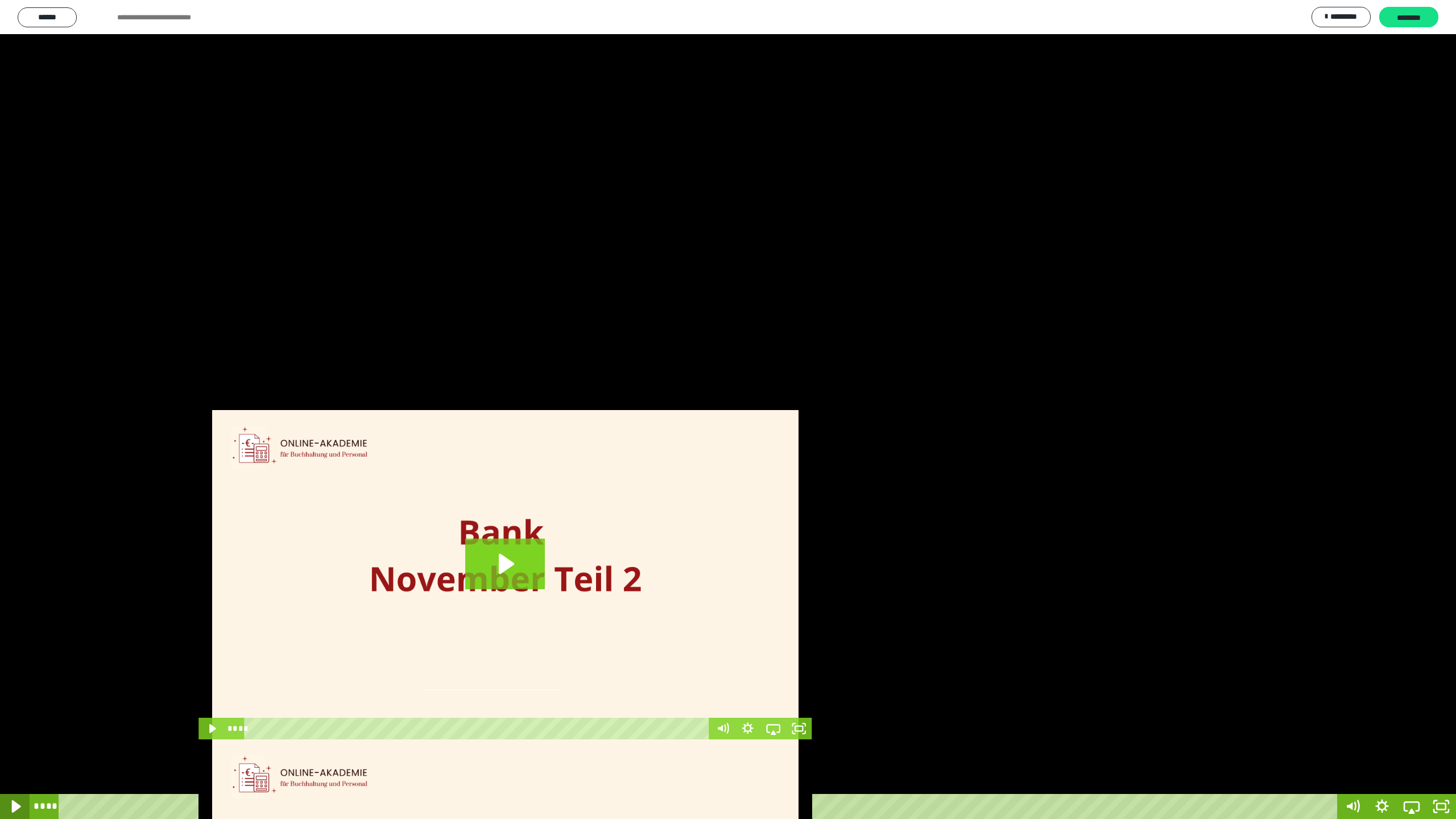 click 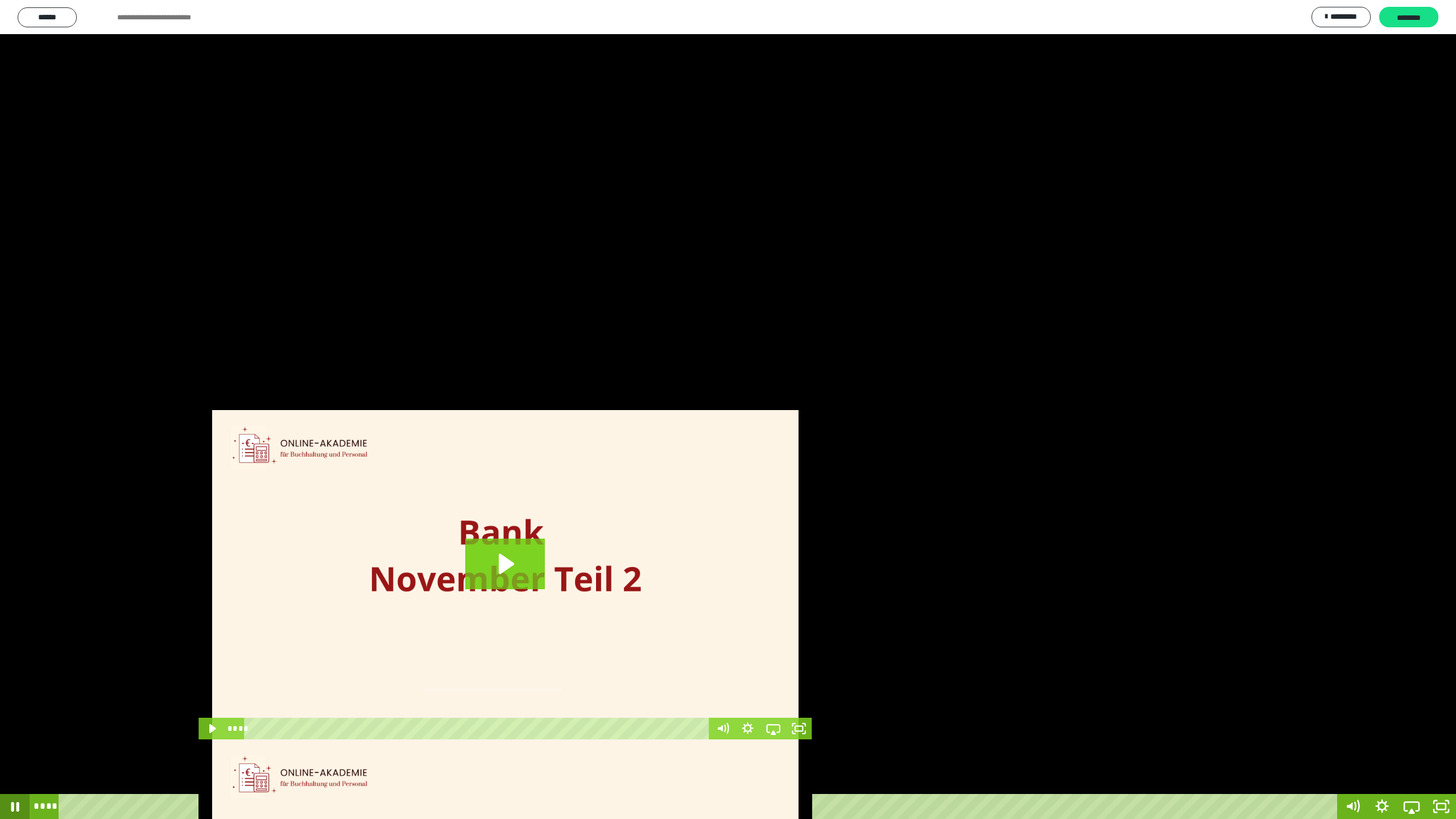 click 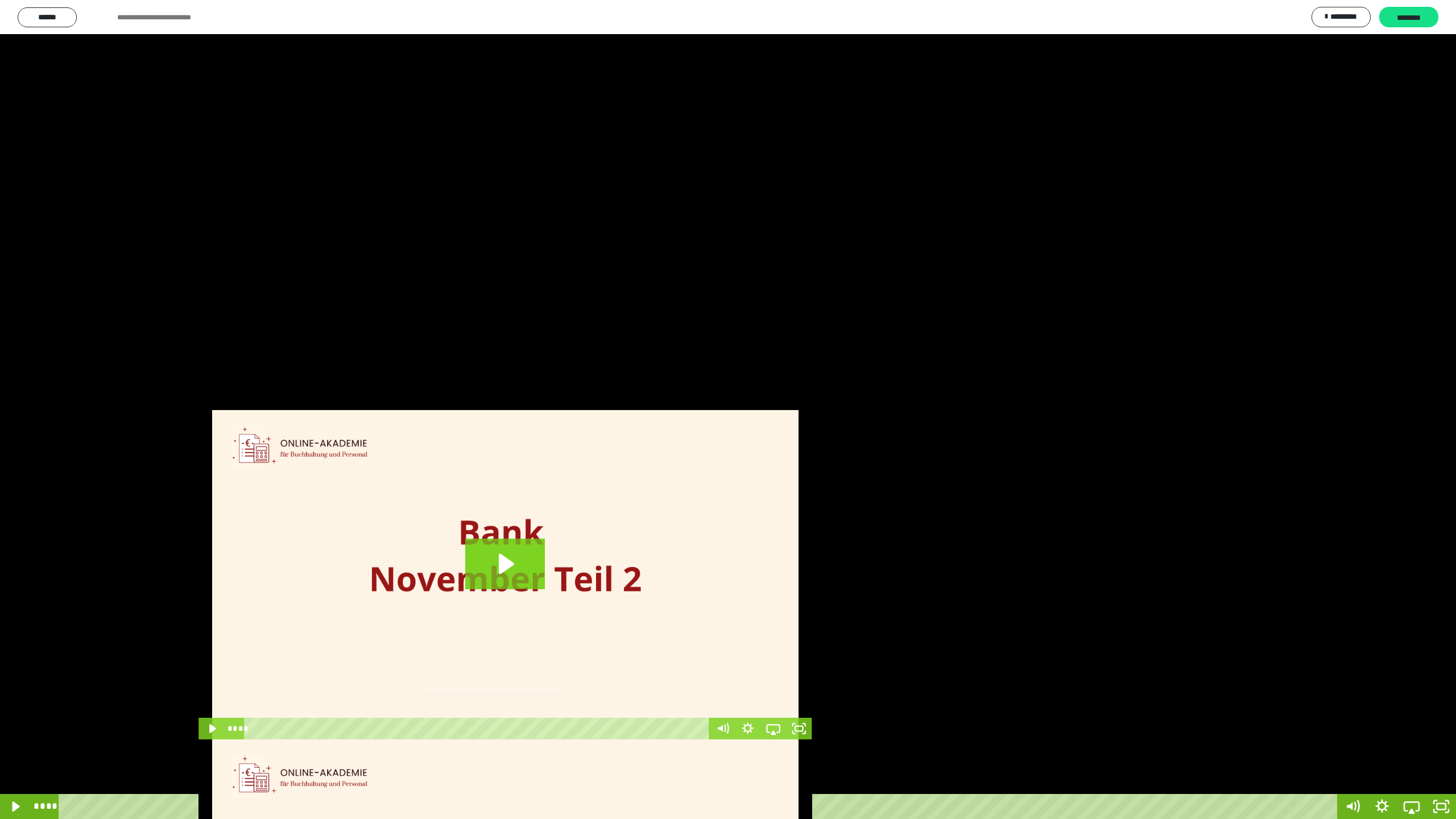 click at bounding box center [728, 410] 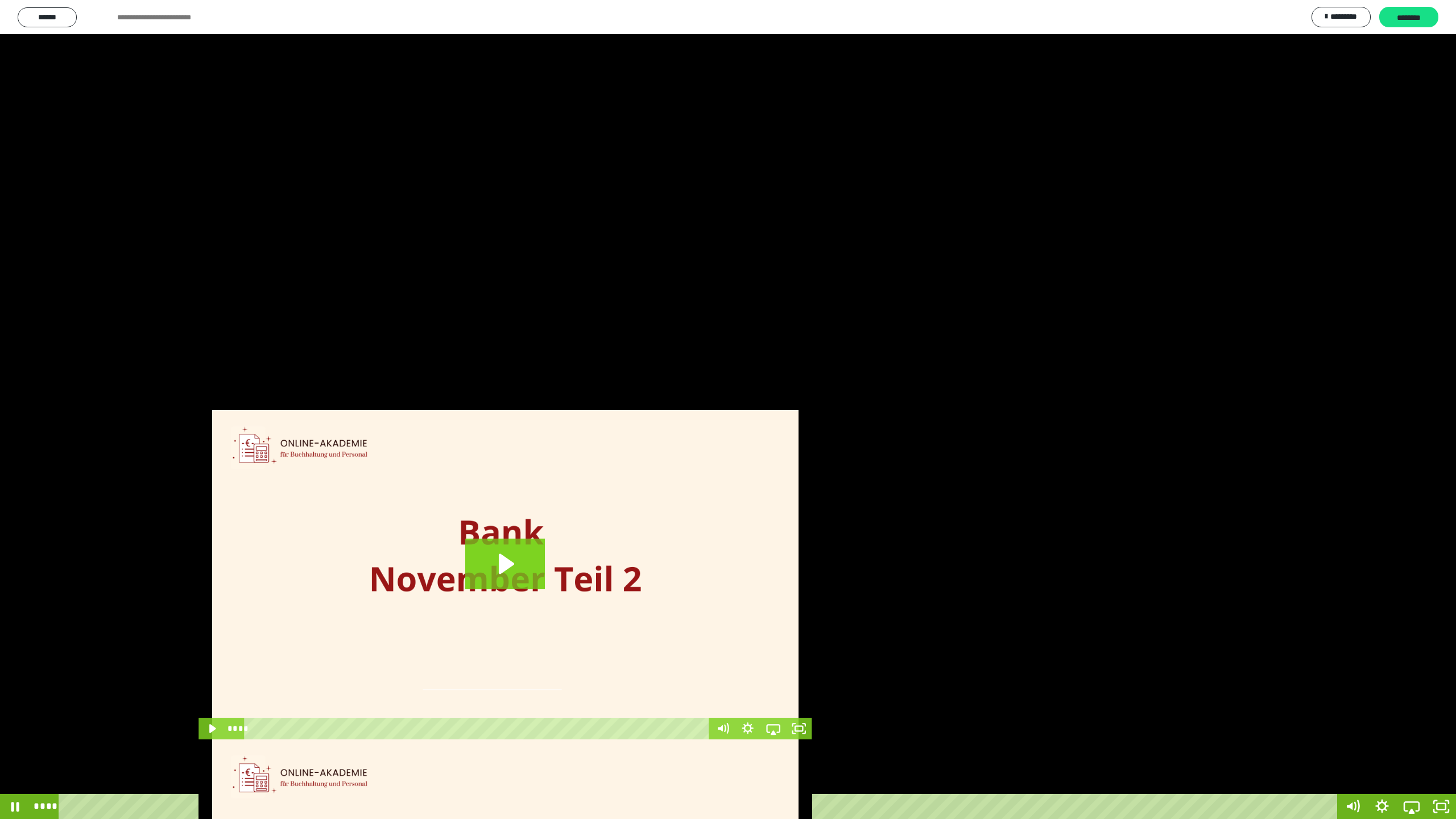 click on "****" at bounding box center [700, 806] 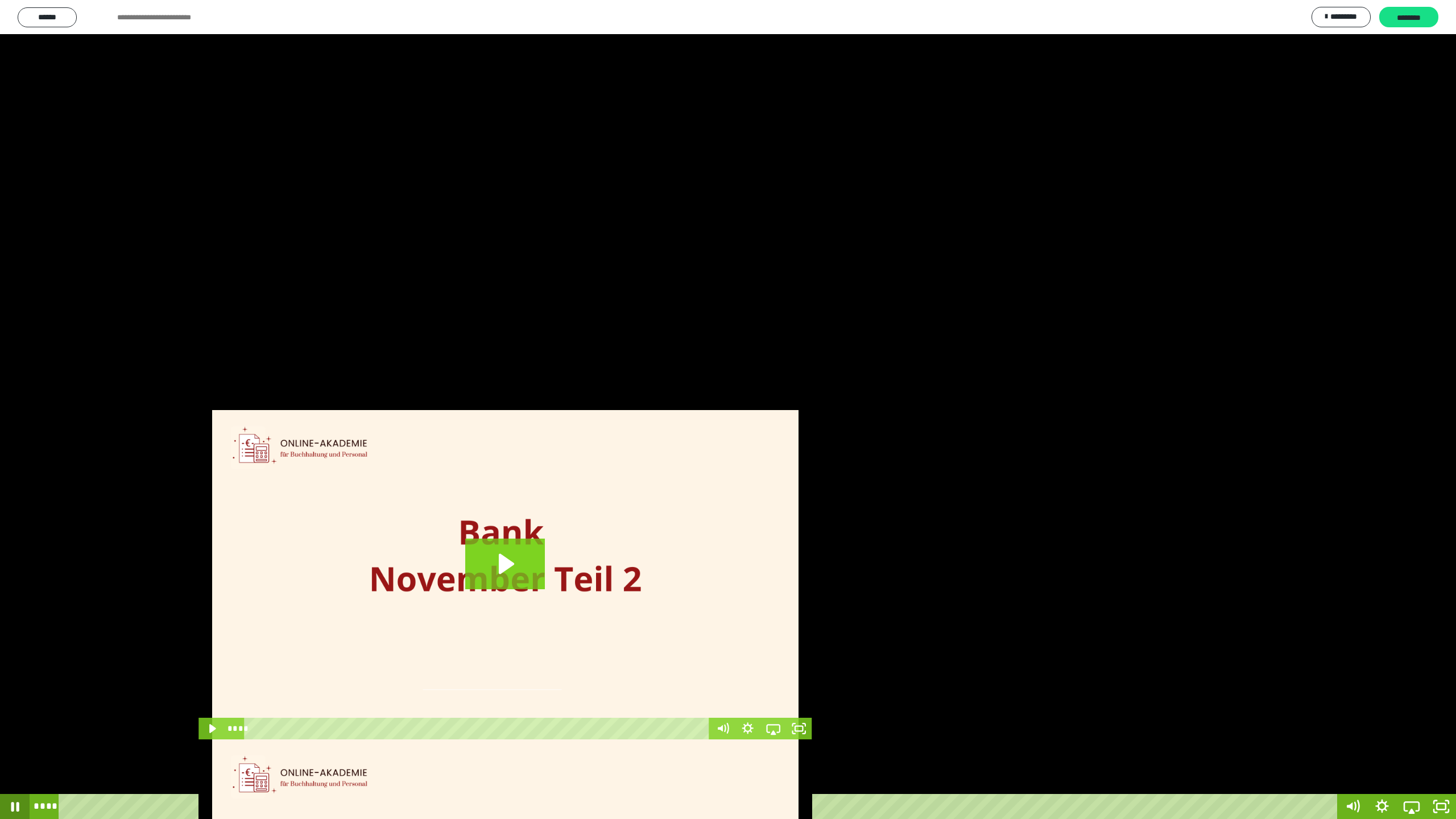 click 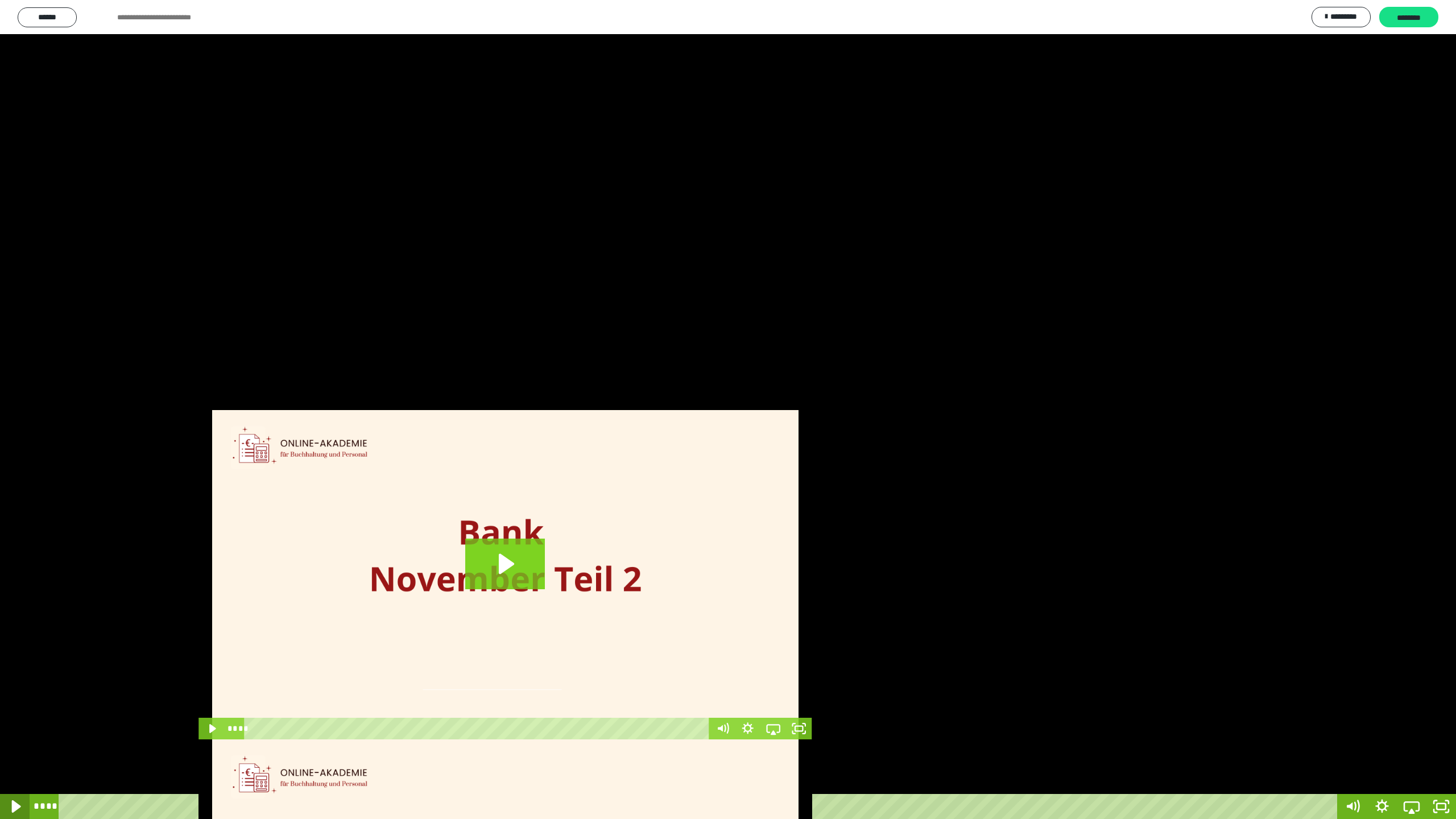 click 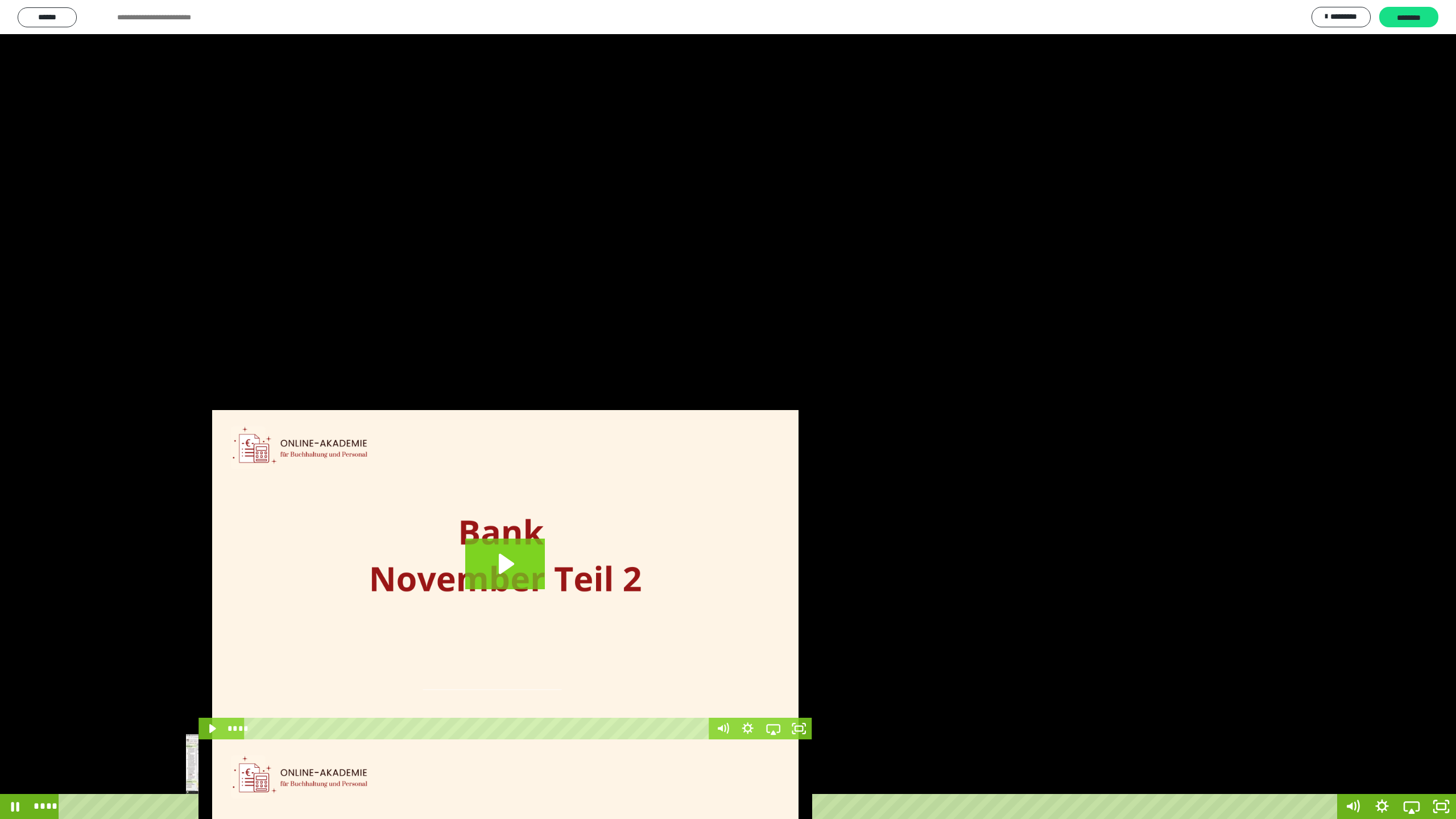click on "****" at bounding box center (700, 806) 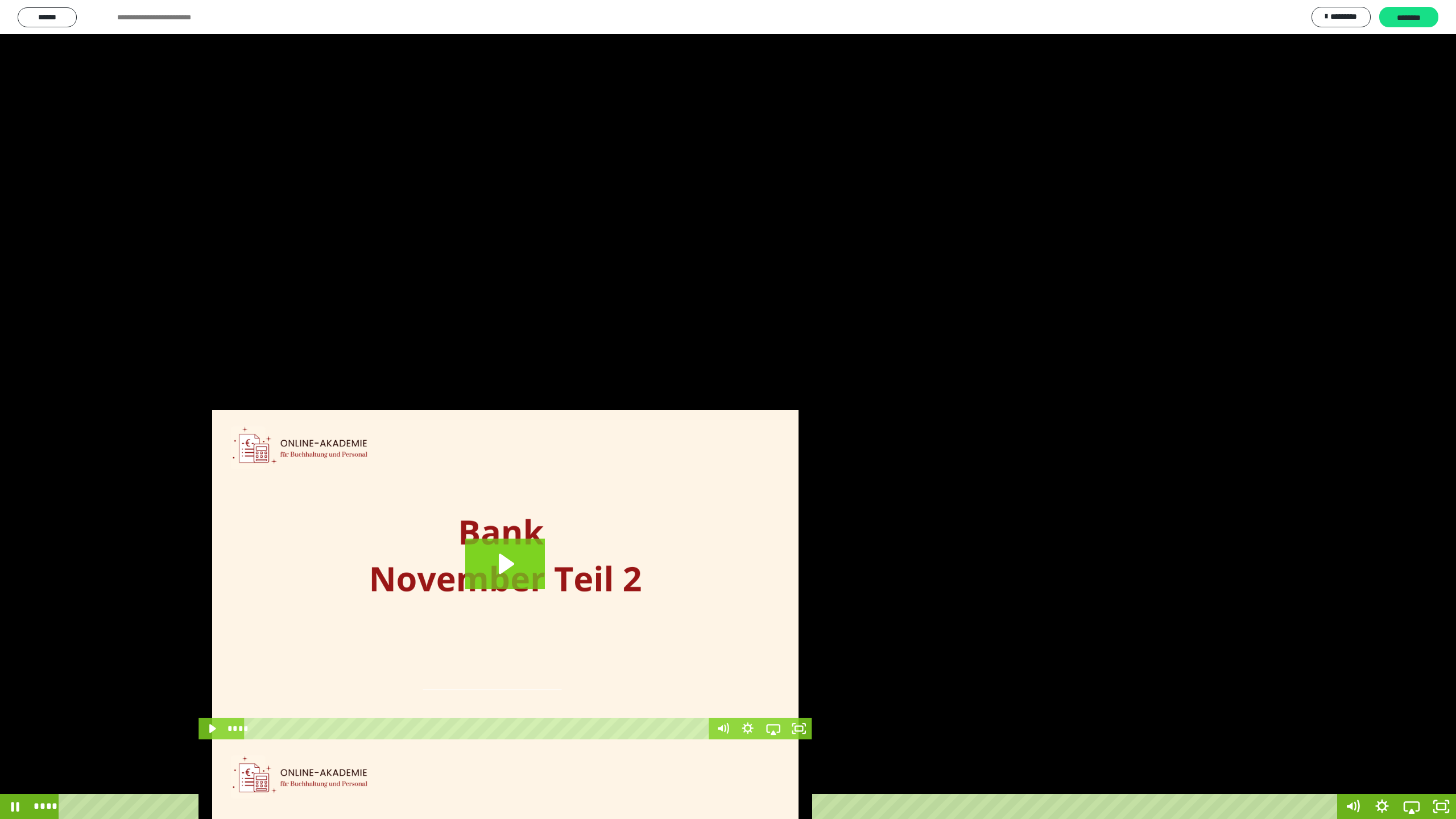 click on "****" at bounding box center [700, 806] 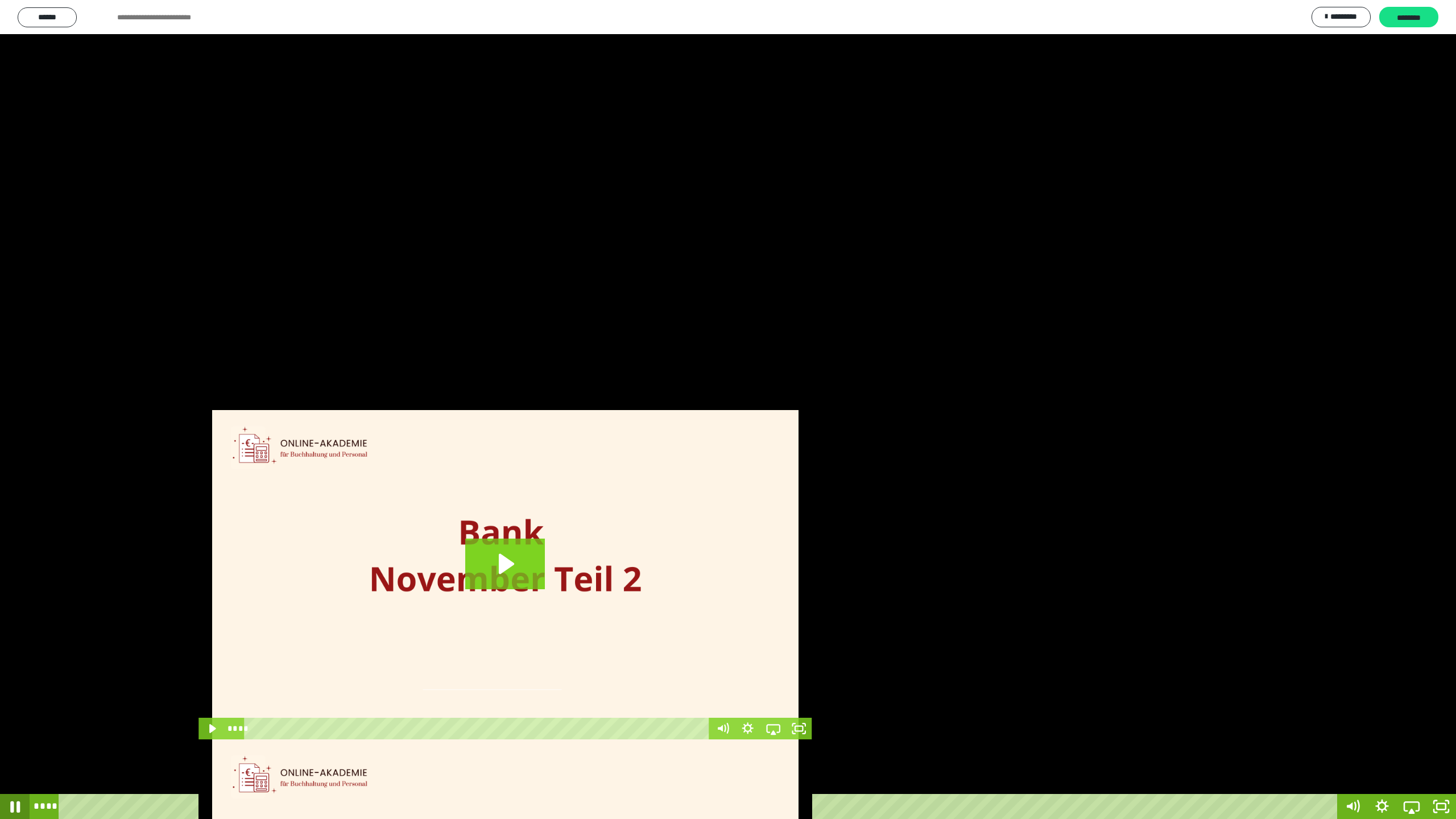 click 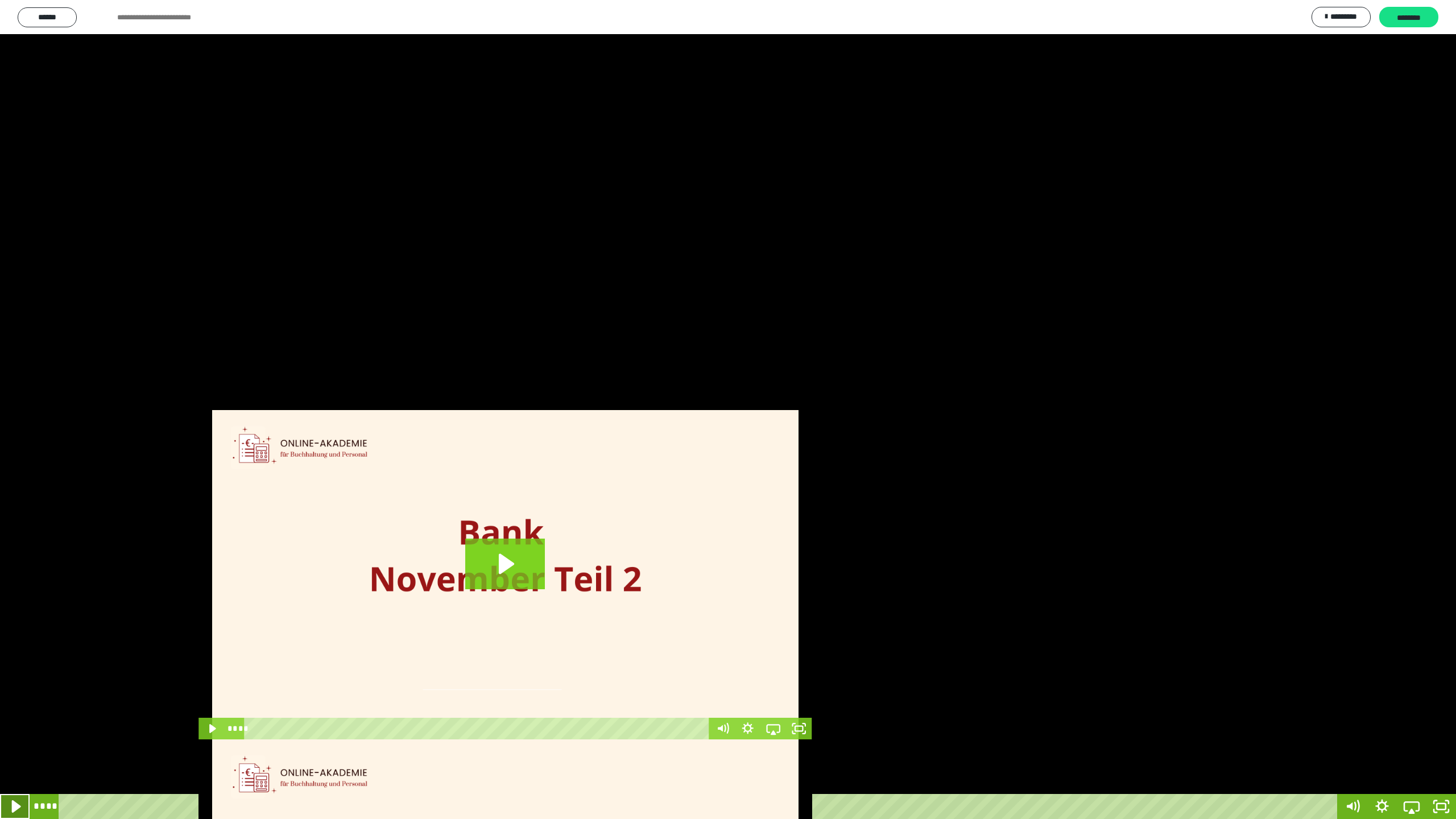 click 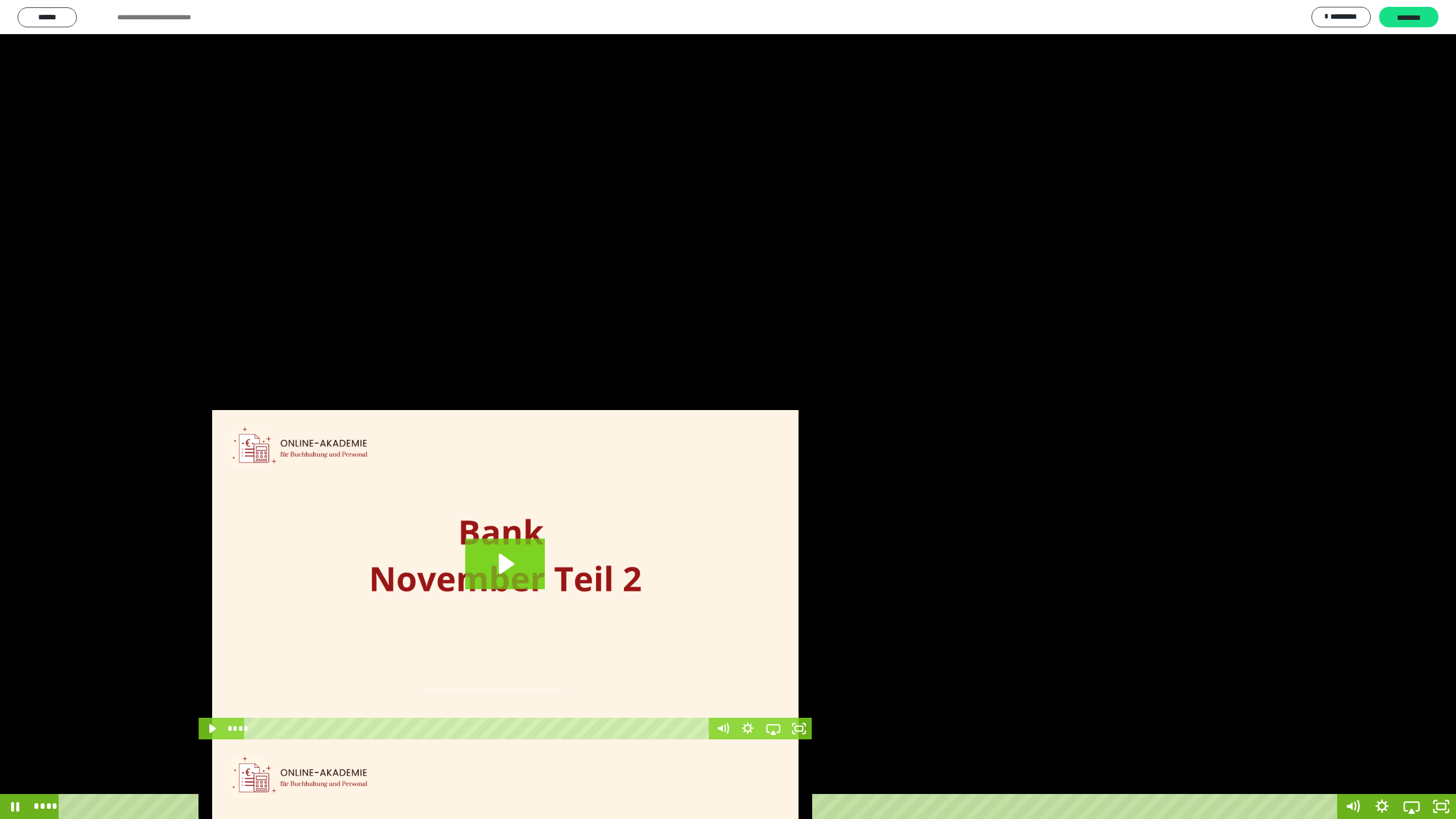 click 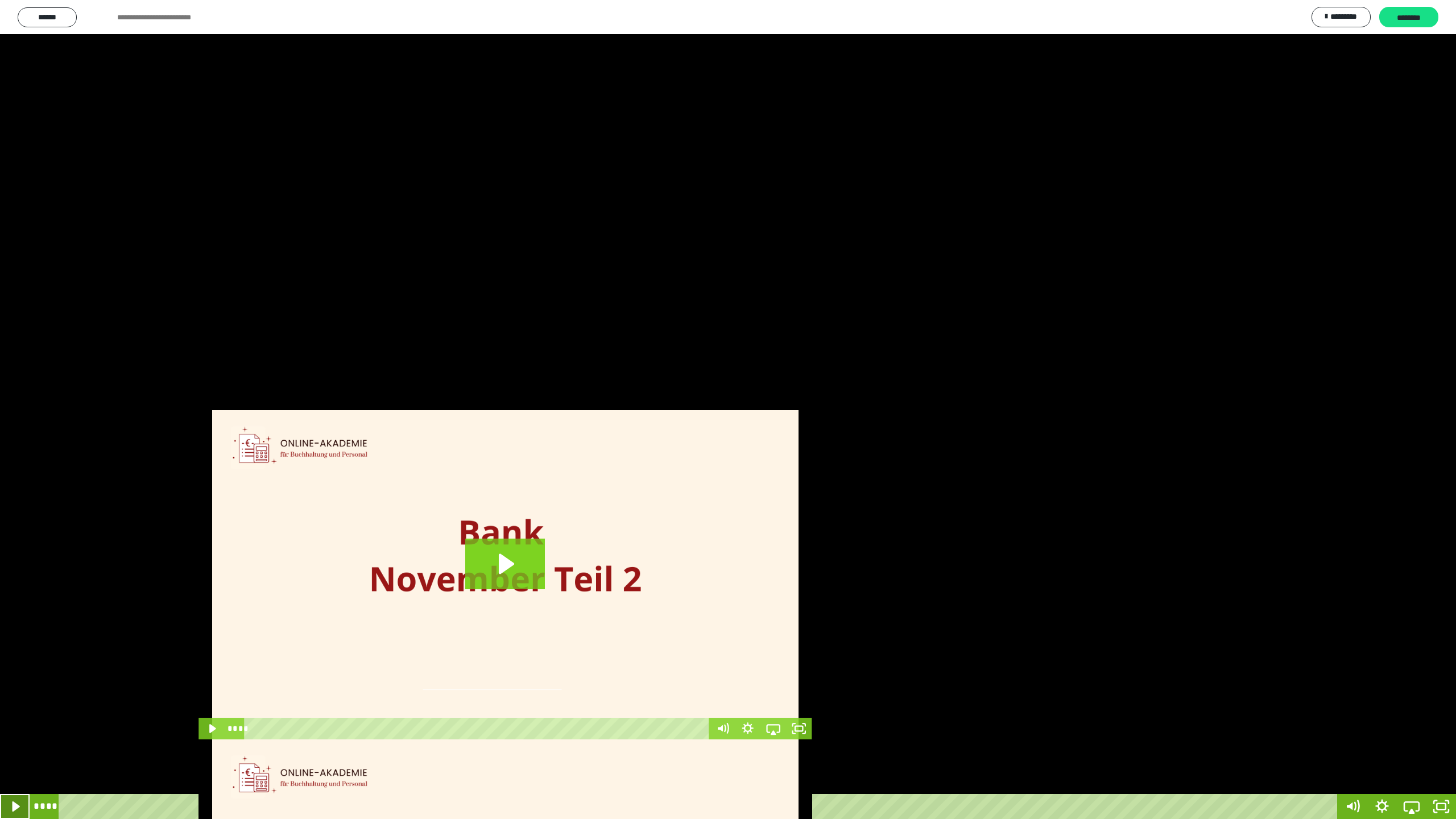 click 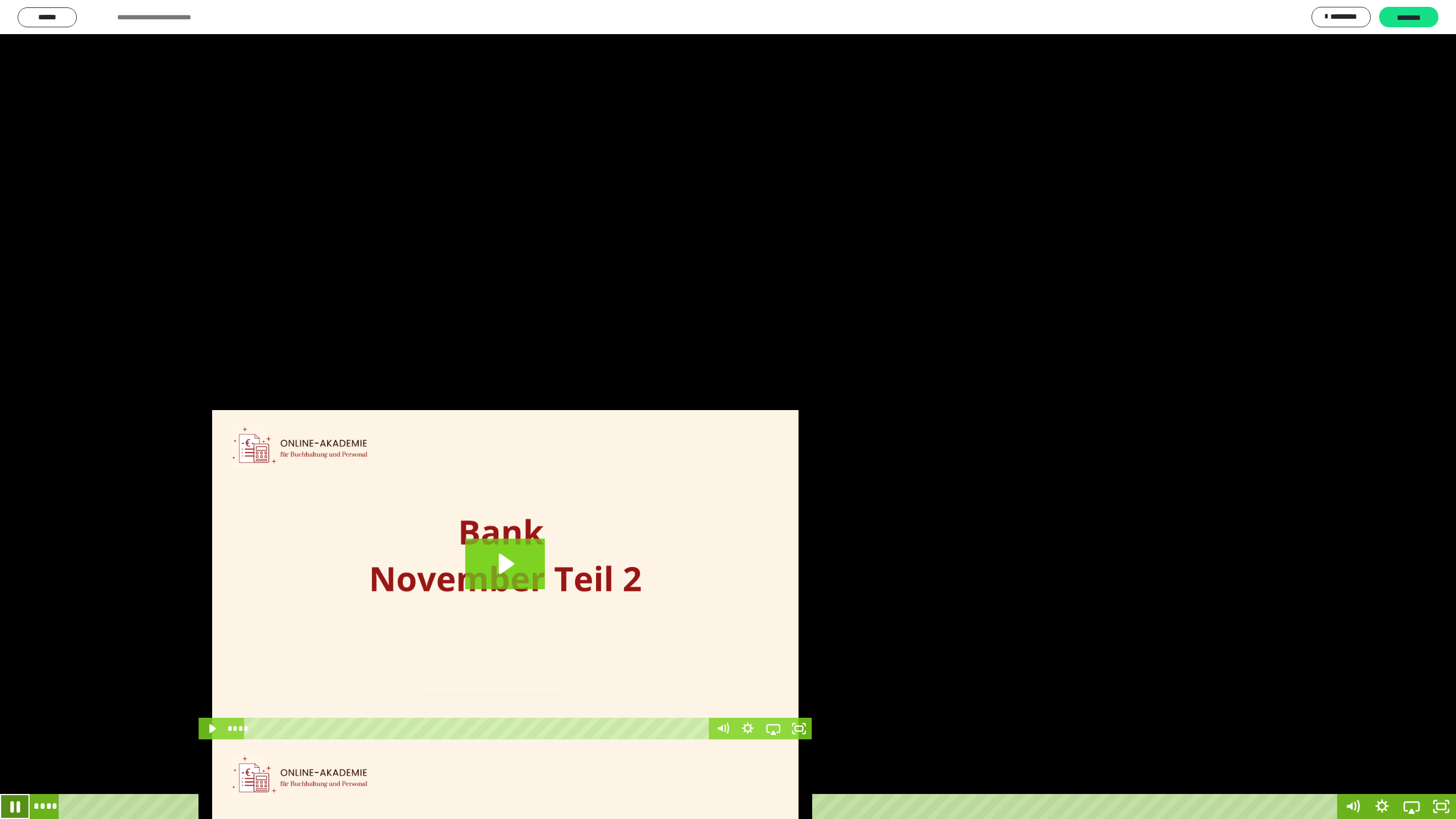 click 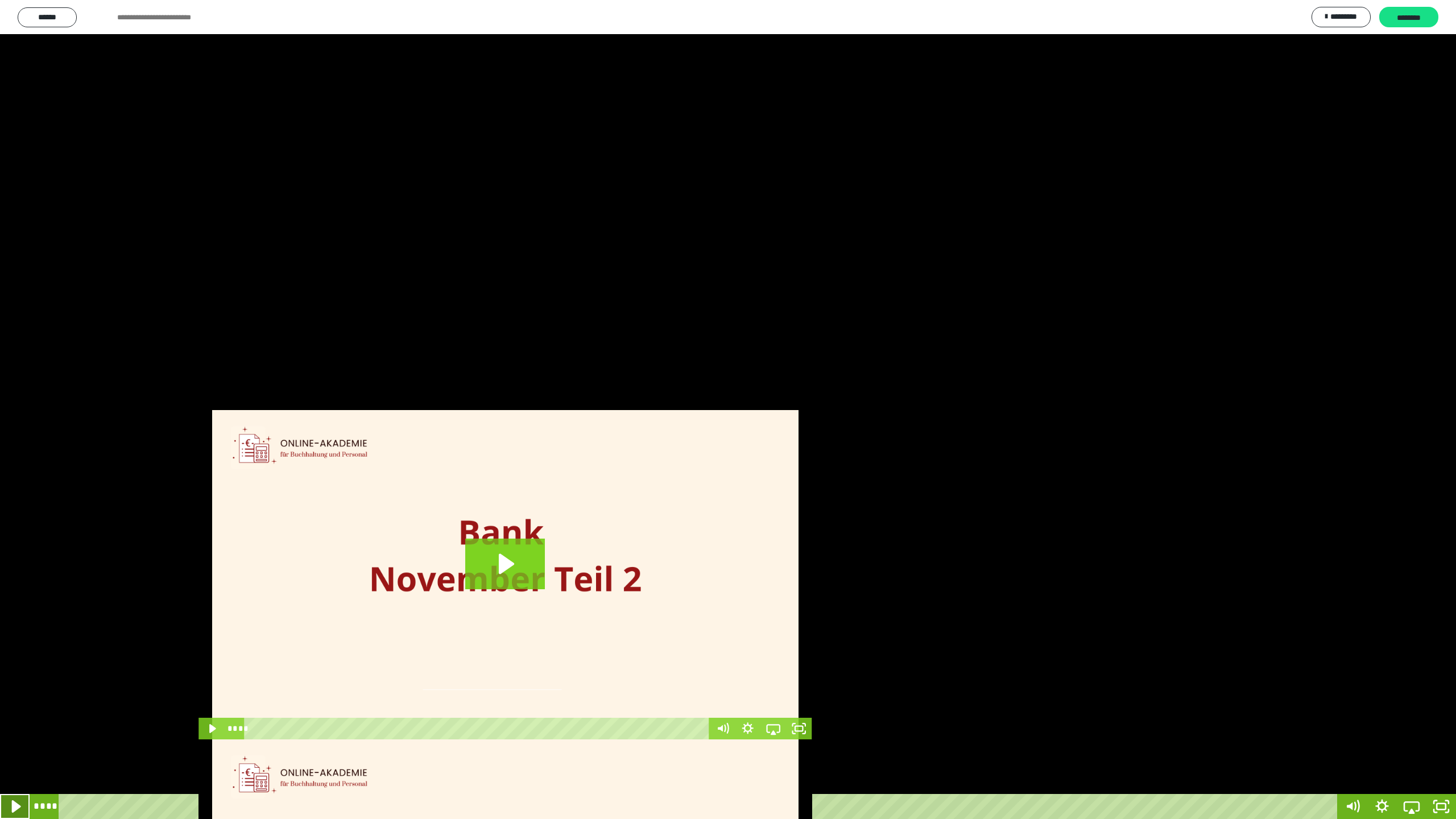 click 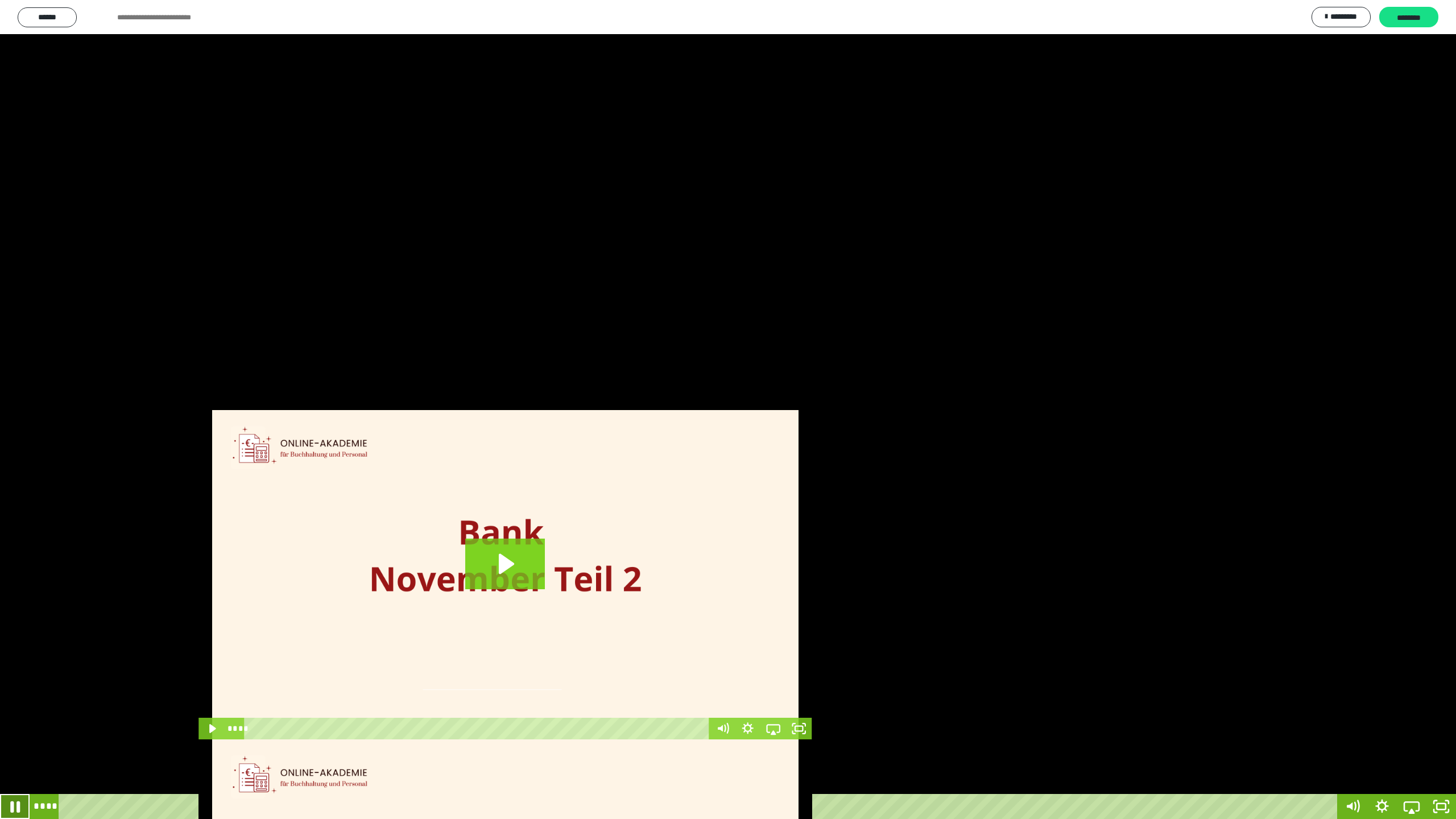 click 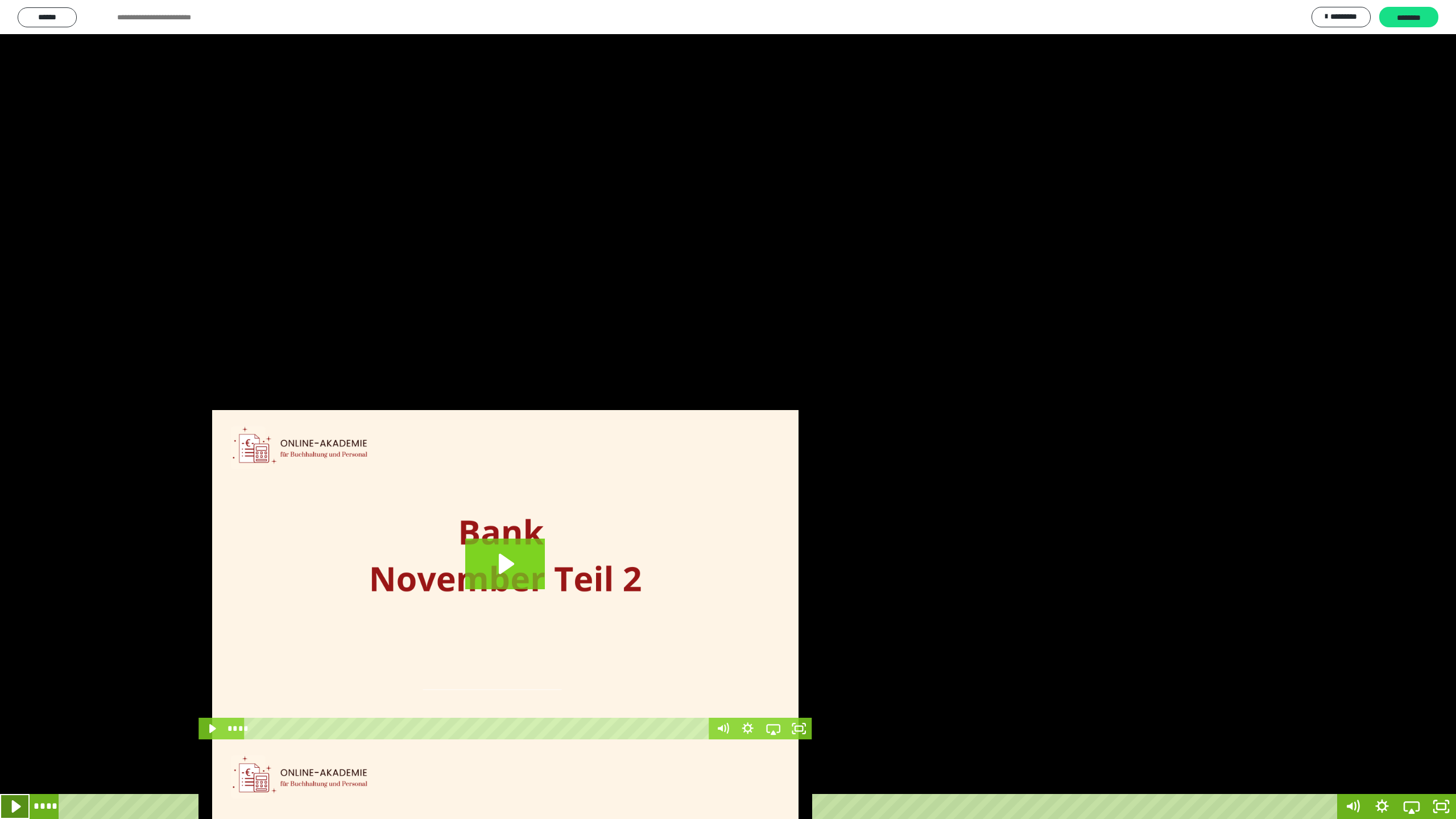 click 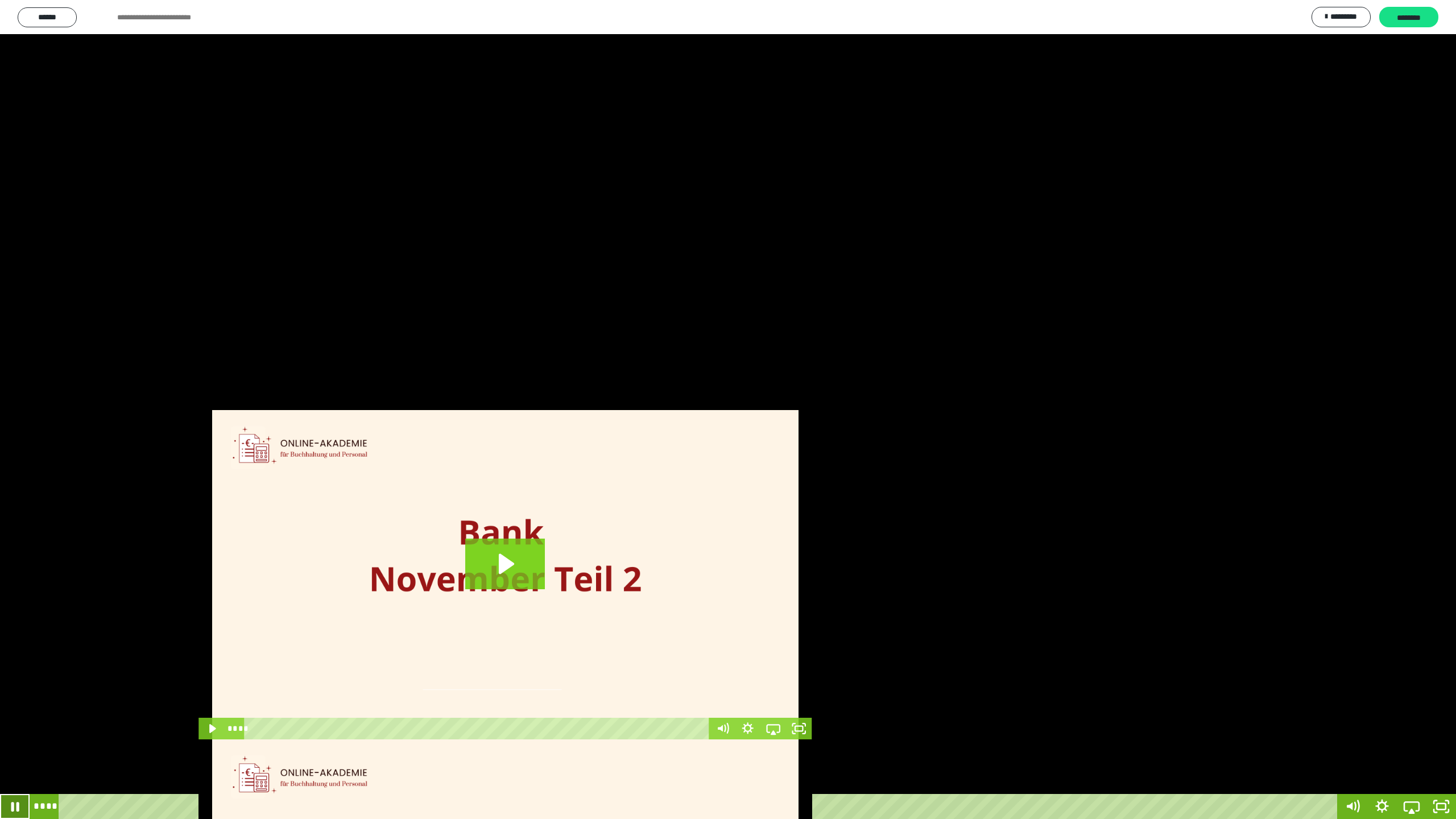 click 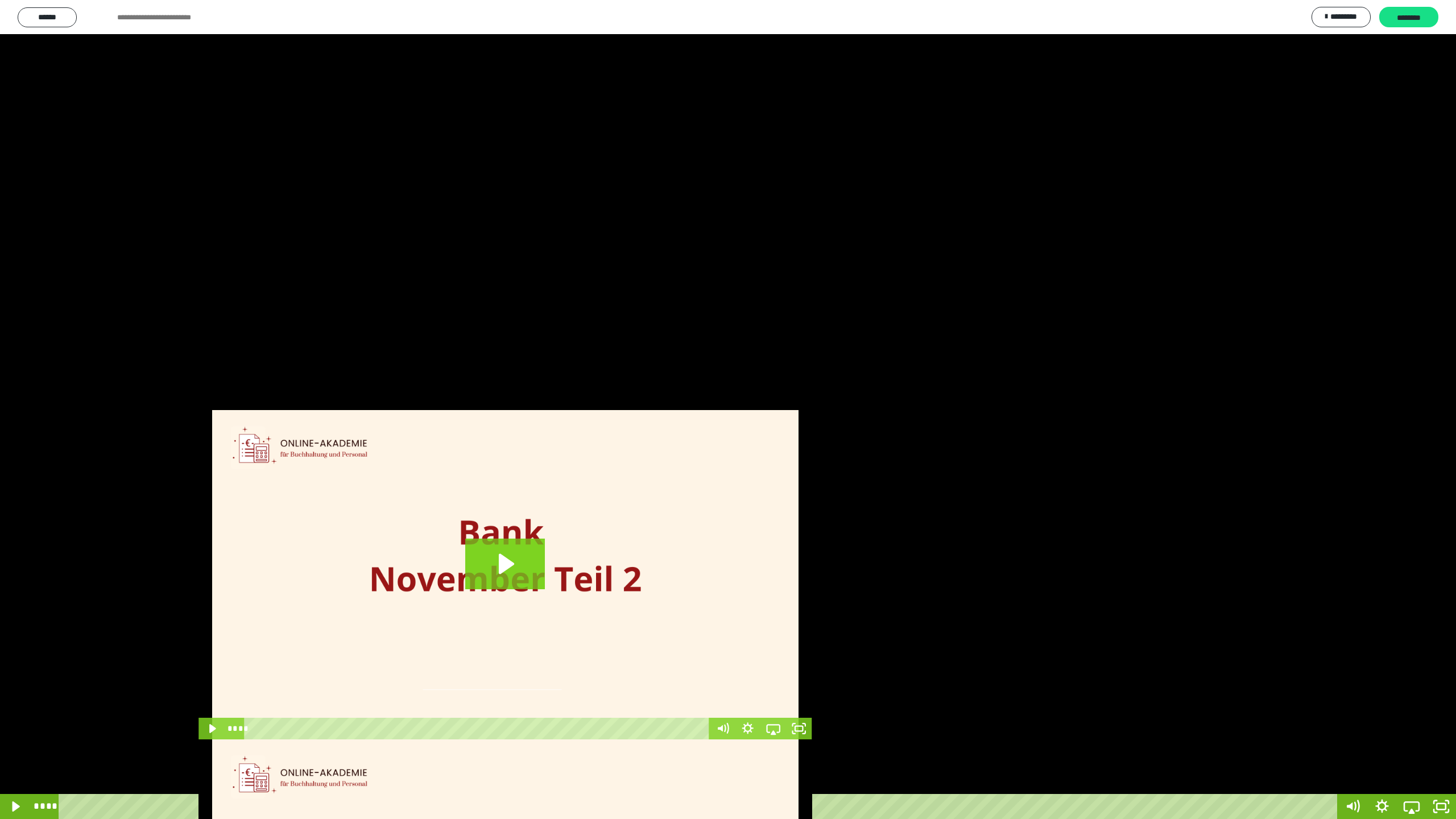 click on "****" at bounding box center (700, 806) 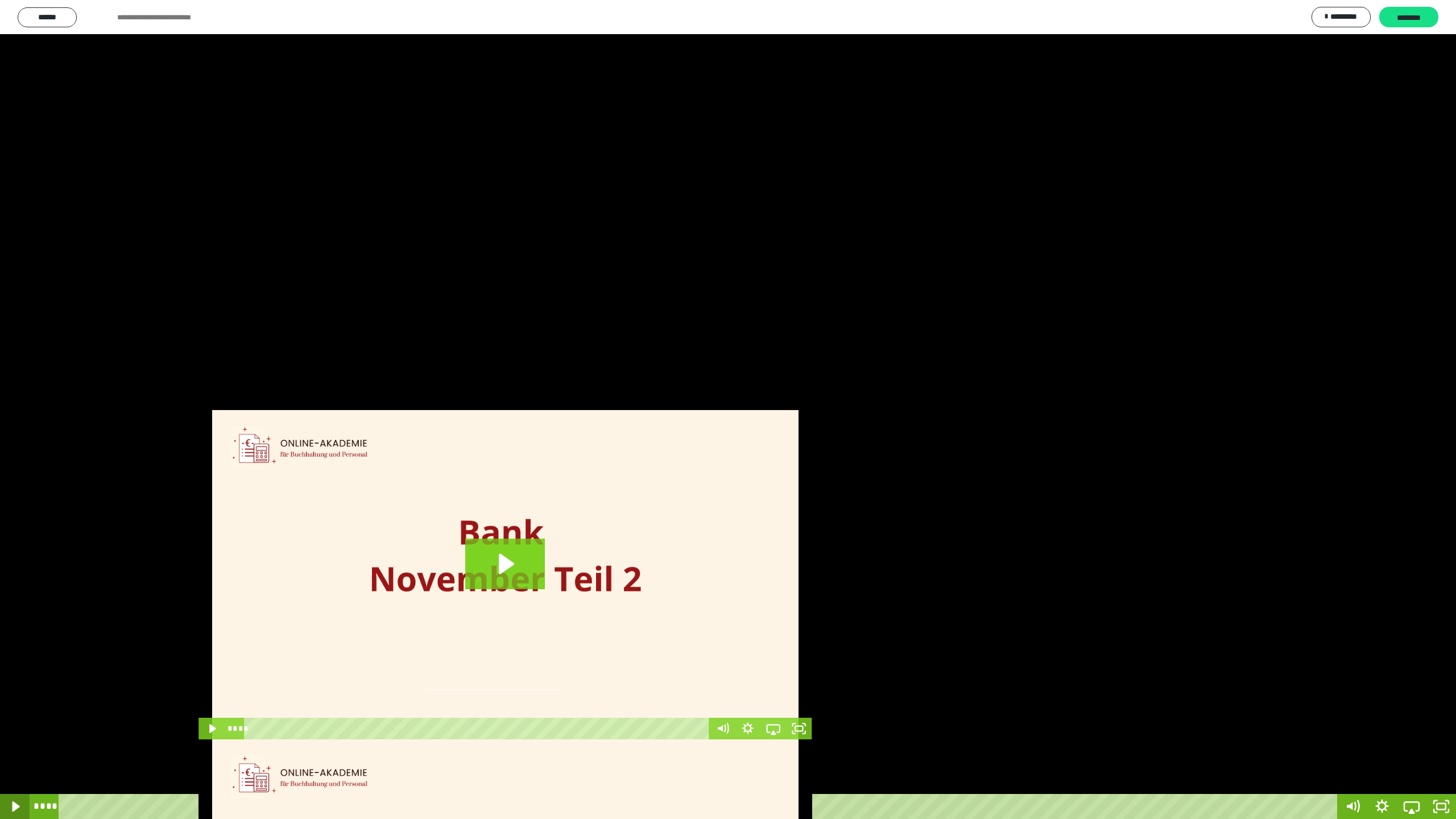 click 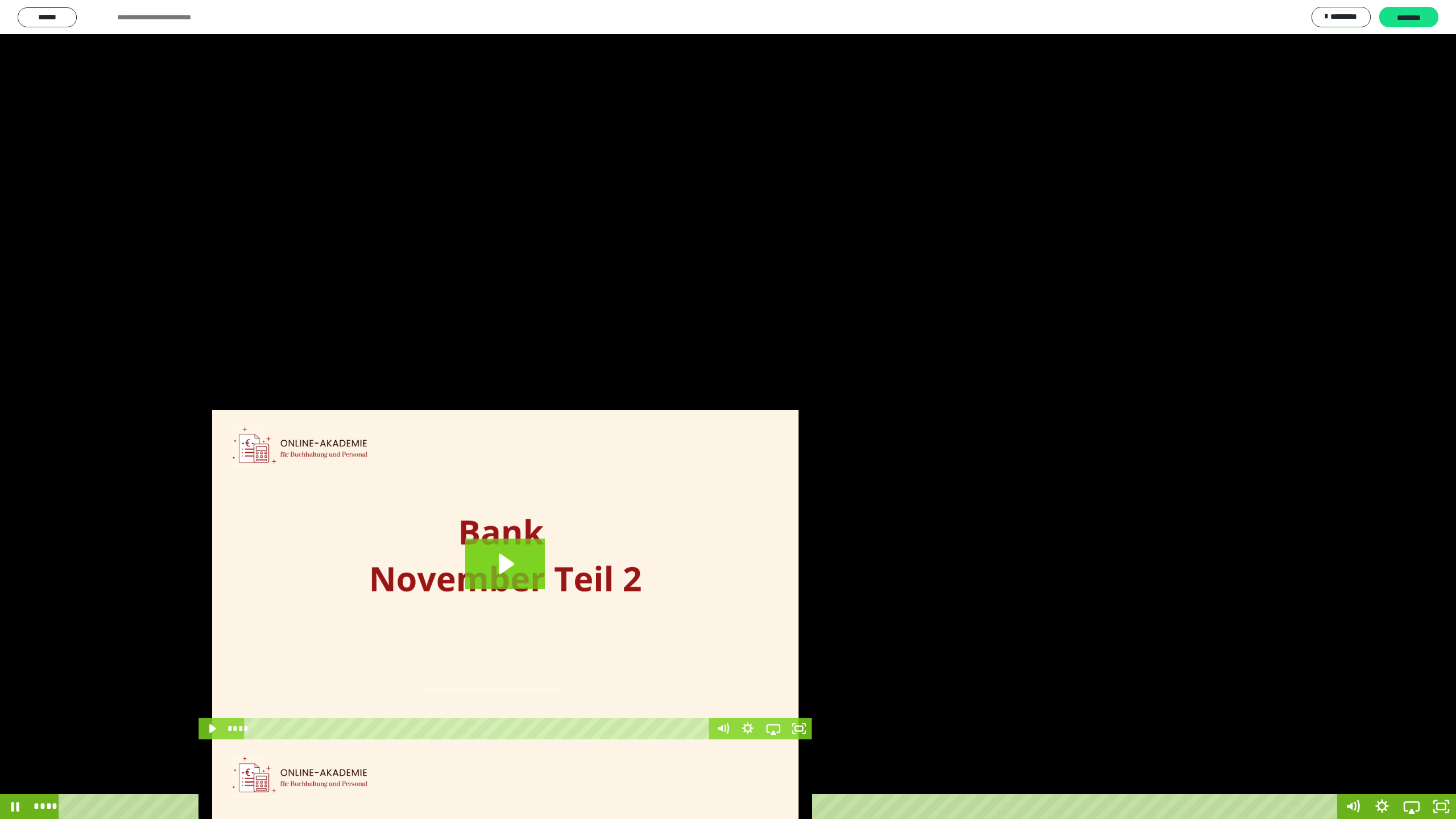 click on "****" at bounding box center (700, 806) 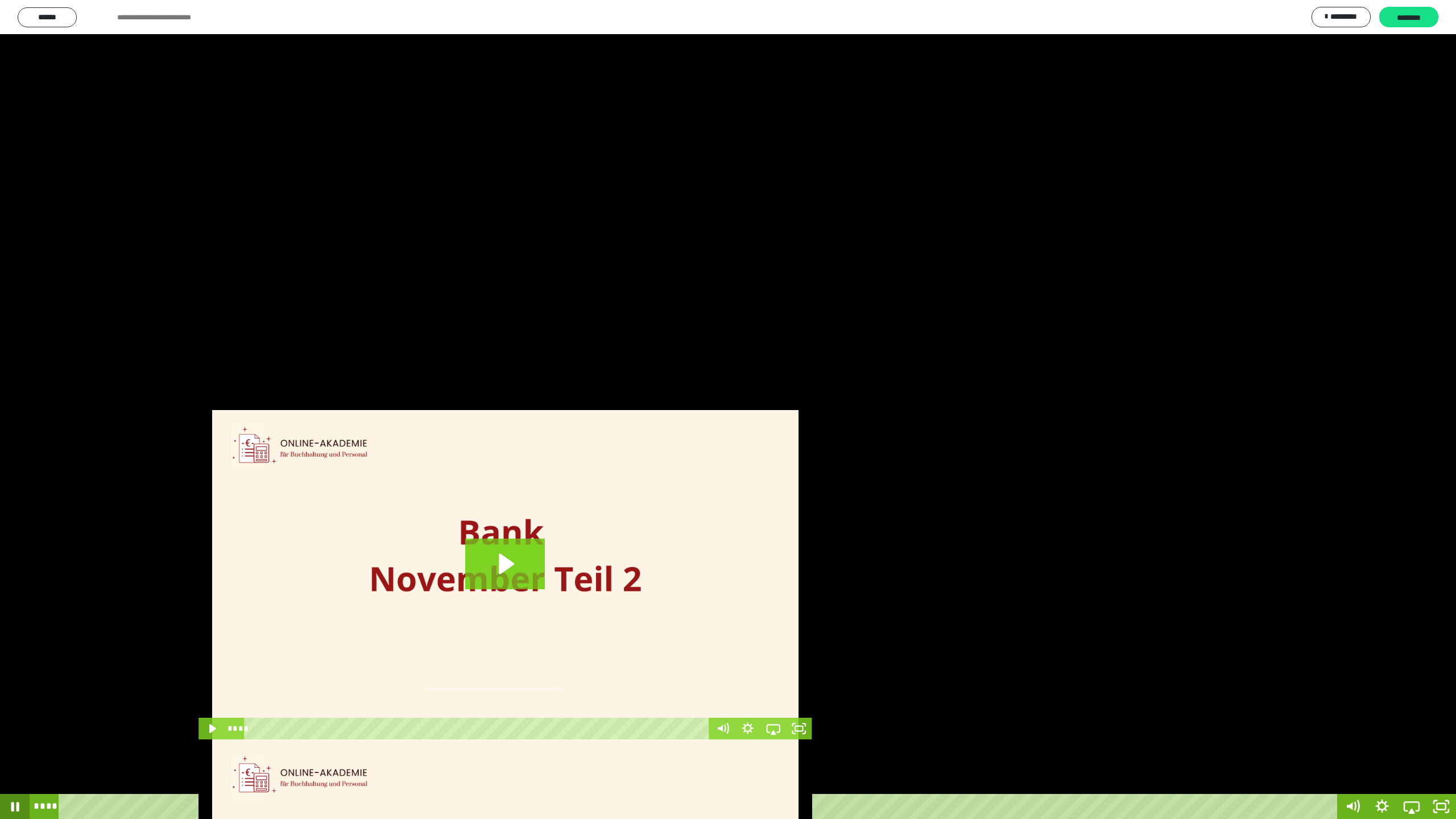 click 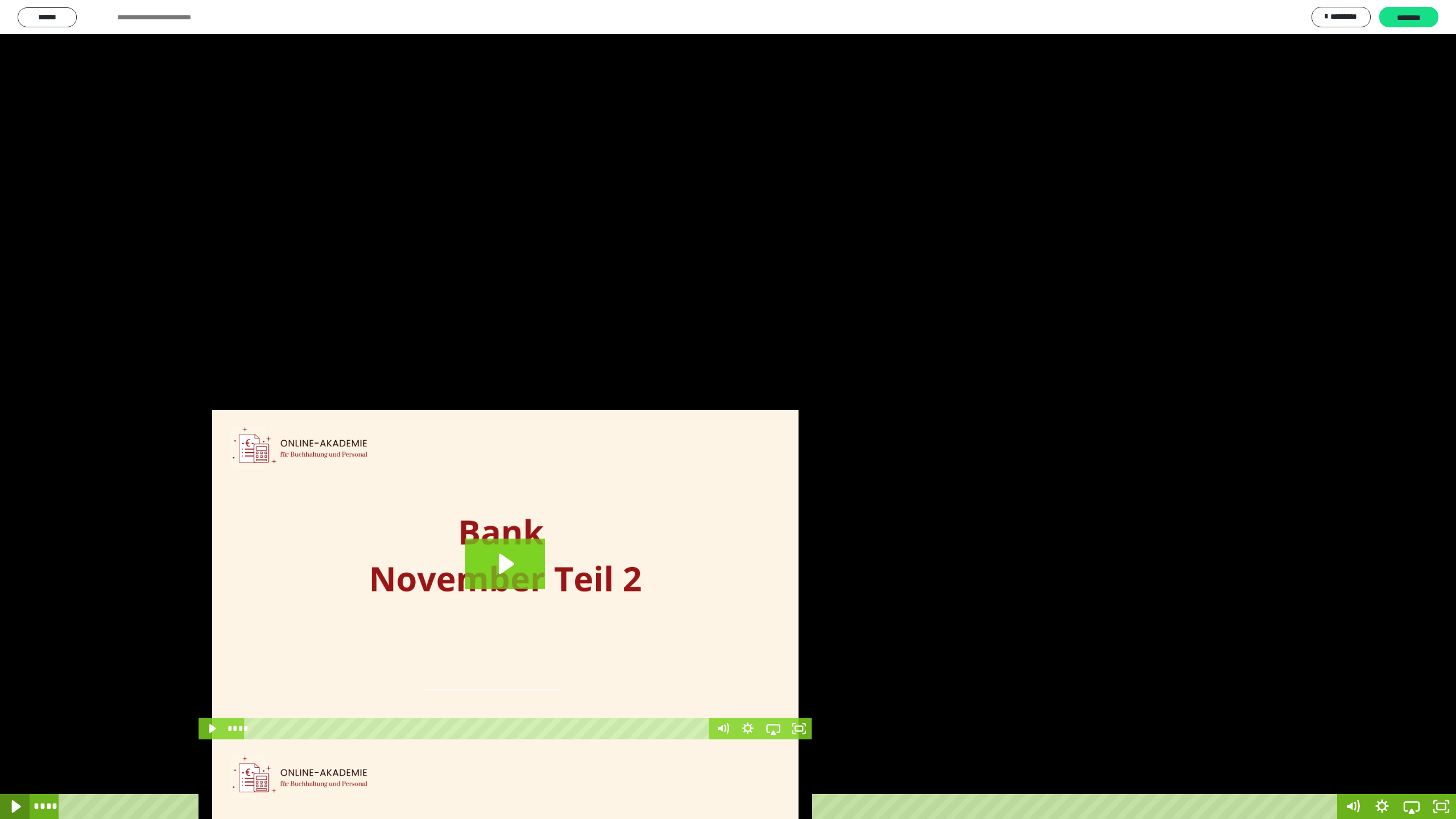 click 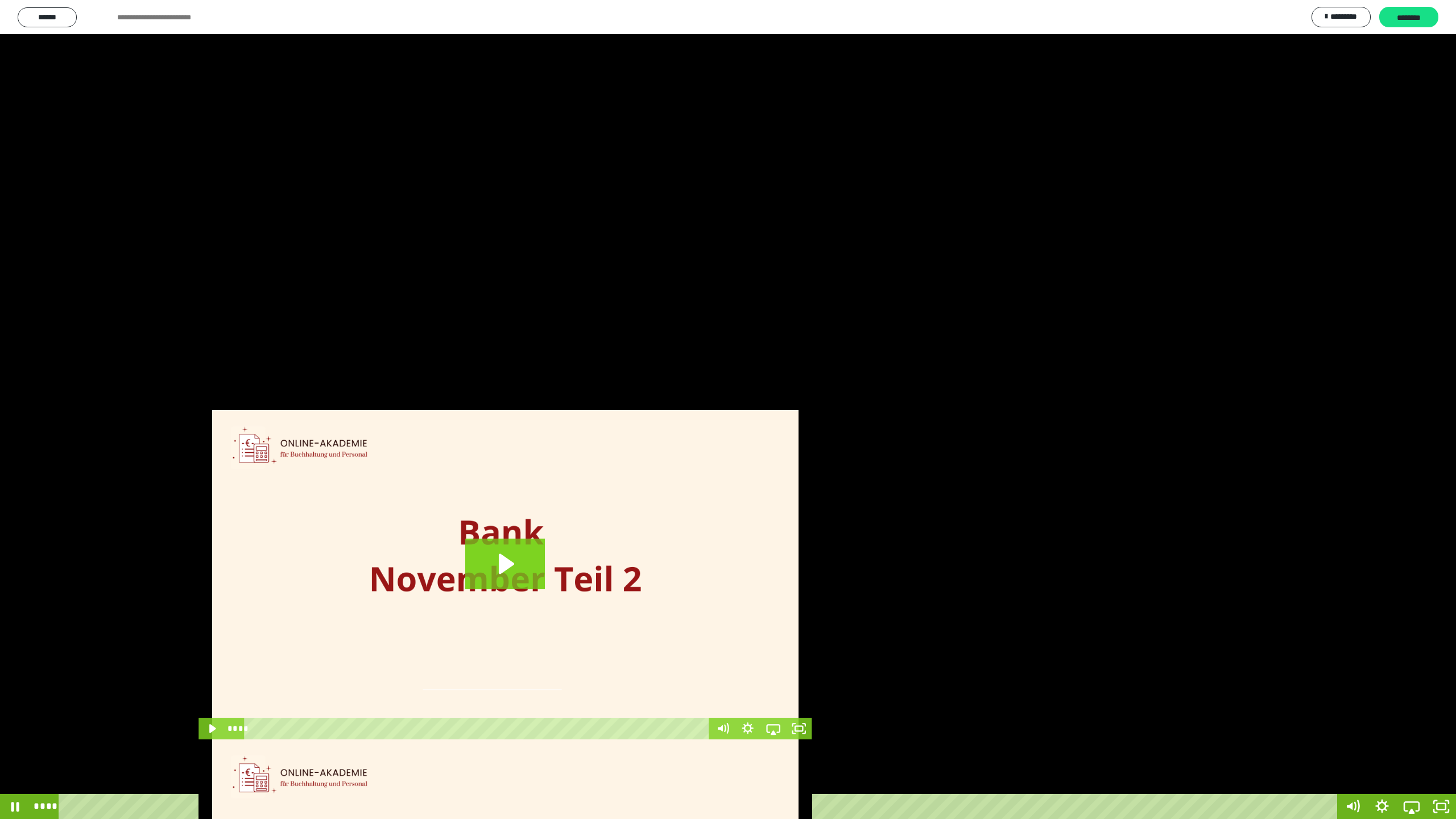 click on "****" at bounding box center (700, 806) 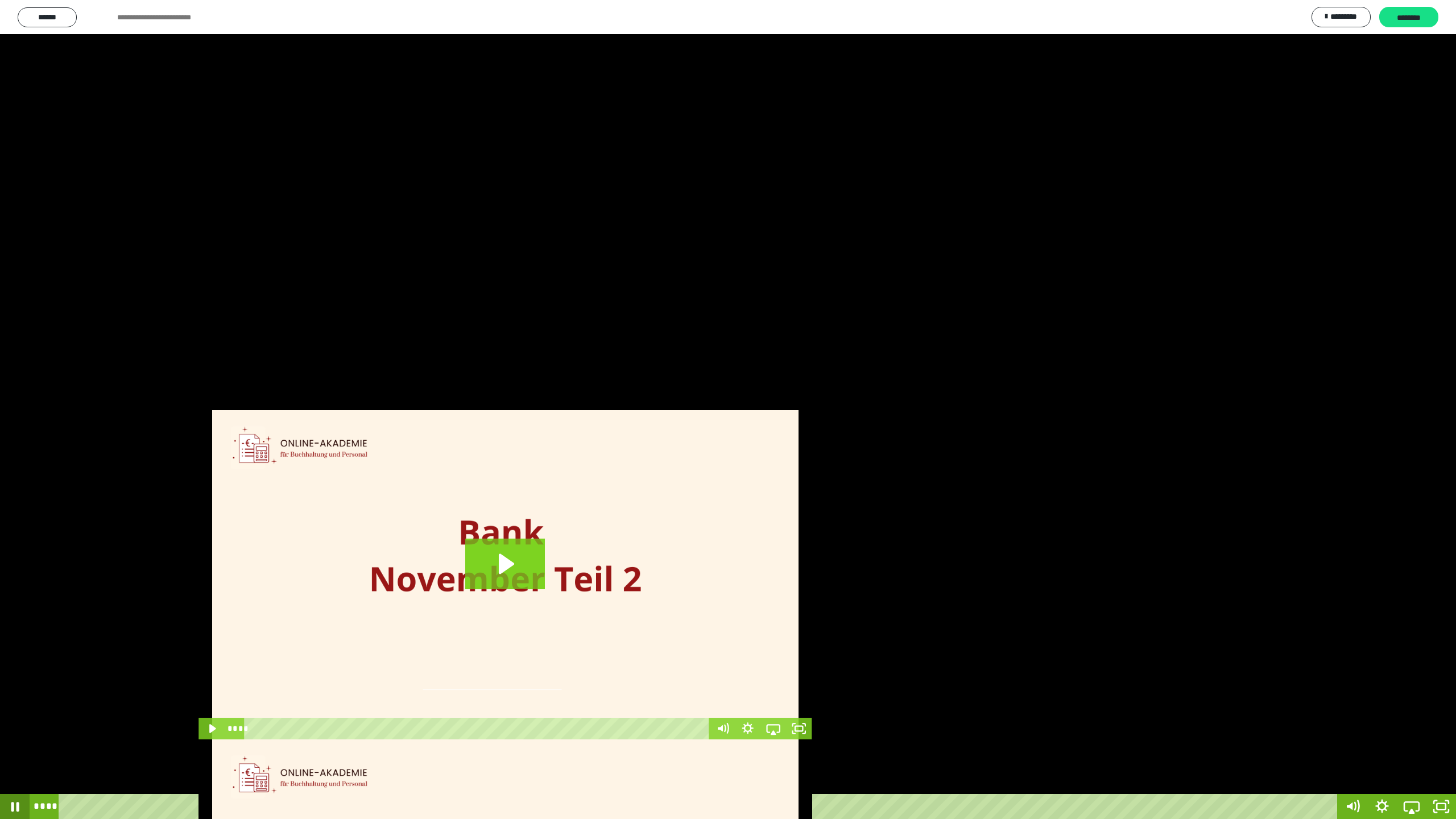click 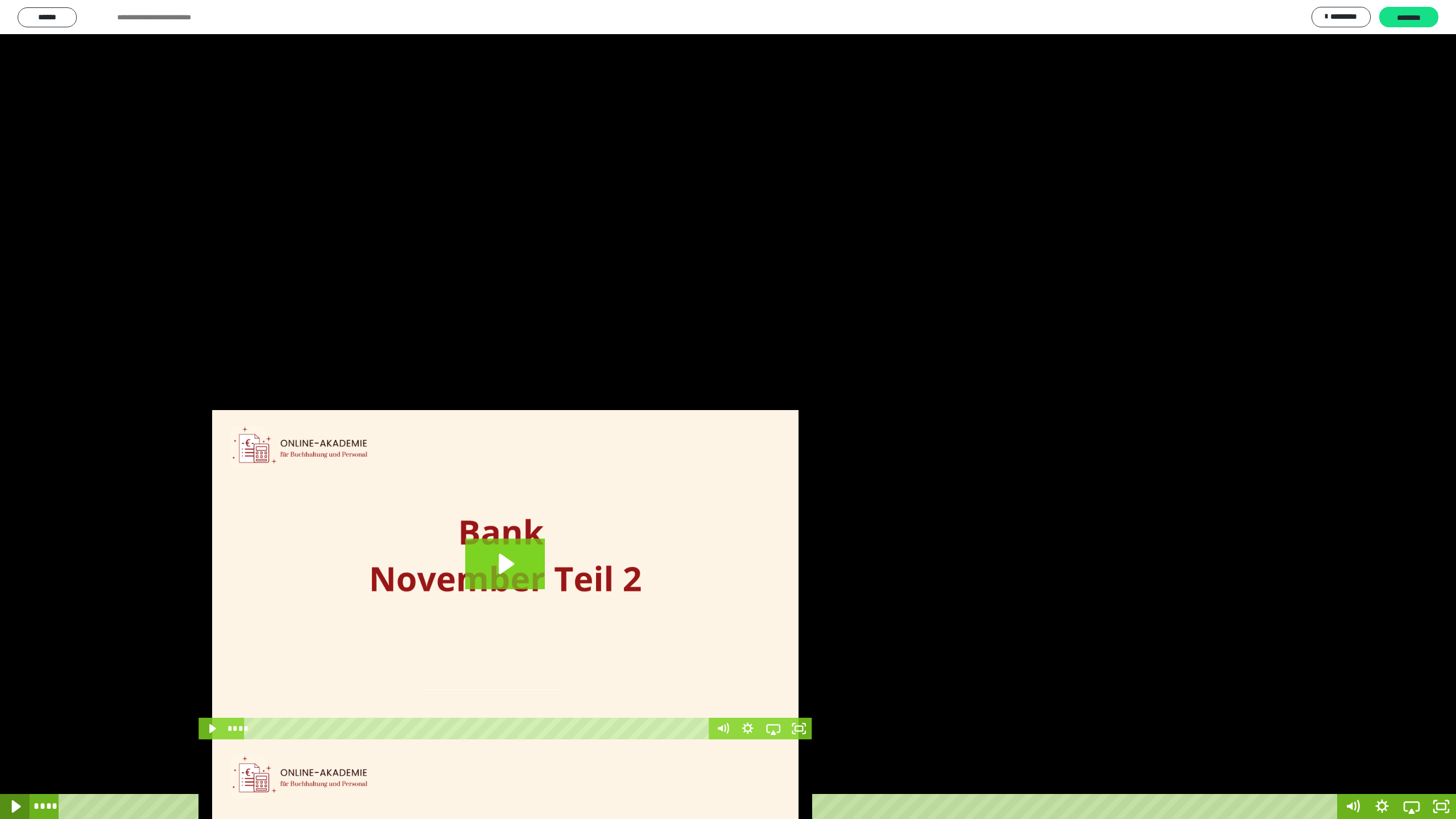 click 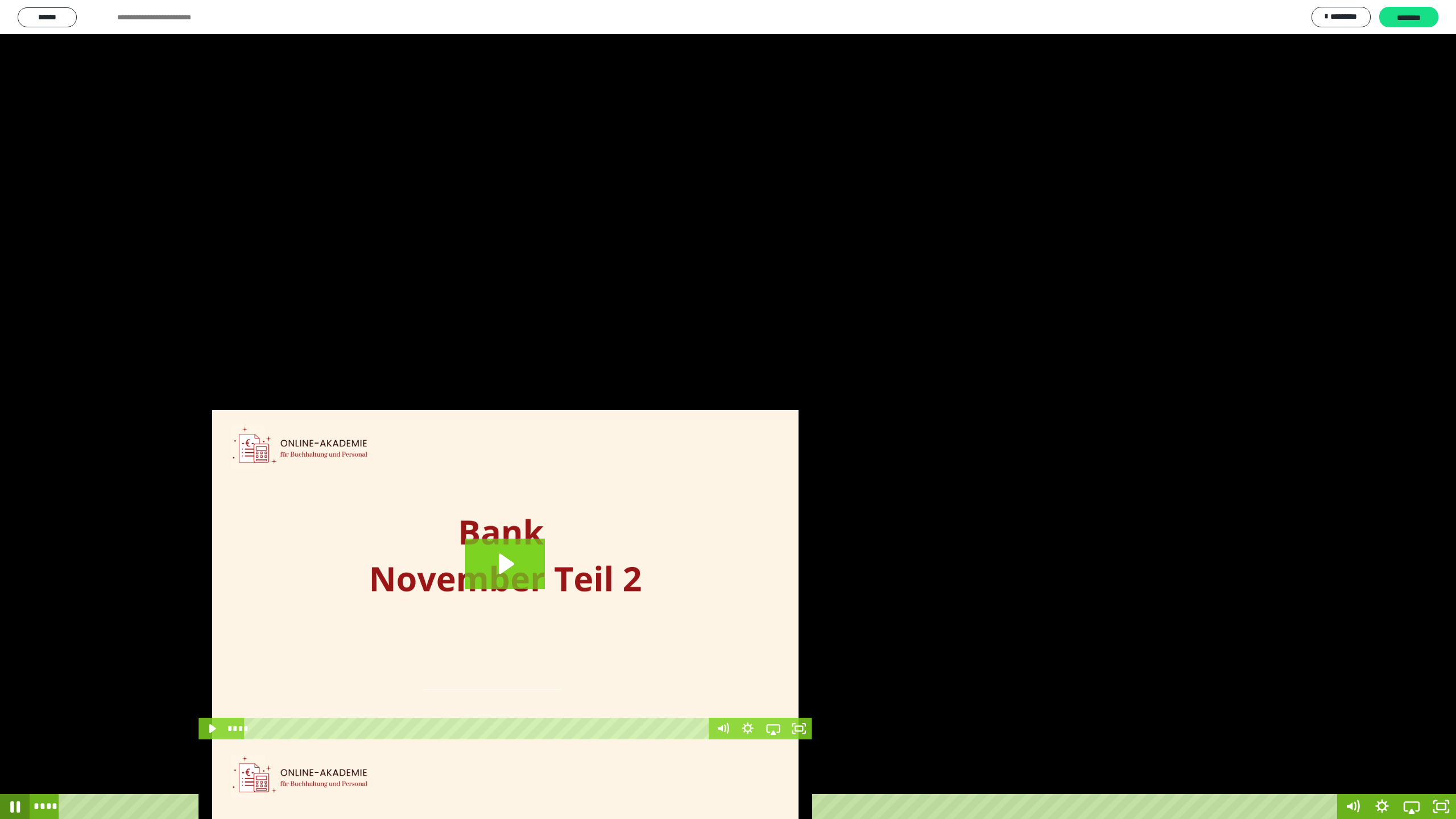 click 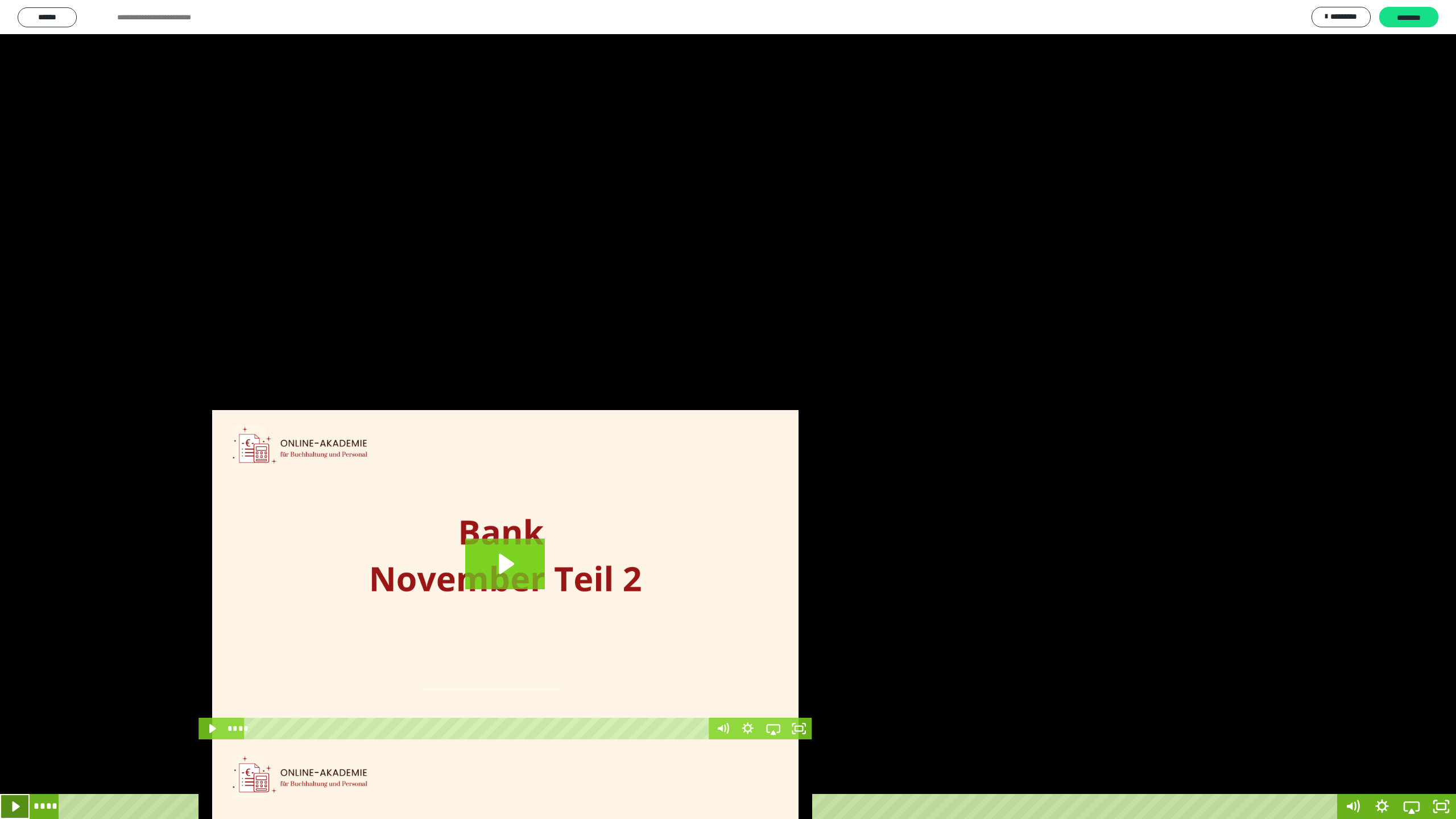 click 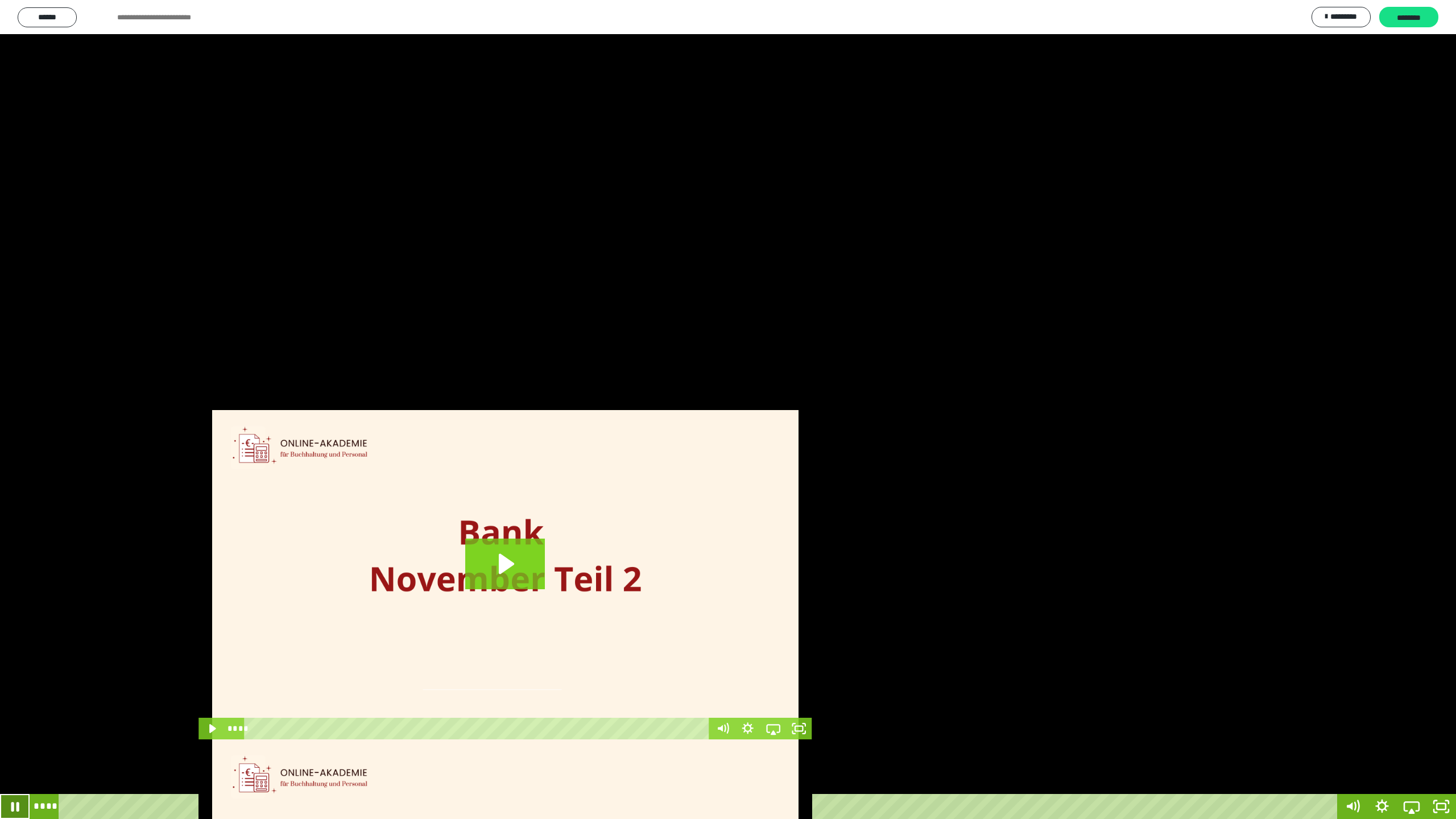 click 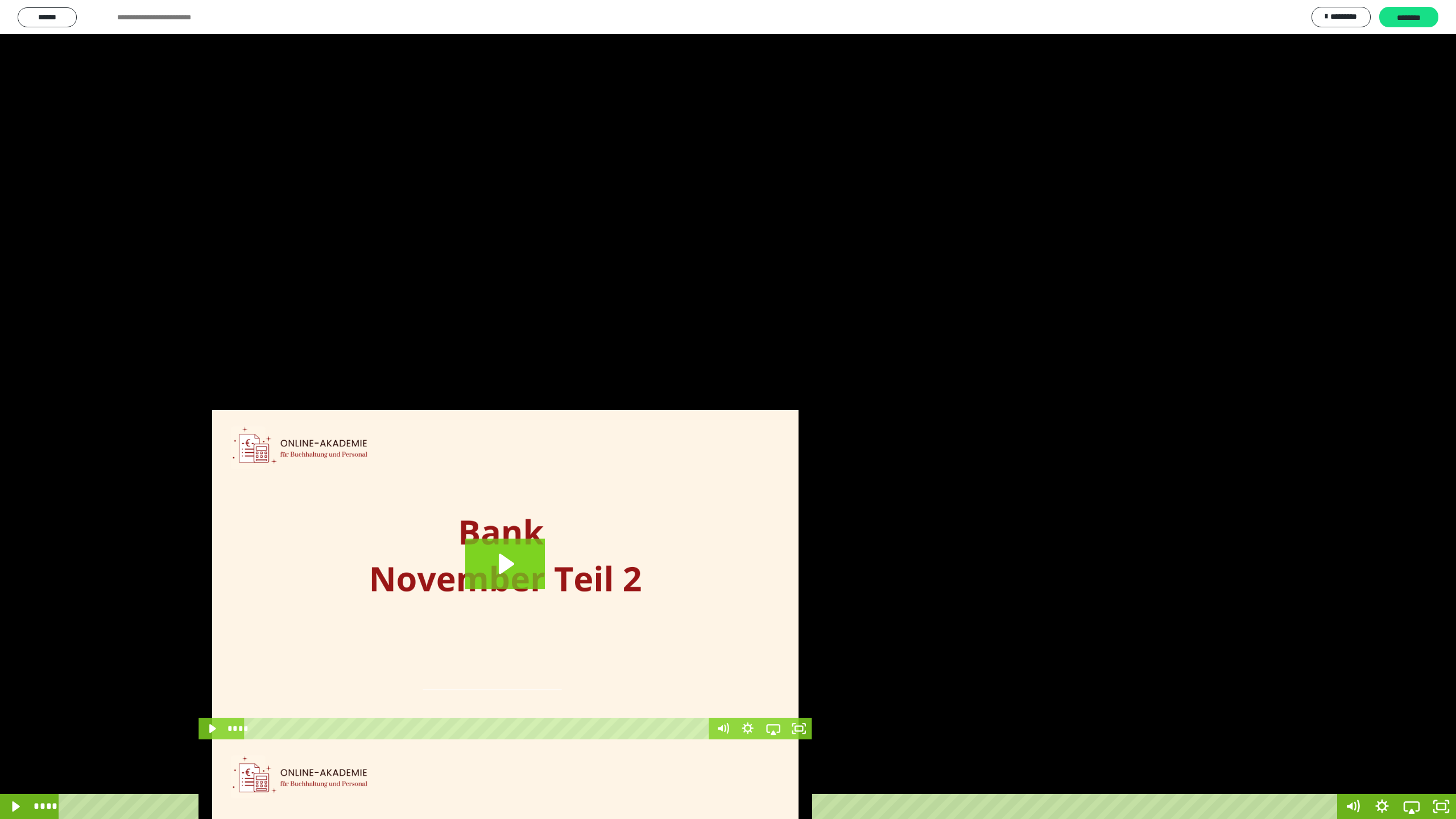 click on "****" at bounding box center [700, 806] 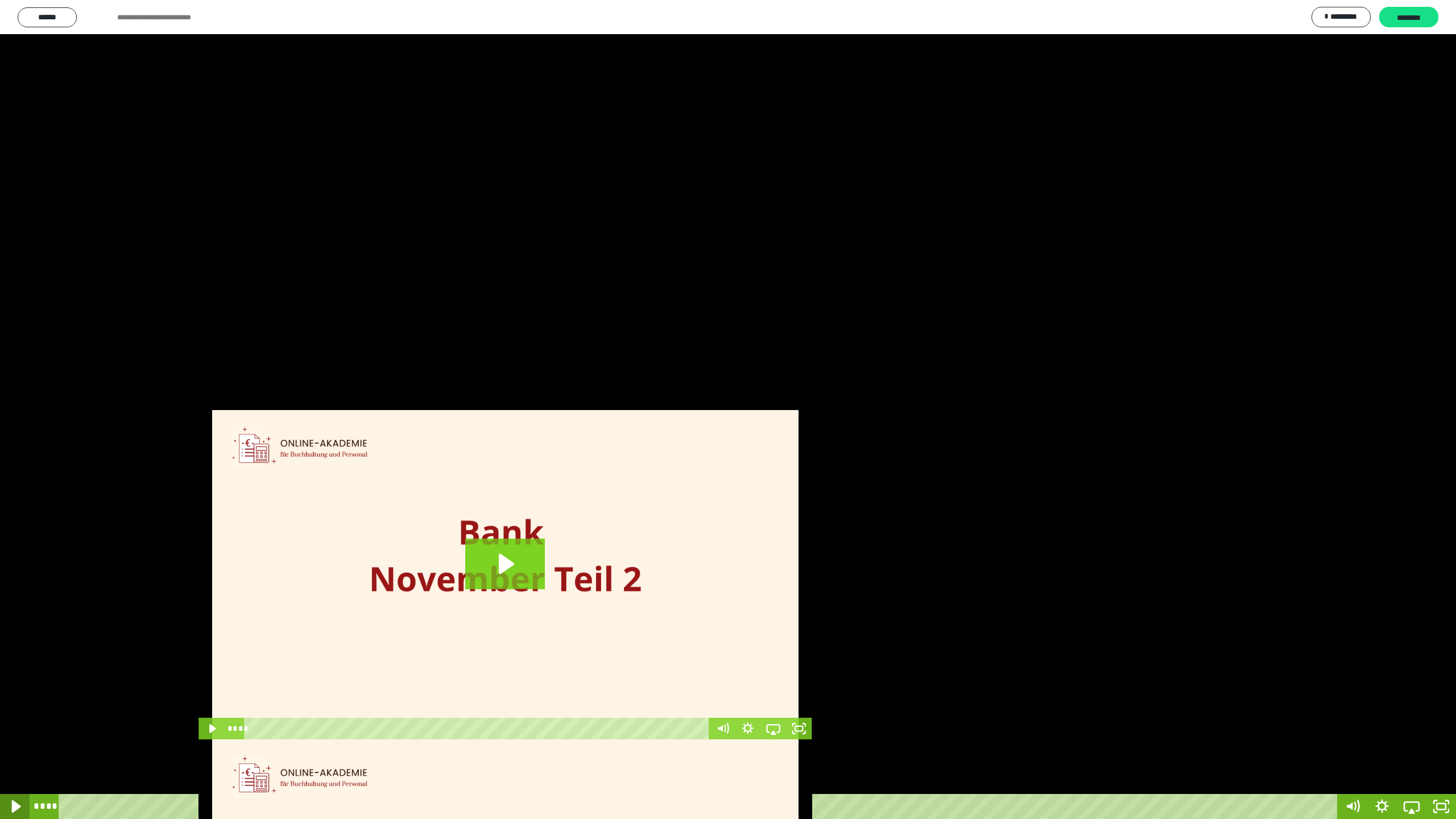 click 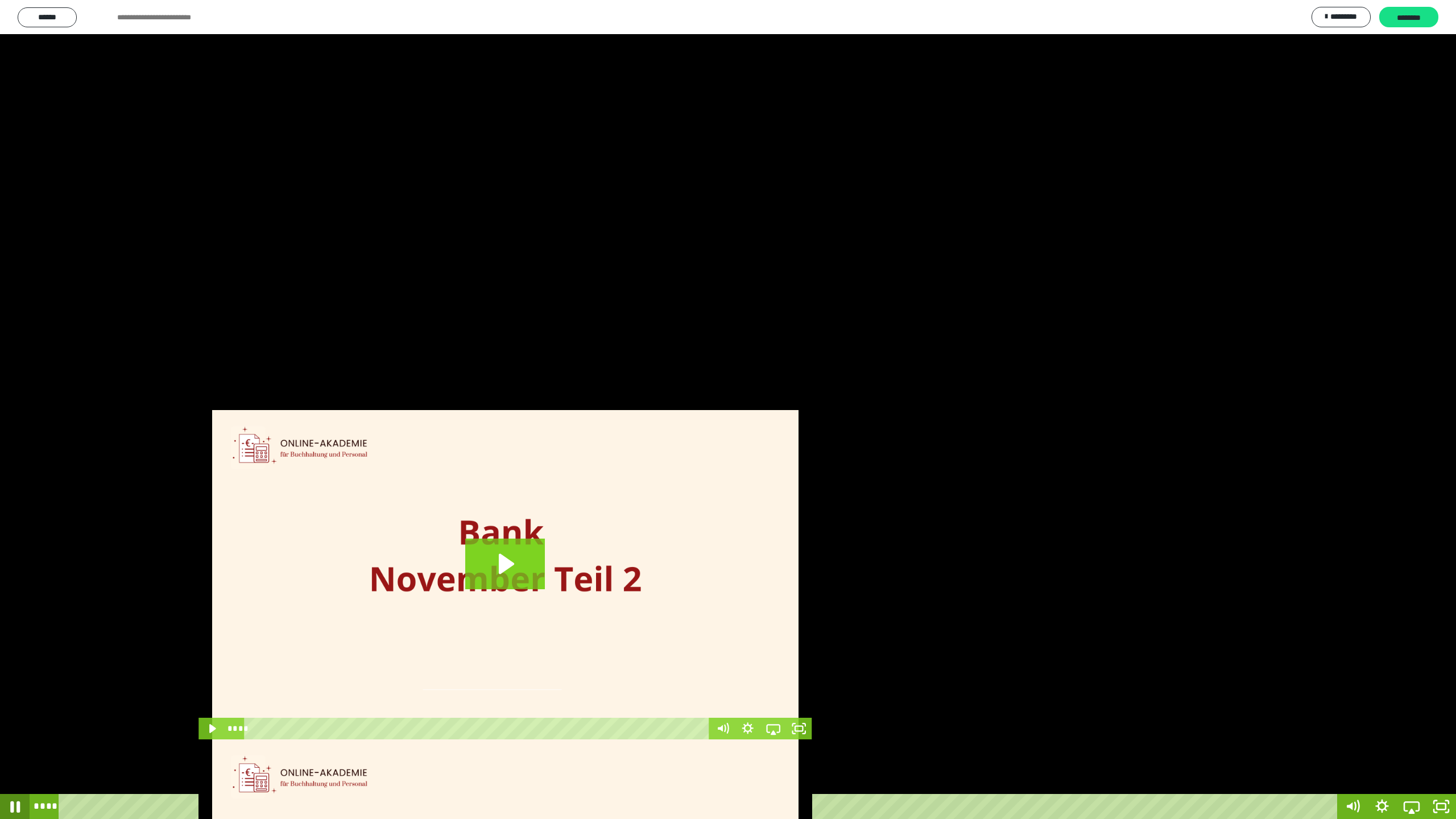 click 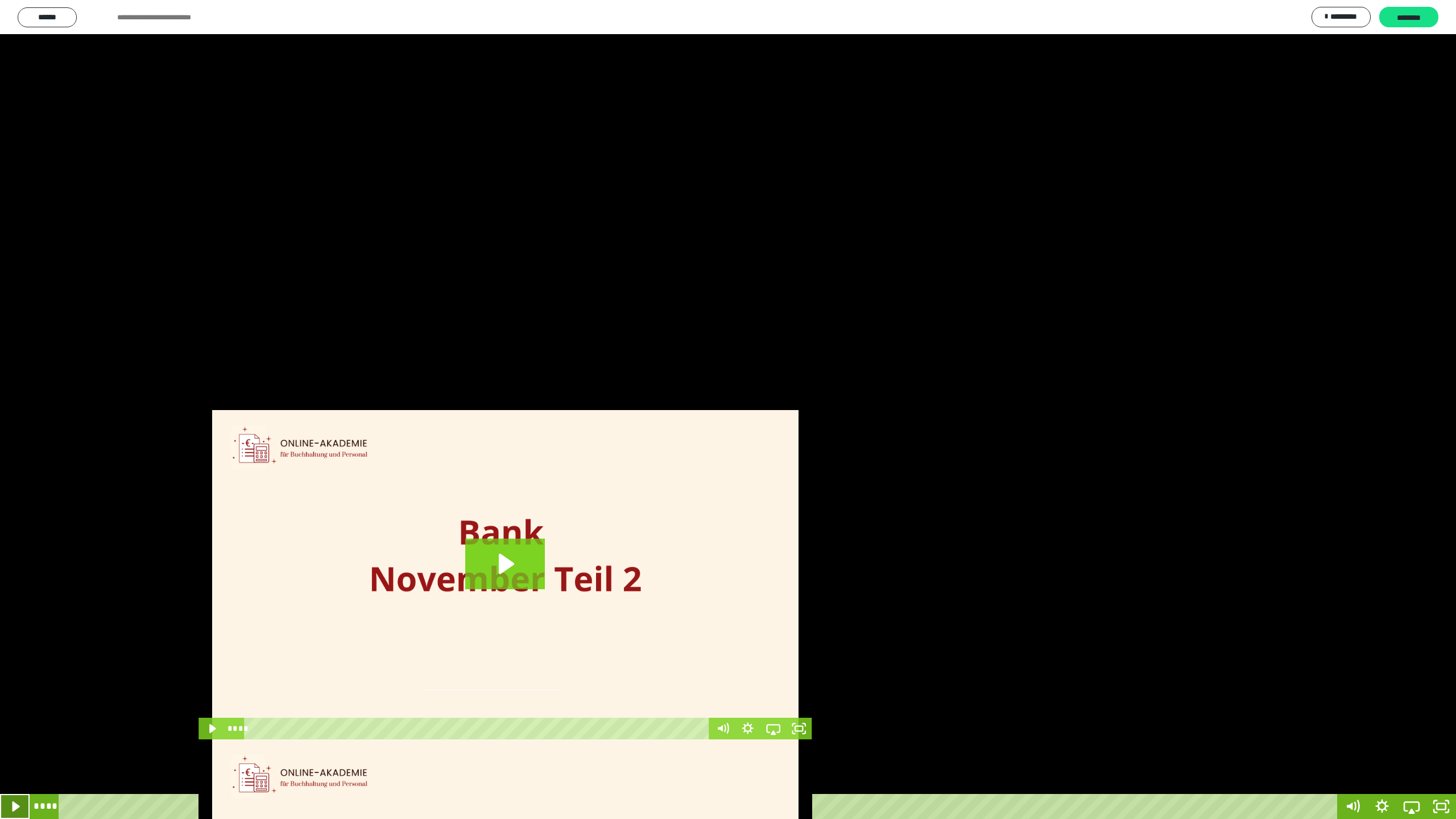click 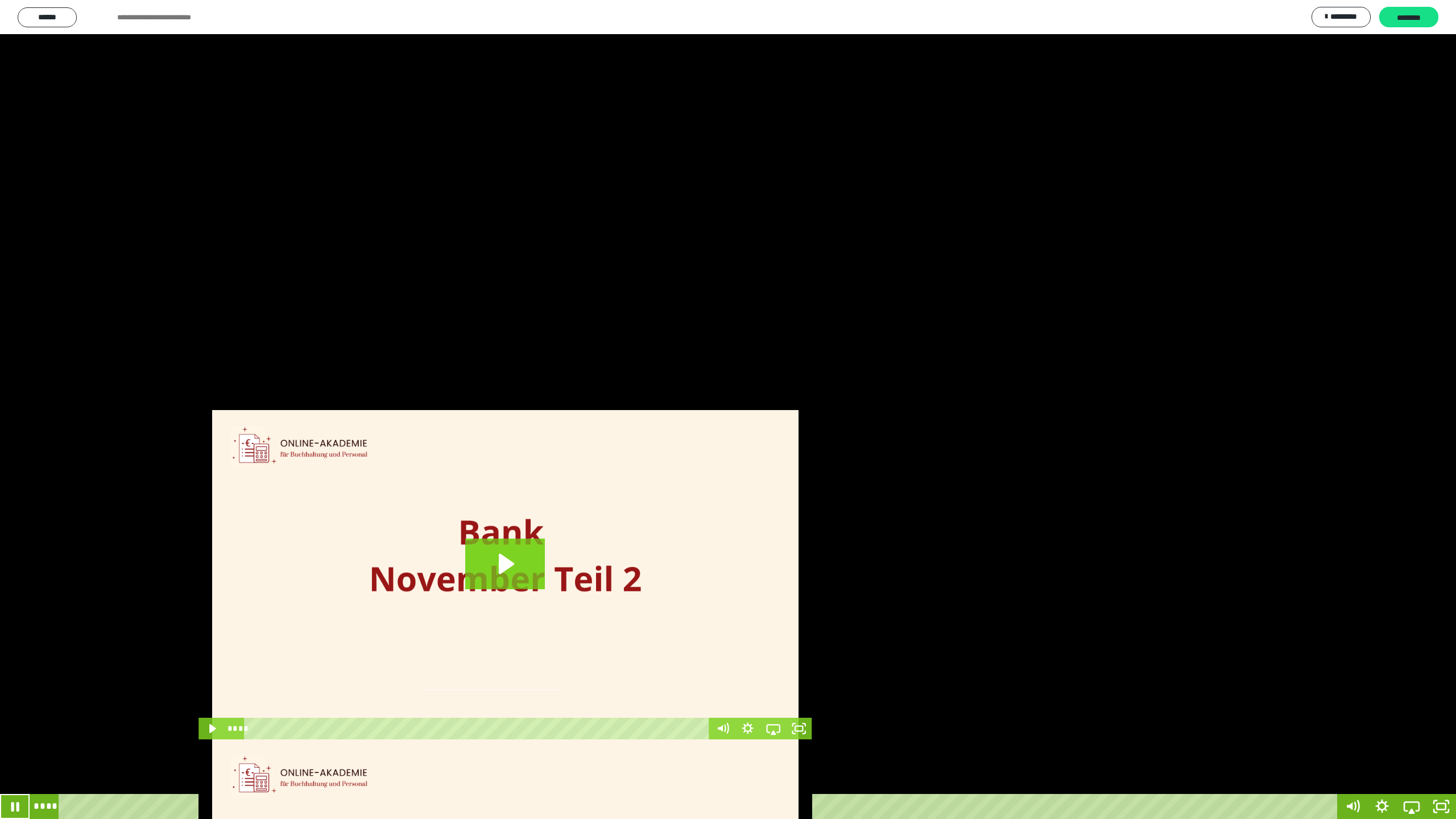 click on "****" at bounding box center (700, 806) 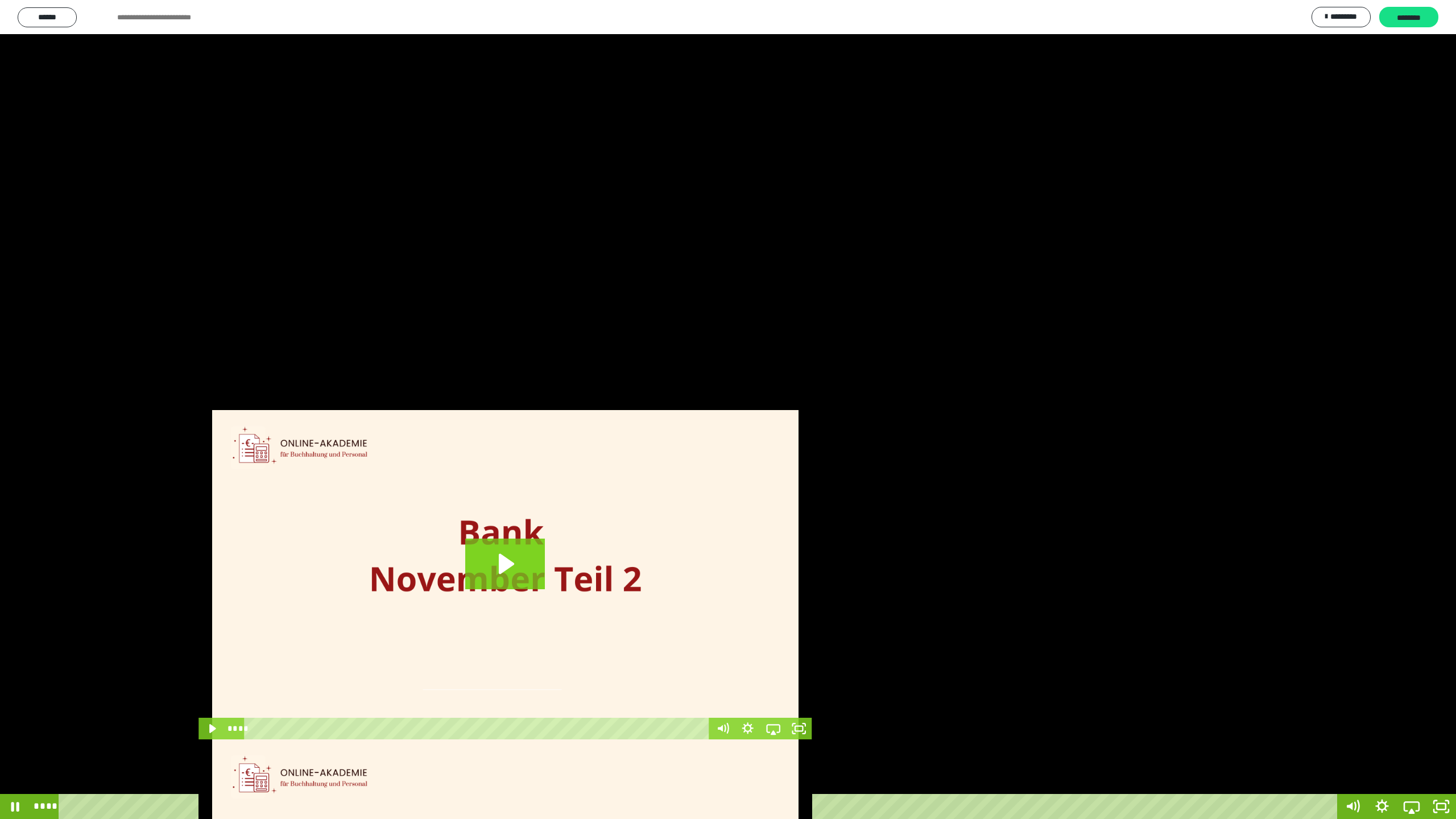 click on "****" at bounding box center [700, 806] 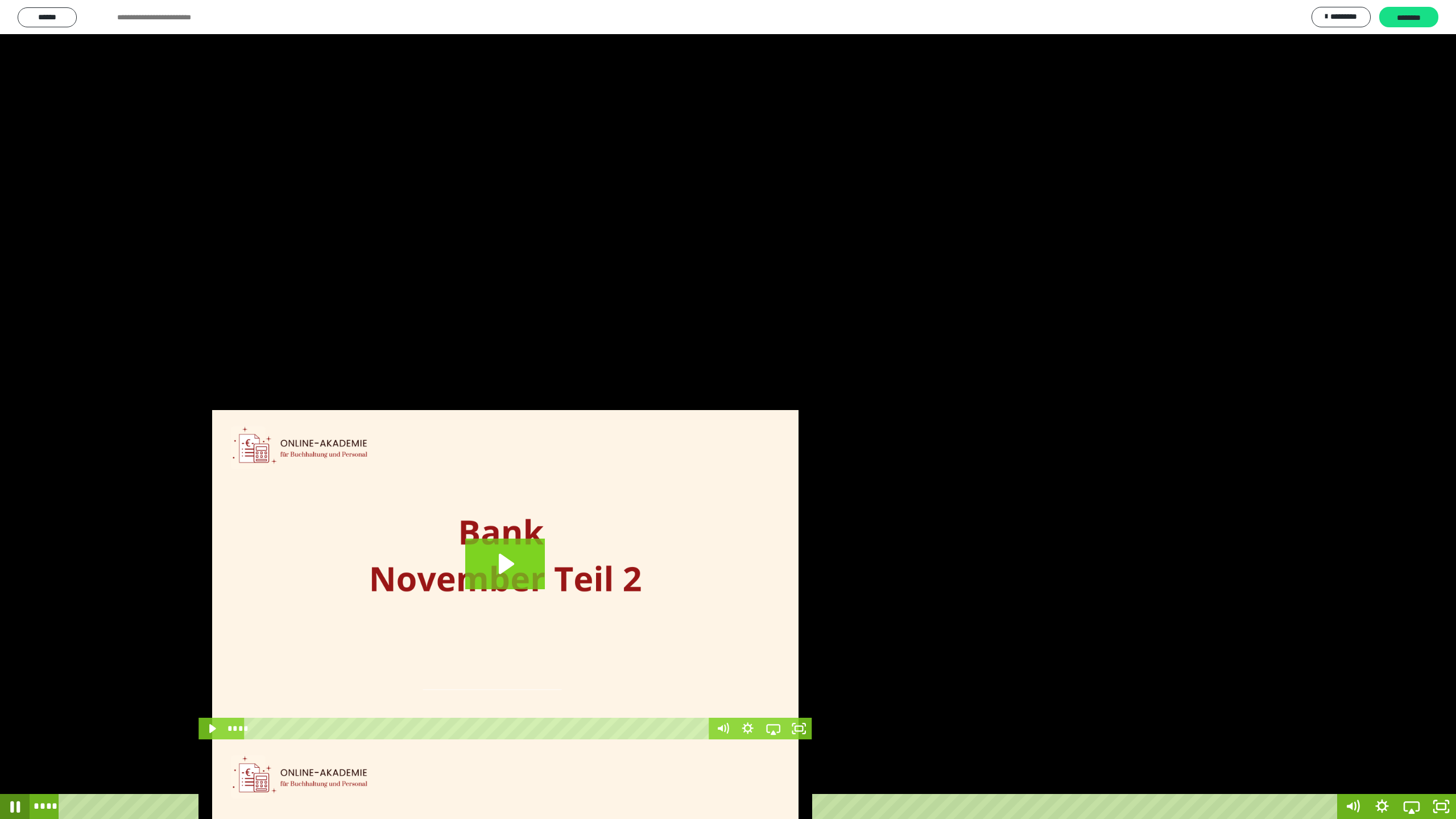 click 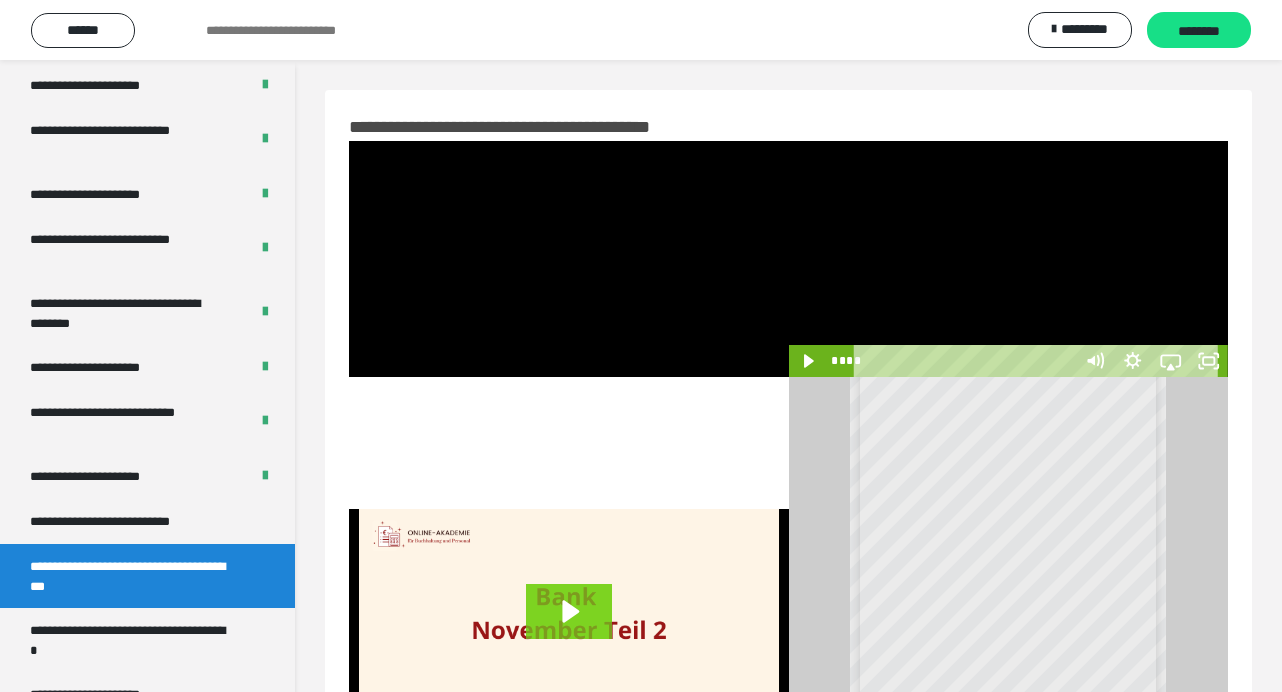 click at bounding box center (1009, 259) 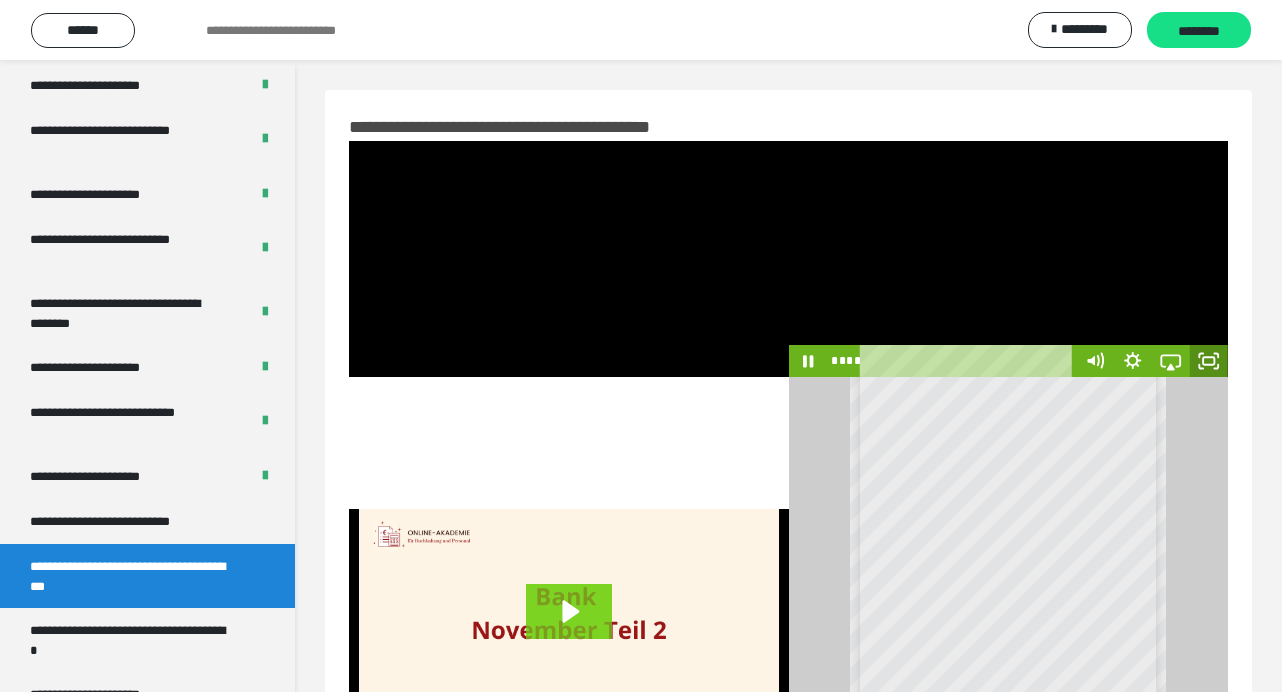 click 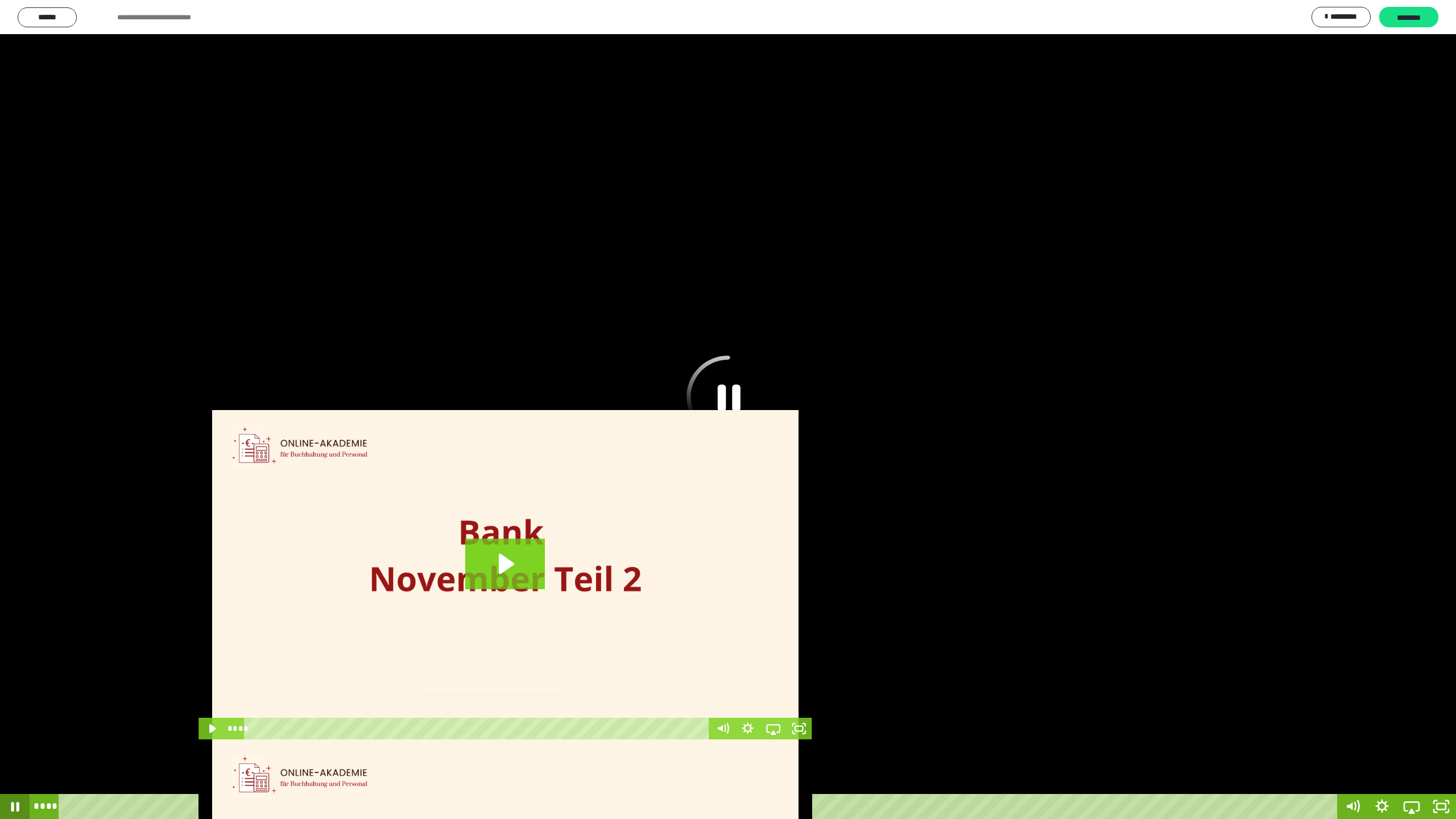 click 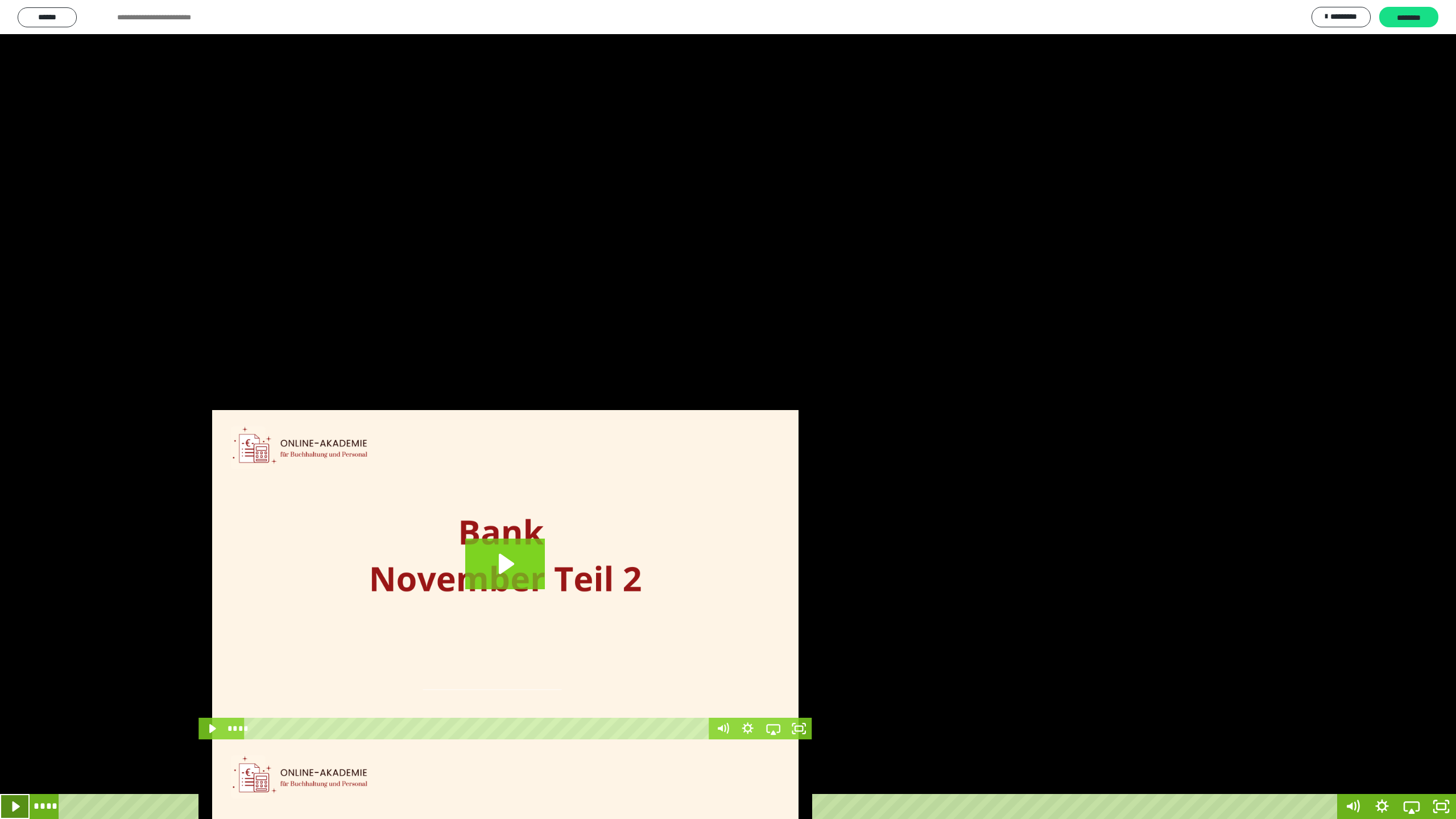 click 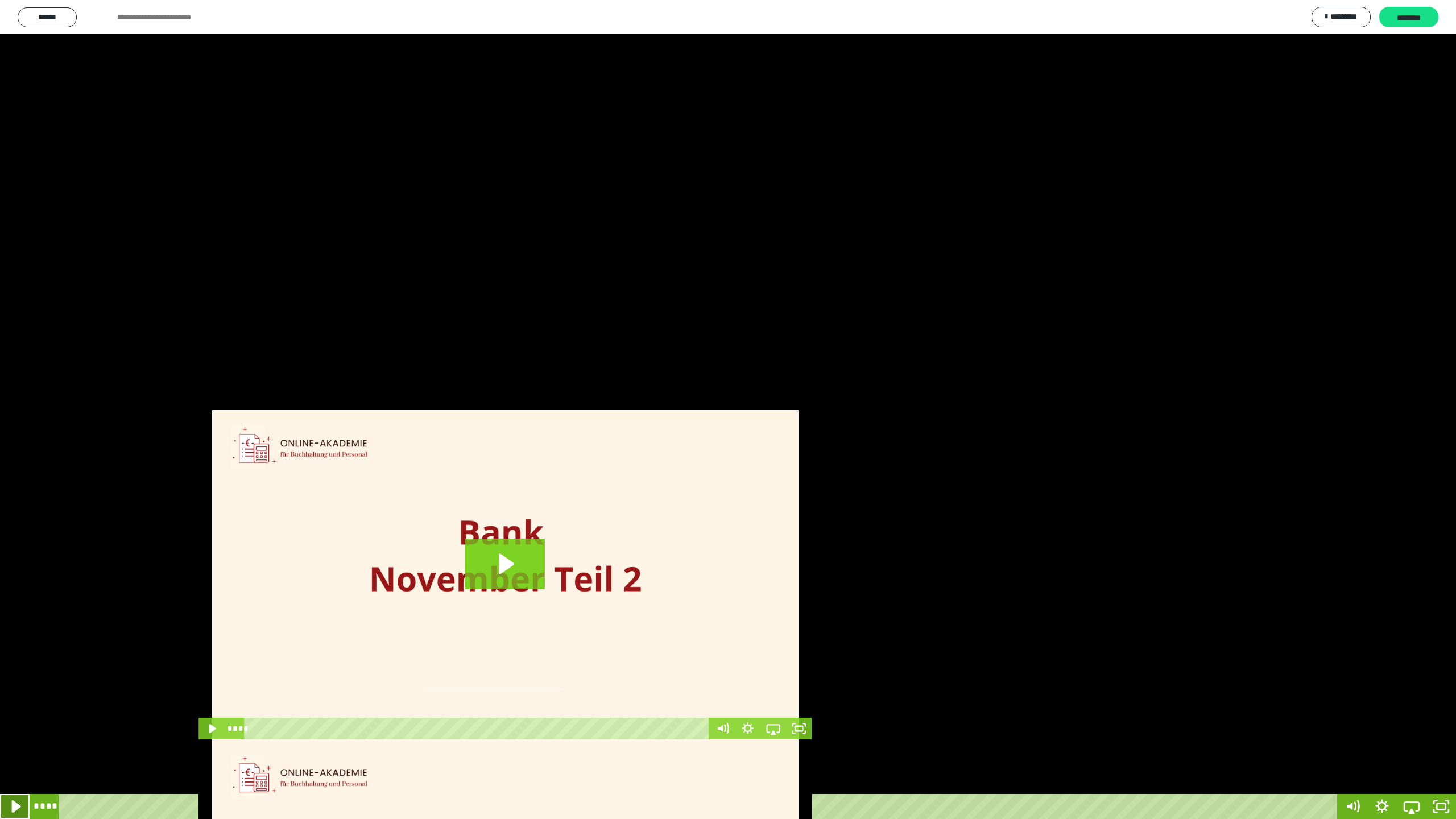 click 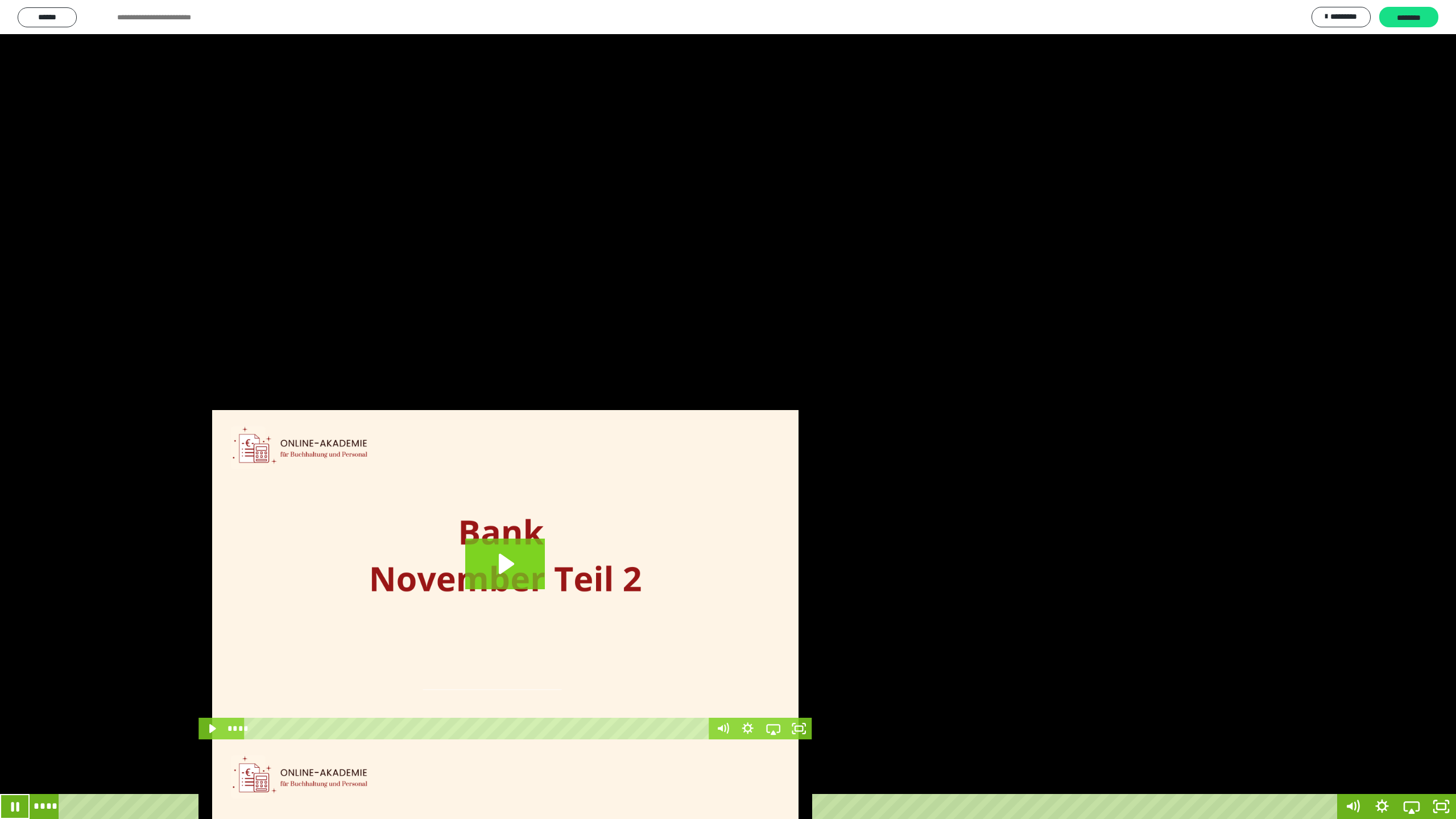 click 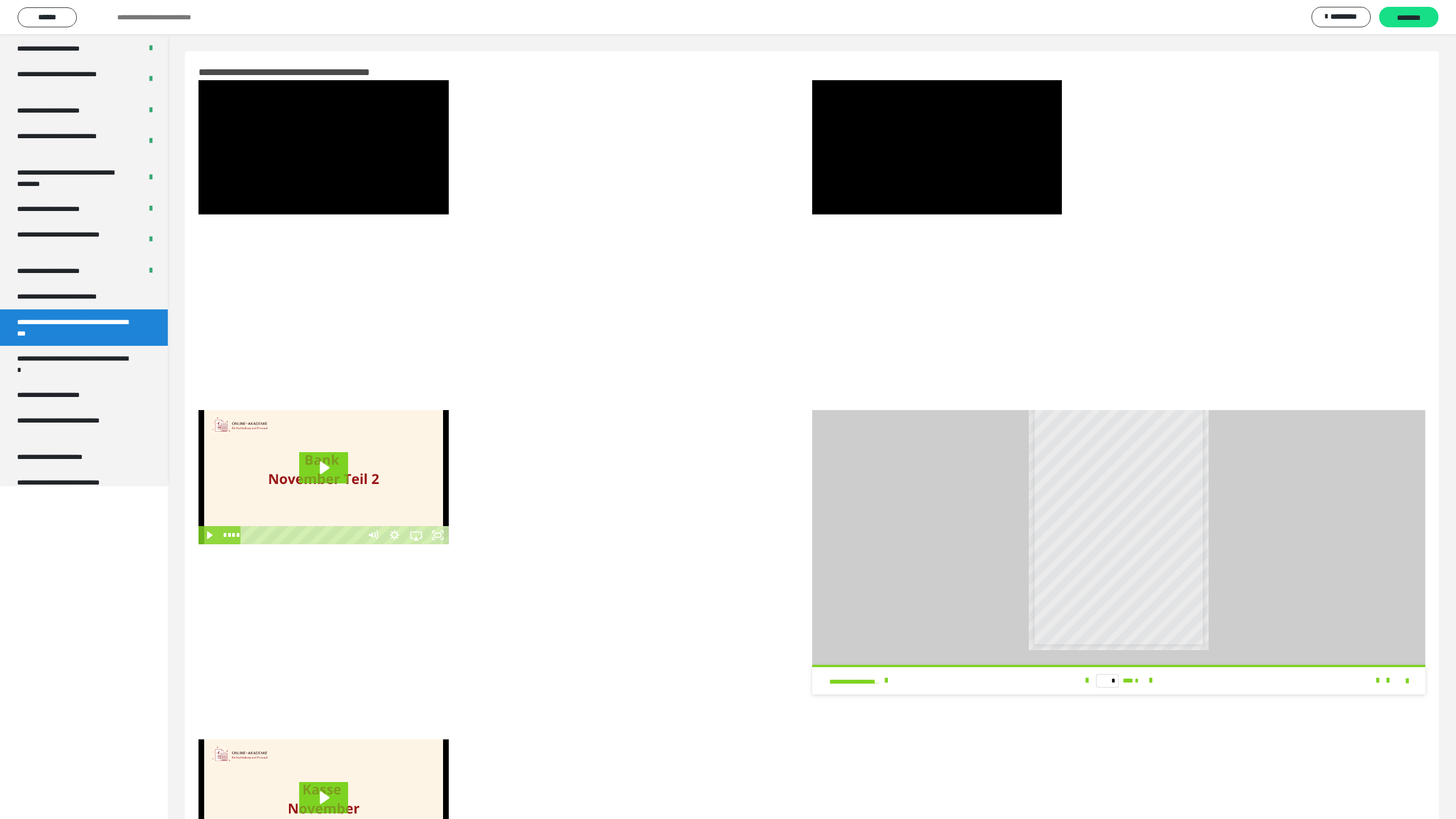 click at bounding box center (937, 147) 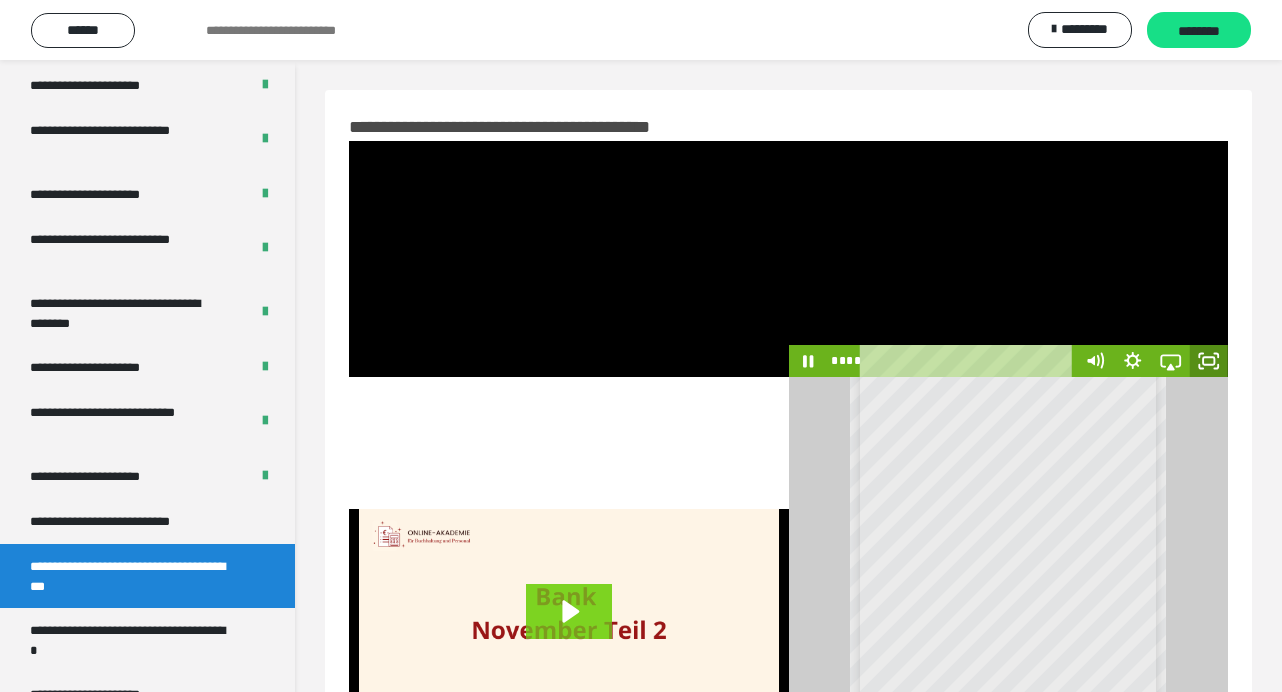 click 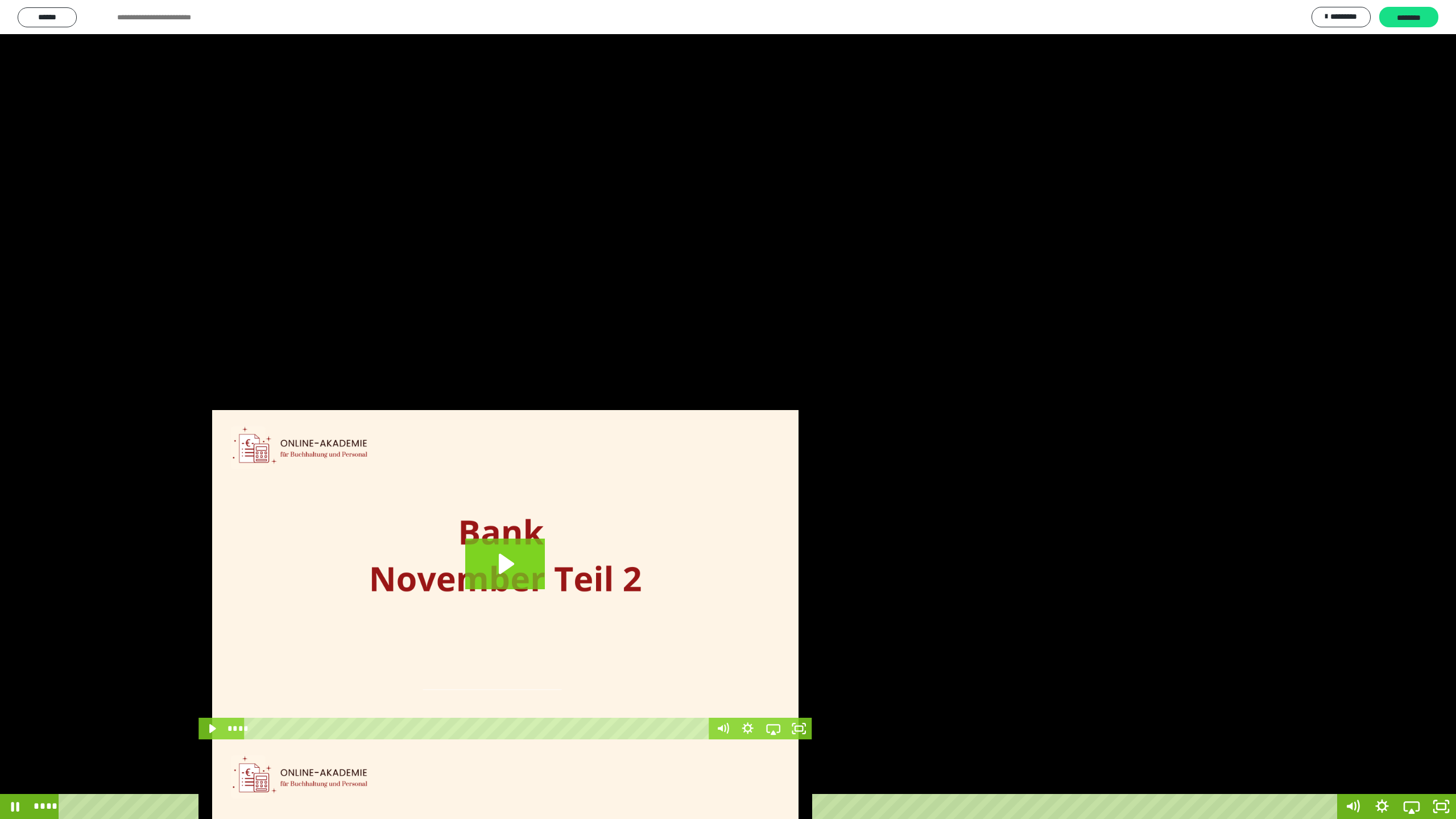 click on "****" at bounding box center (700, 806) 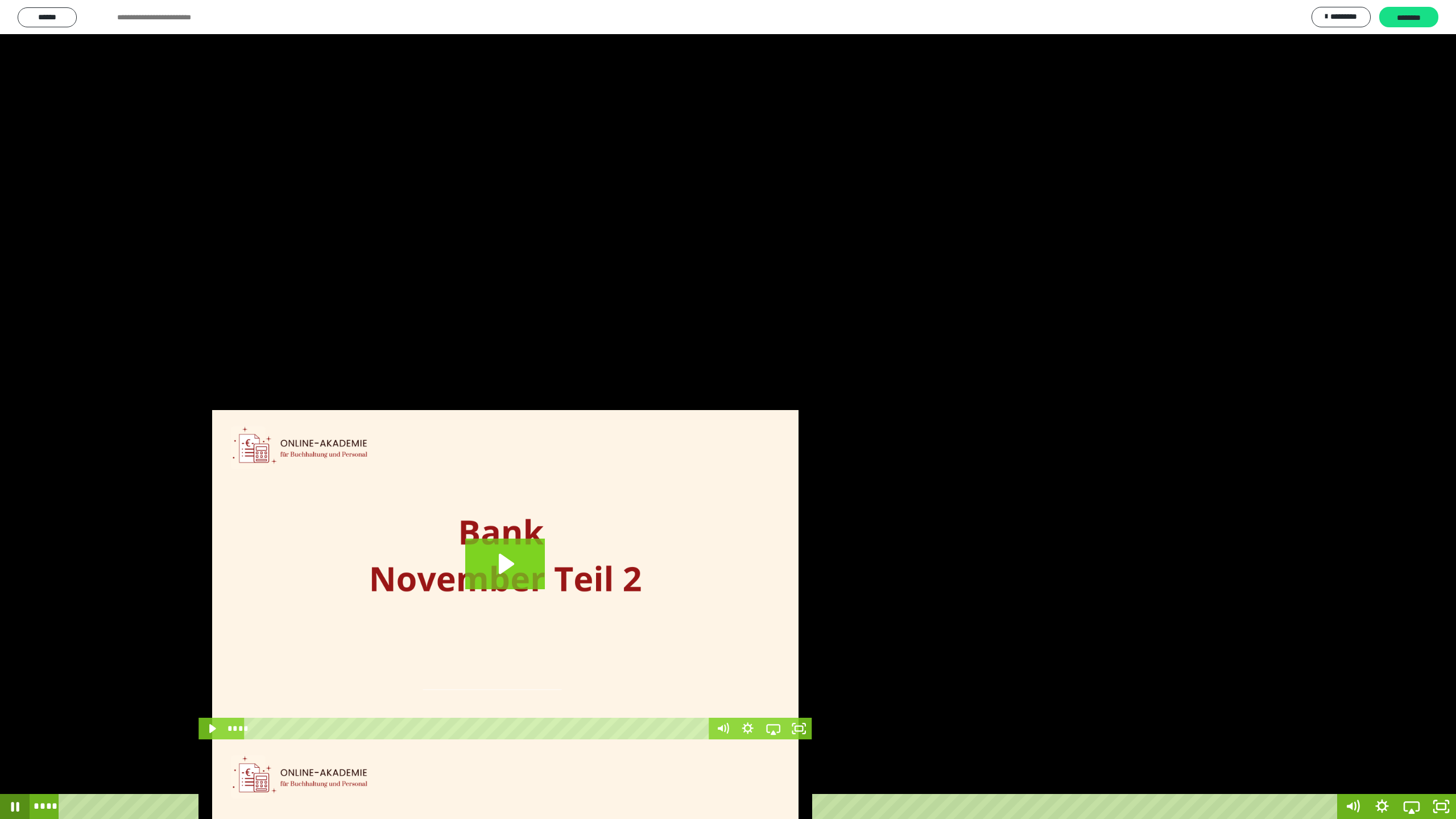 click 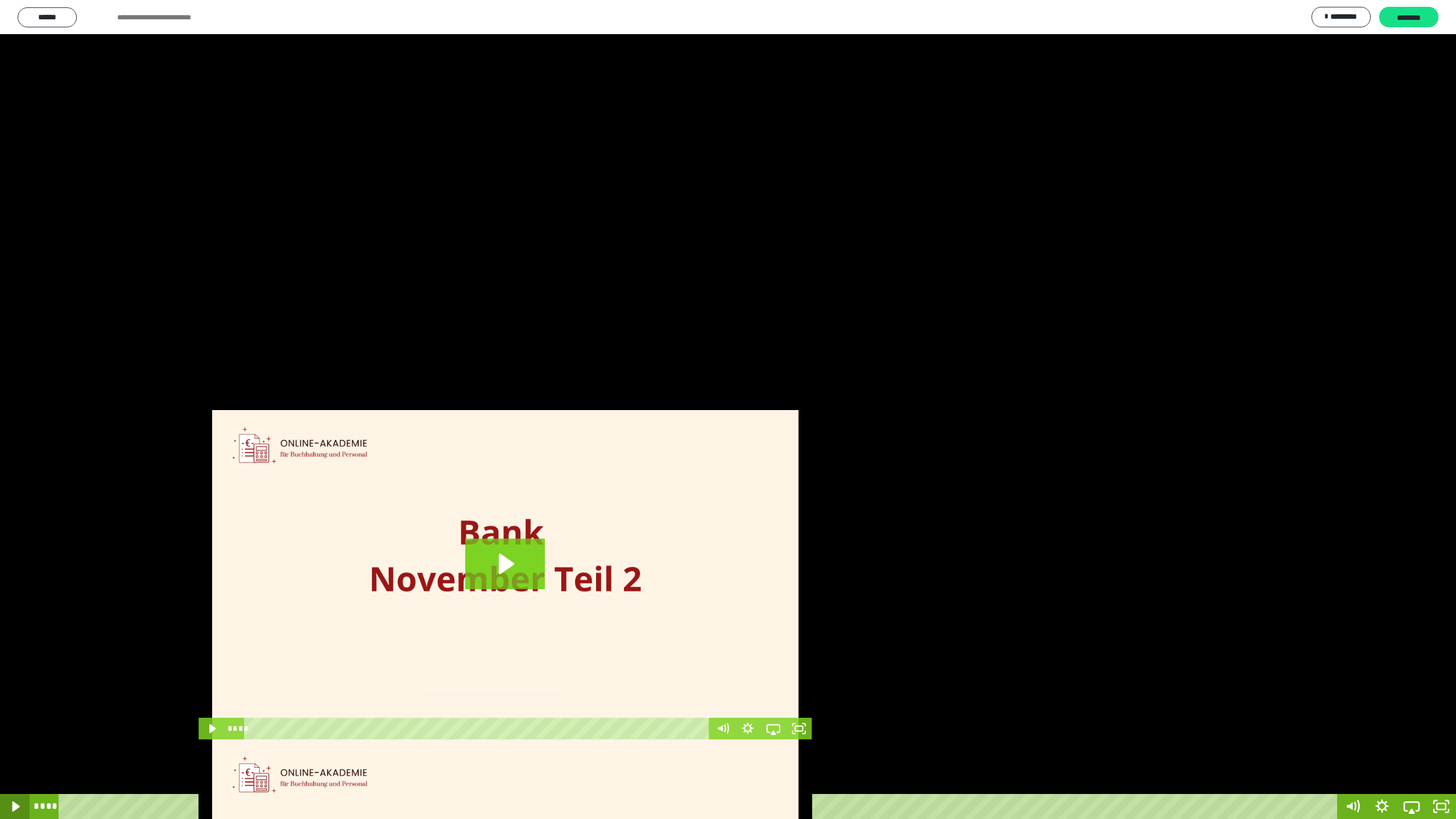 click 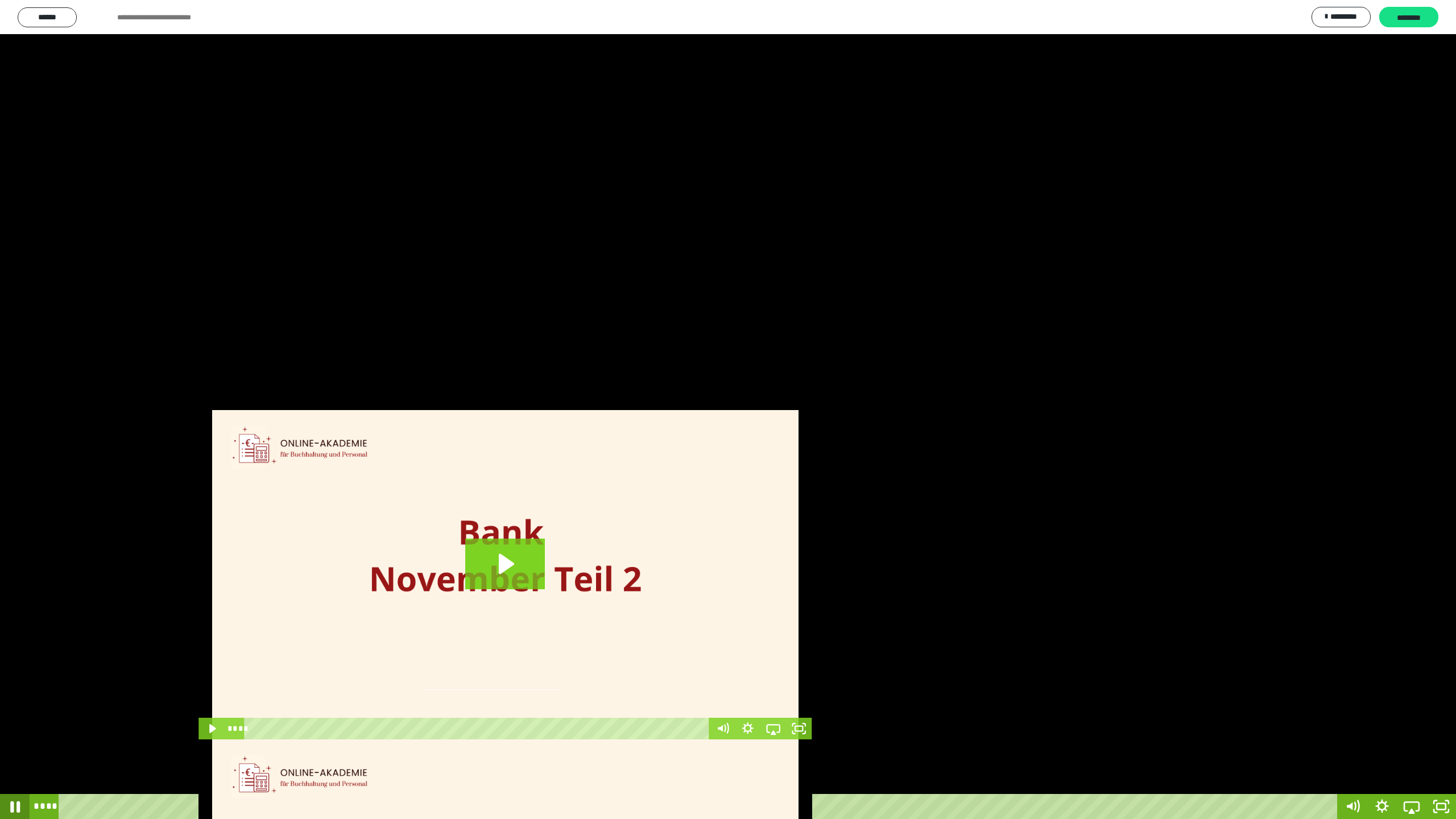 click 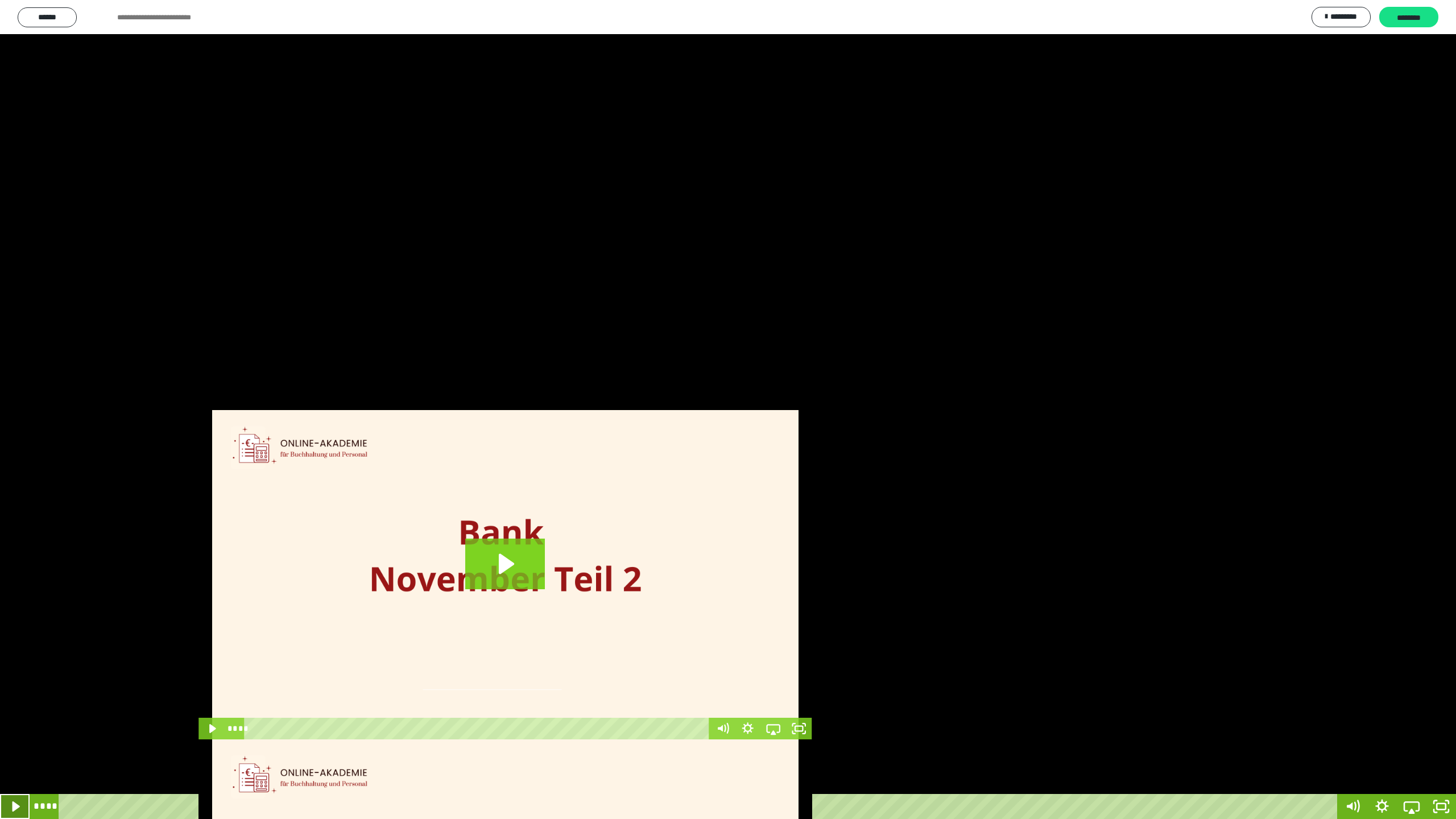 click 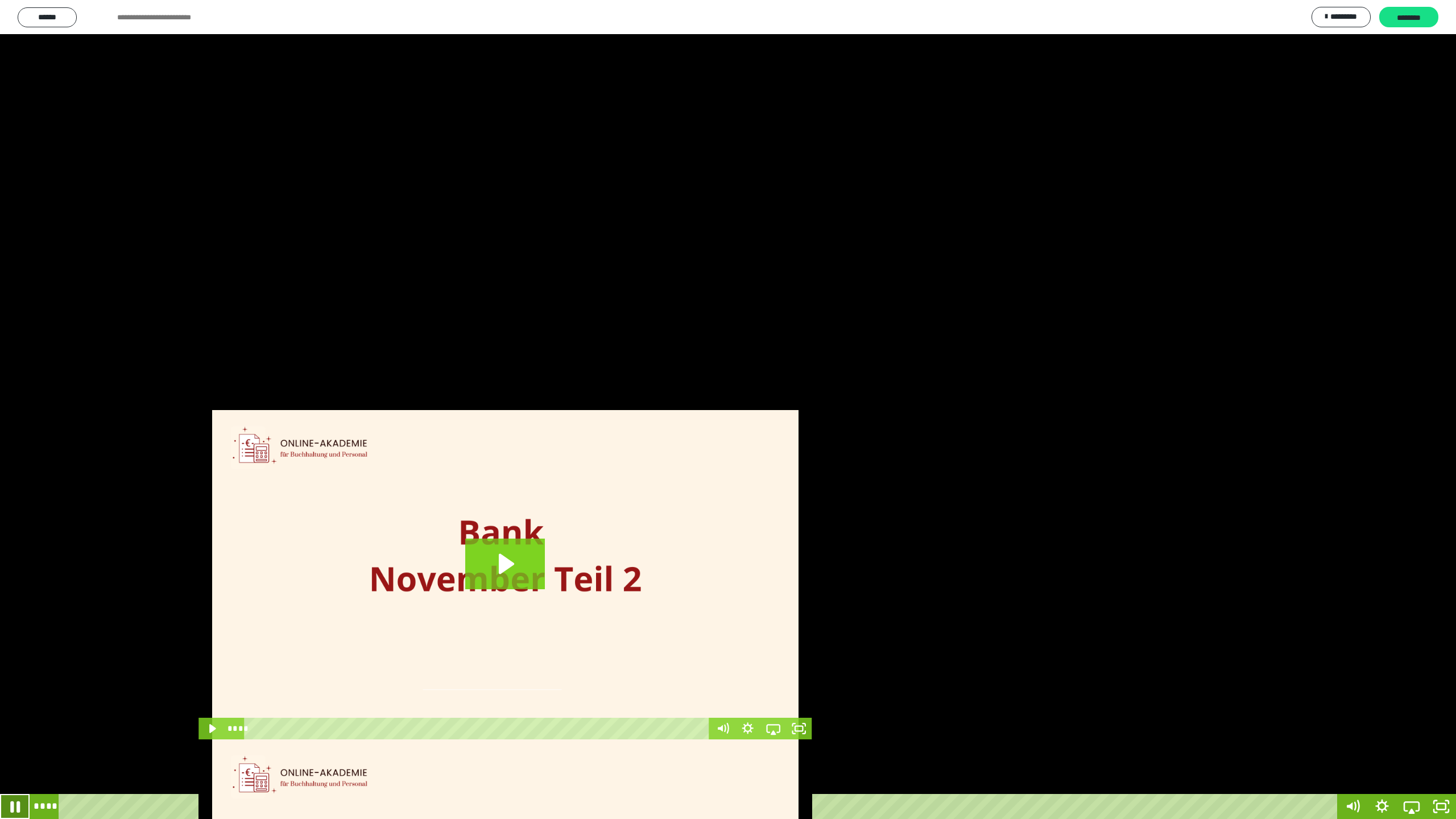 click 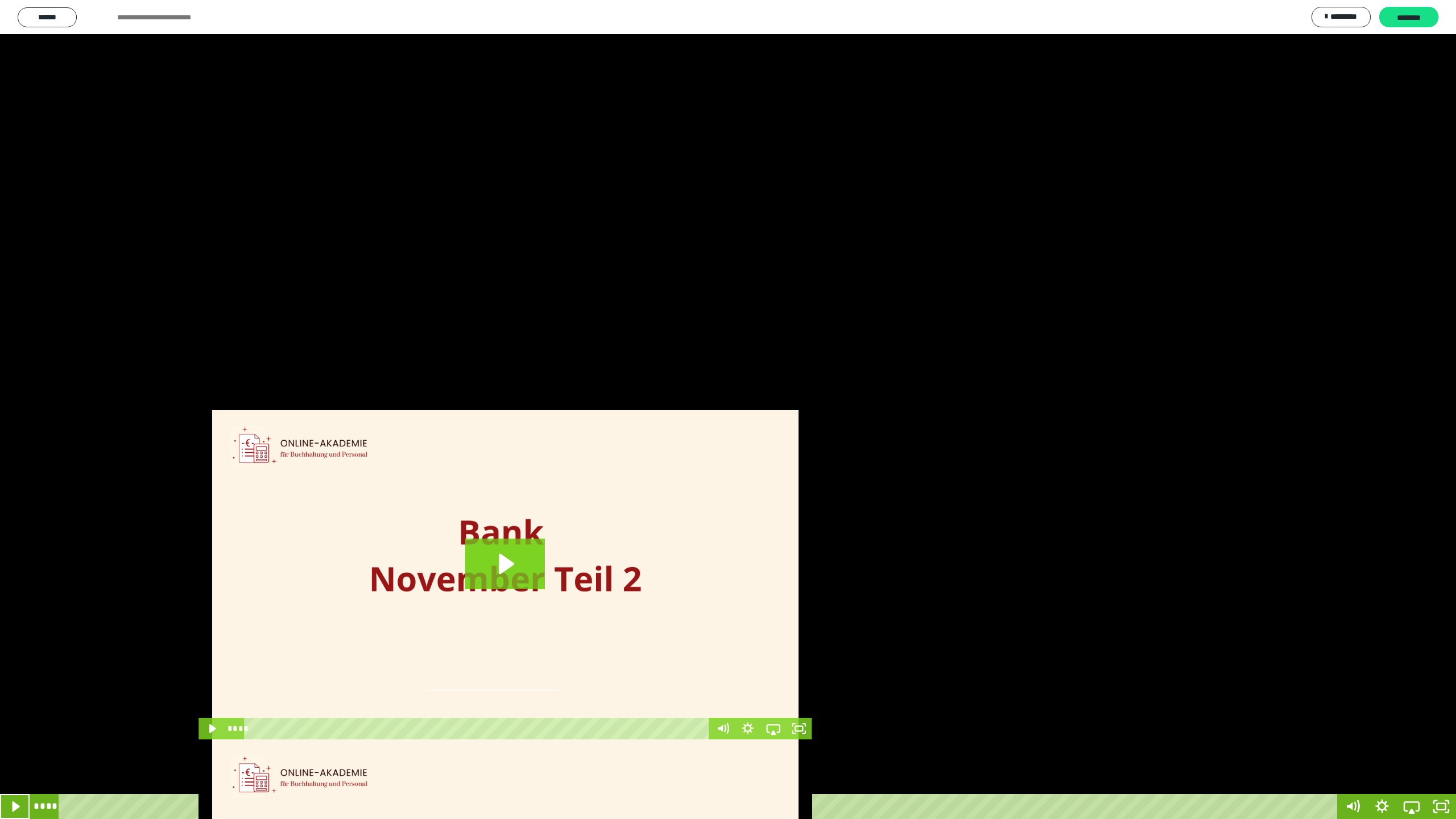 click on "****" at bounding box center [700, 806] 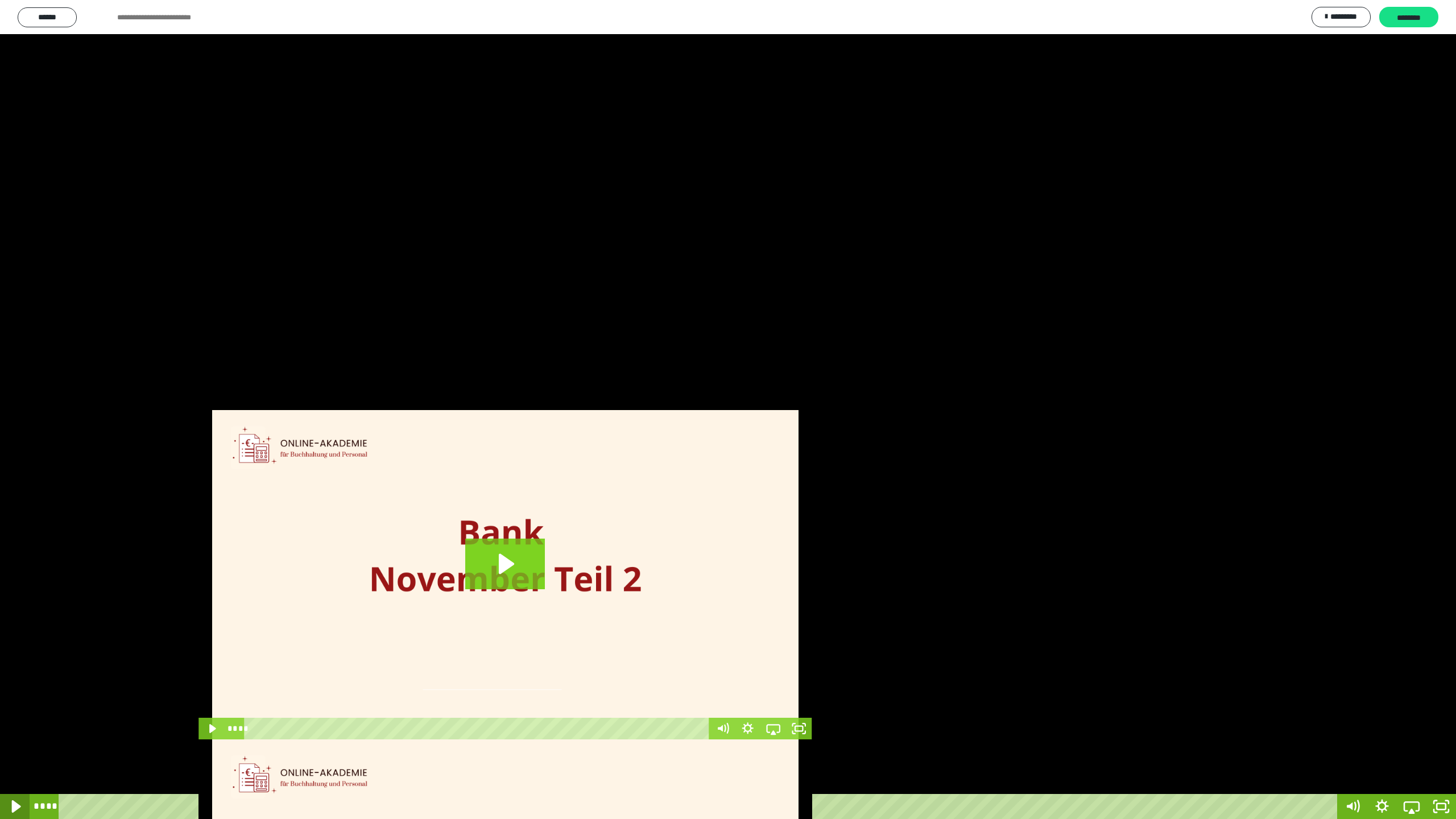 click 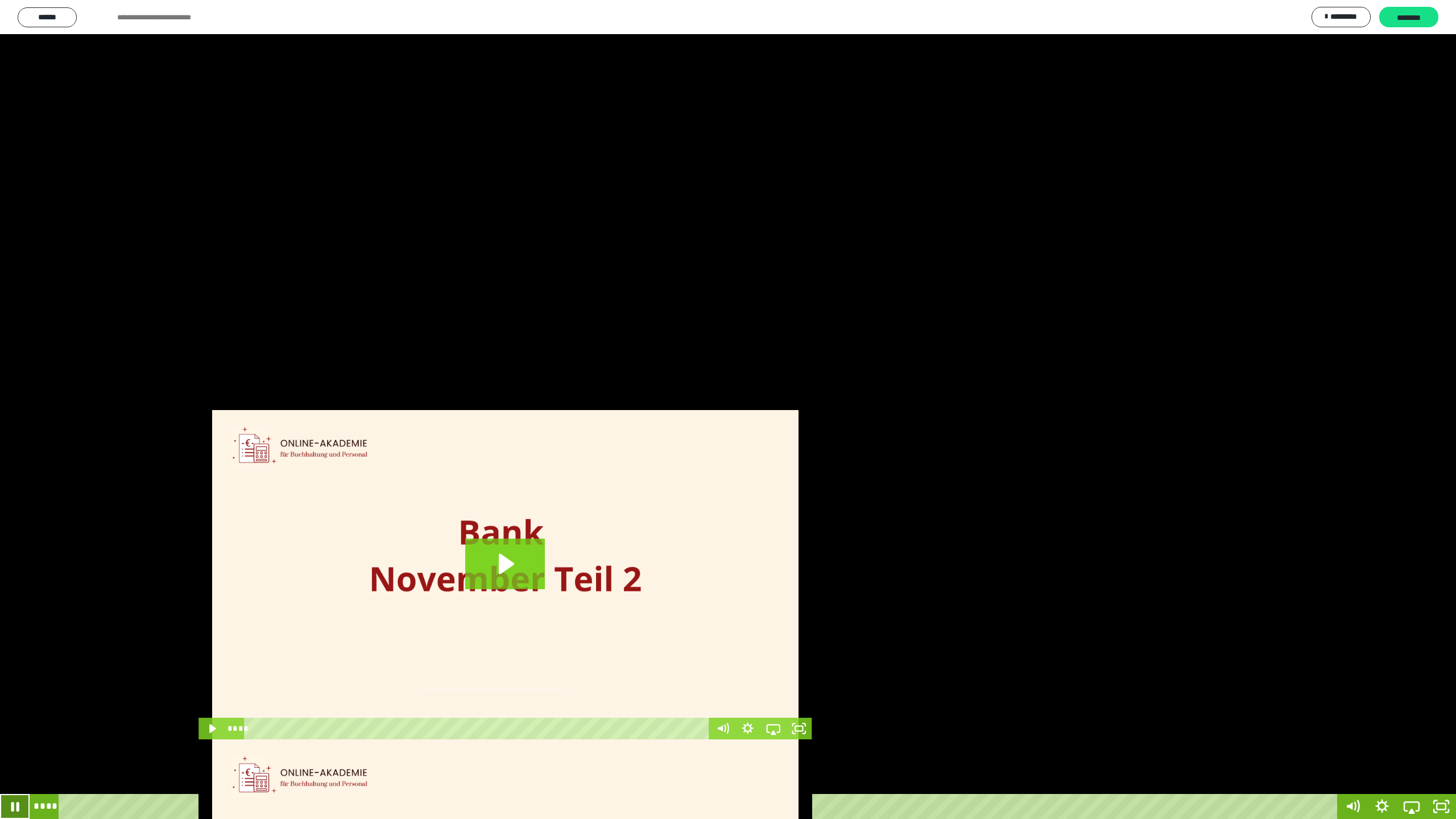 click 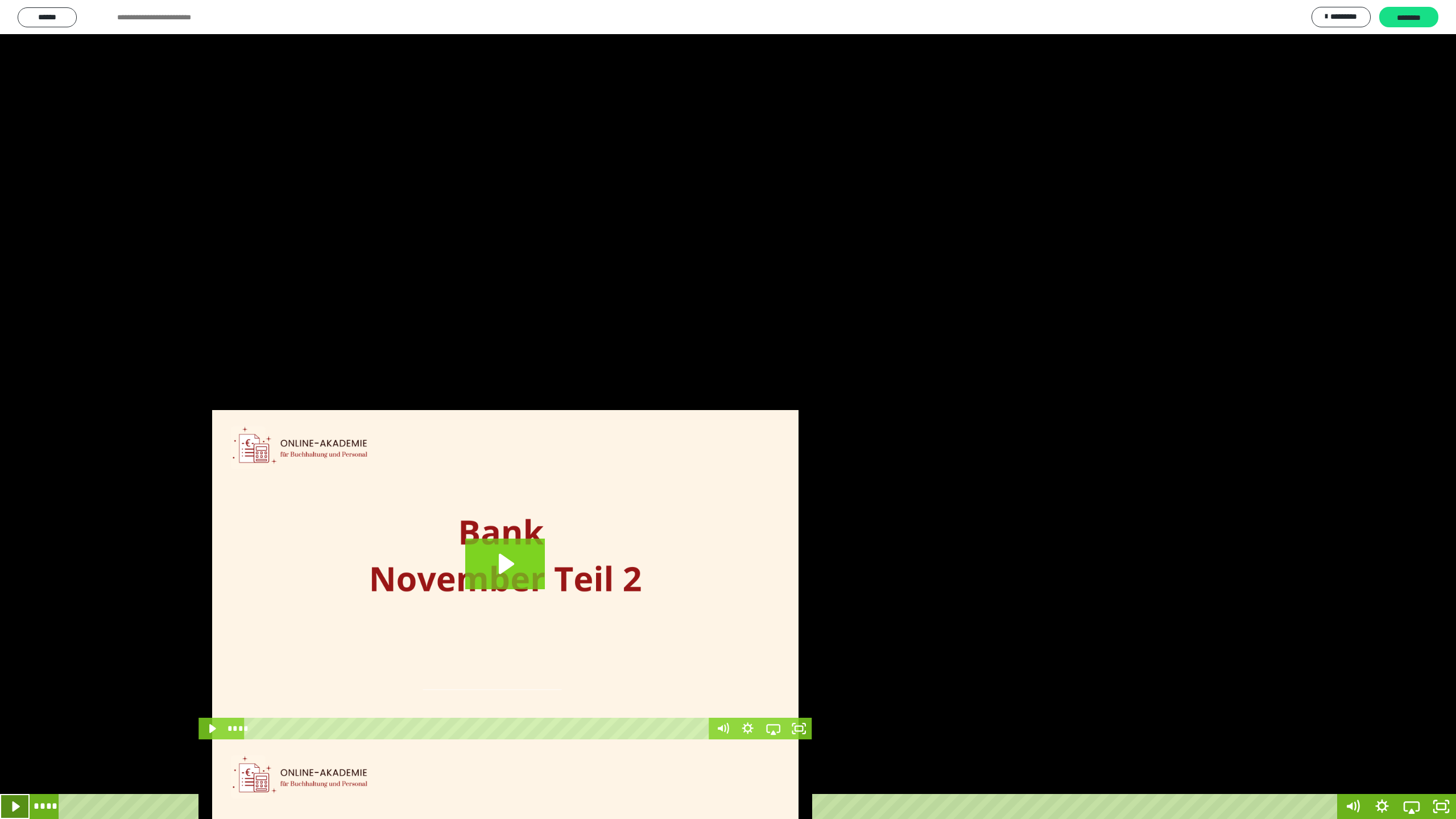 click 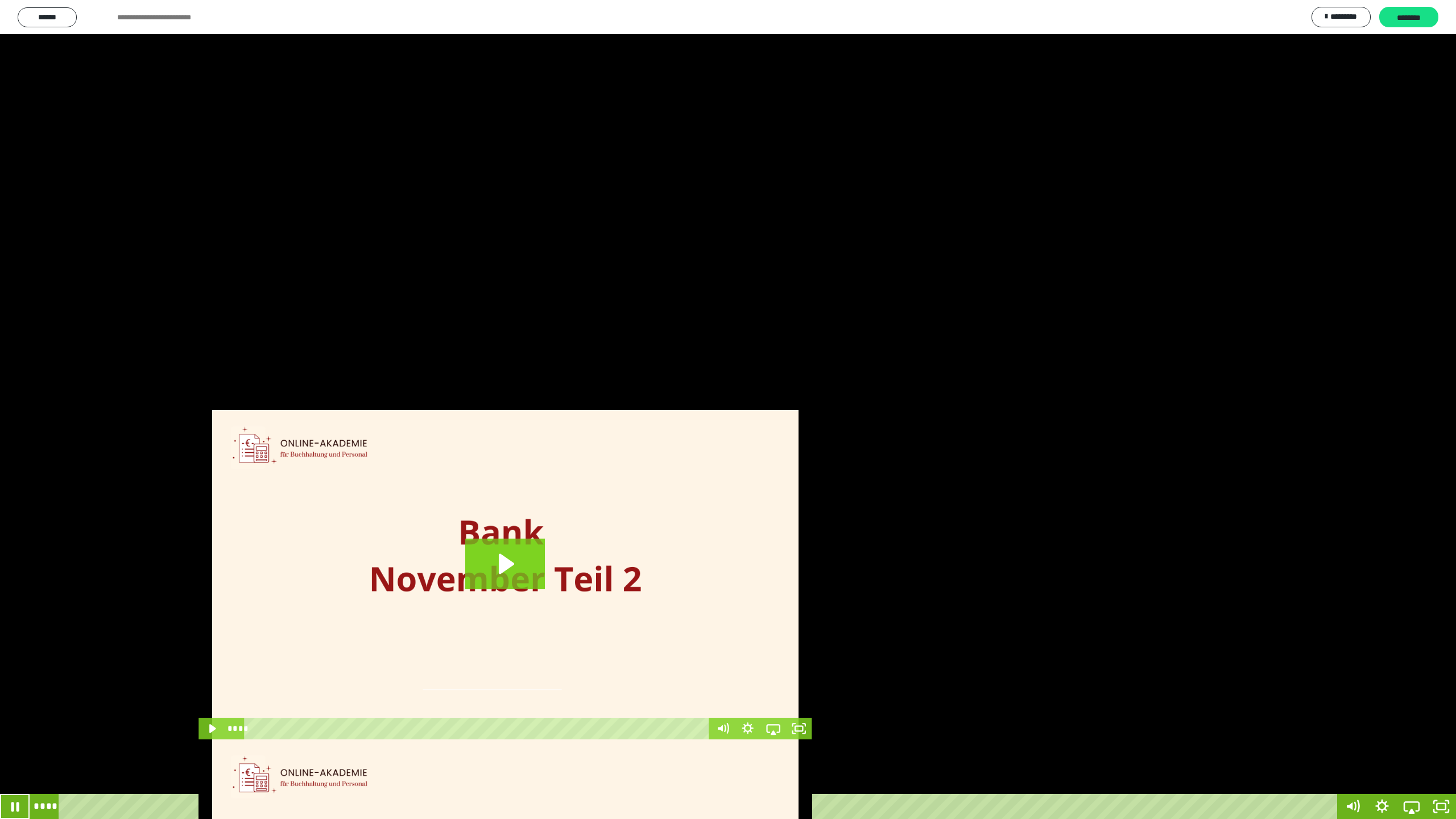 click on "****" at bounding box center (700, 806) 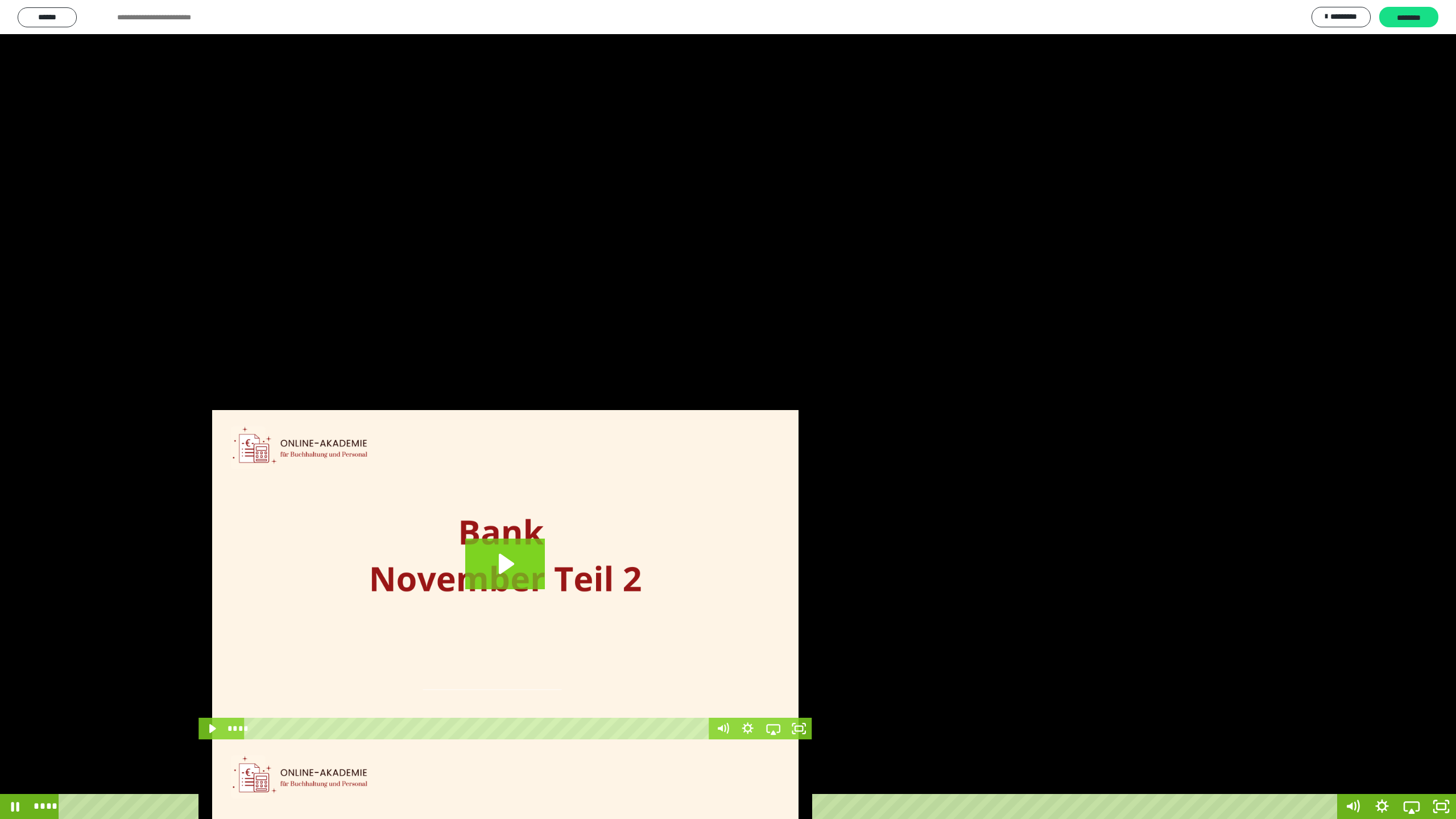 click at bounding box center (755, 806) 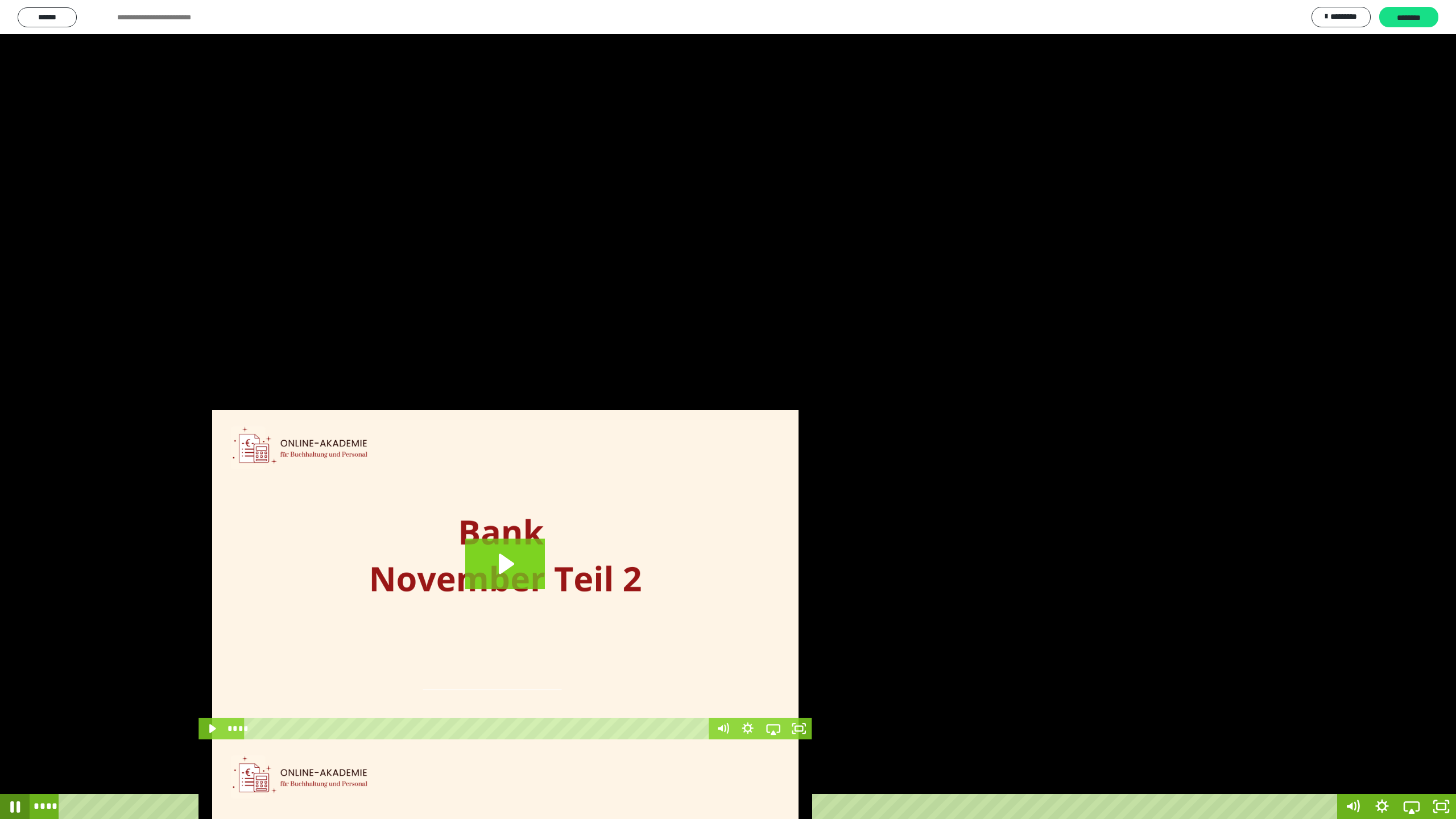 click 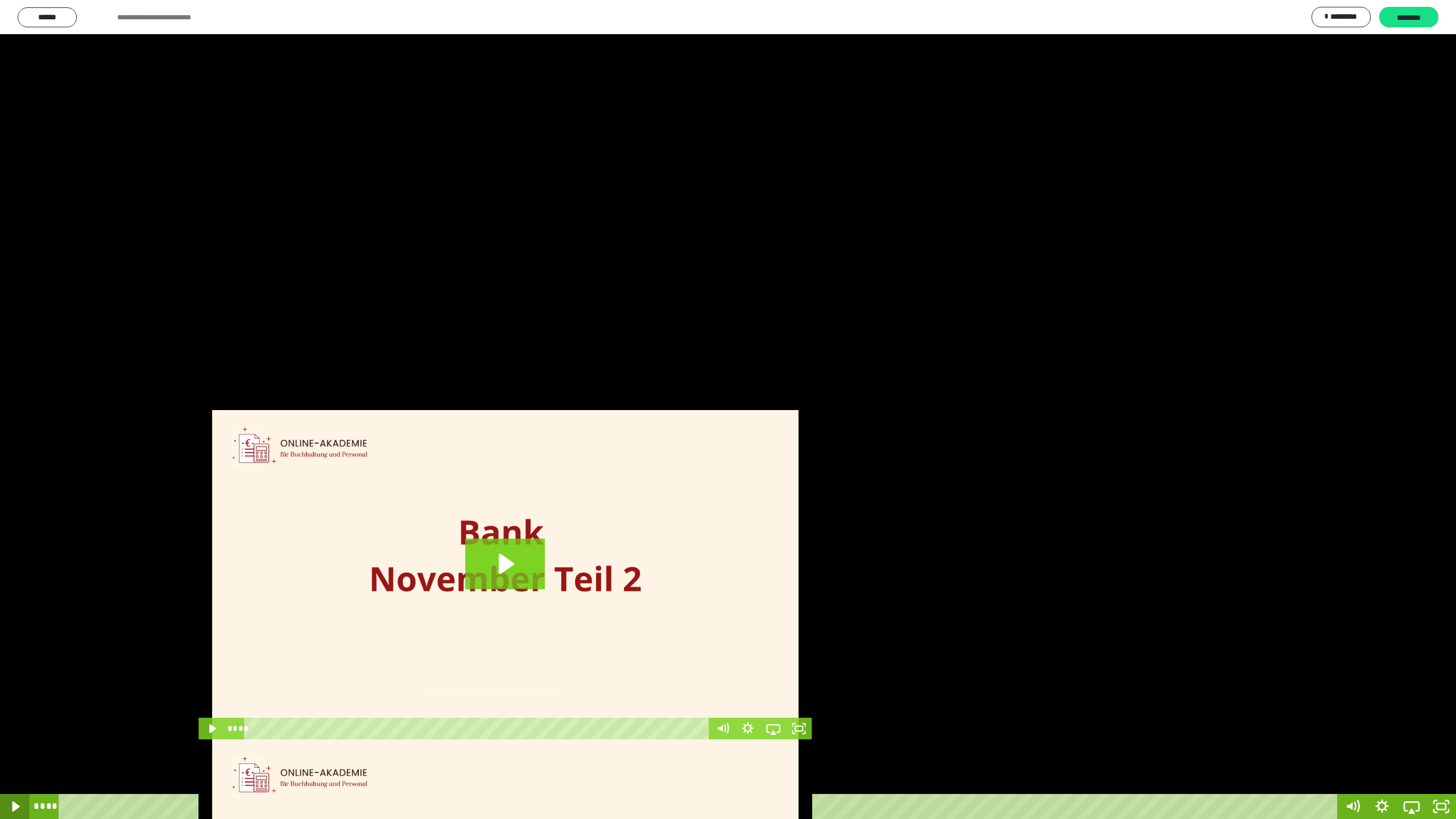 click 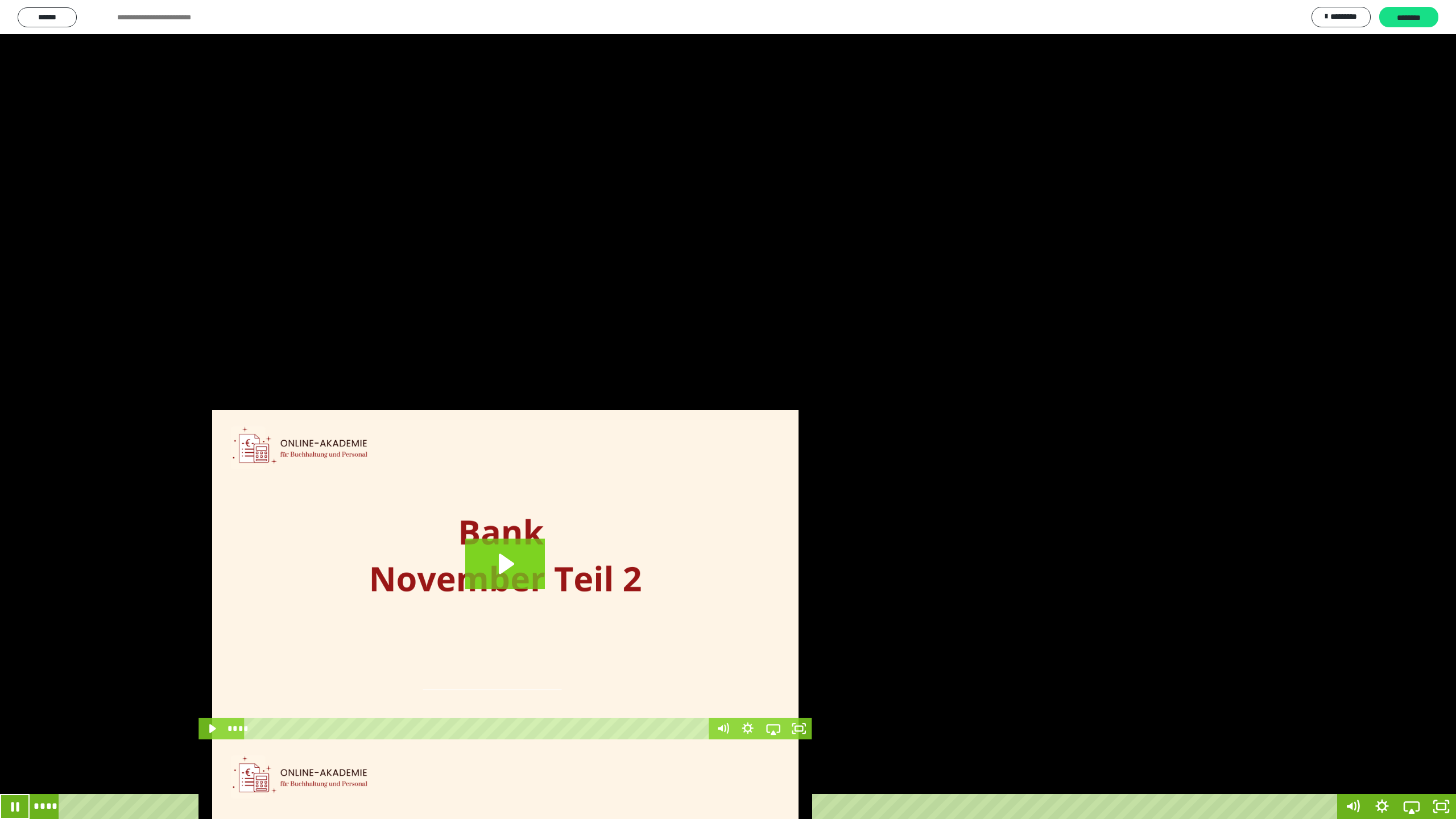 click on "****" at bounding box center (700, 806) 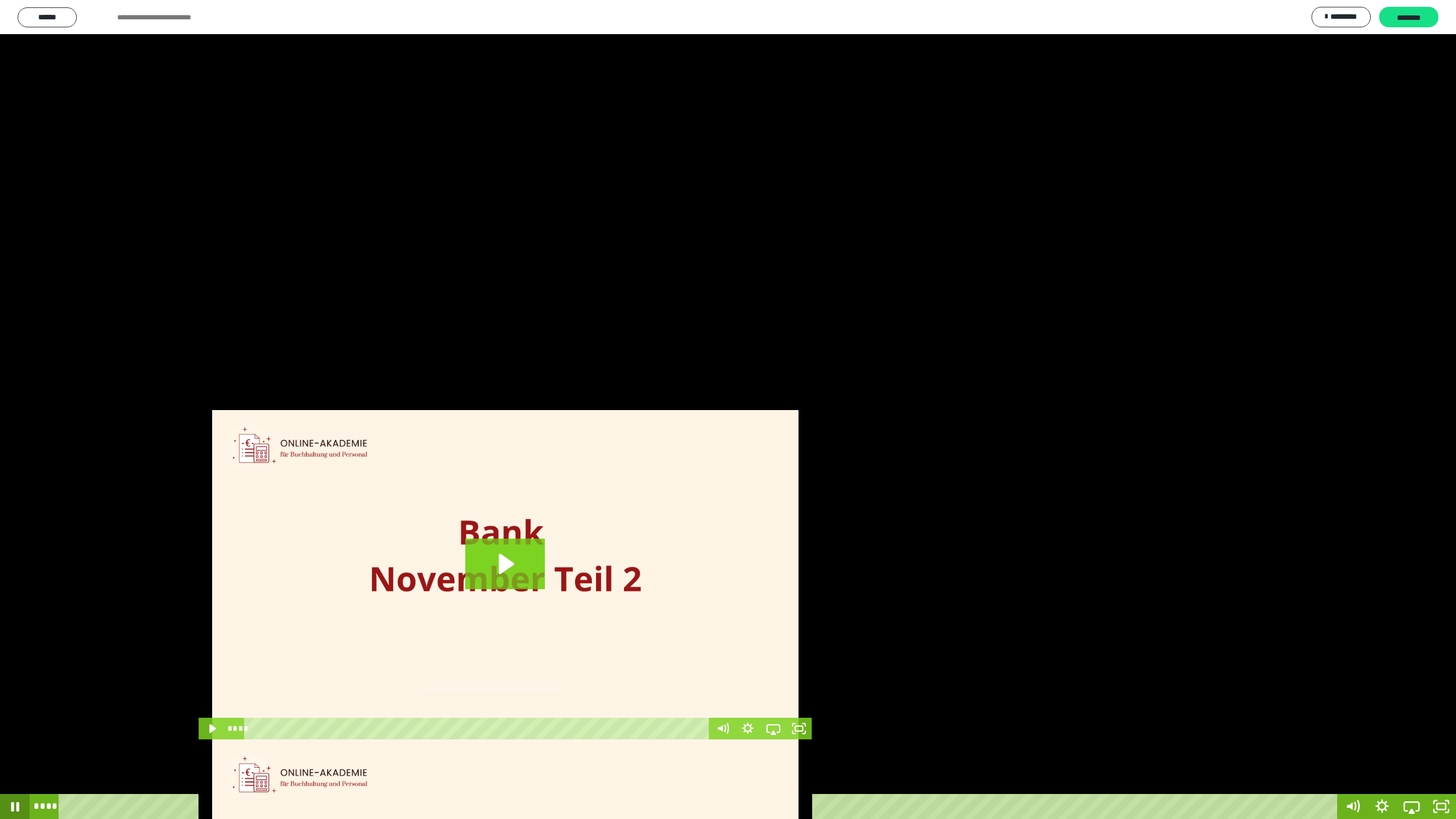 click 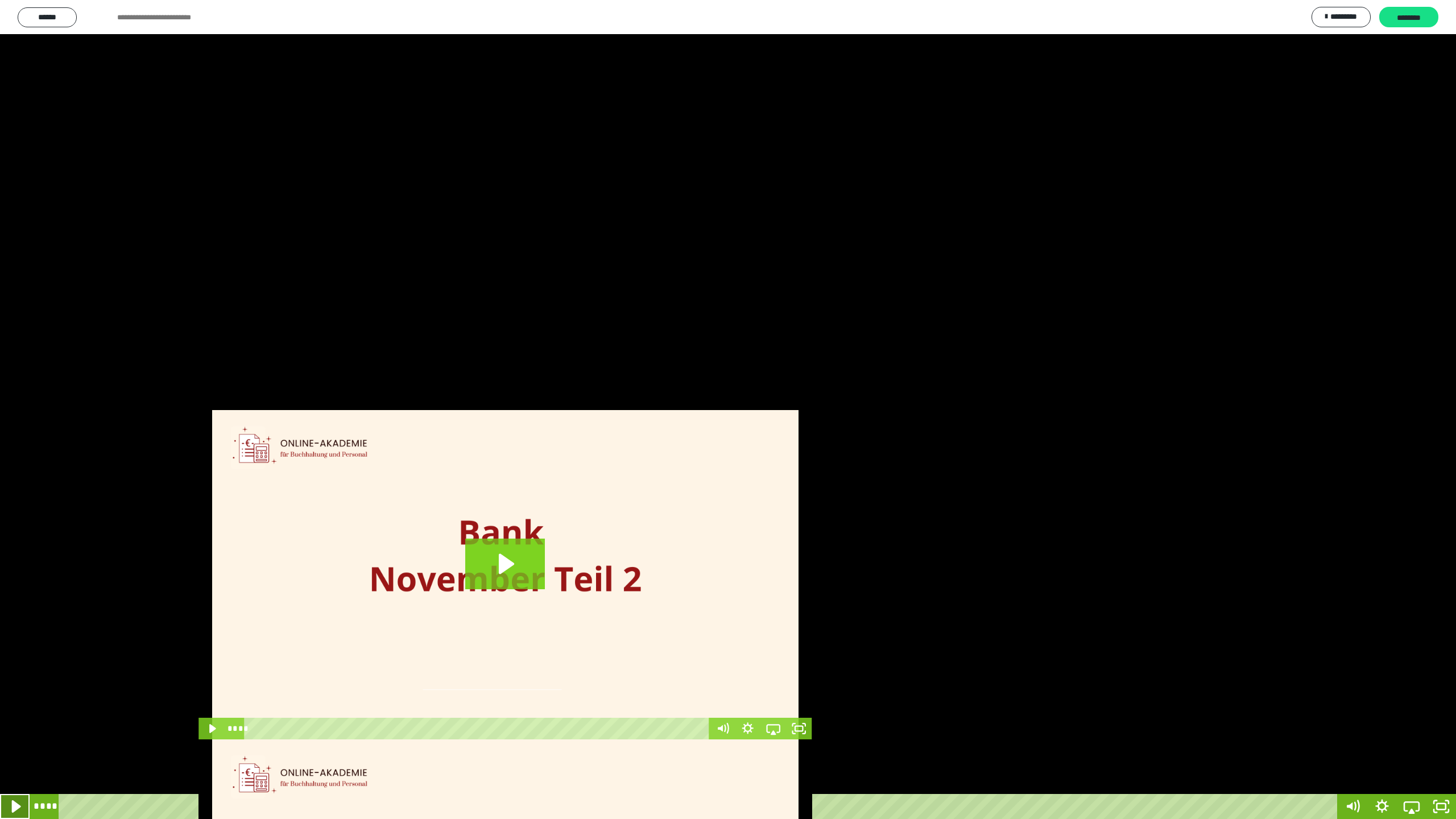 click 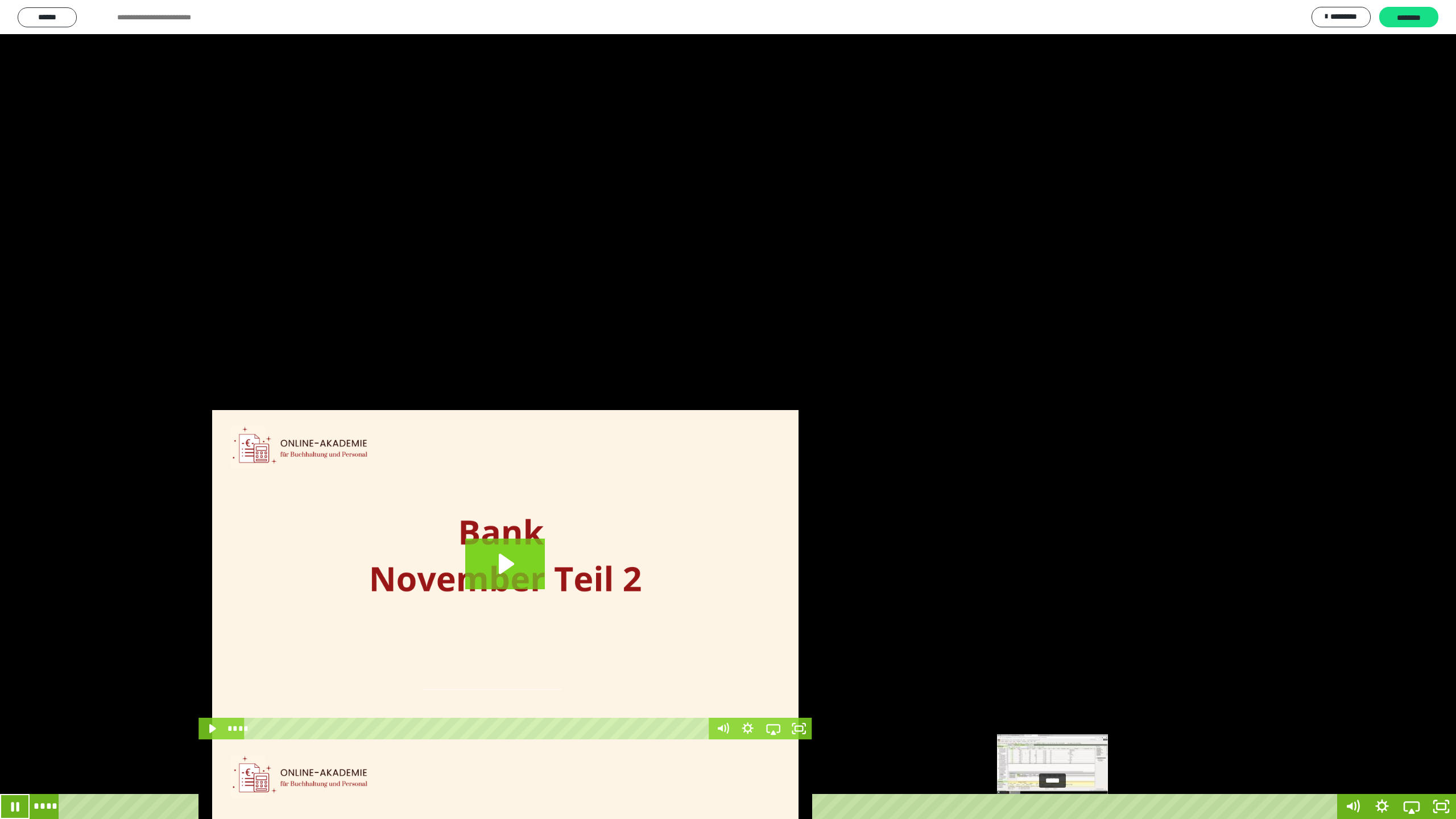 click 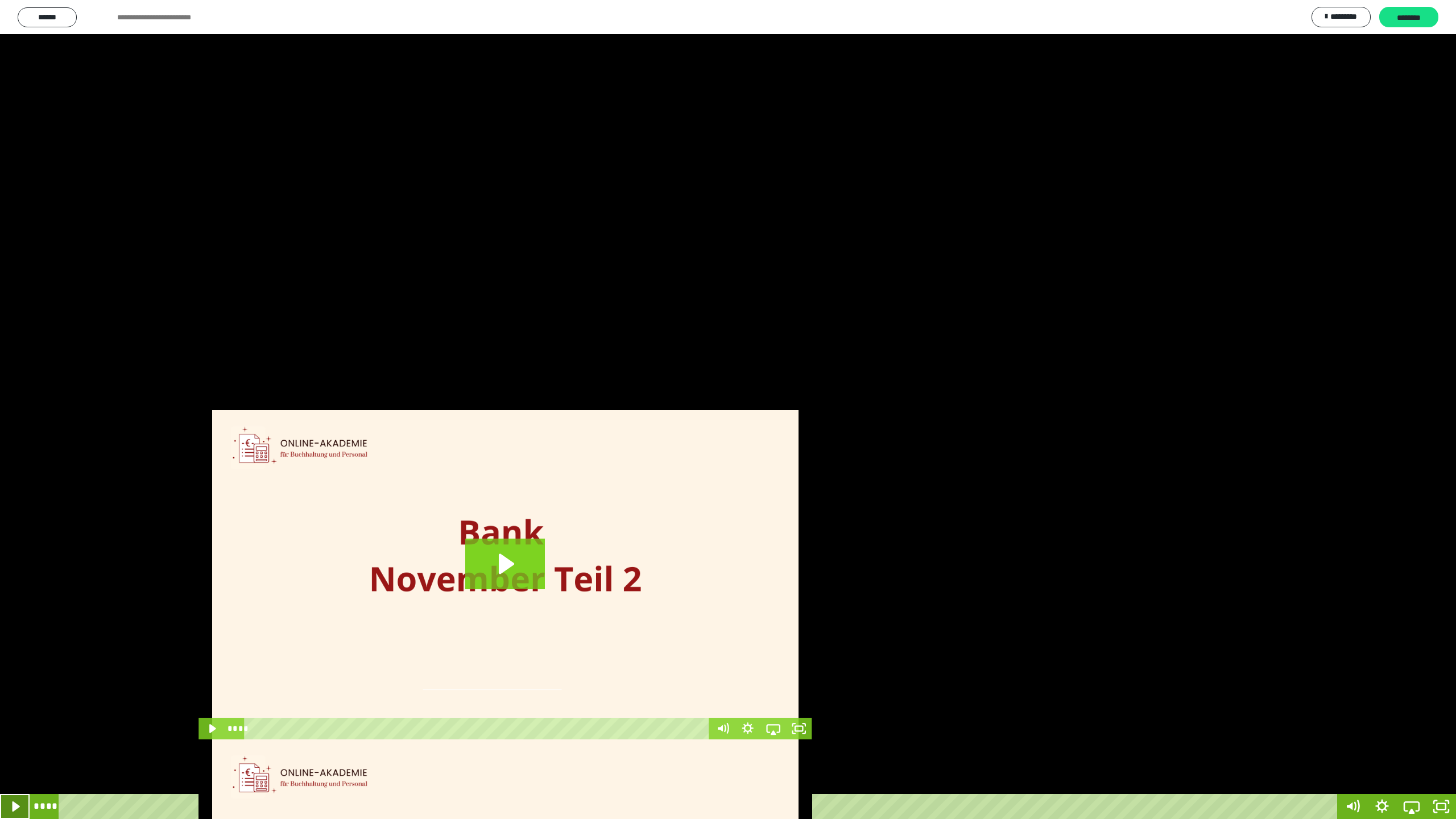 click 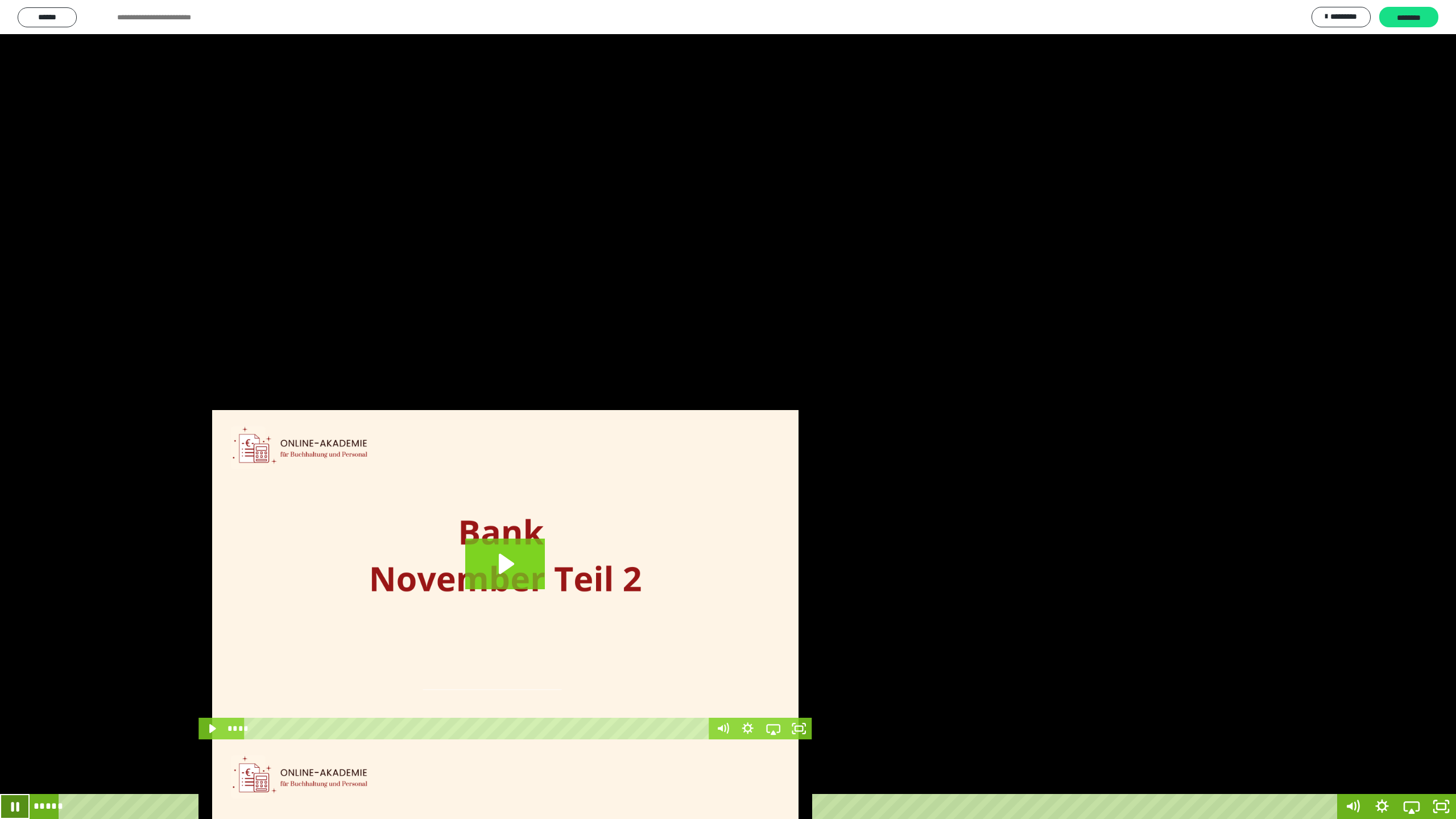 click 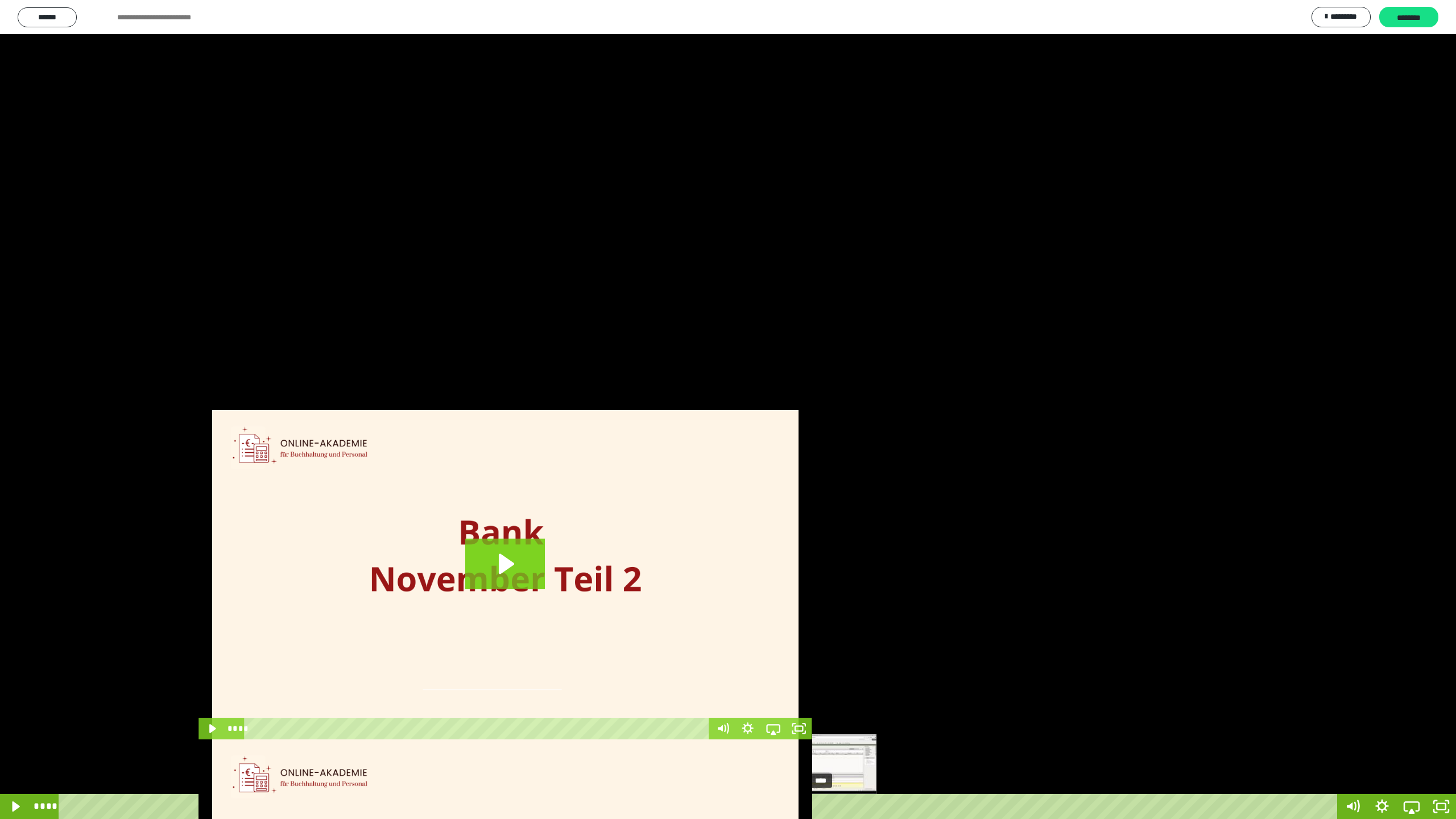click on "****" at bounding box center (700, 806) 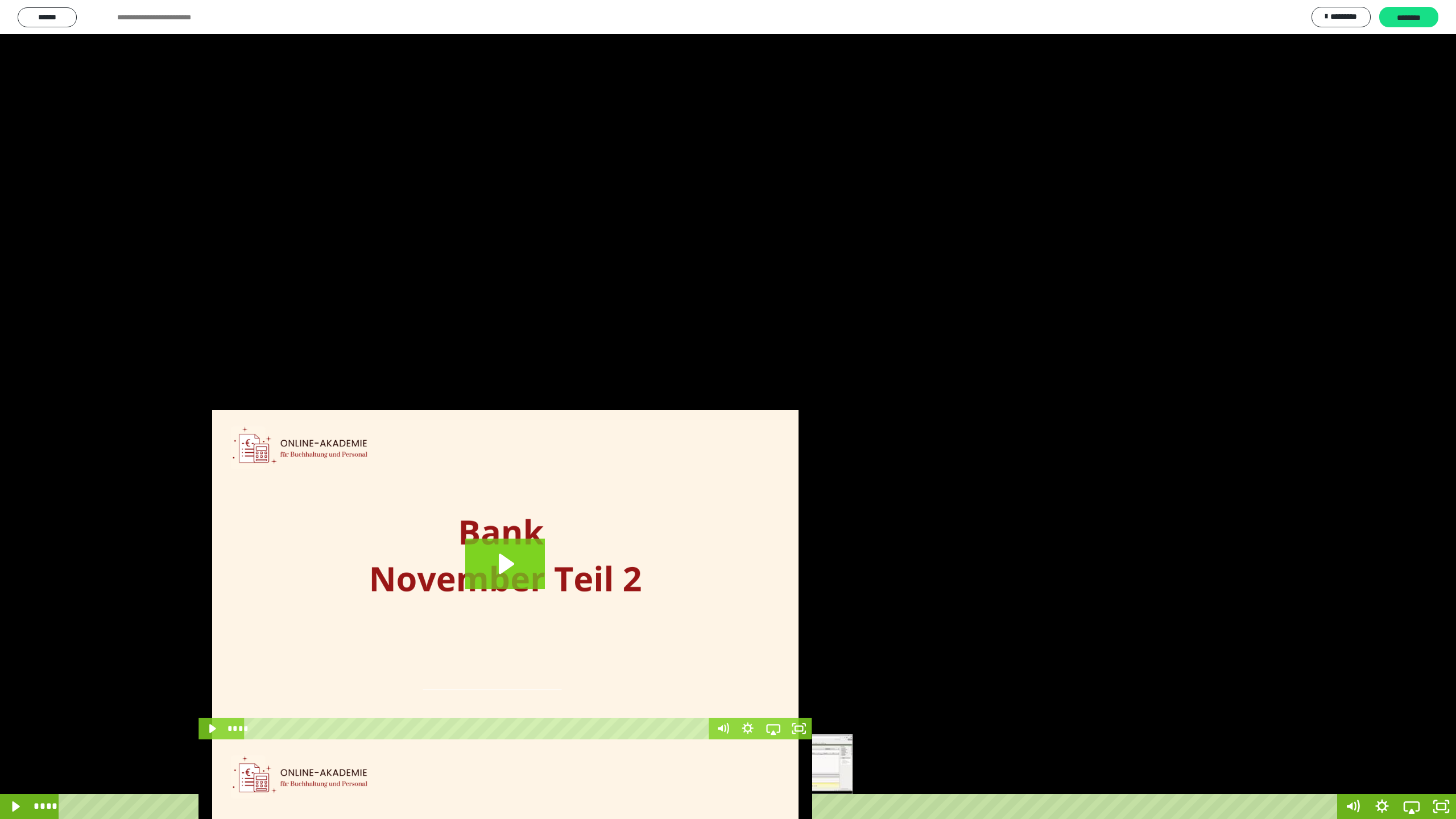click on "****" at bounding box center [700, 806] 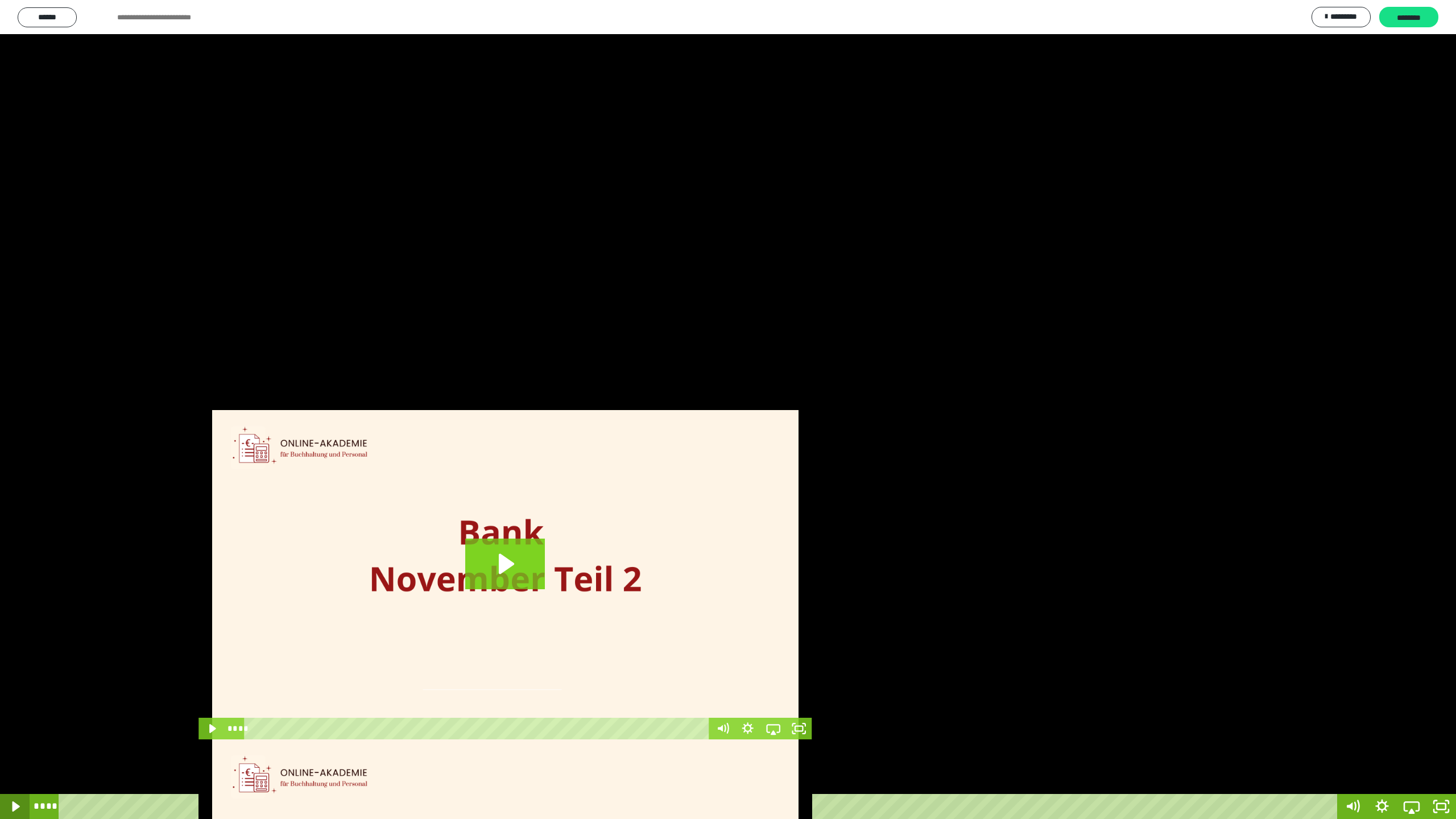 click 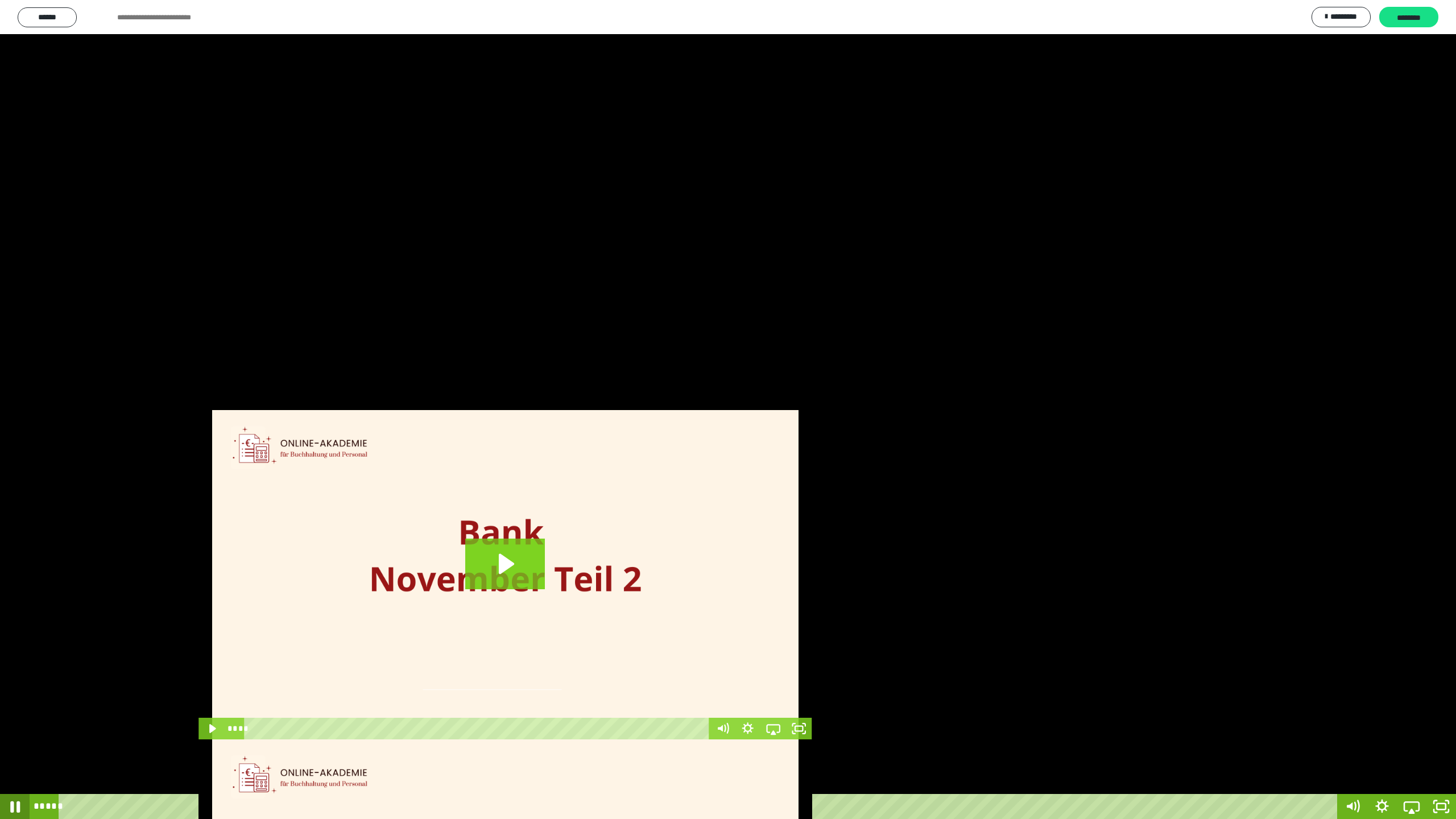 click 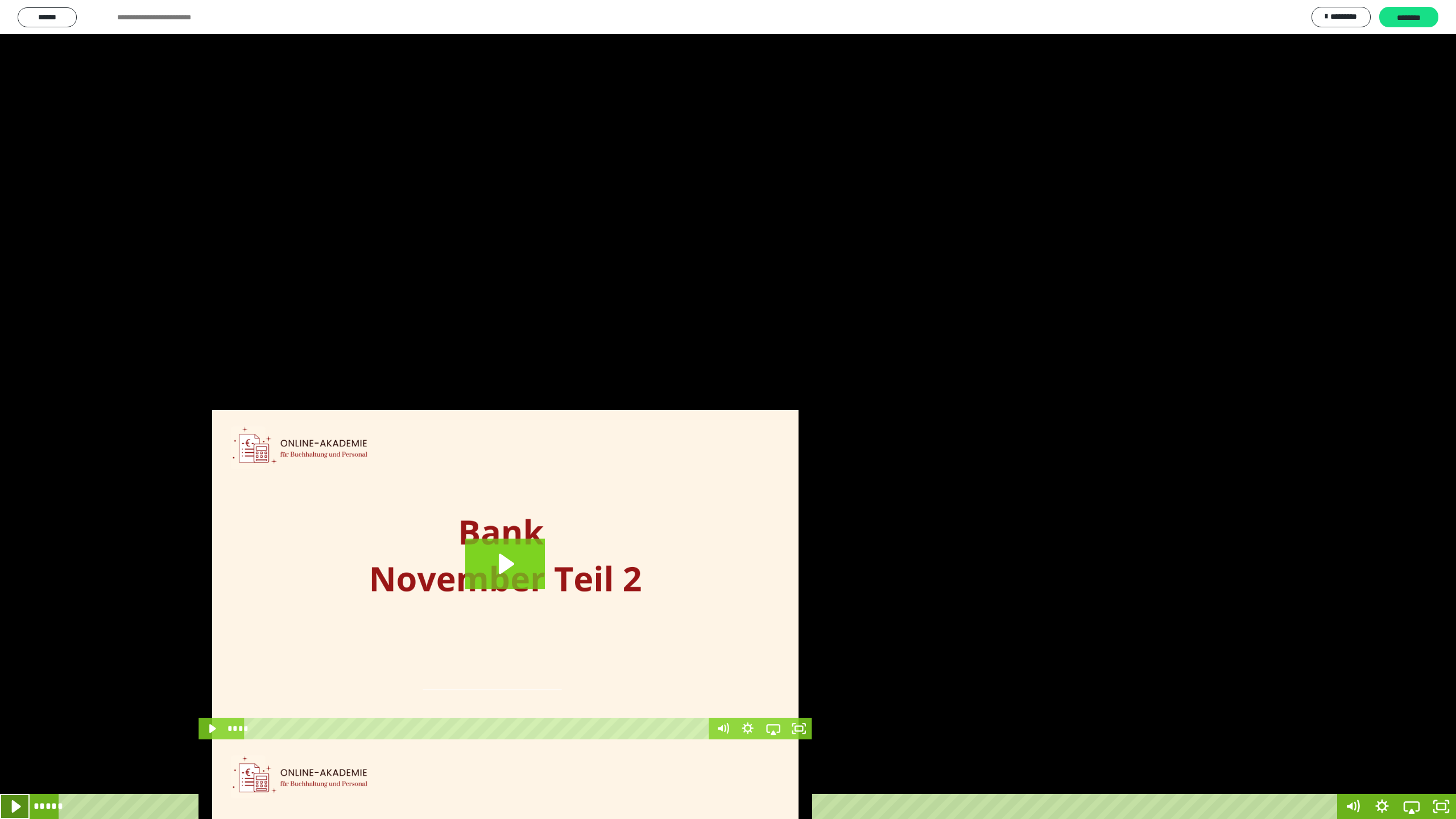 click 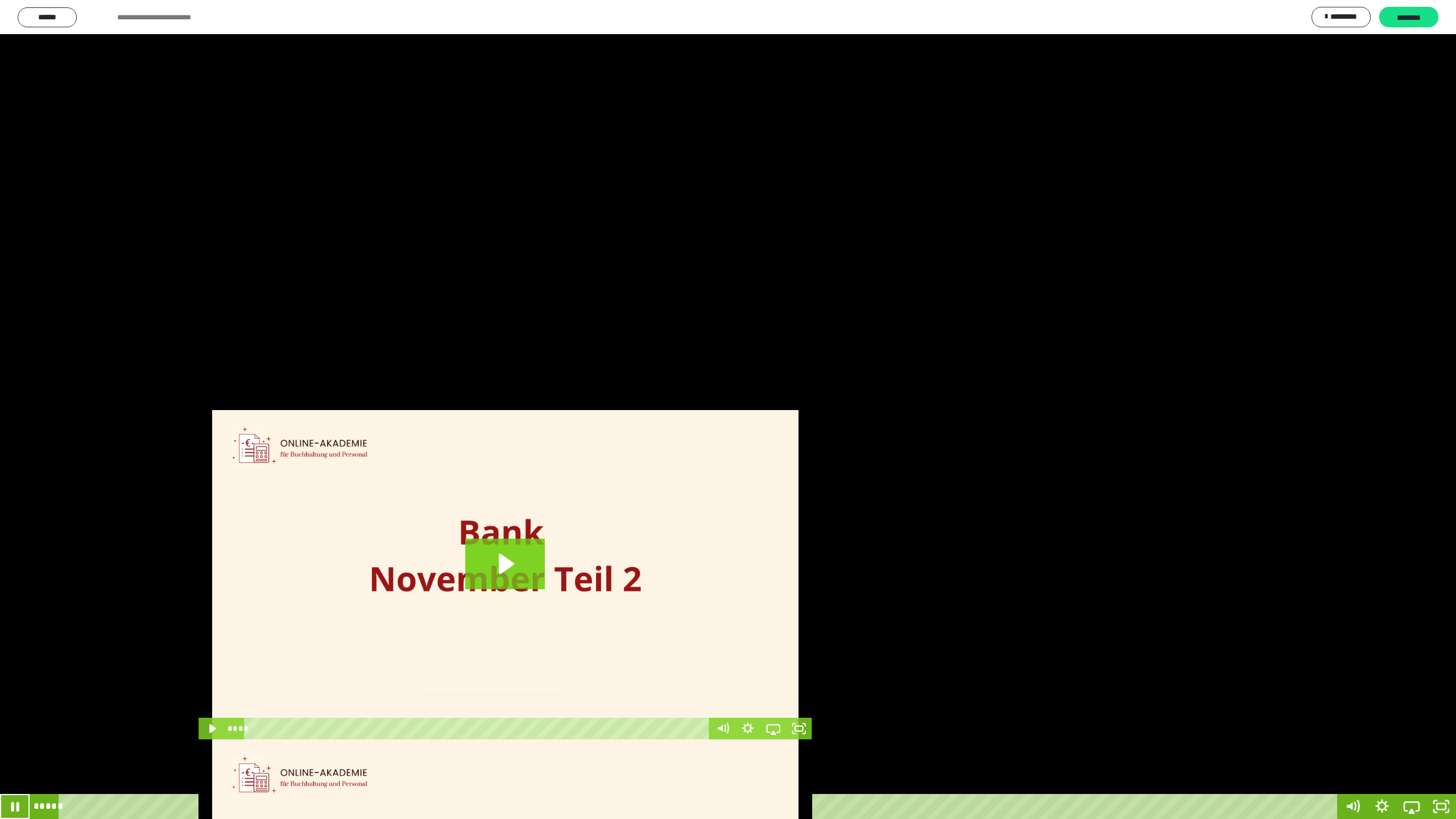 click 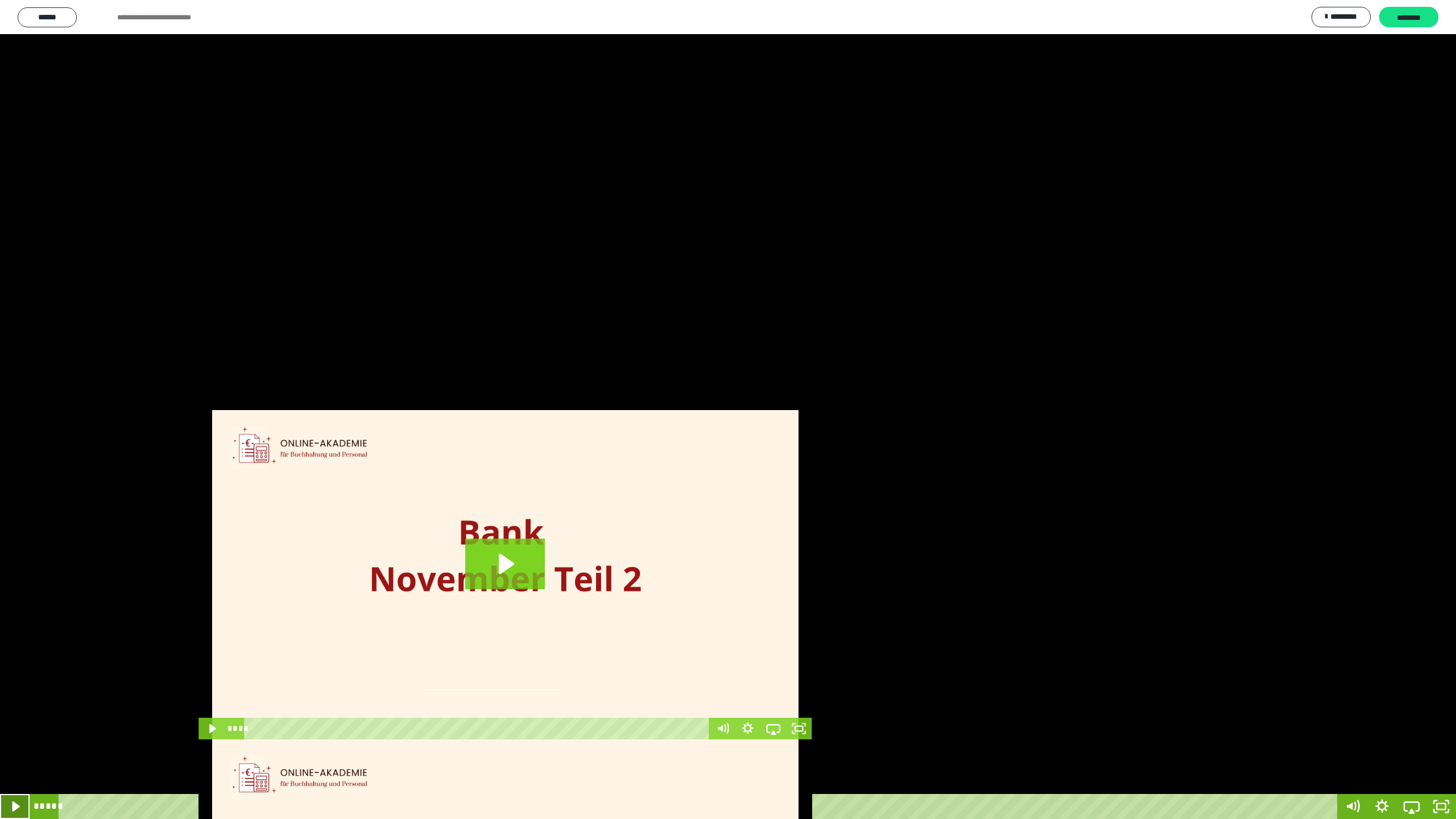 click 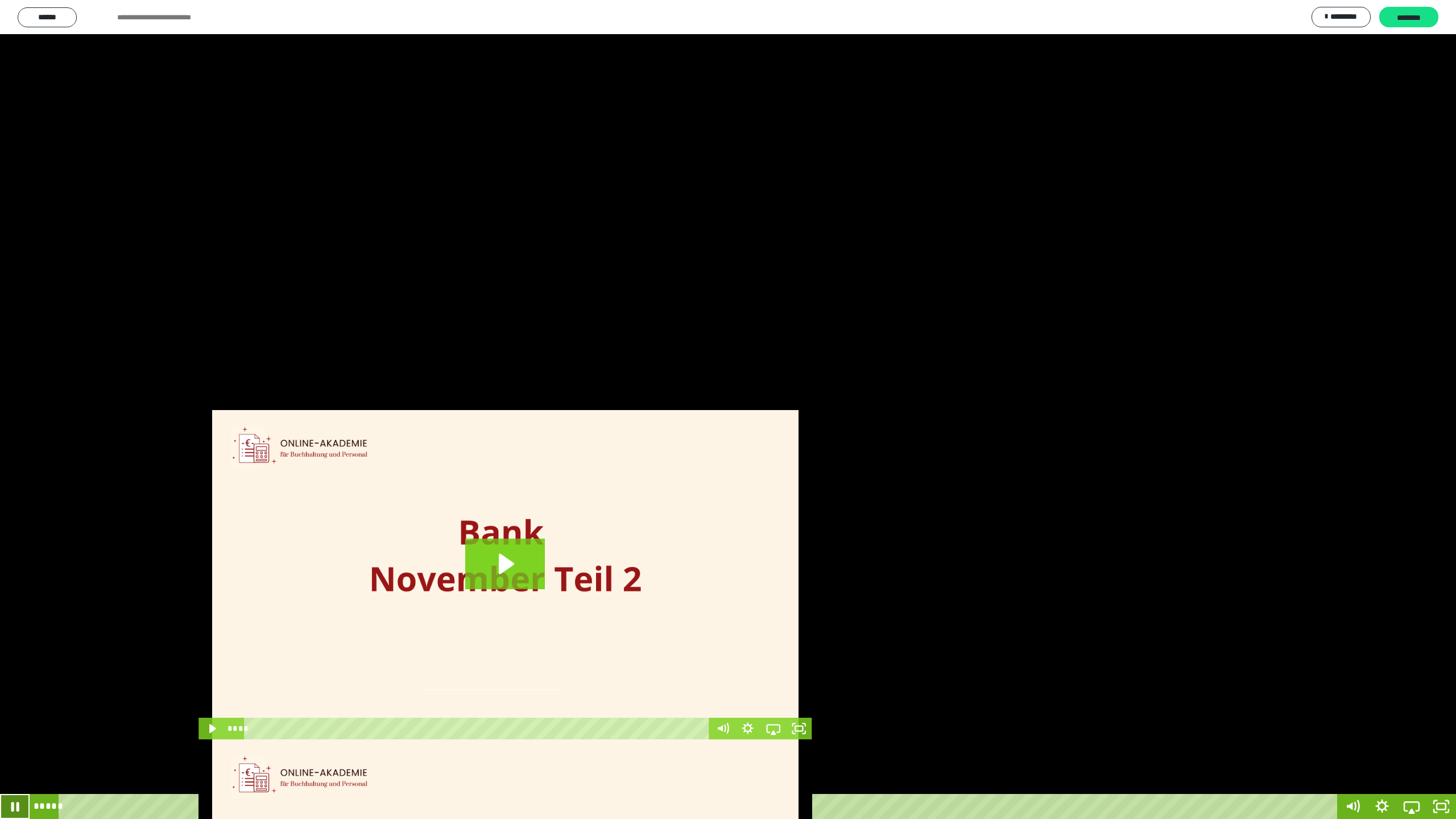 click 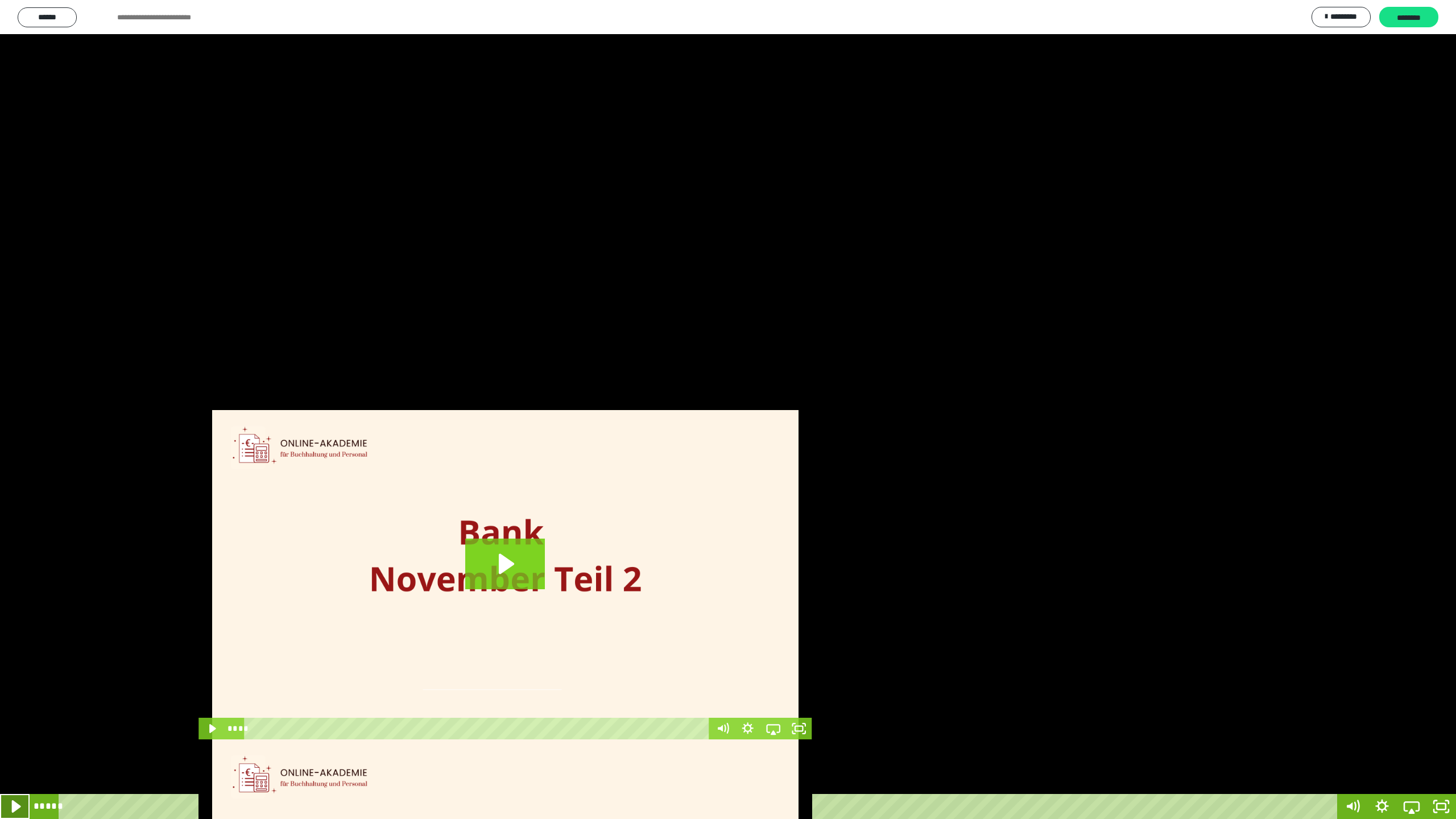 click 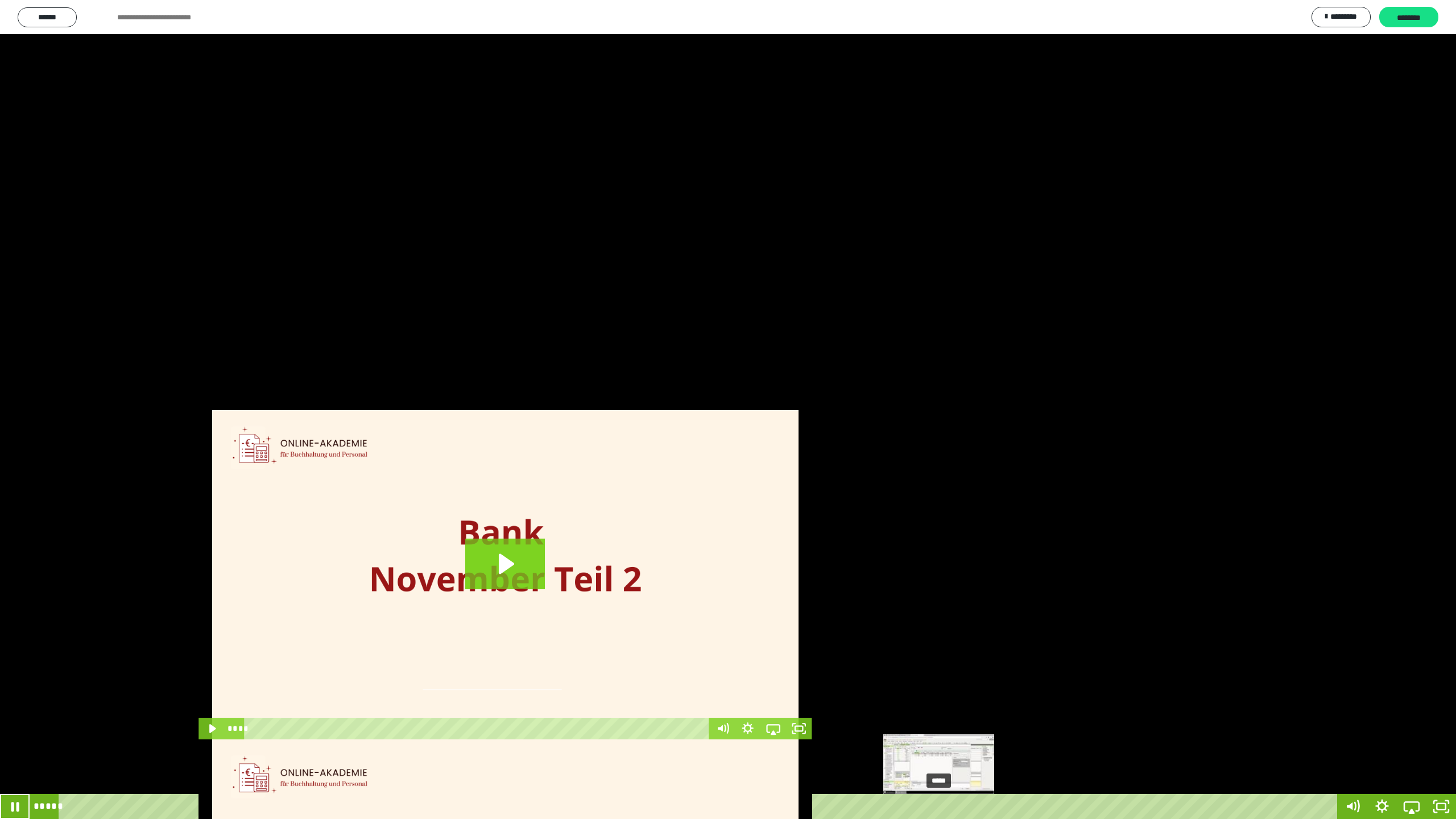 click 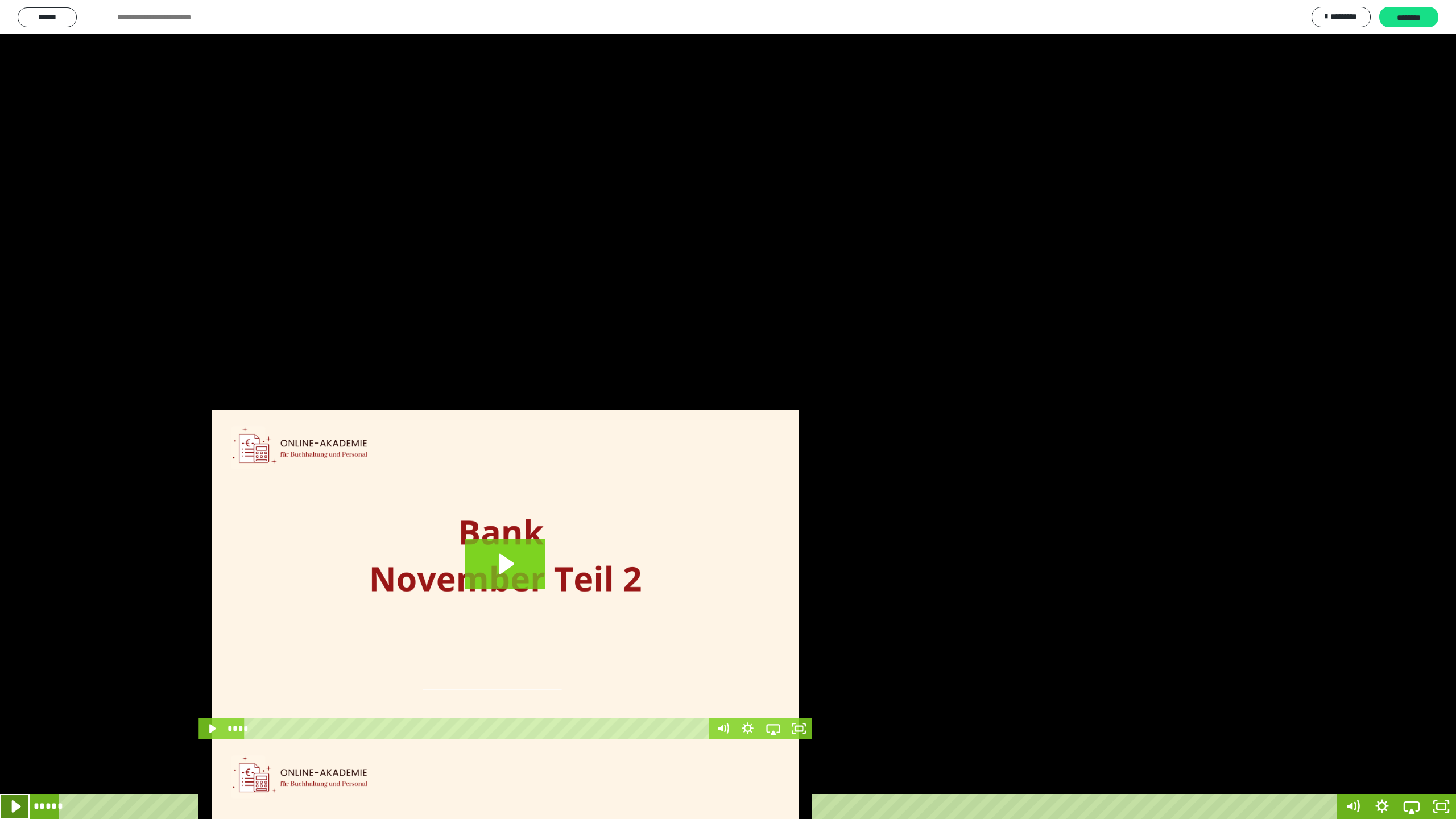 drag, startPoint x: 14, startPoint y: 804, endPoint x: 19, endPoint y: 809, distance: 7.071068 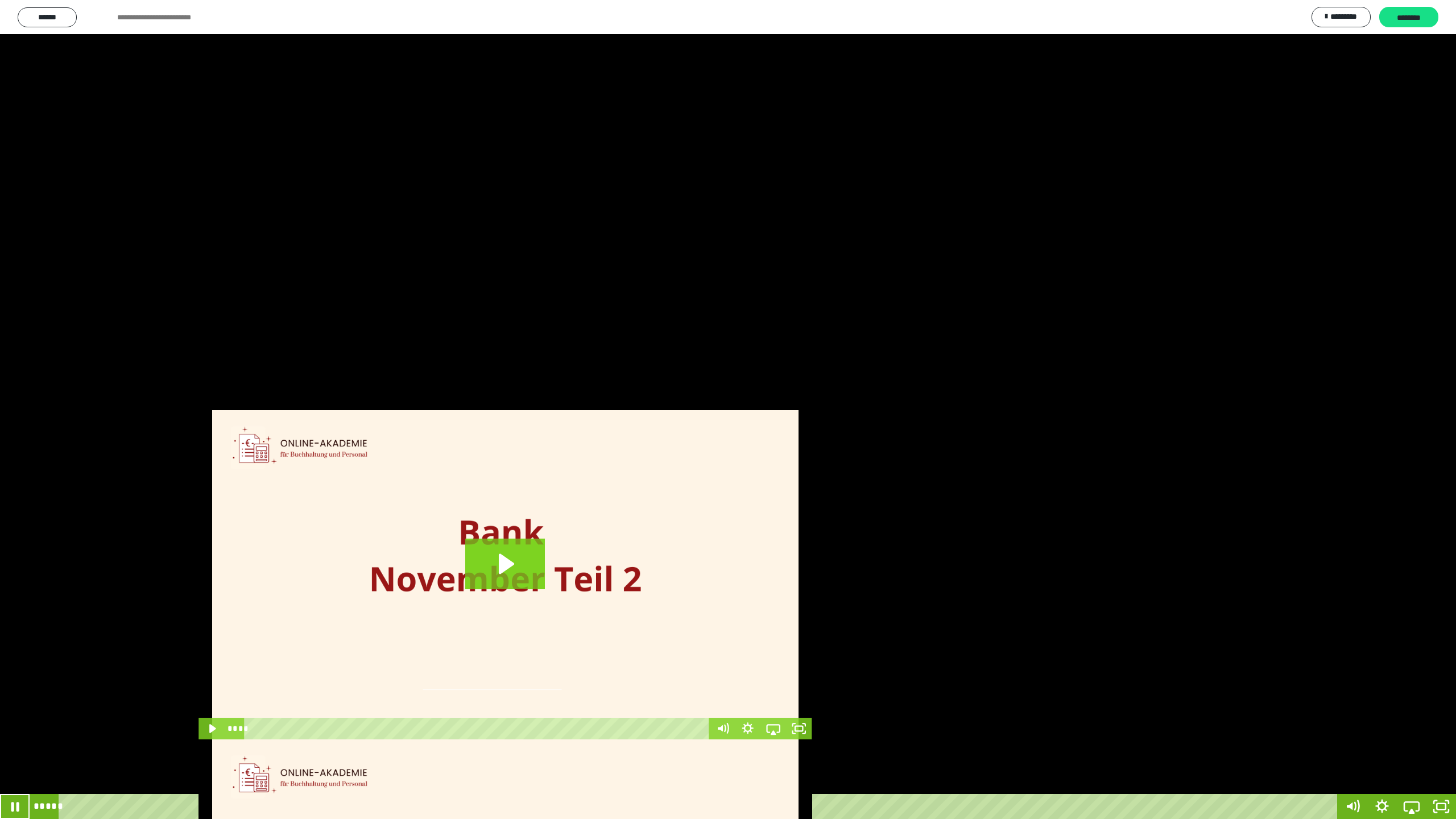 click 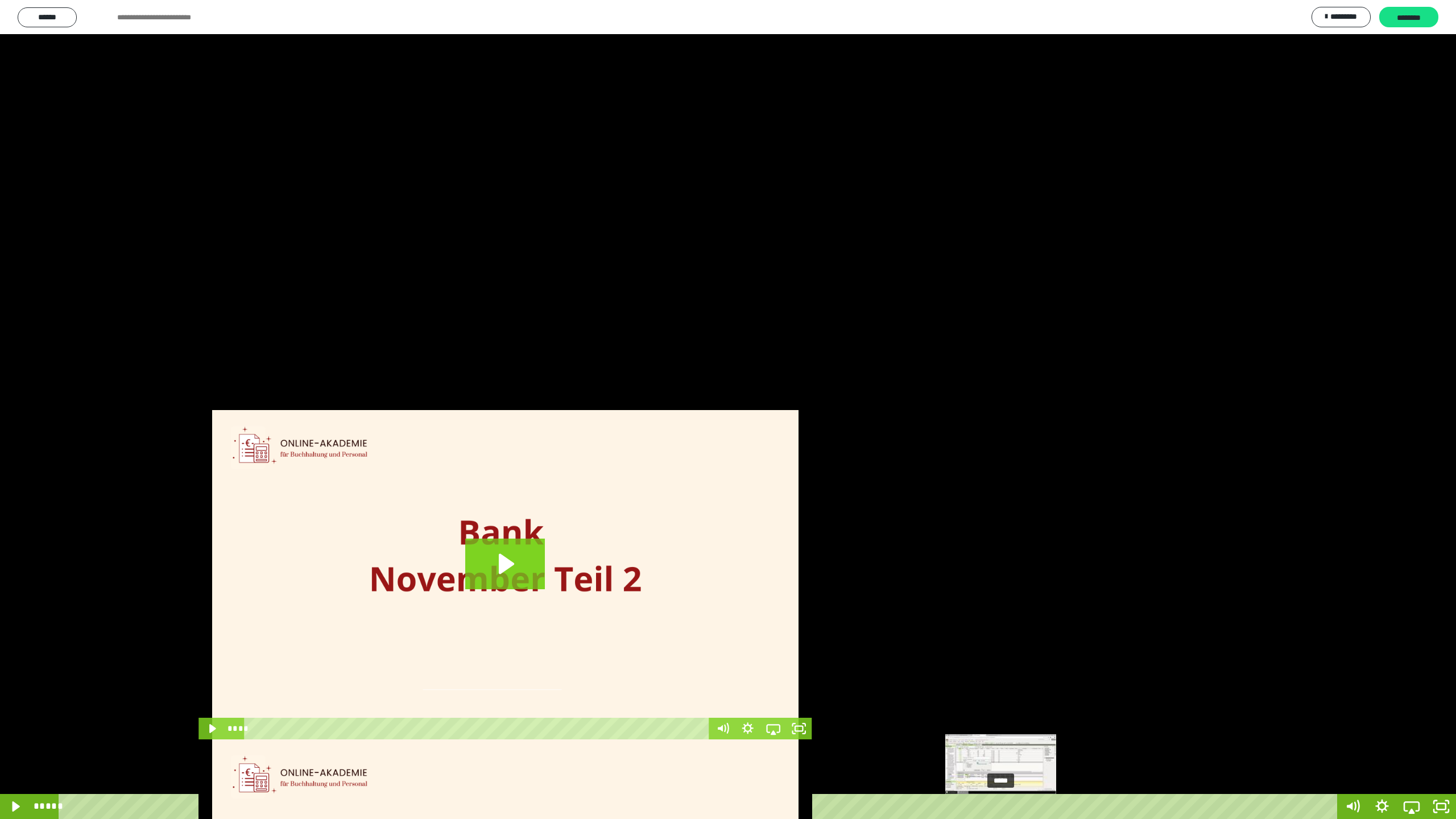 click on "*****" at bounding box center [700, 806] 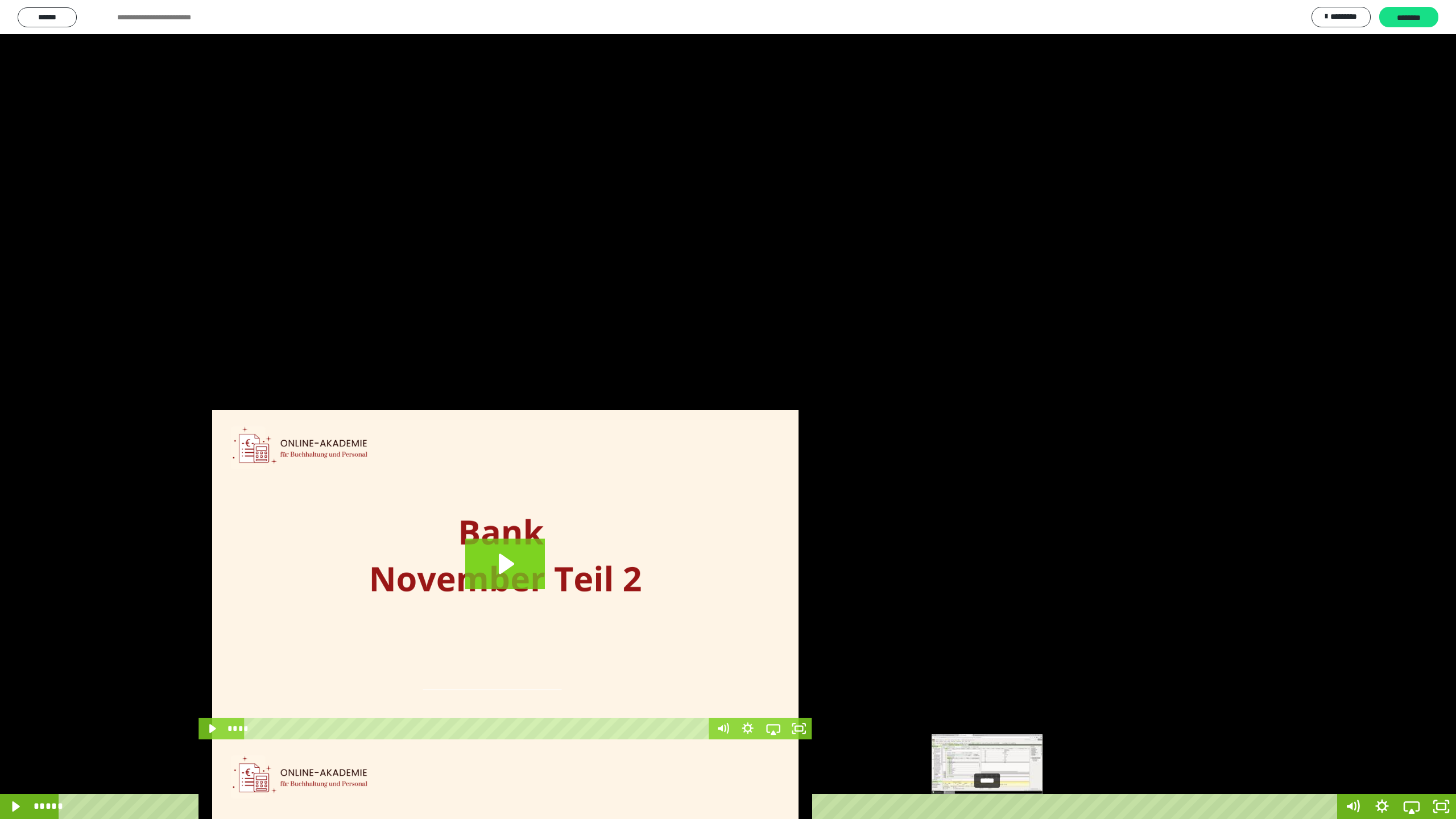click on "*****" at bounding box center [700, 806] 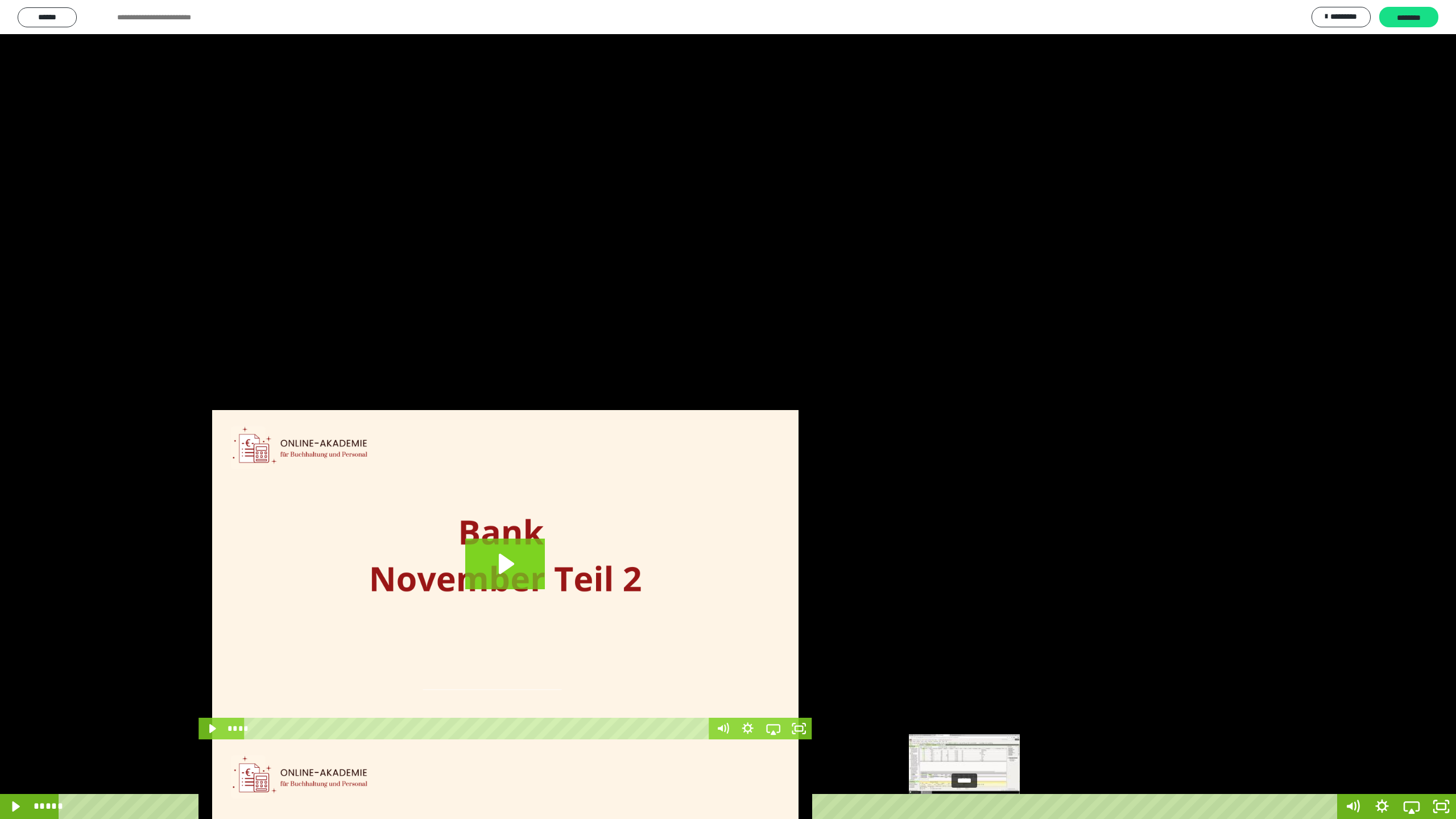 click at bounding box center (967, 806) 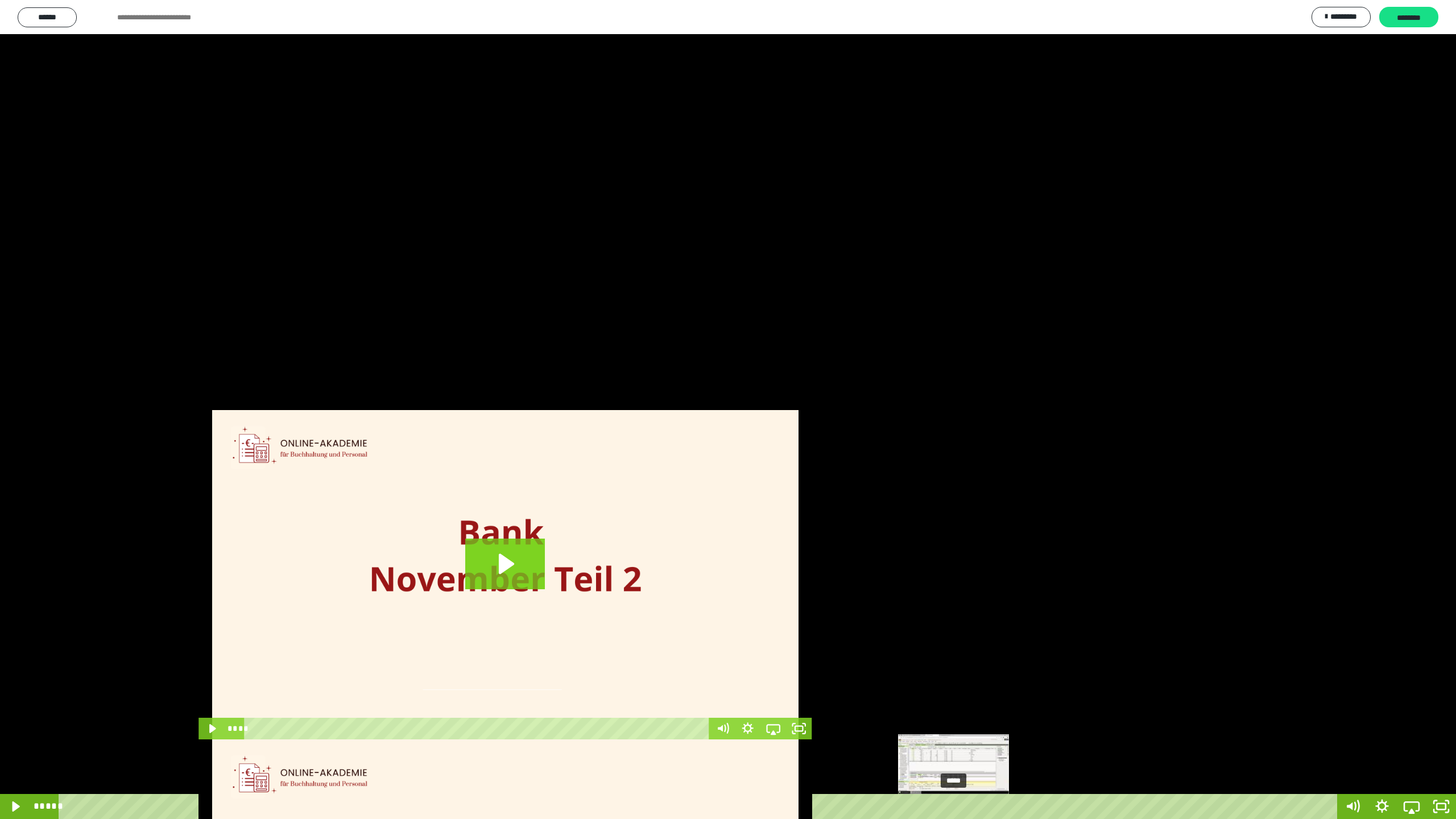click on "*****" at bounding box center (700, 806) 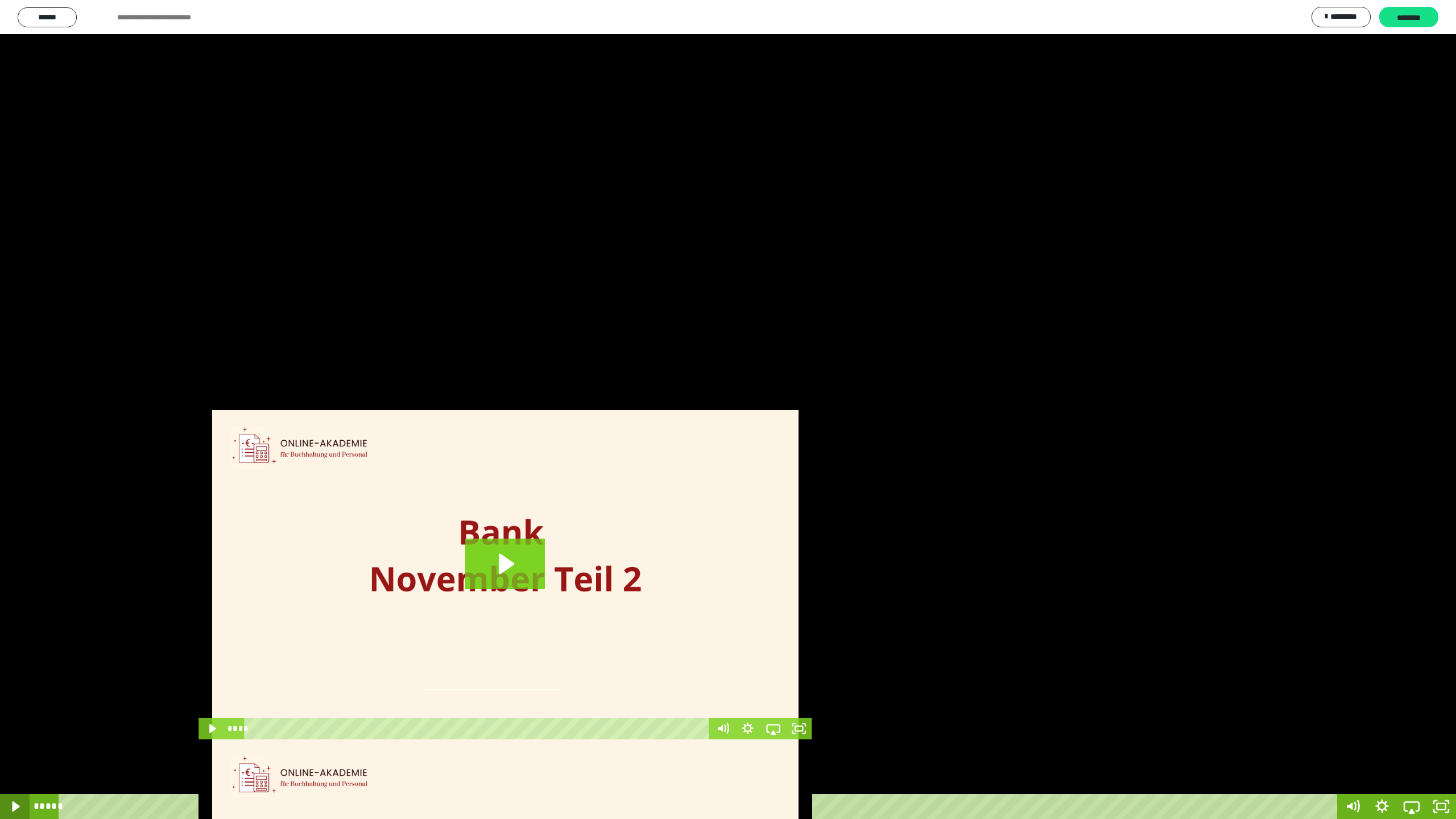click 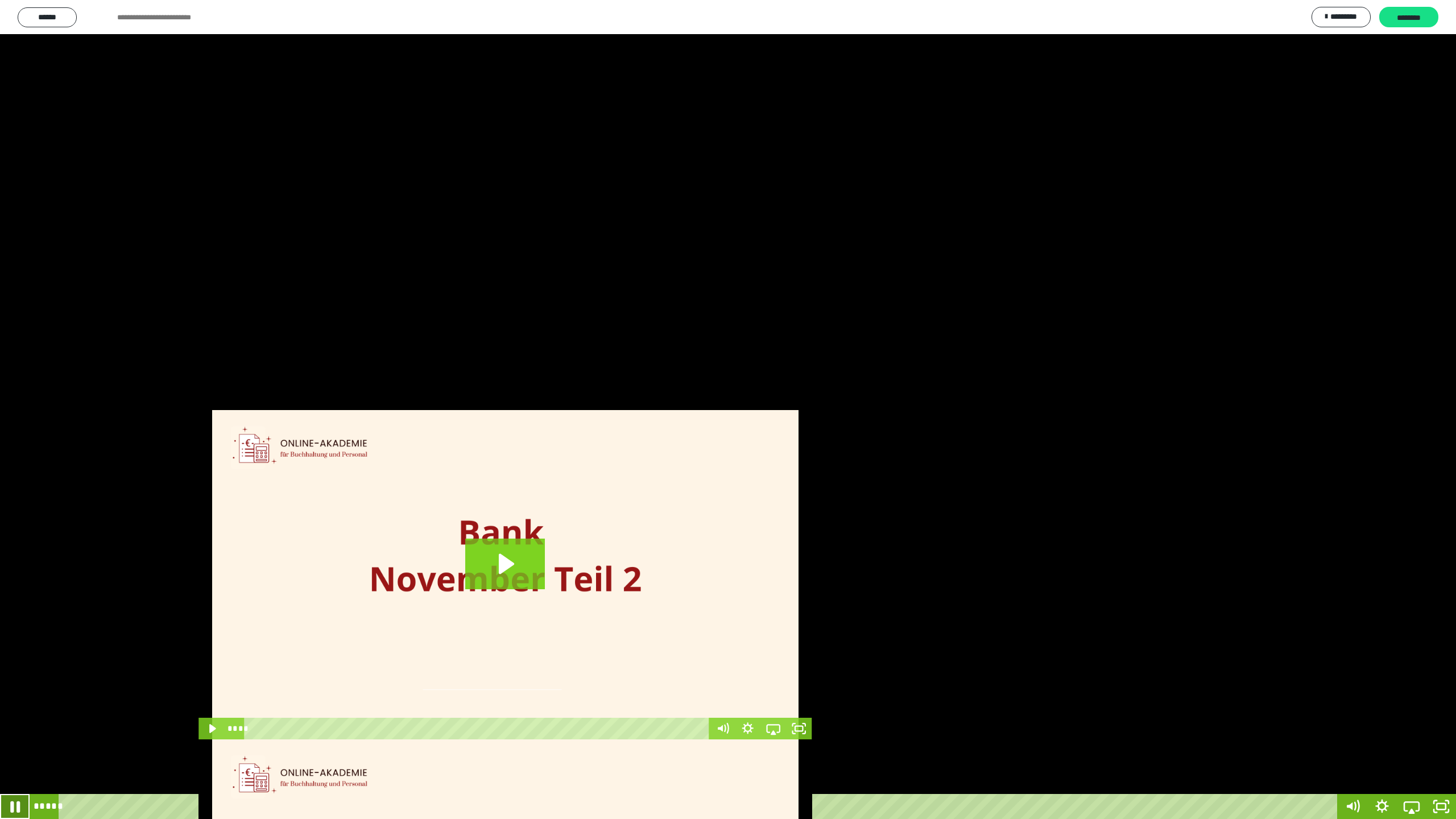 click 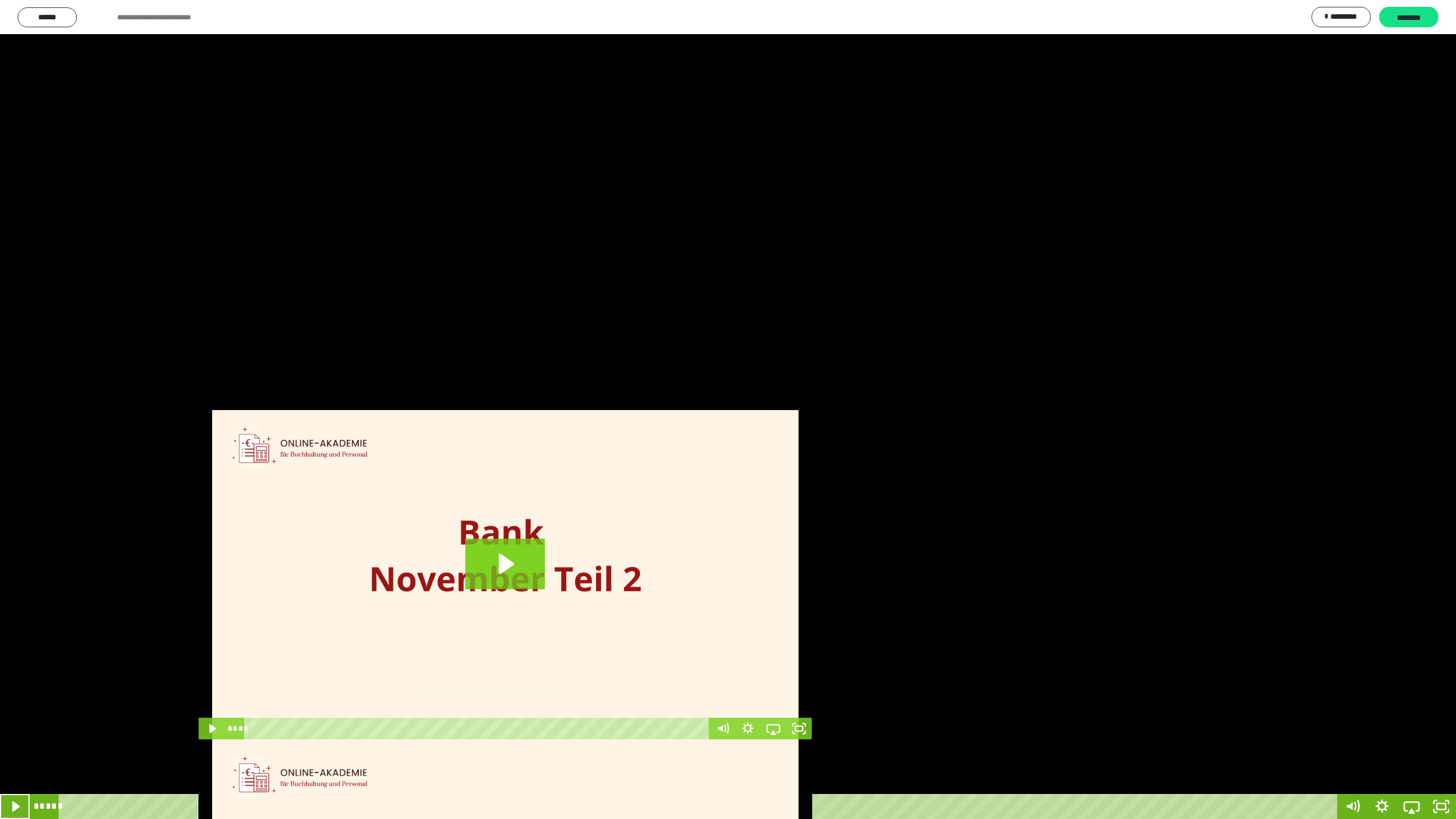 type 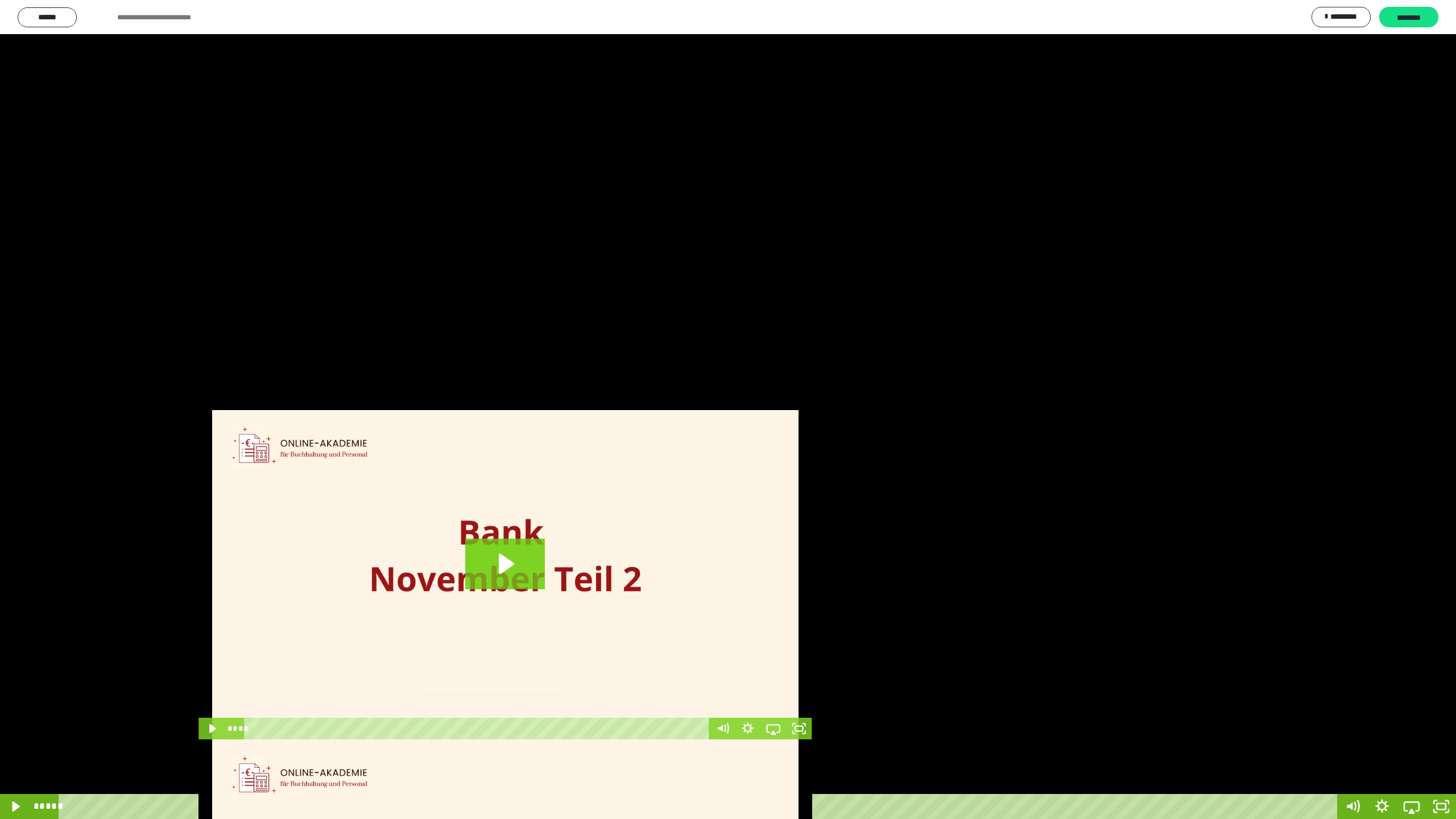 click 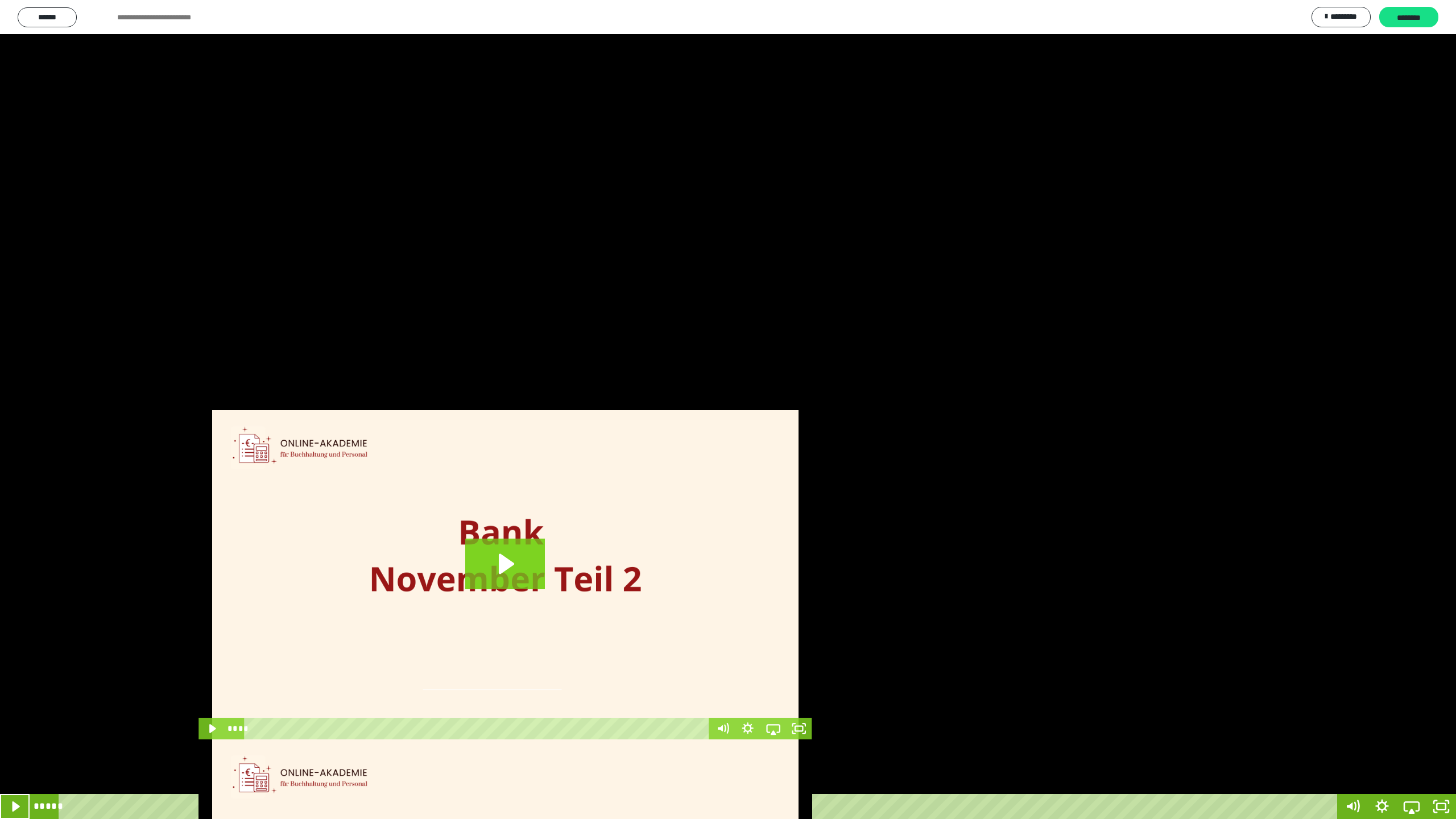 click at bounding box center (728, 410) 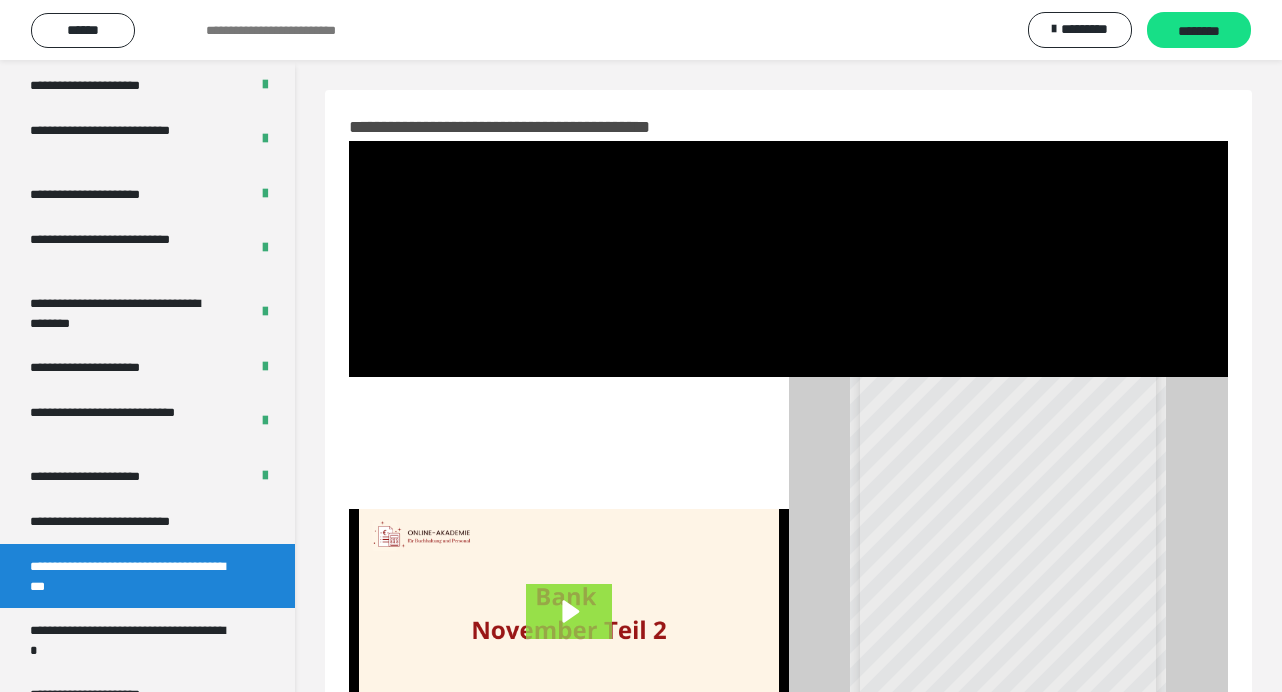 click 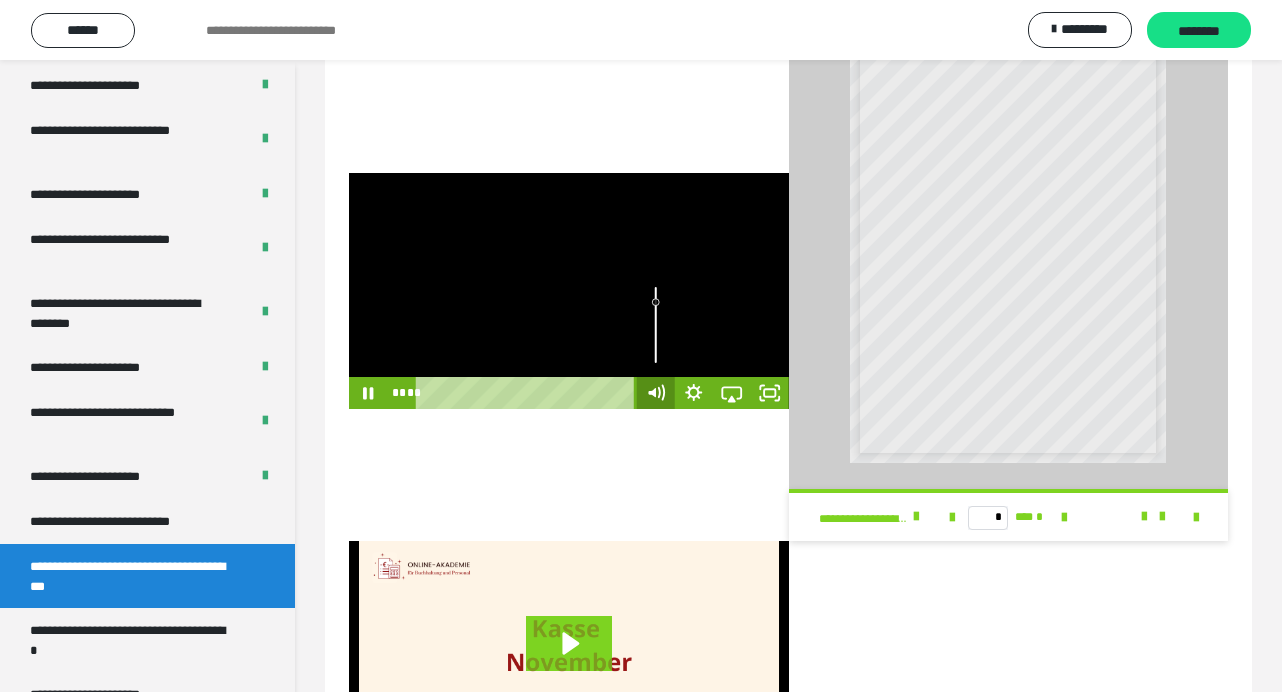 scroll, scrollTop: 0, scrollLeft: 0, axis: both 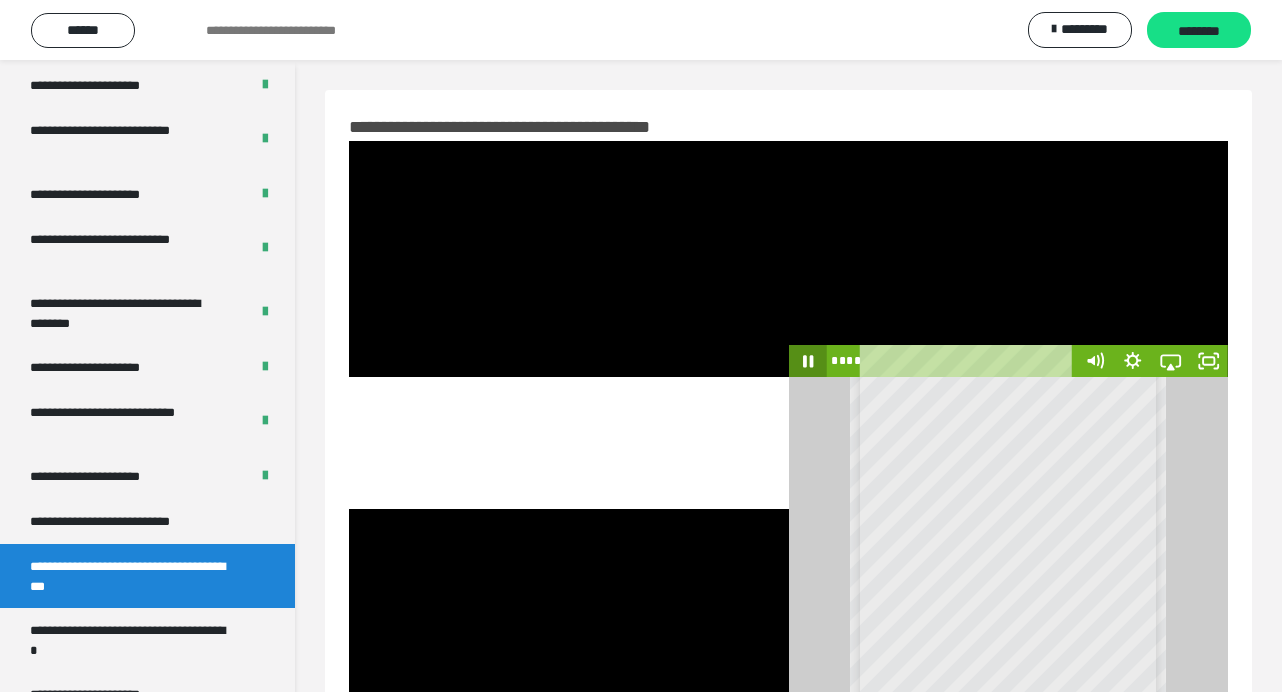 click 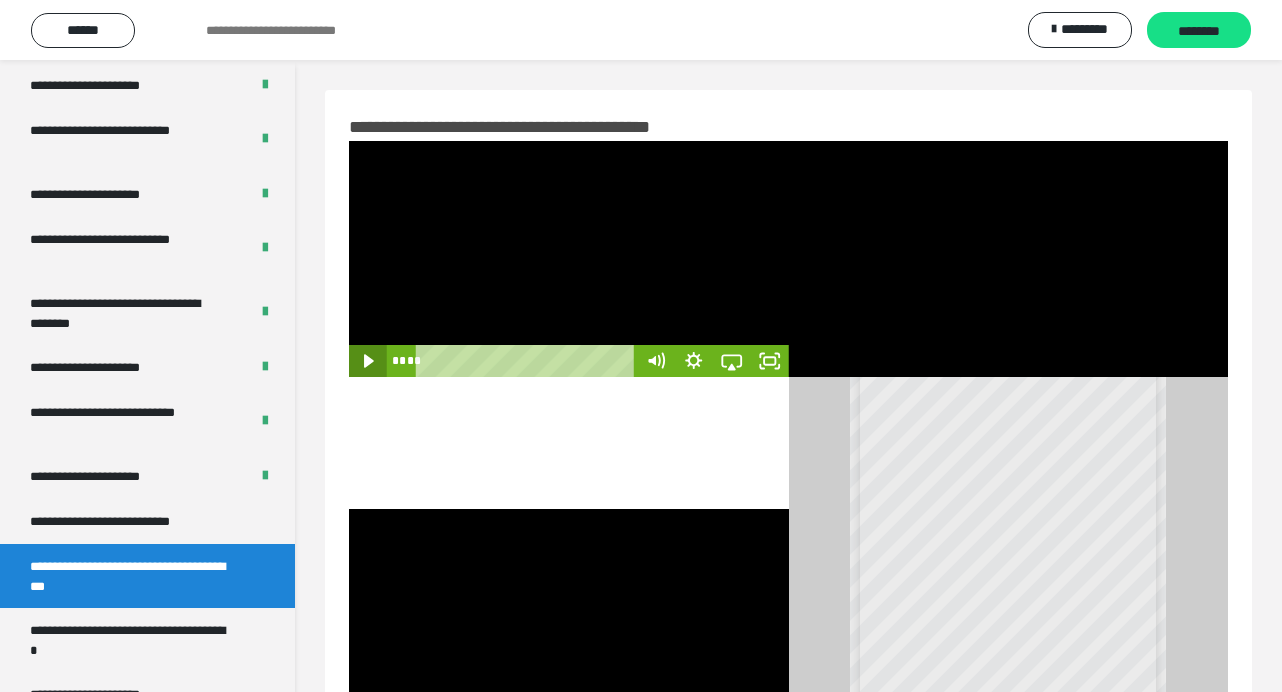 click 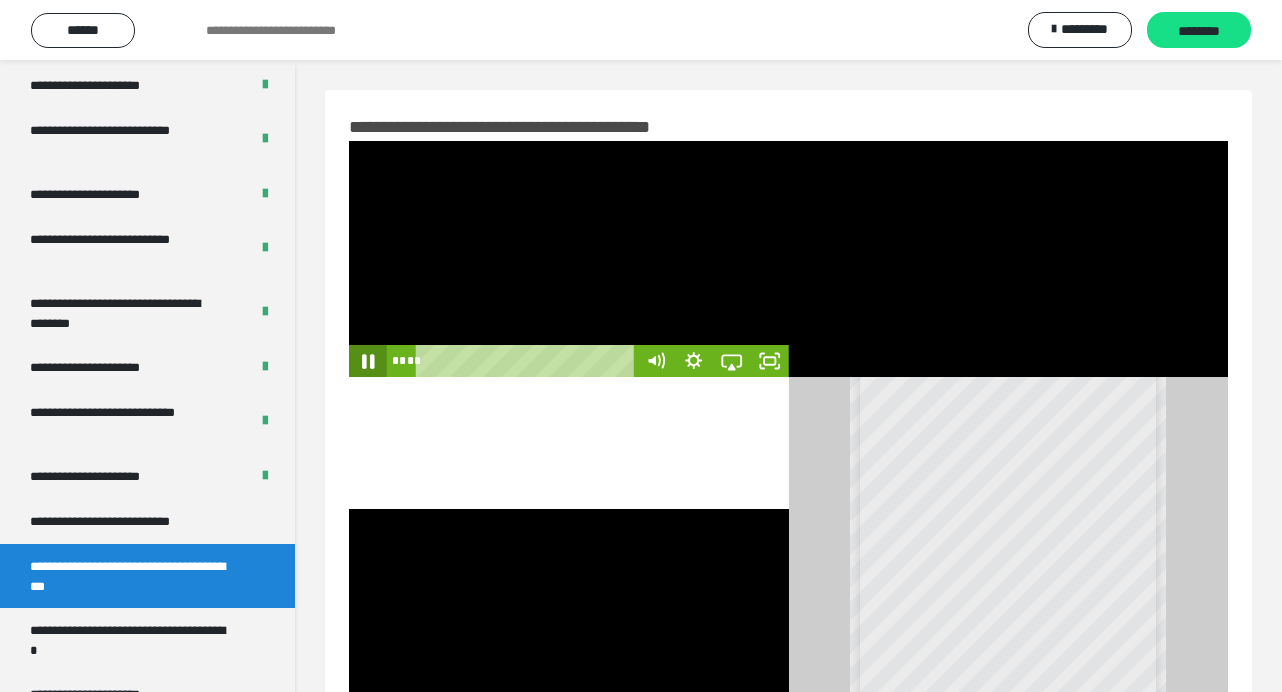 click 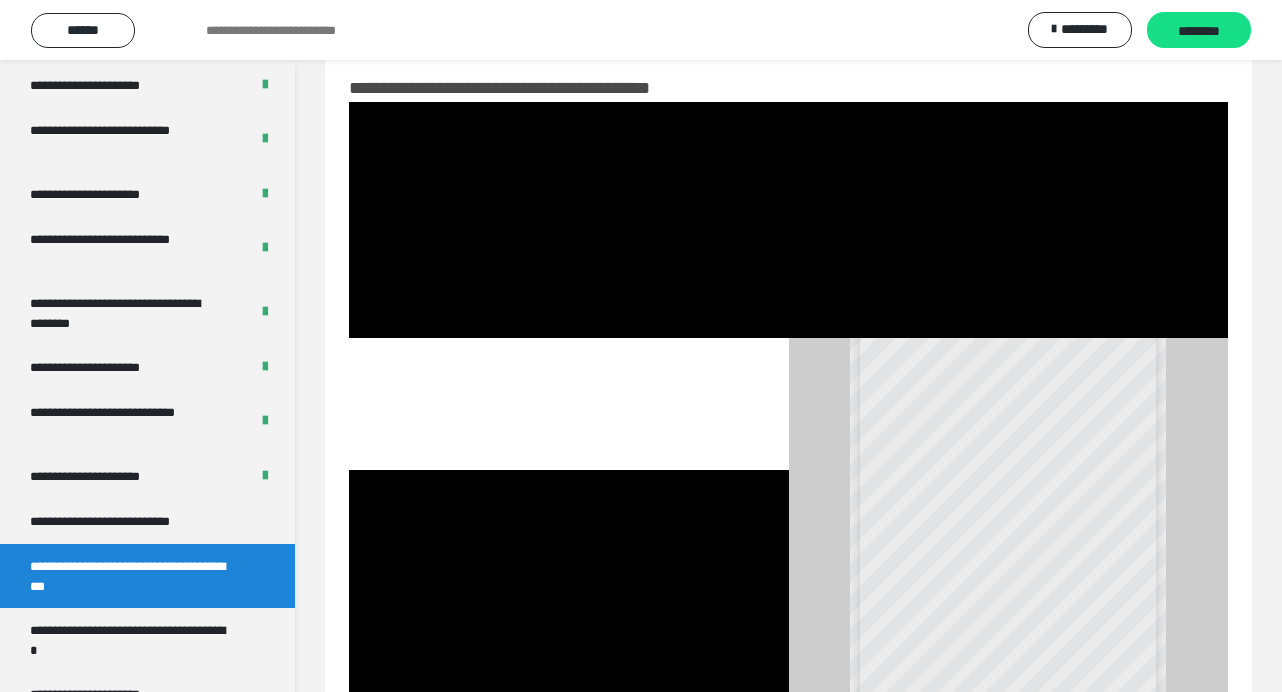 scroll, scrollTop: 212, scrollLeft: 0, axis: vertical 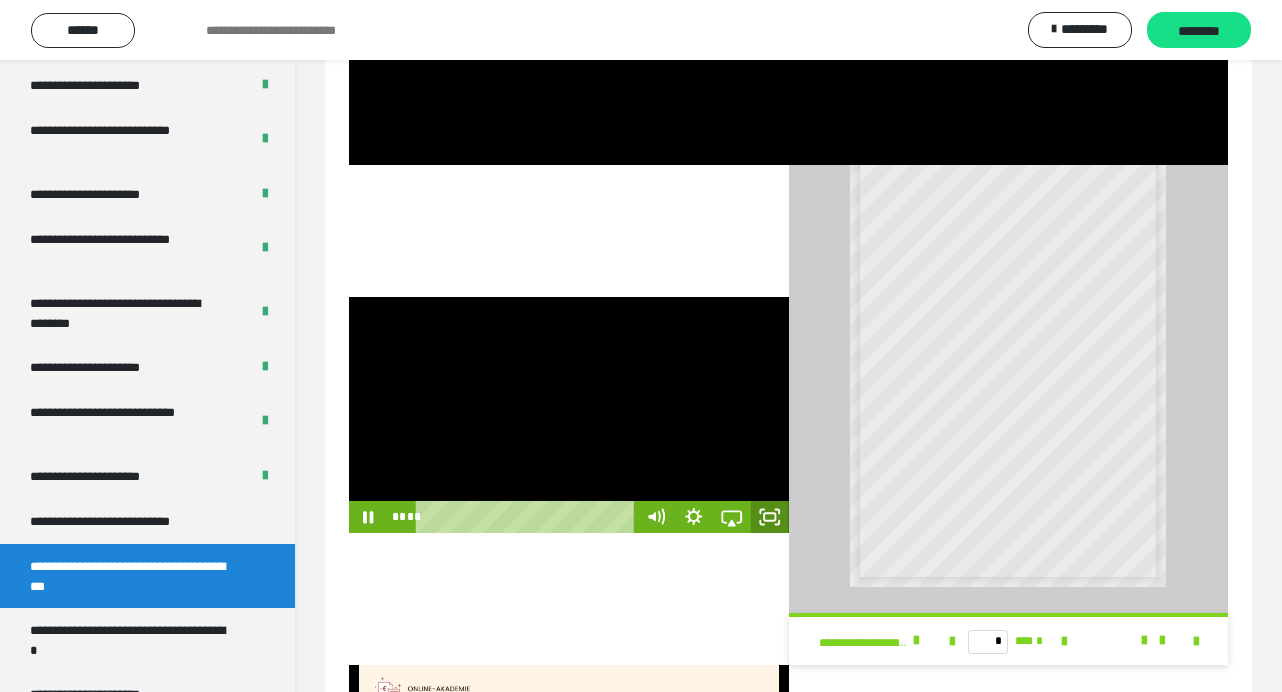 click 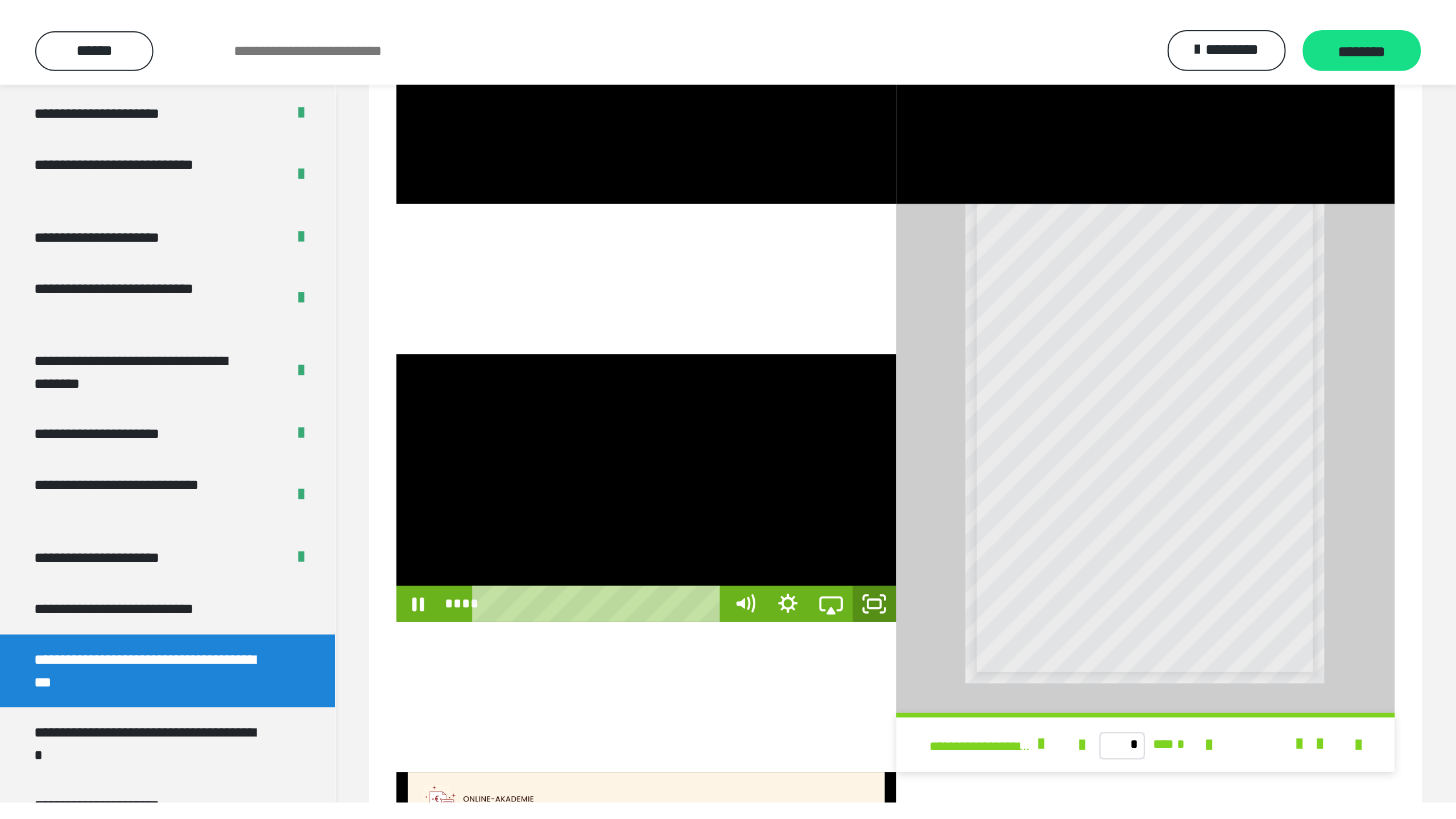 scroll, scrollTop: 0, scrollLeft: 0, axis: both 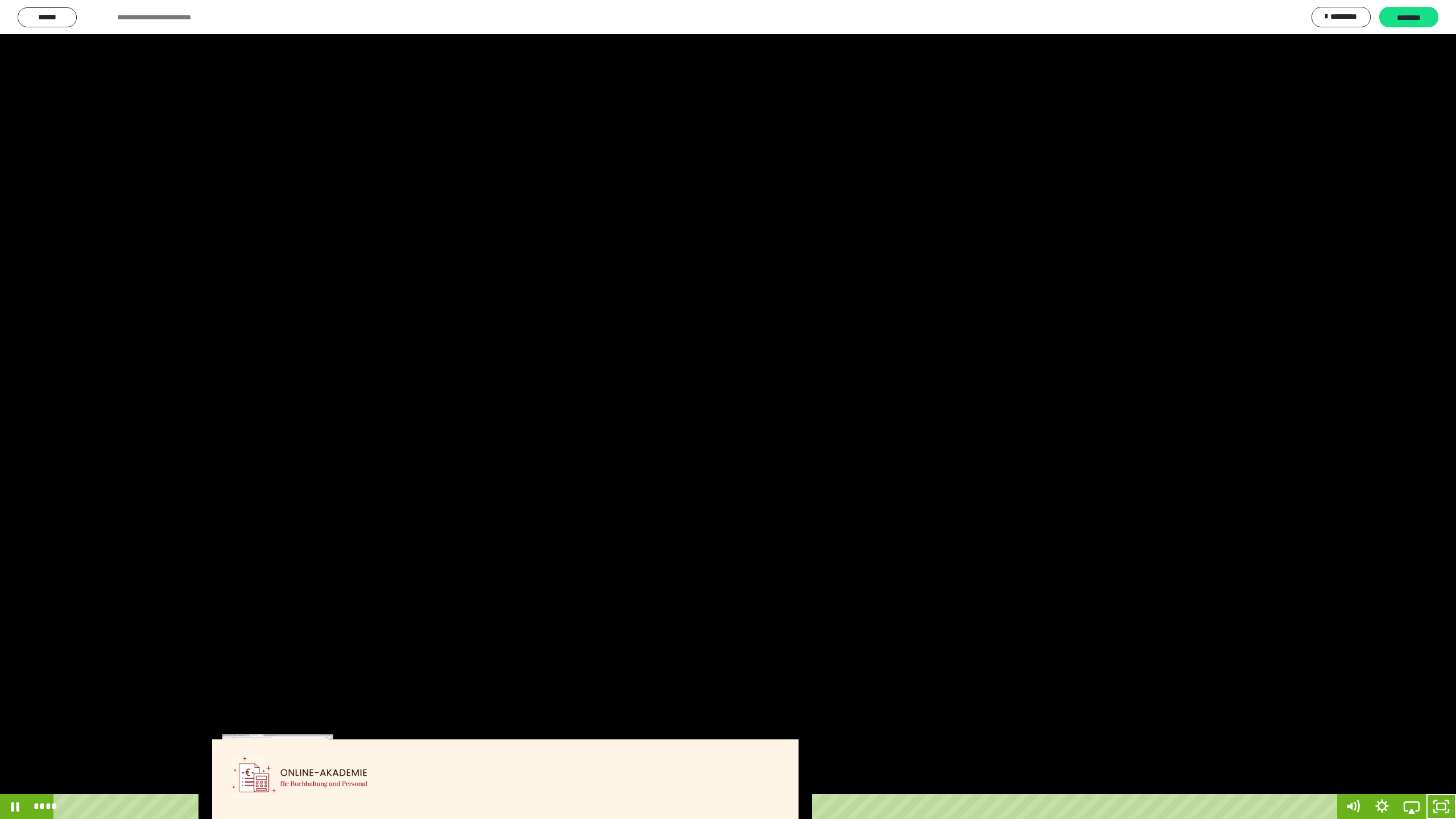 click on "****" at bounding box center (697, 806) 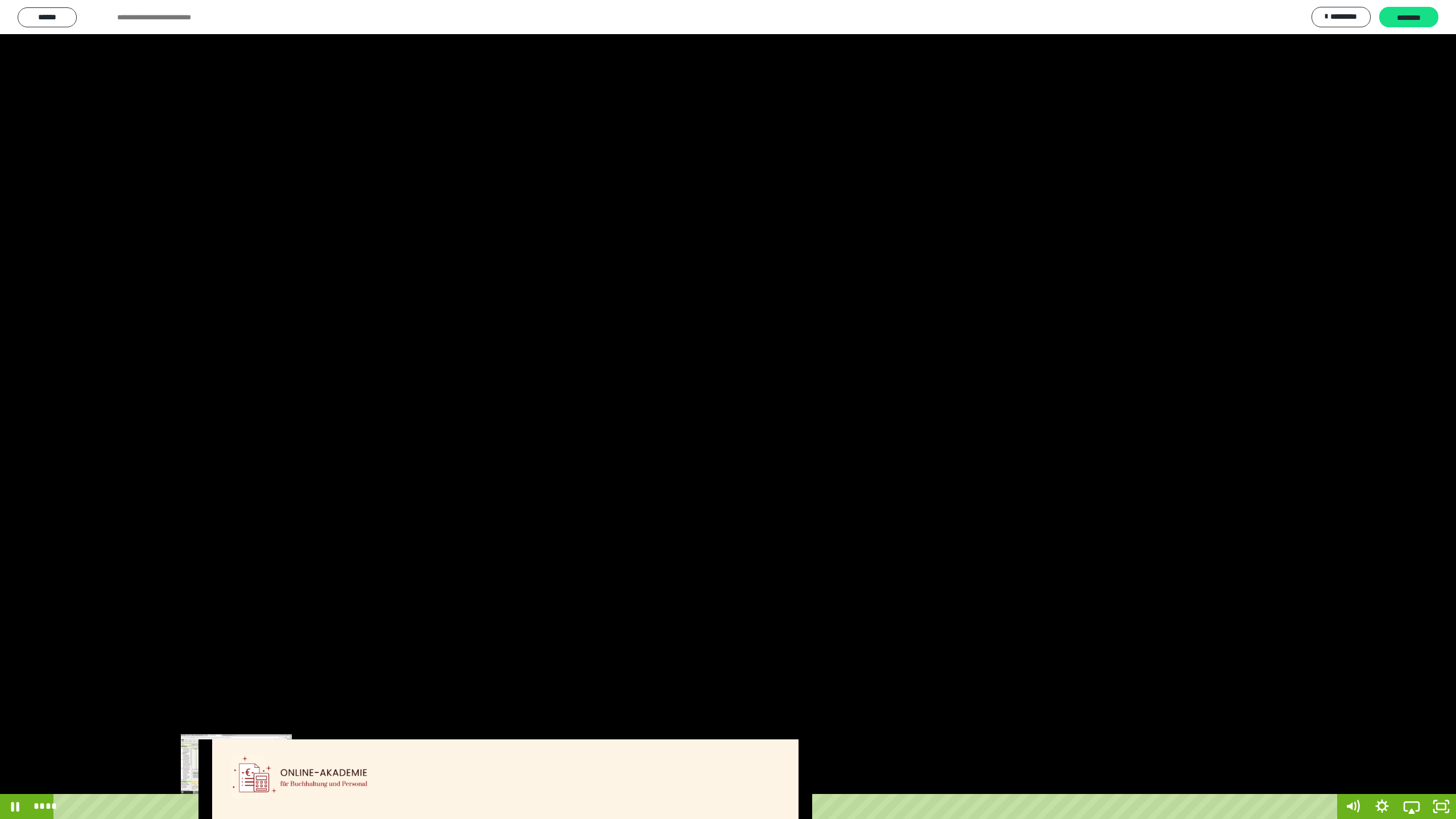 click on "****" at bounding box center (697, 806) 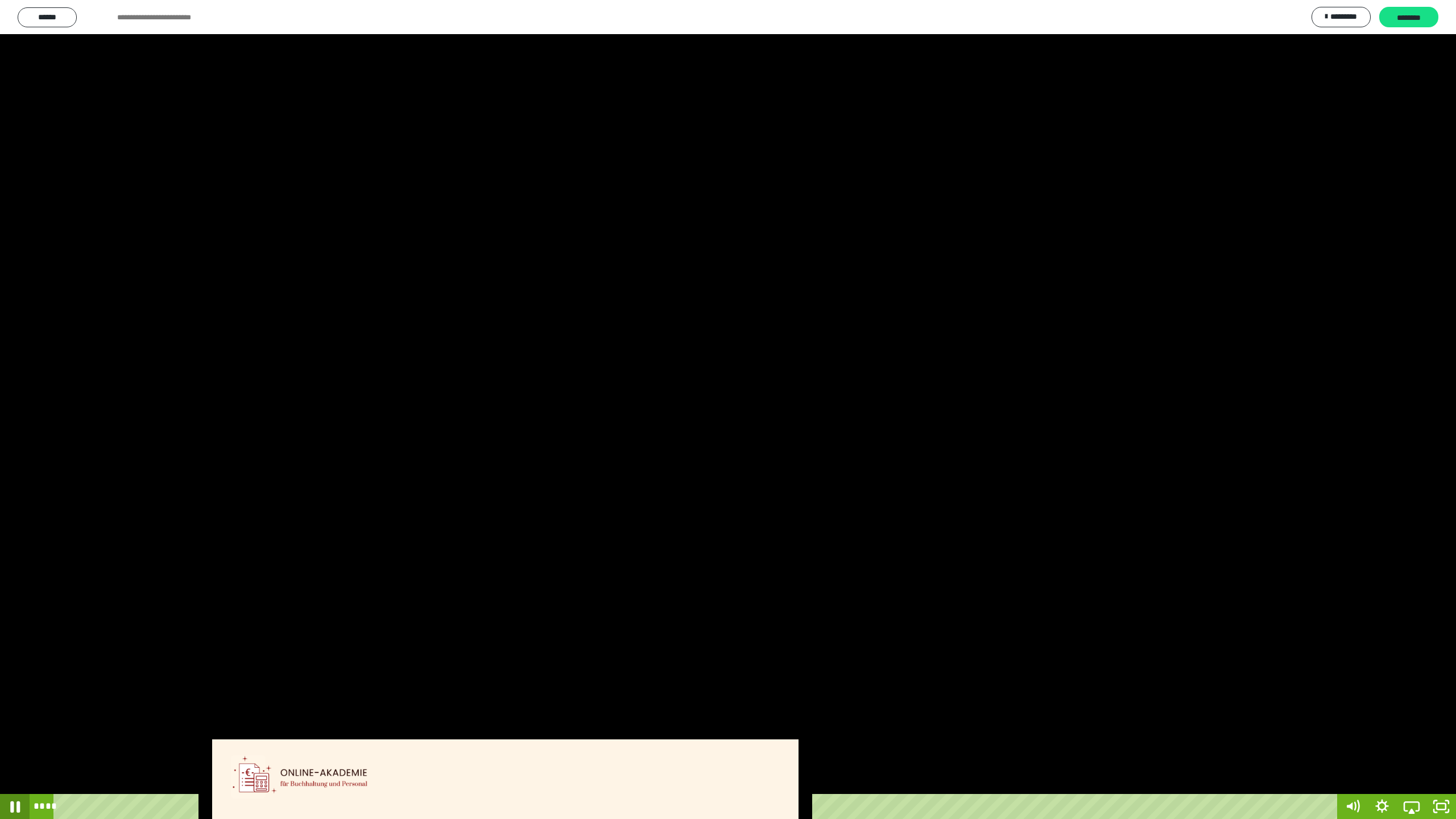 click 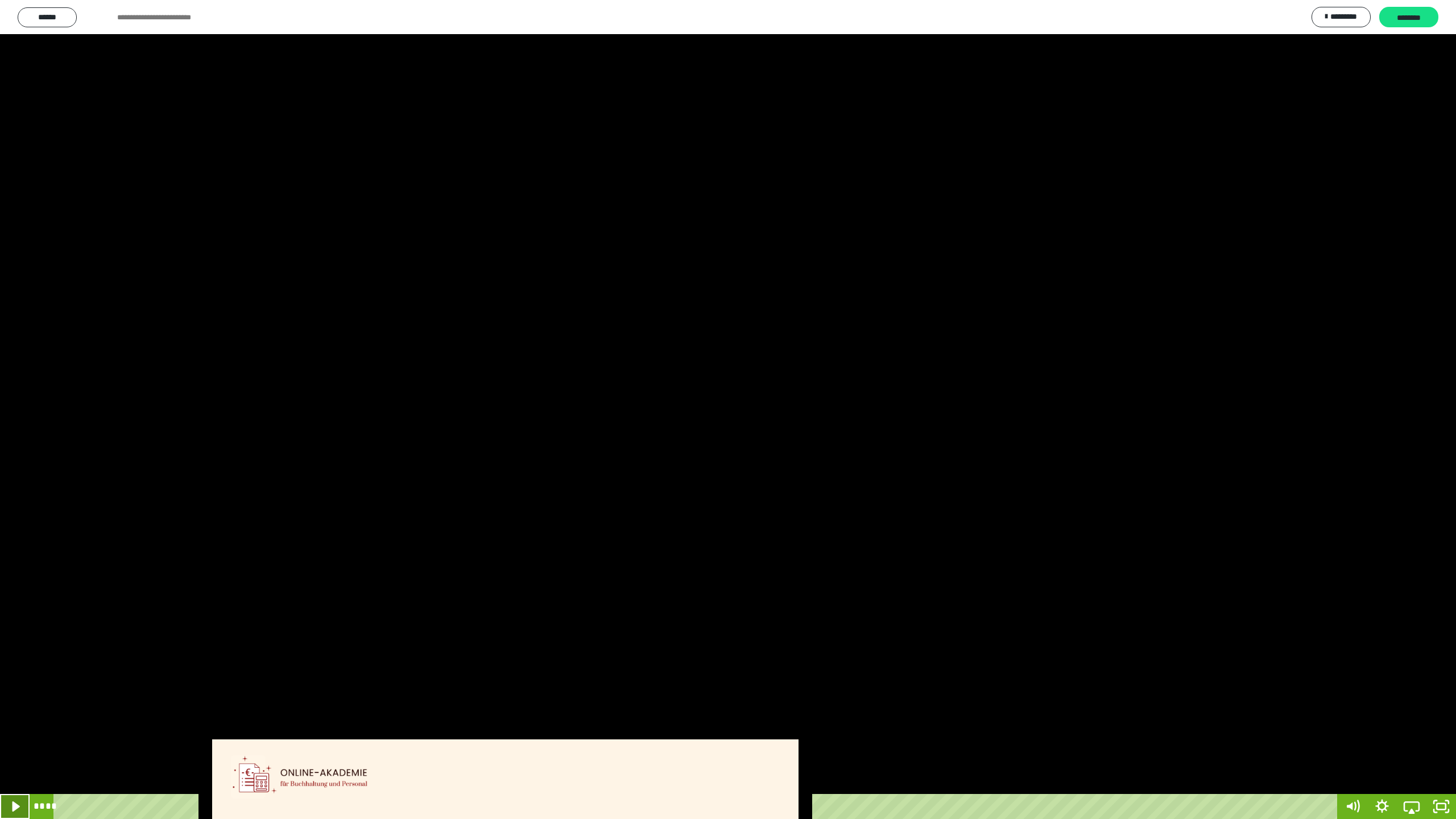 click 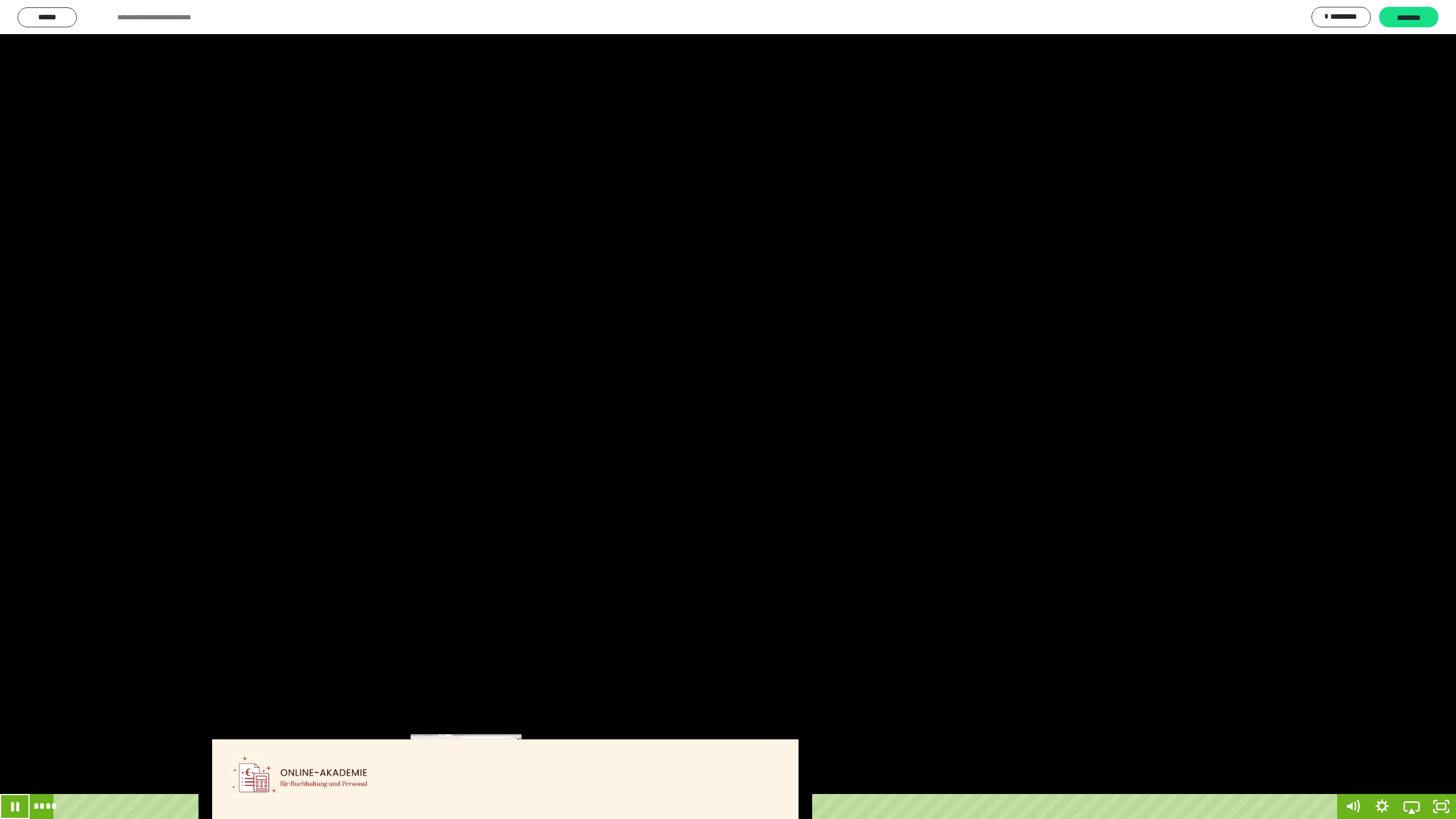 click 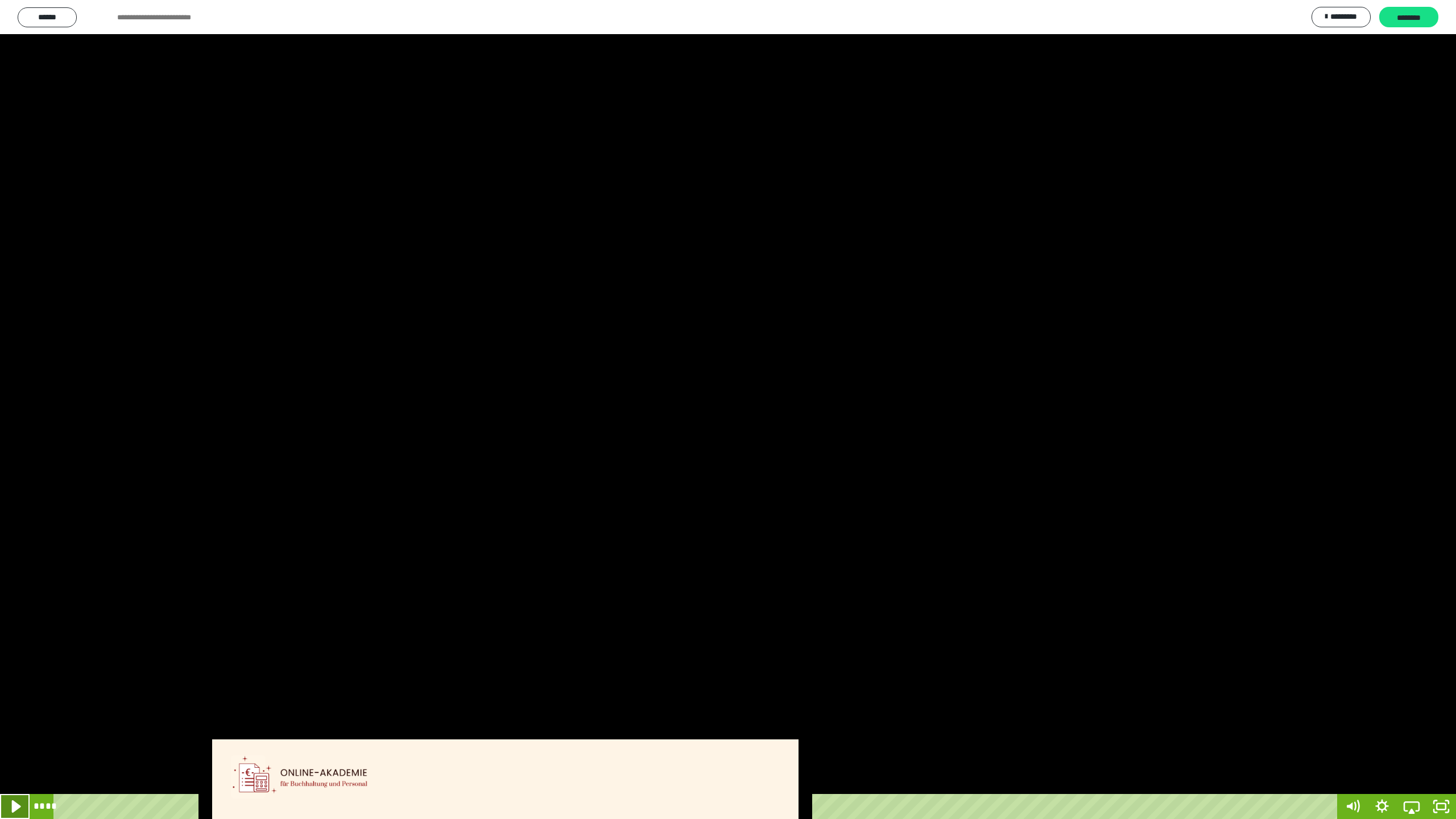 click 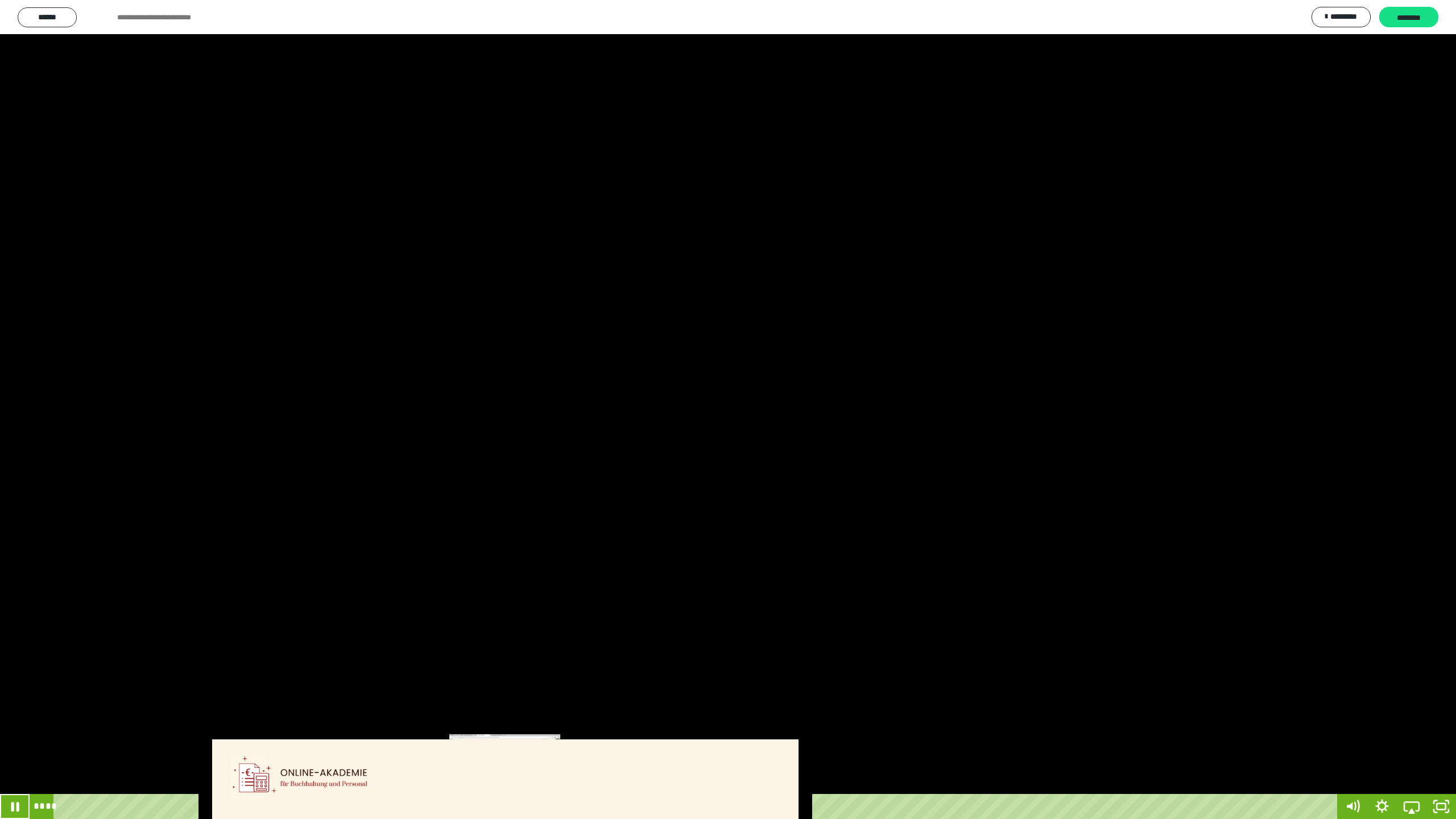 click on "****" at bounding box center [697, 806] 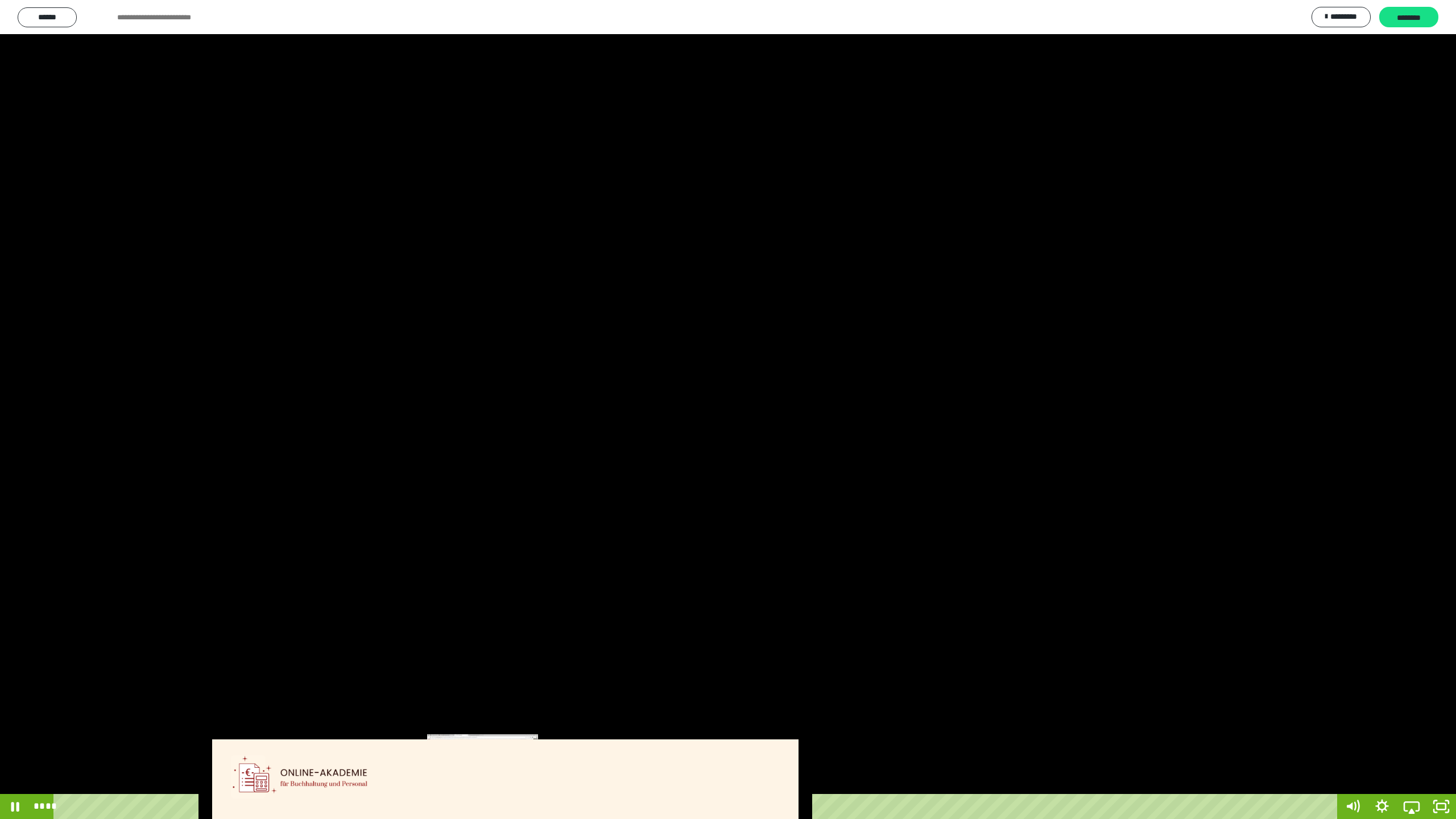 click on "****" at bounding box center [697, 806] 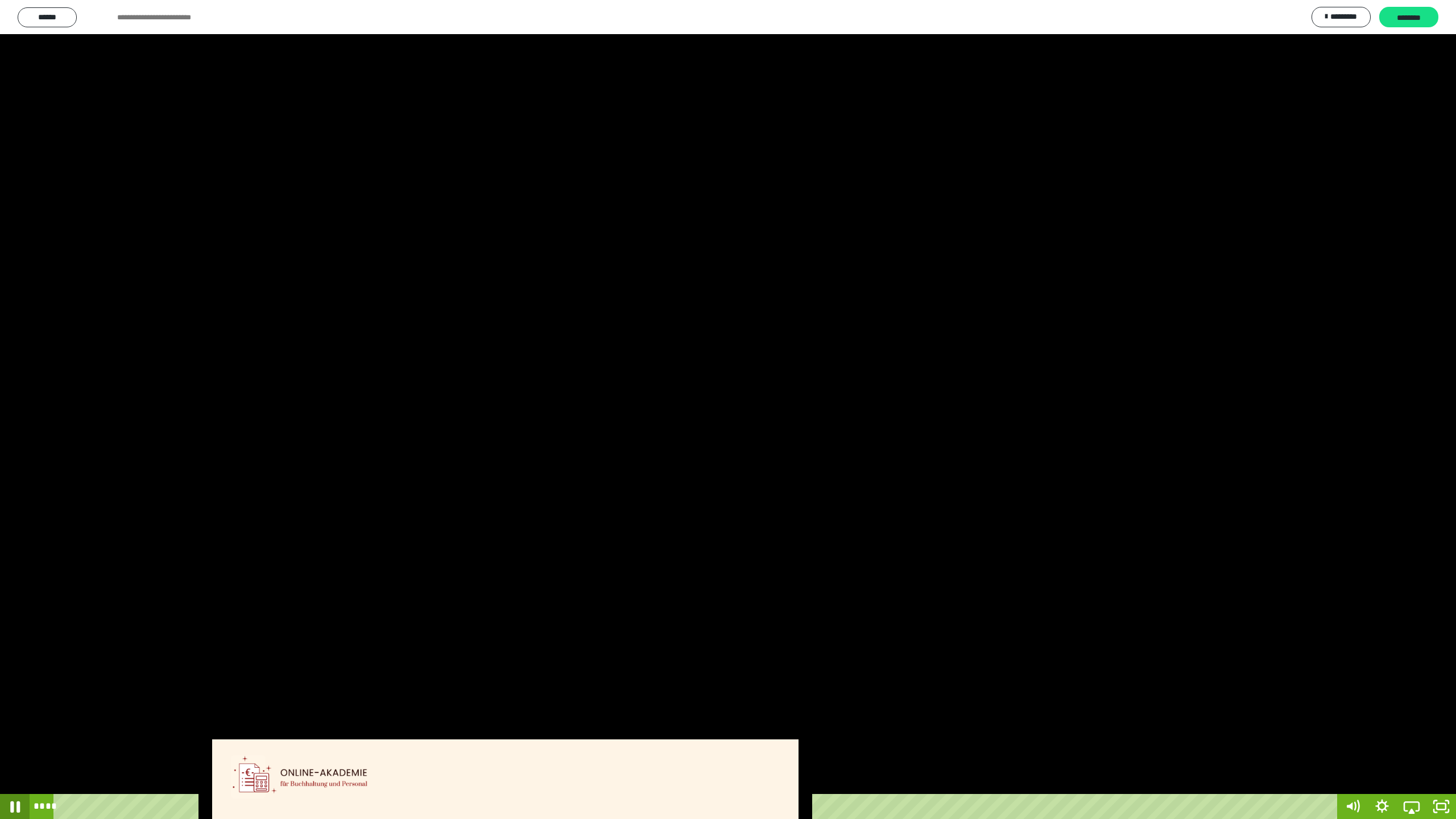 click 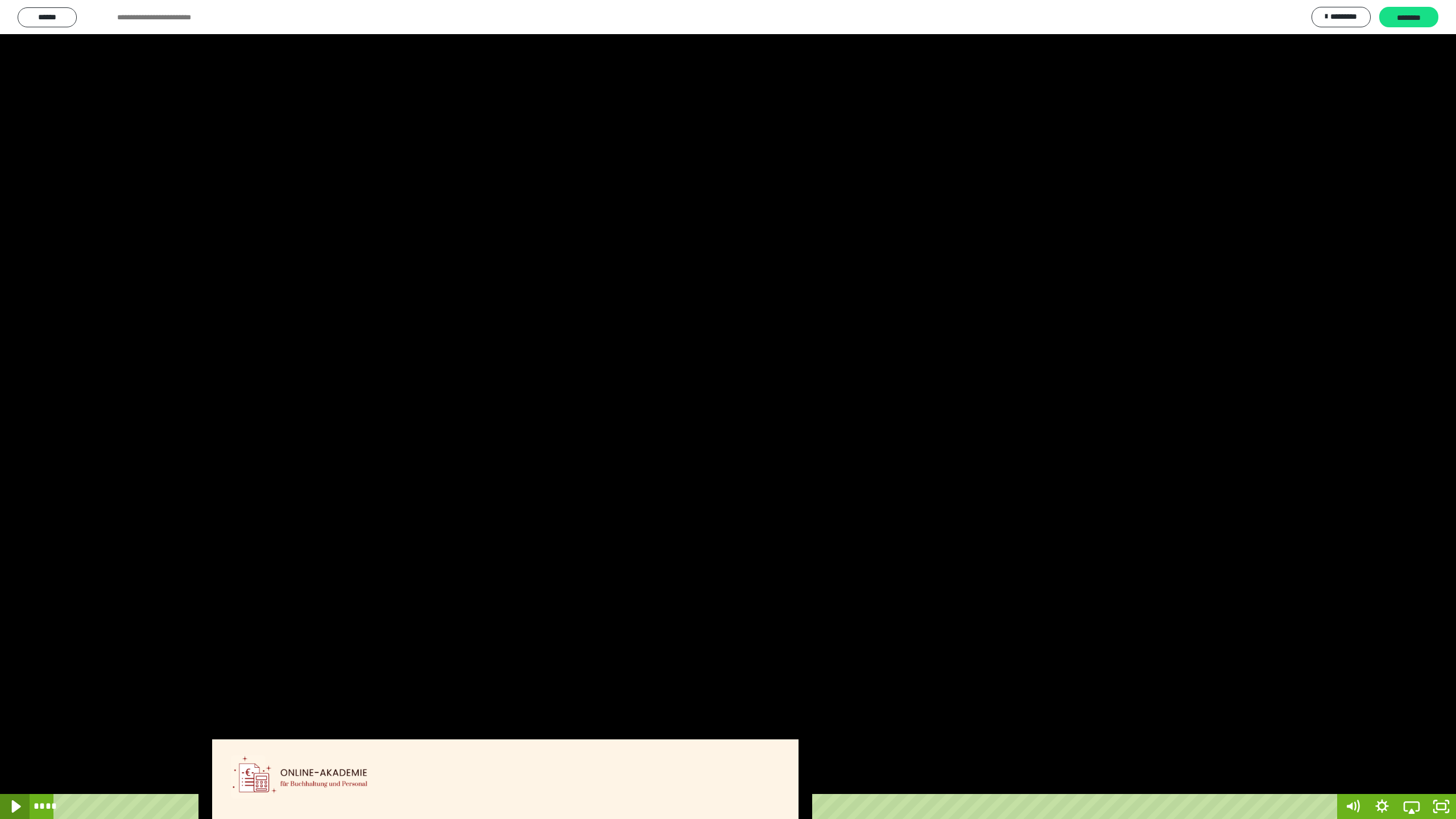 click 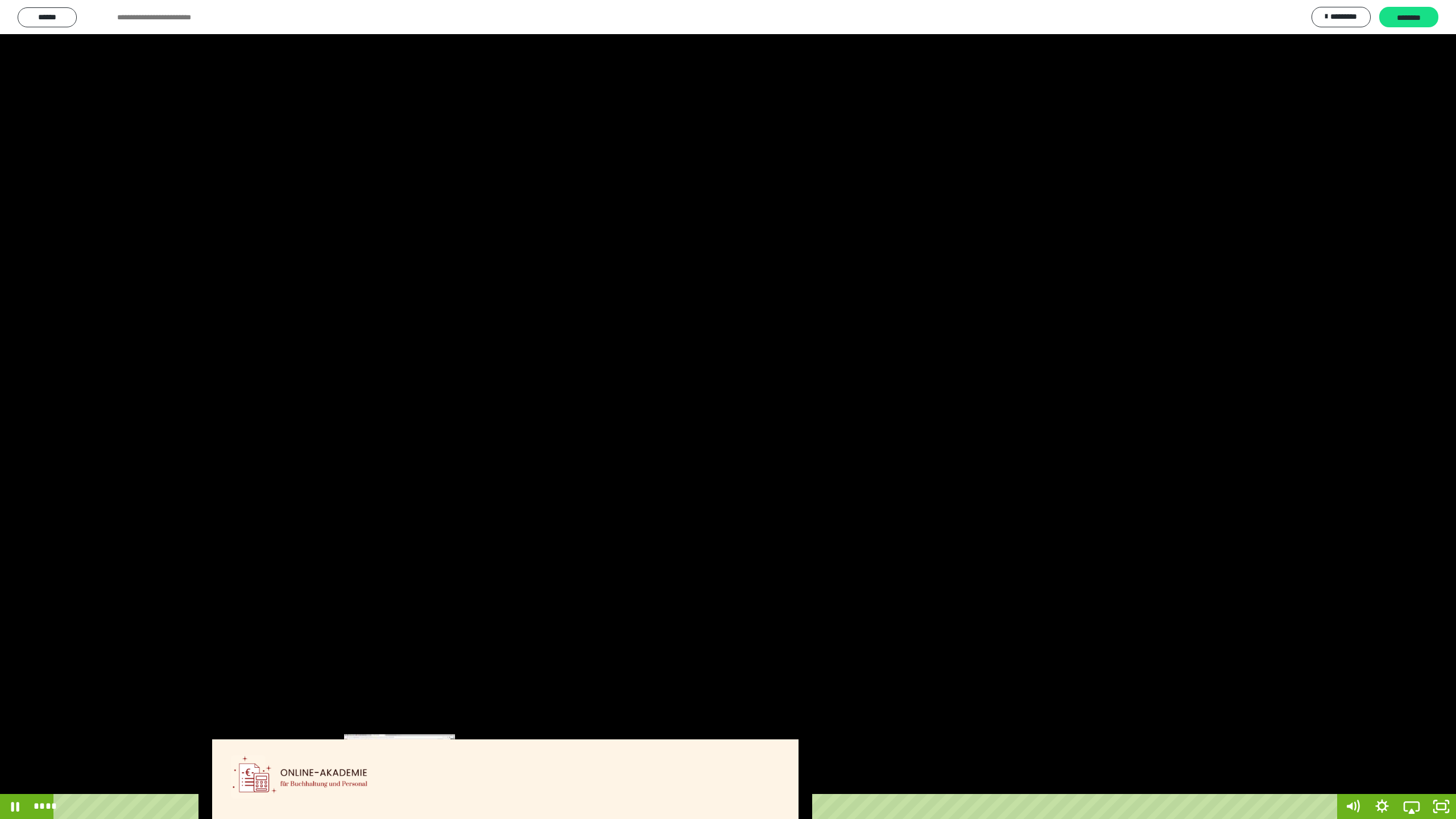 click on "****" at bounding box center [697, 806] 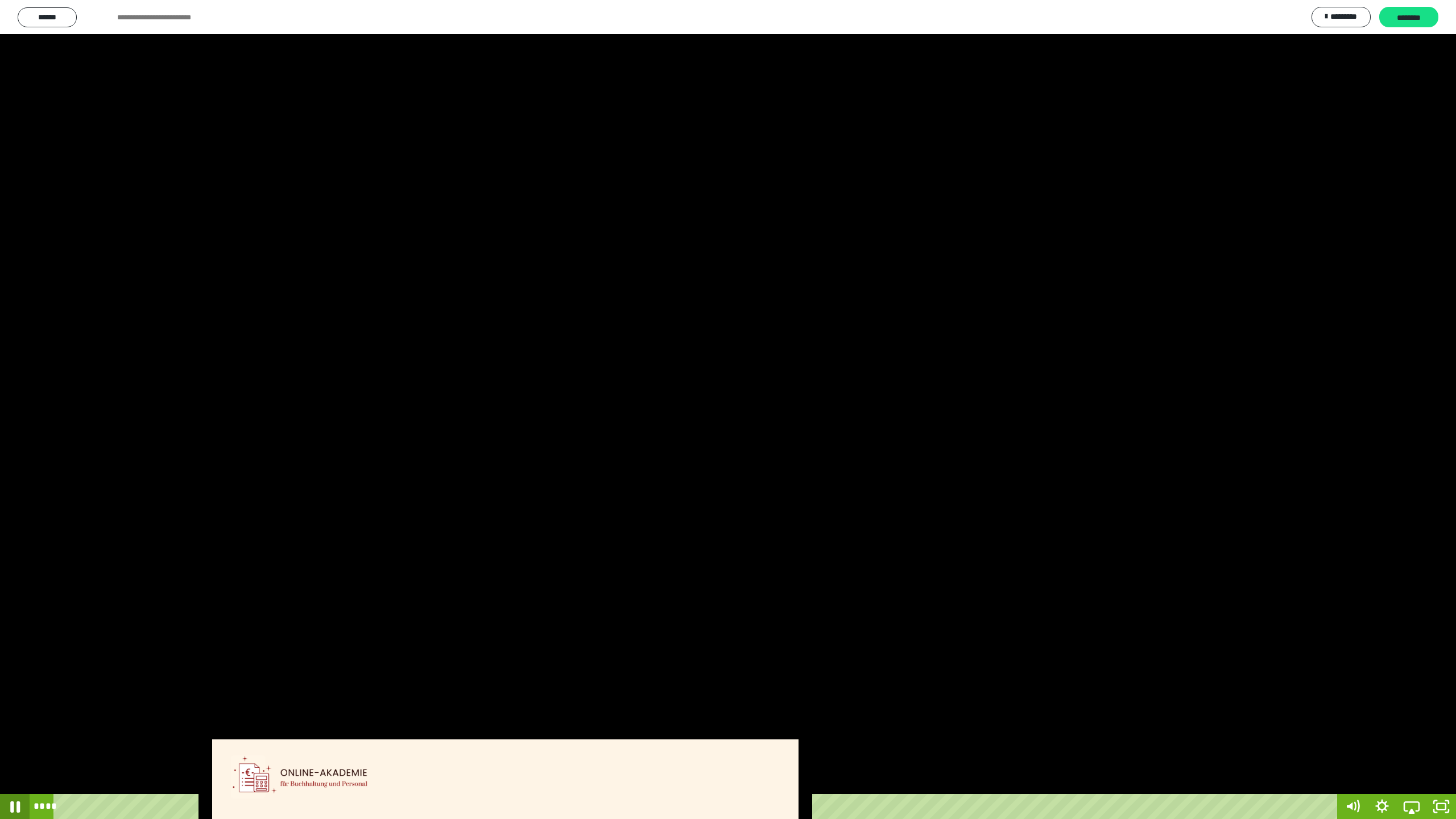 click 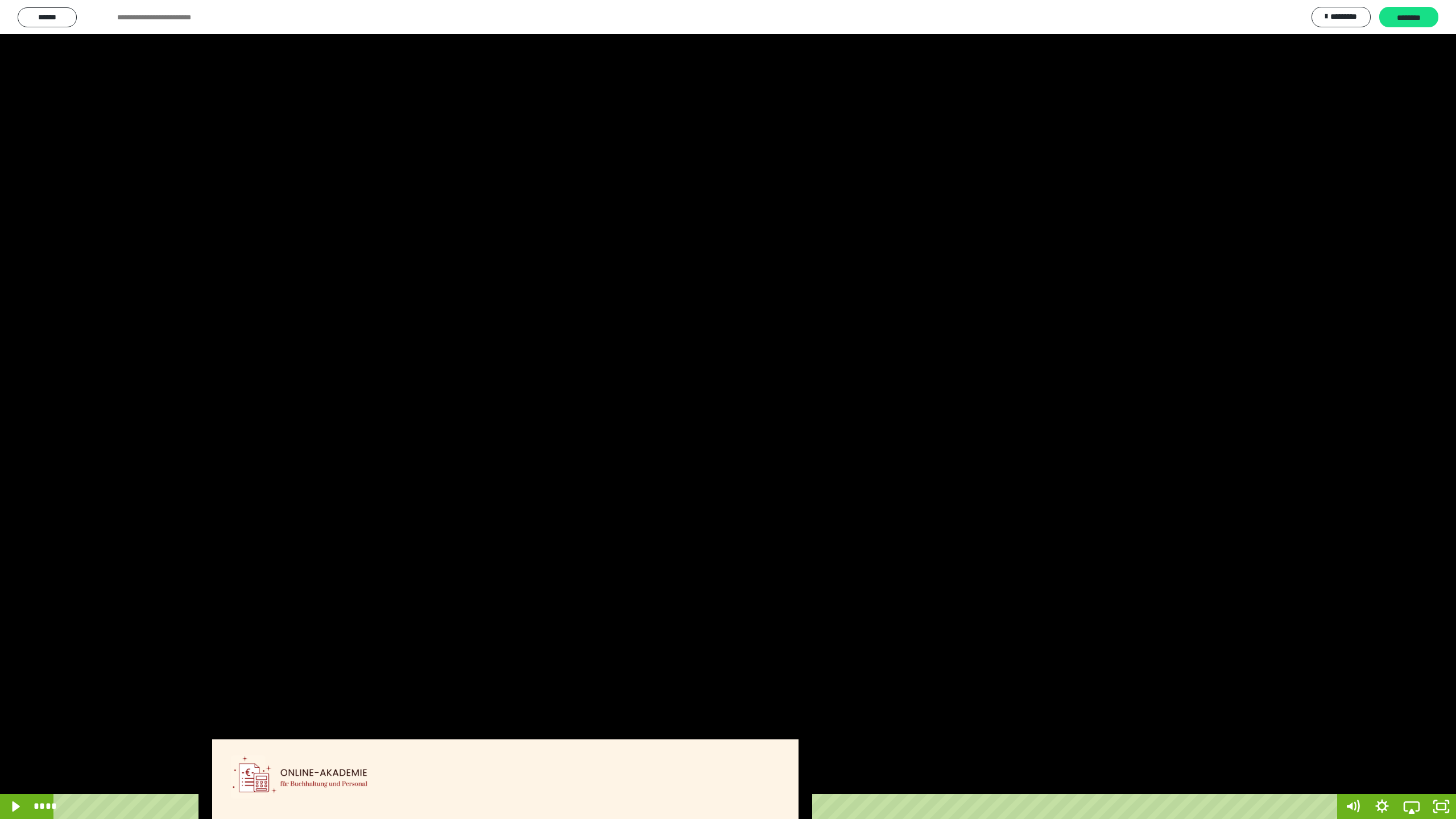 type 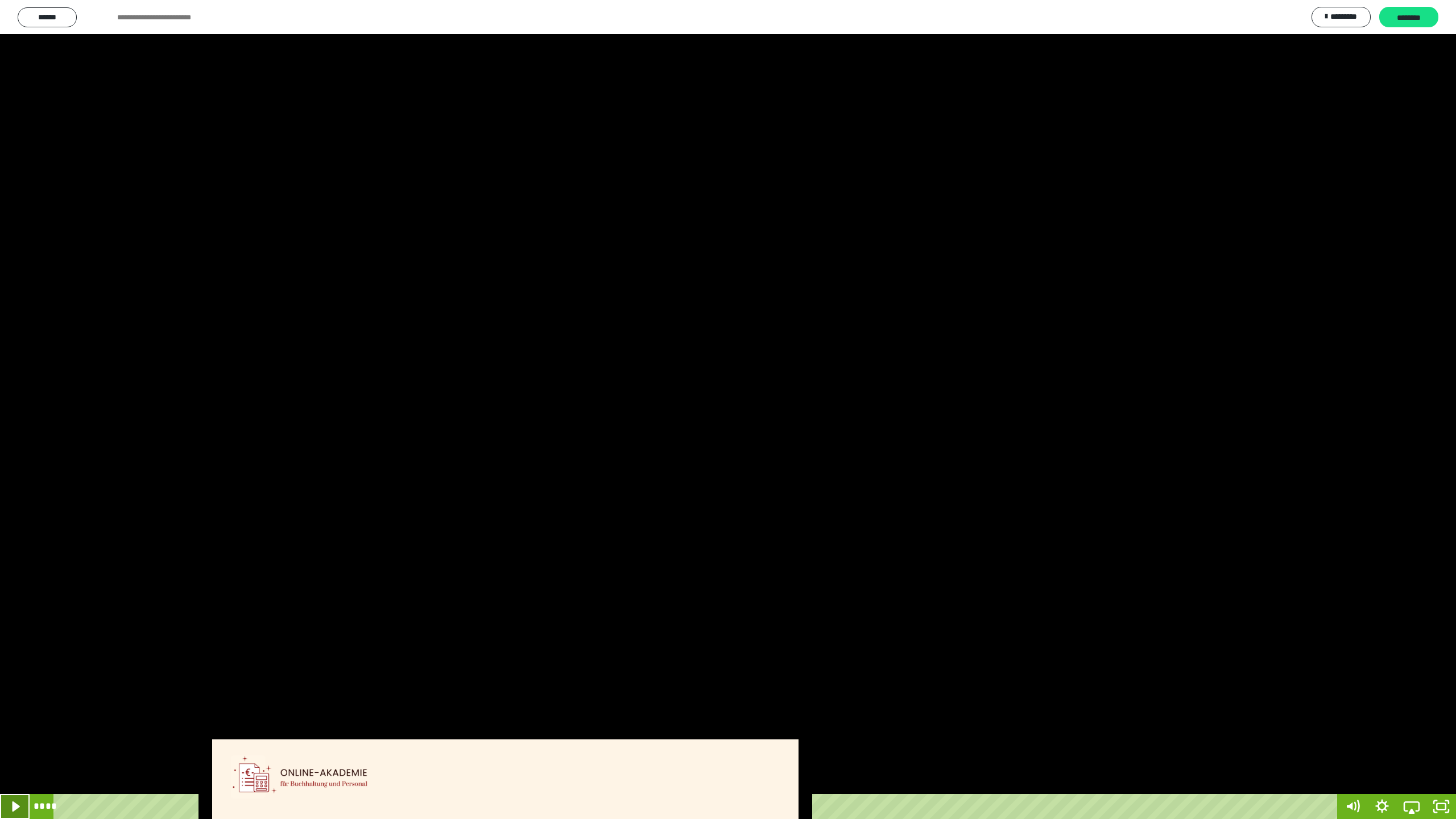 click 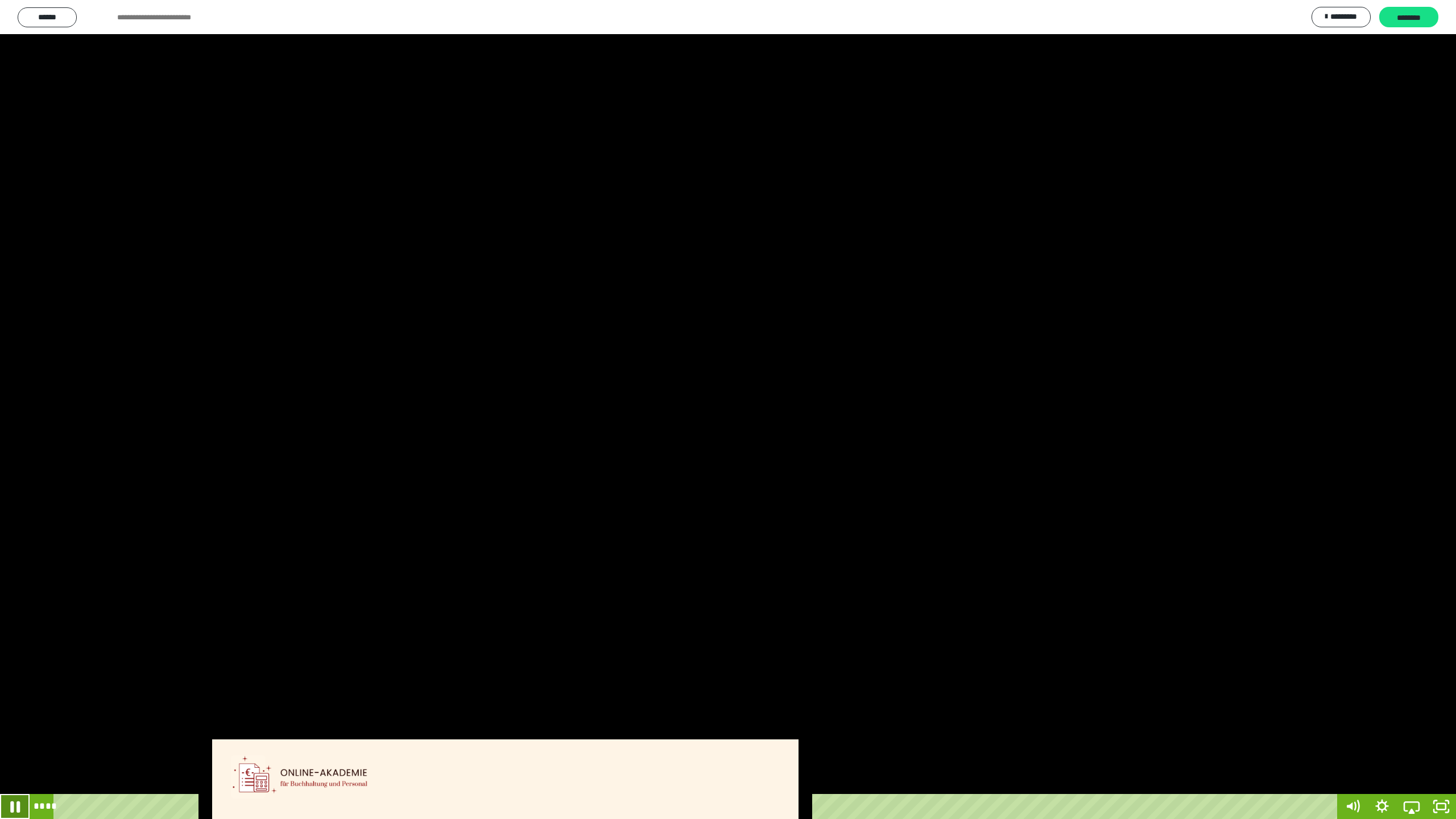 click 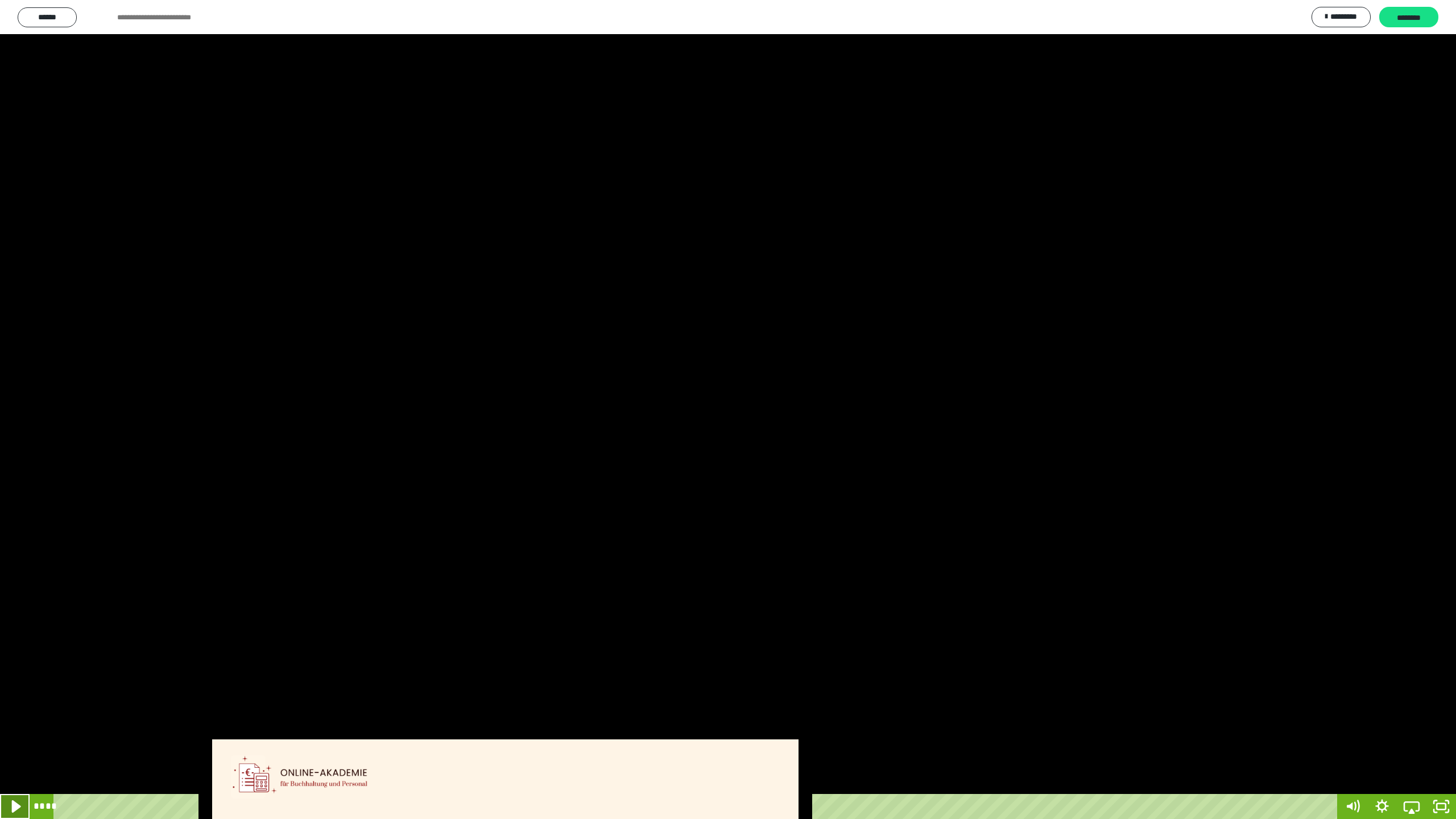 click 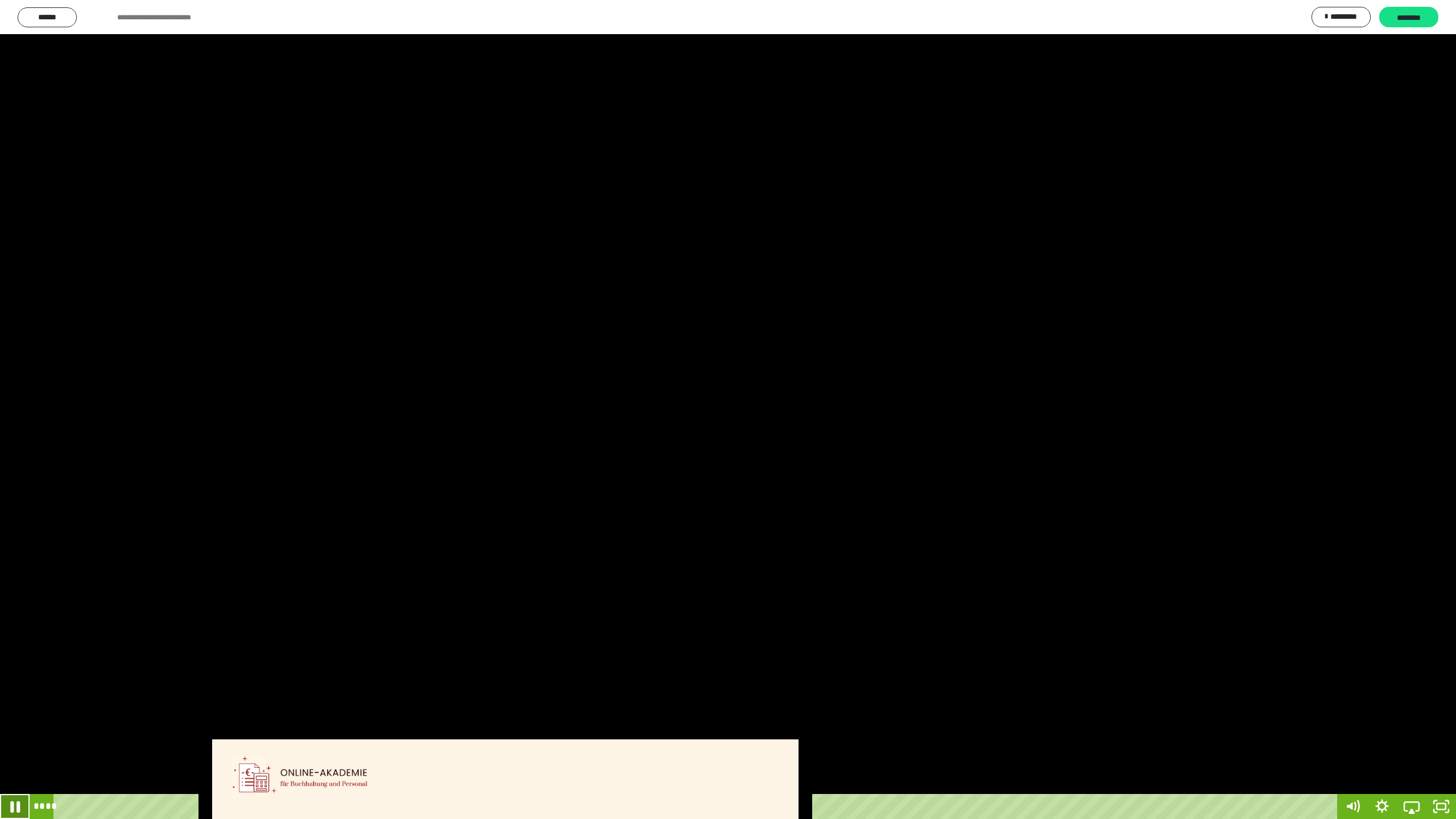 click 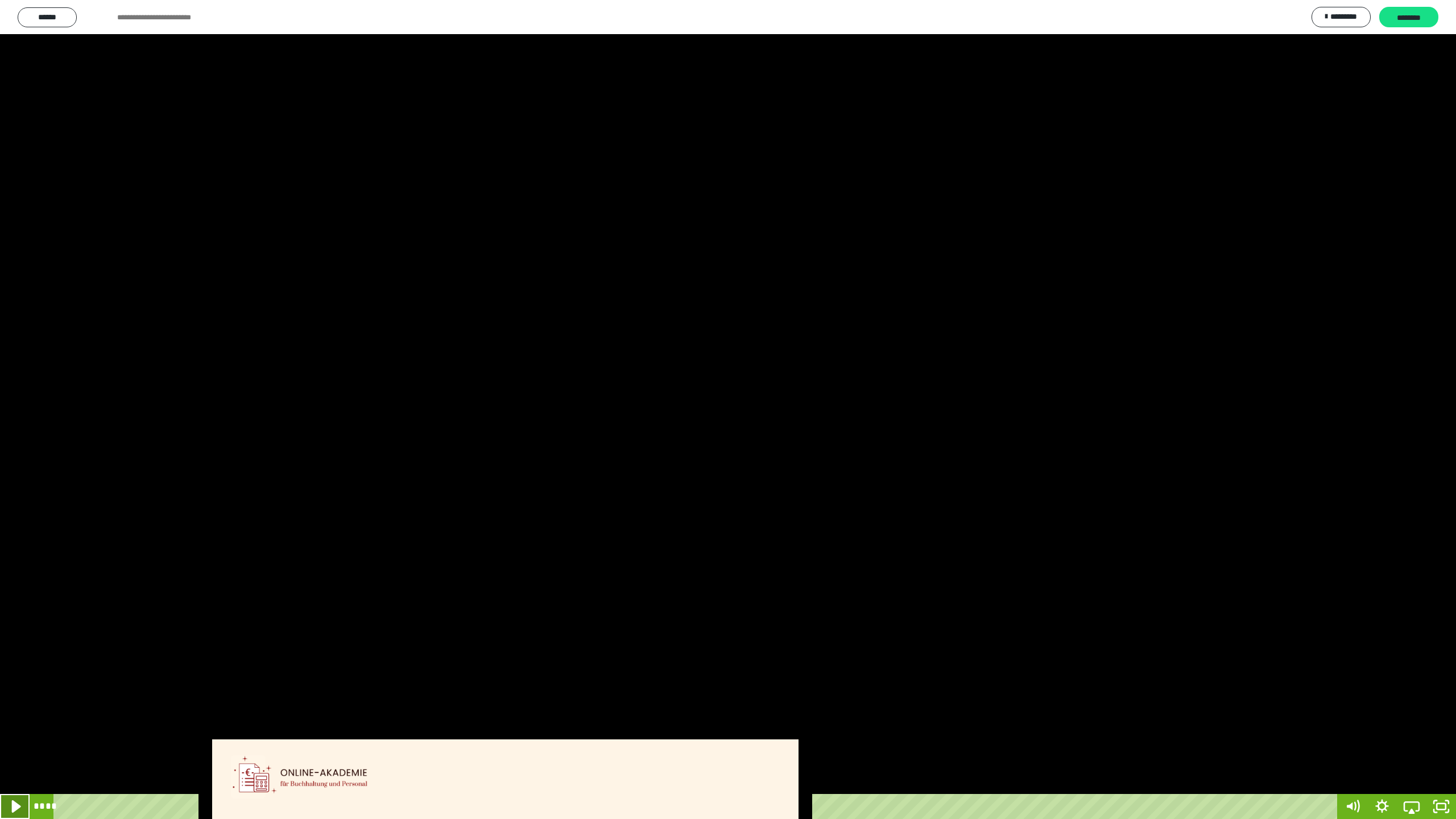 click 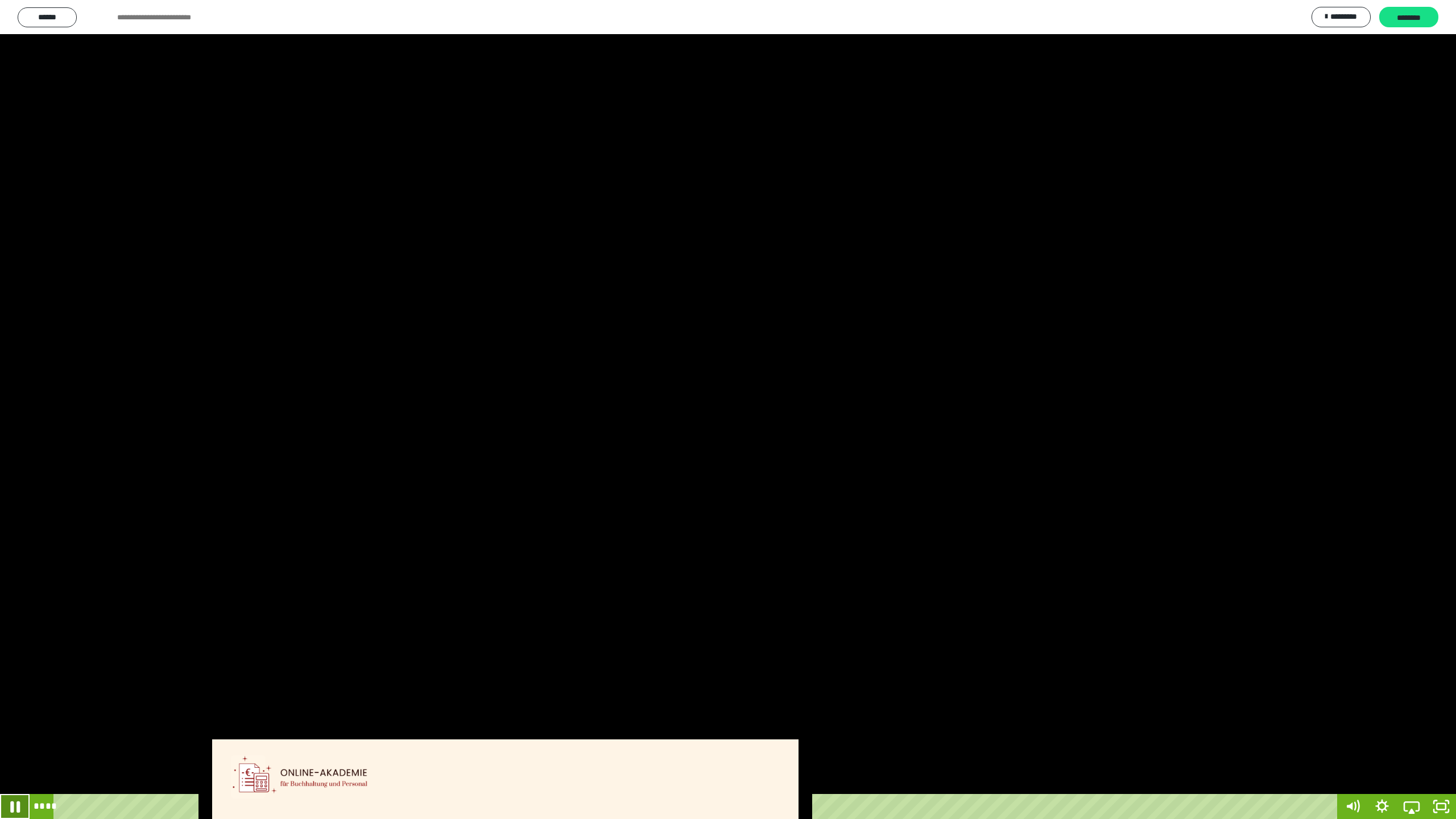 click 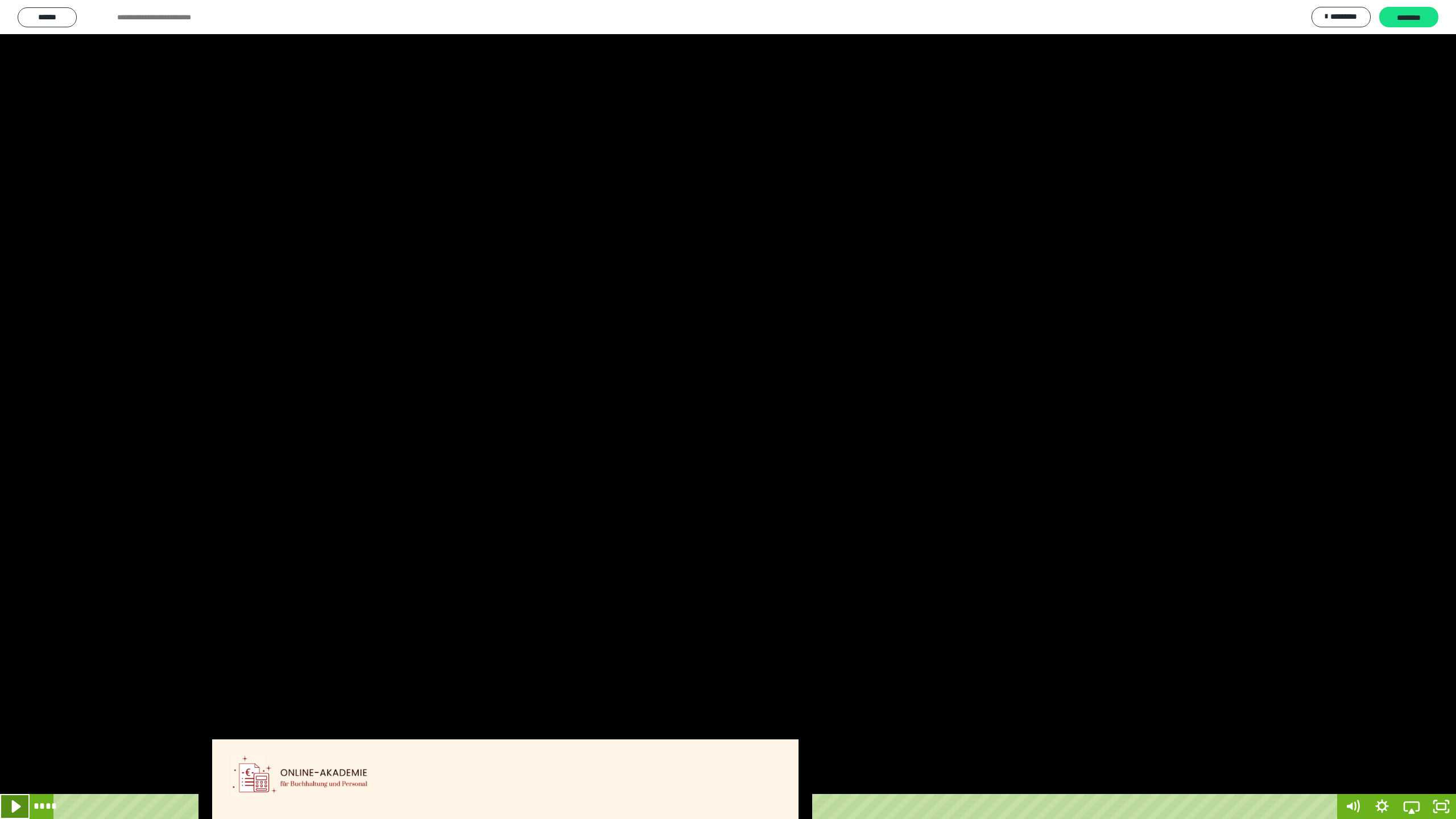 click 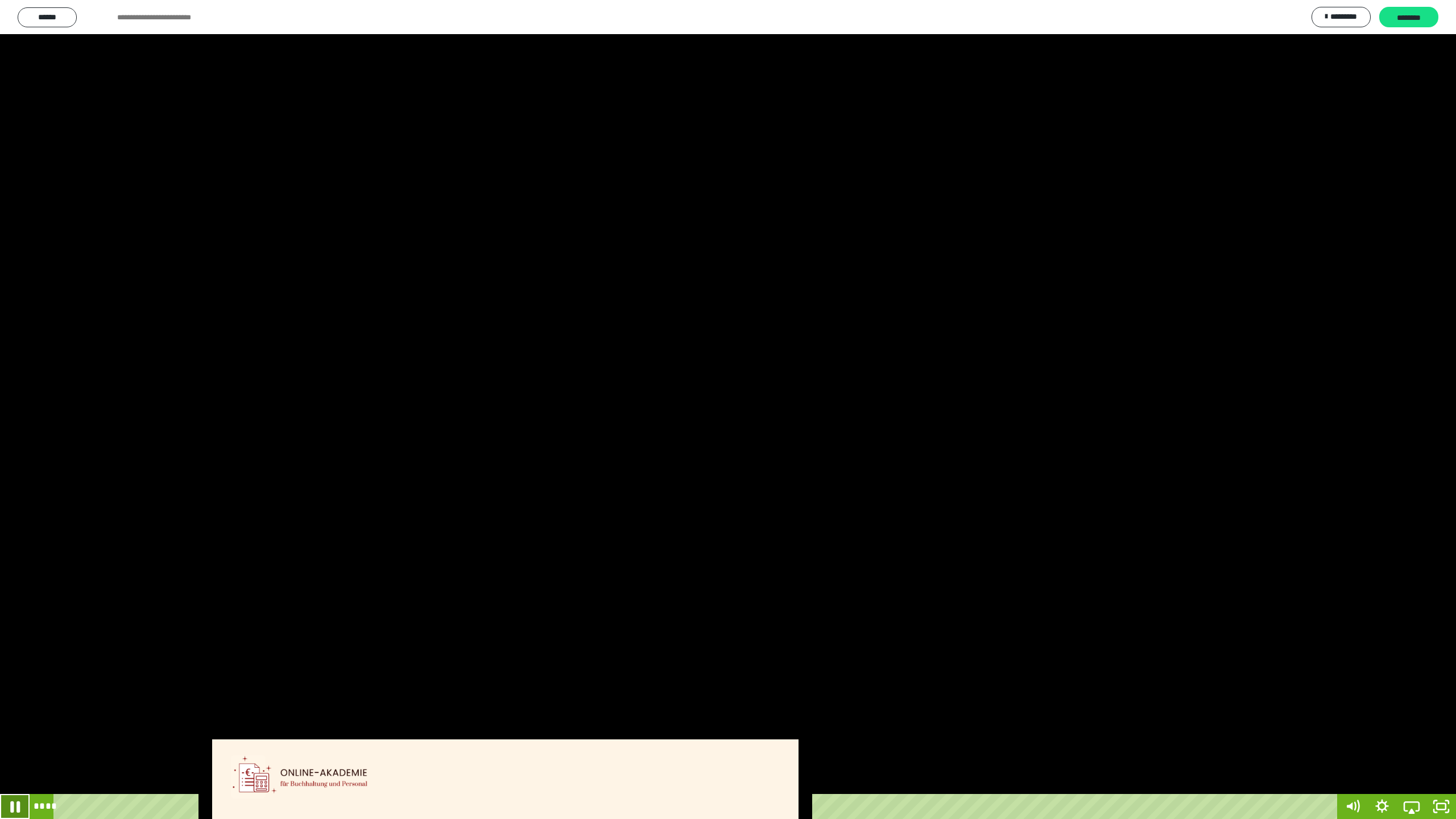 click 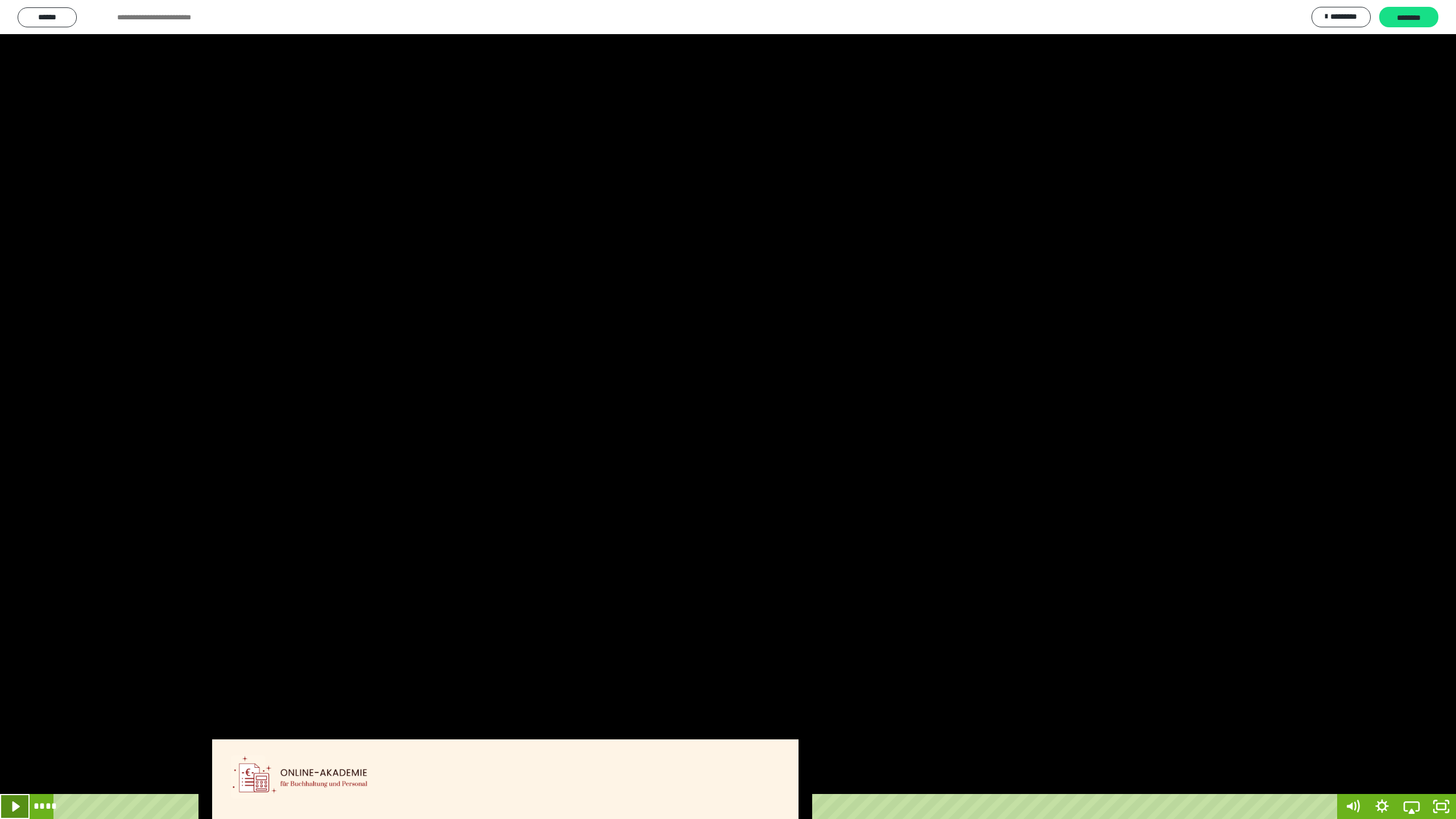 click 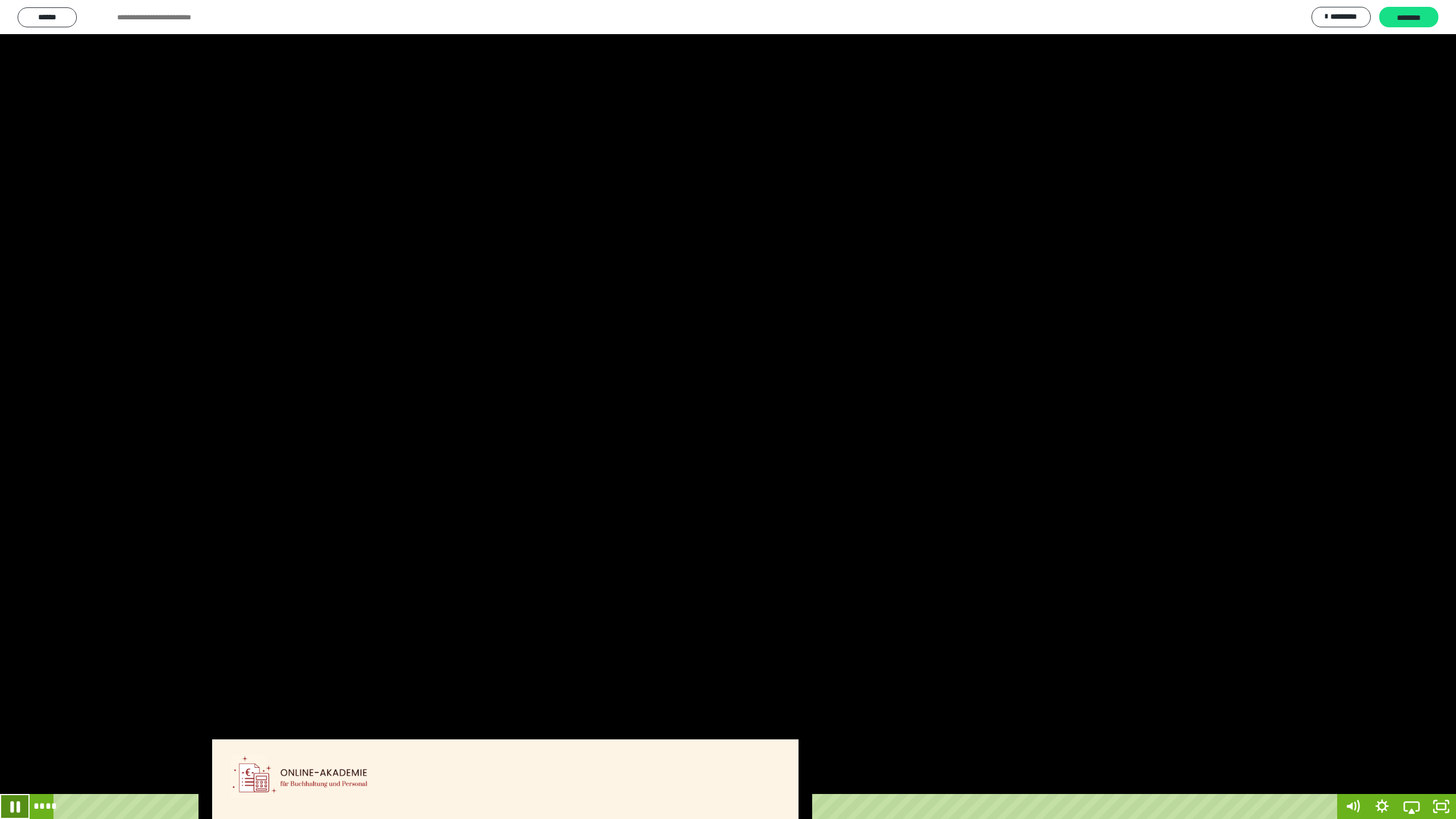click 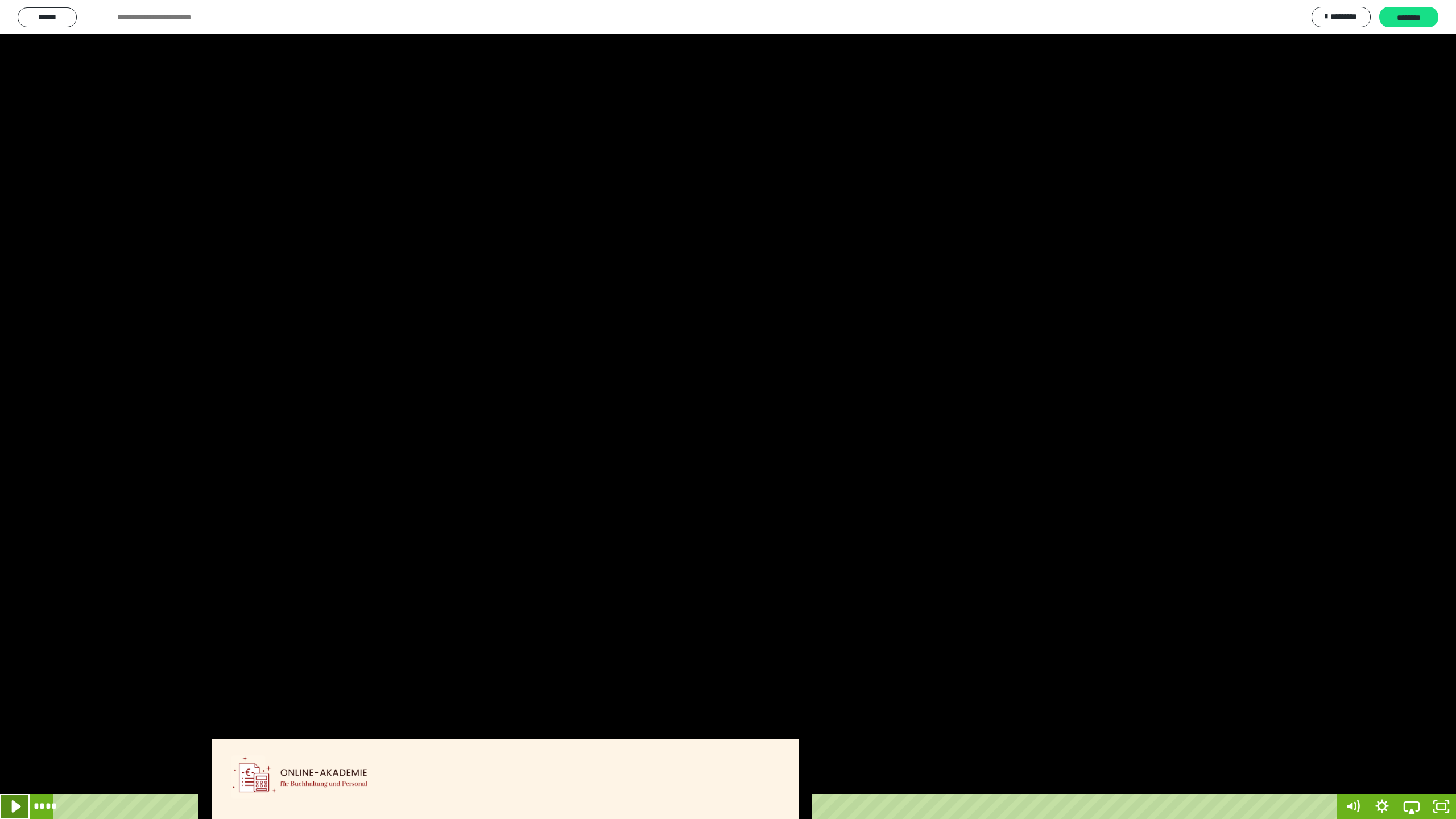 click 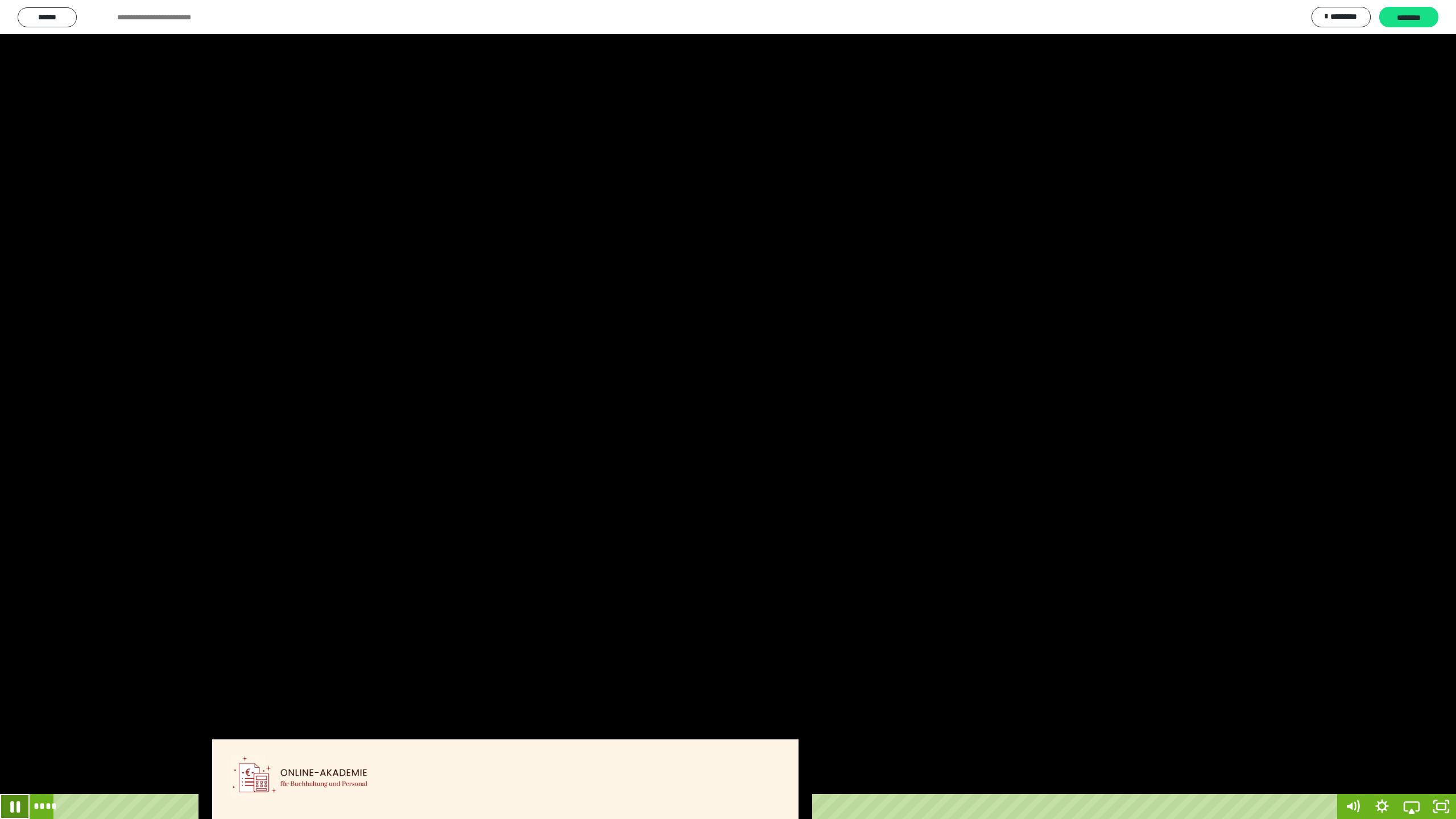 click 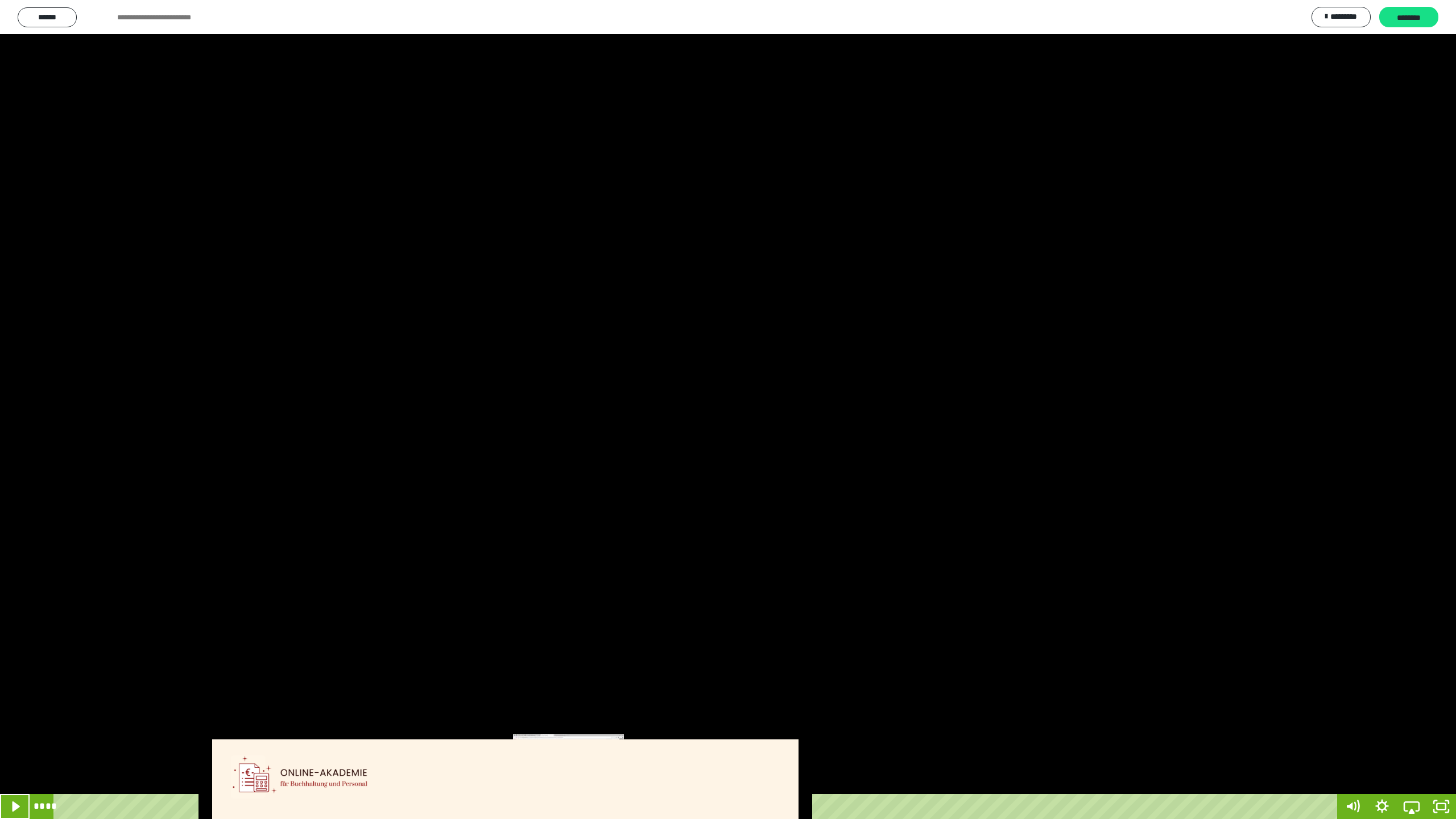 click 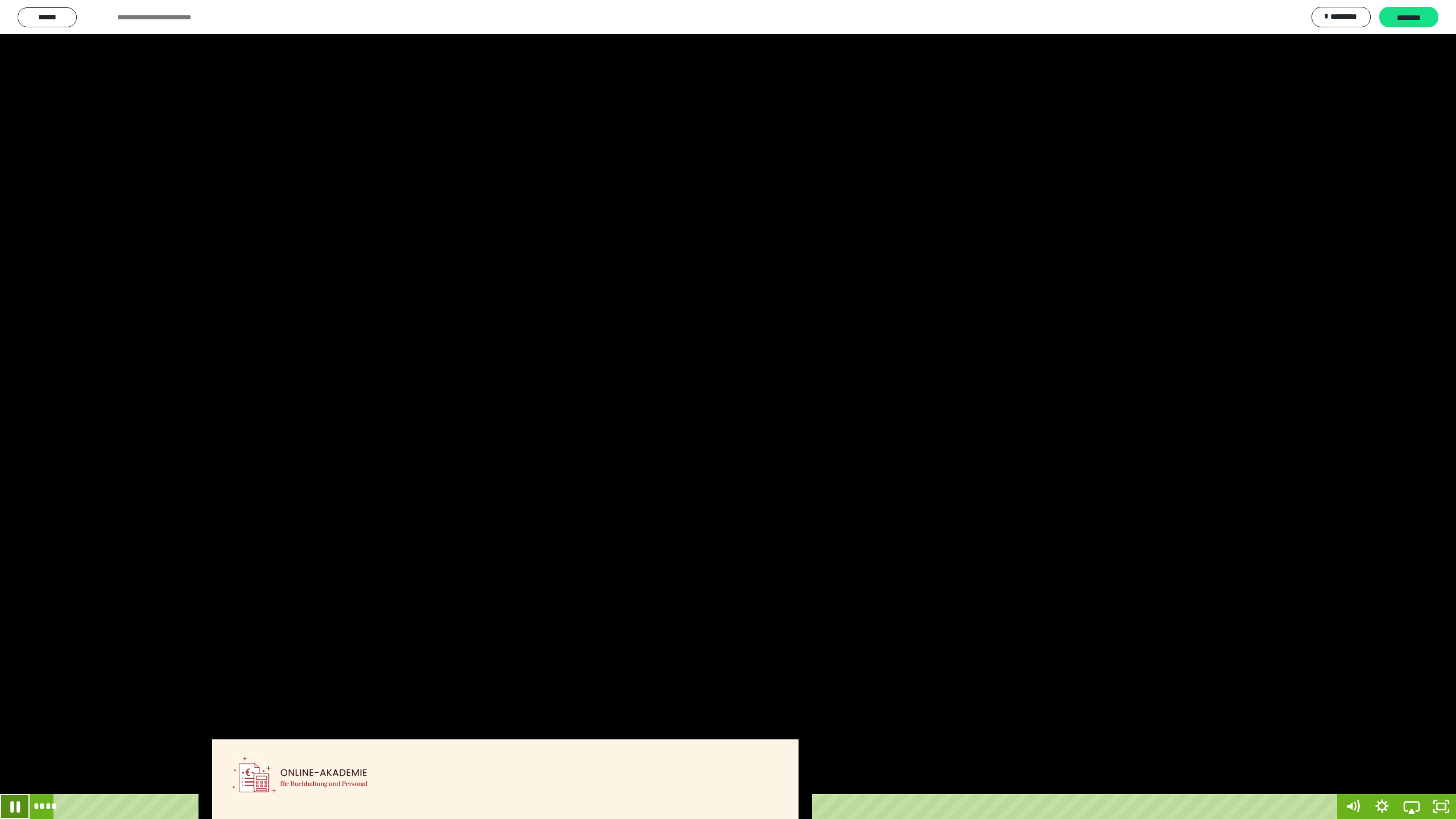 click 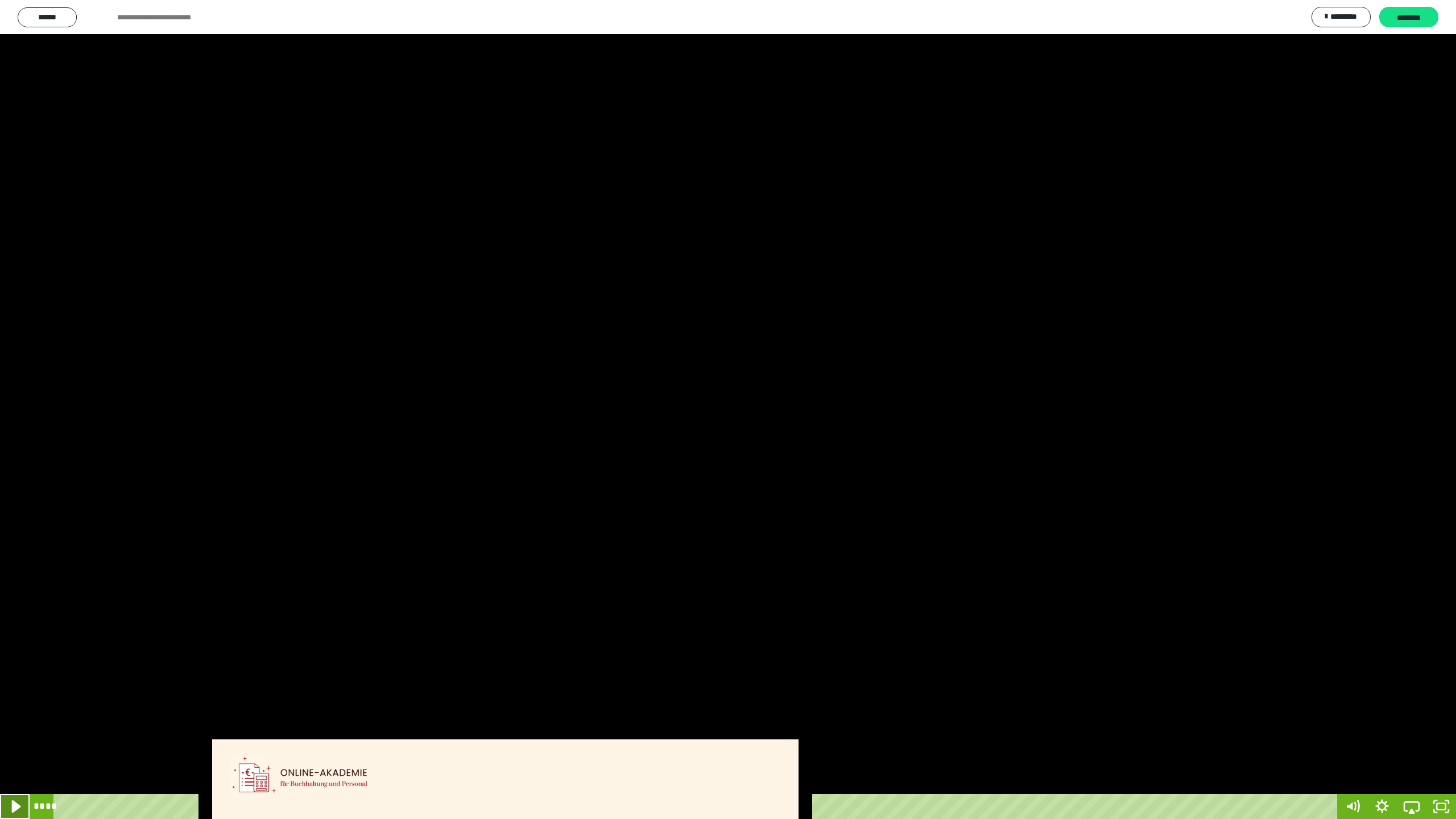 click 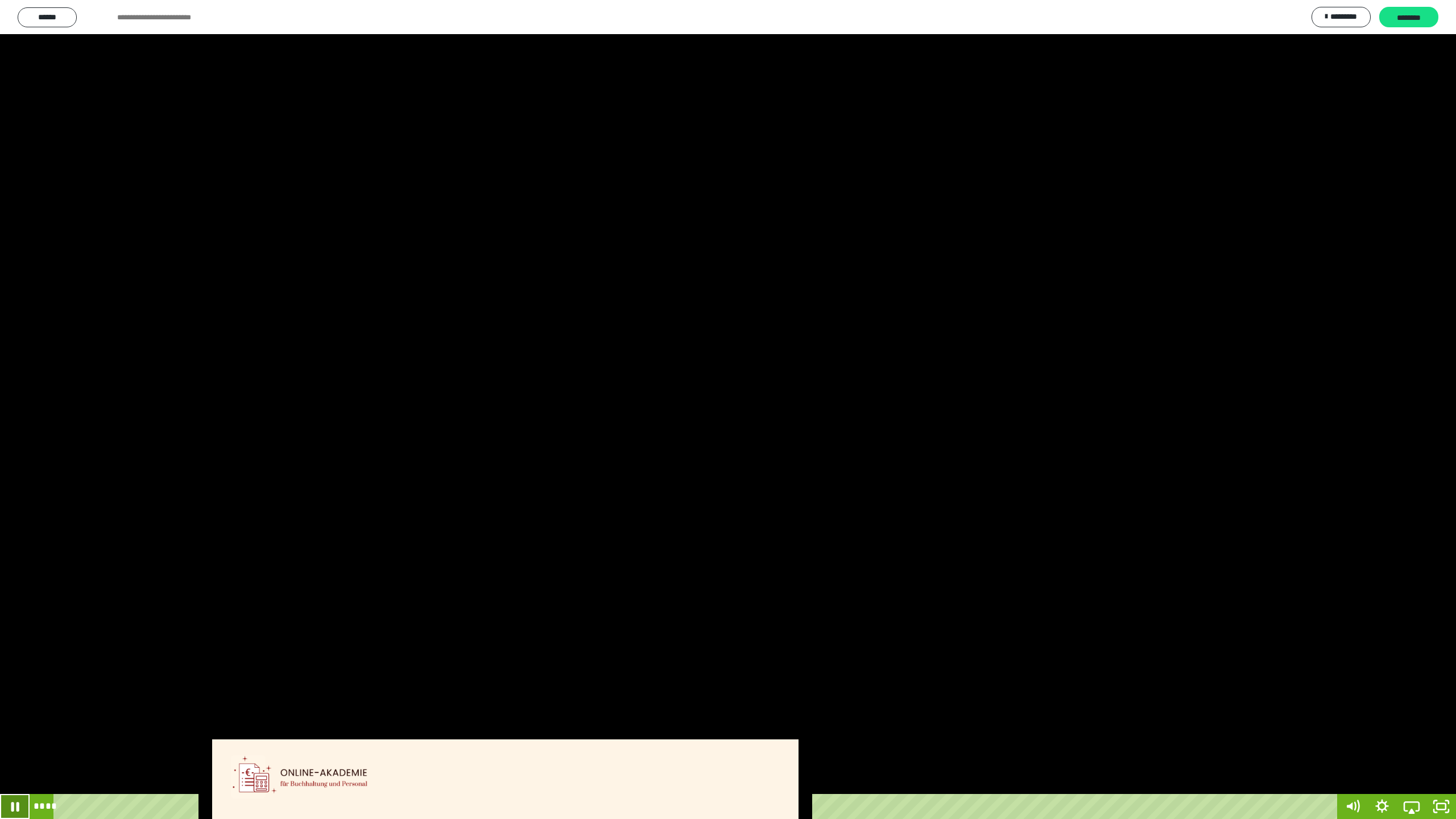 click 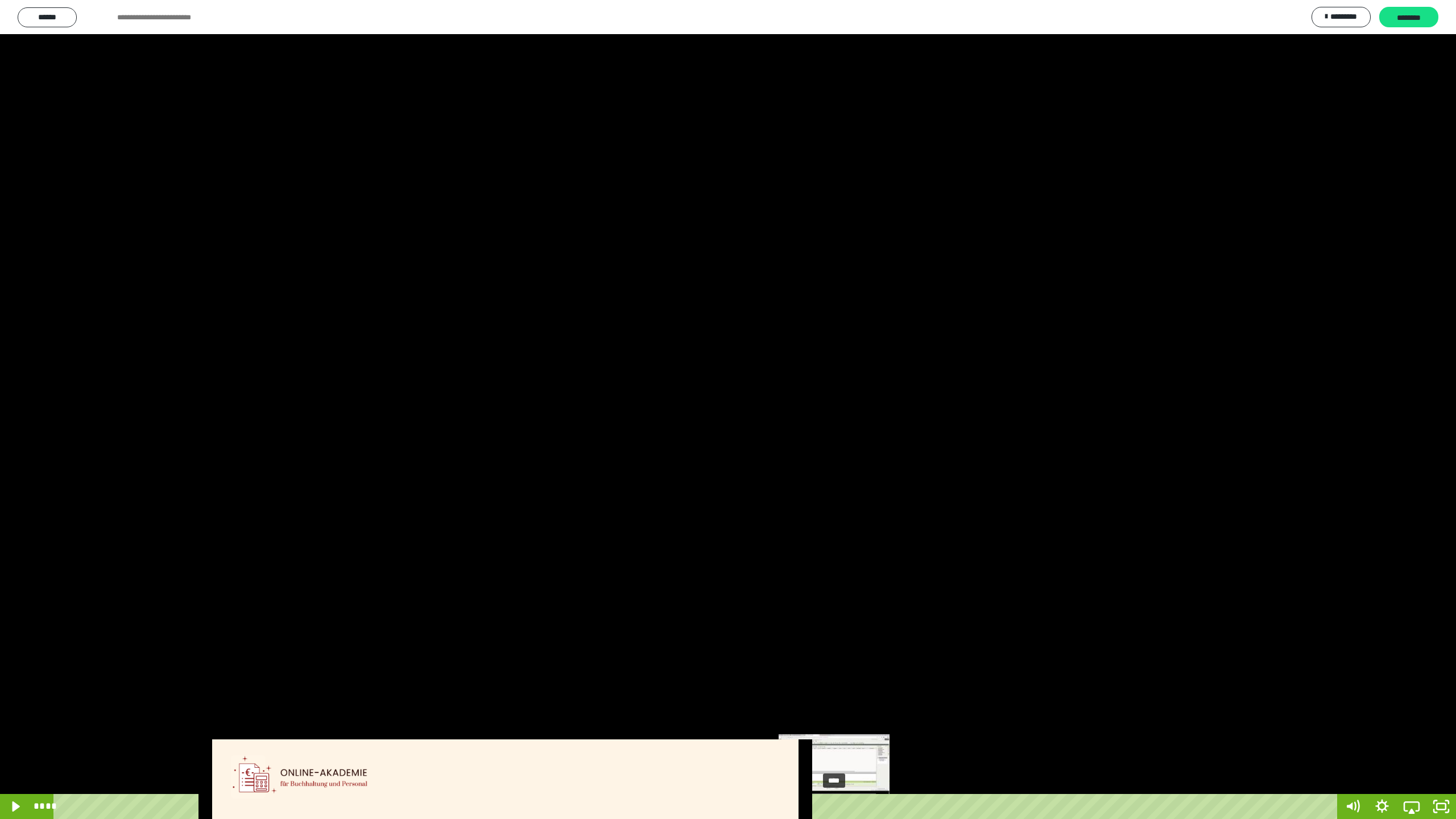 click 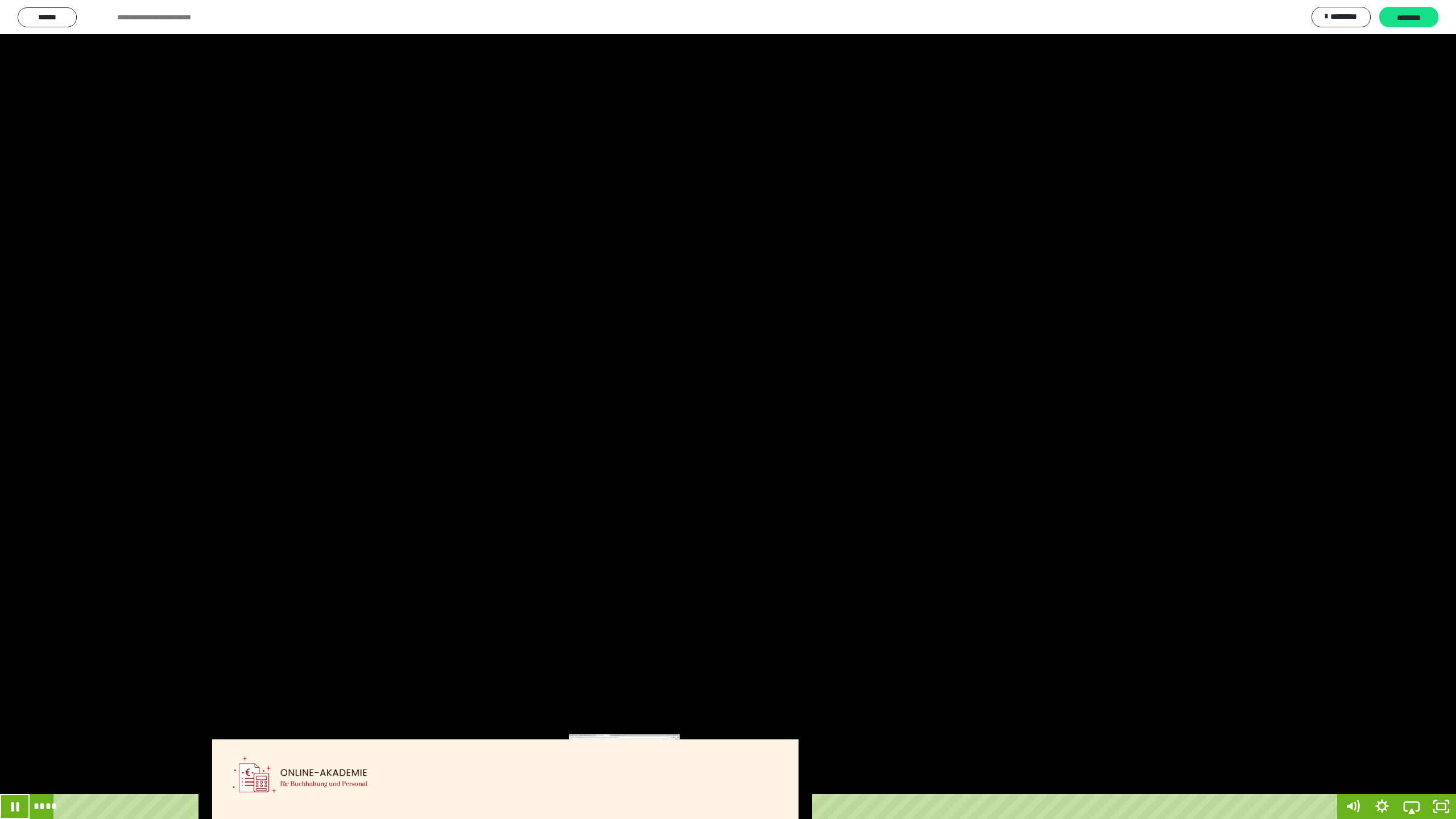 click on "****" at bounding box center [697, 806] 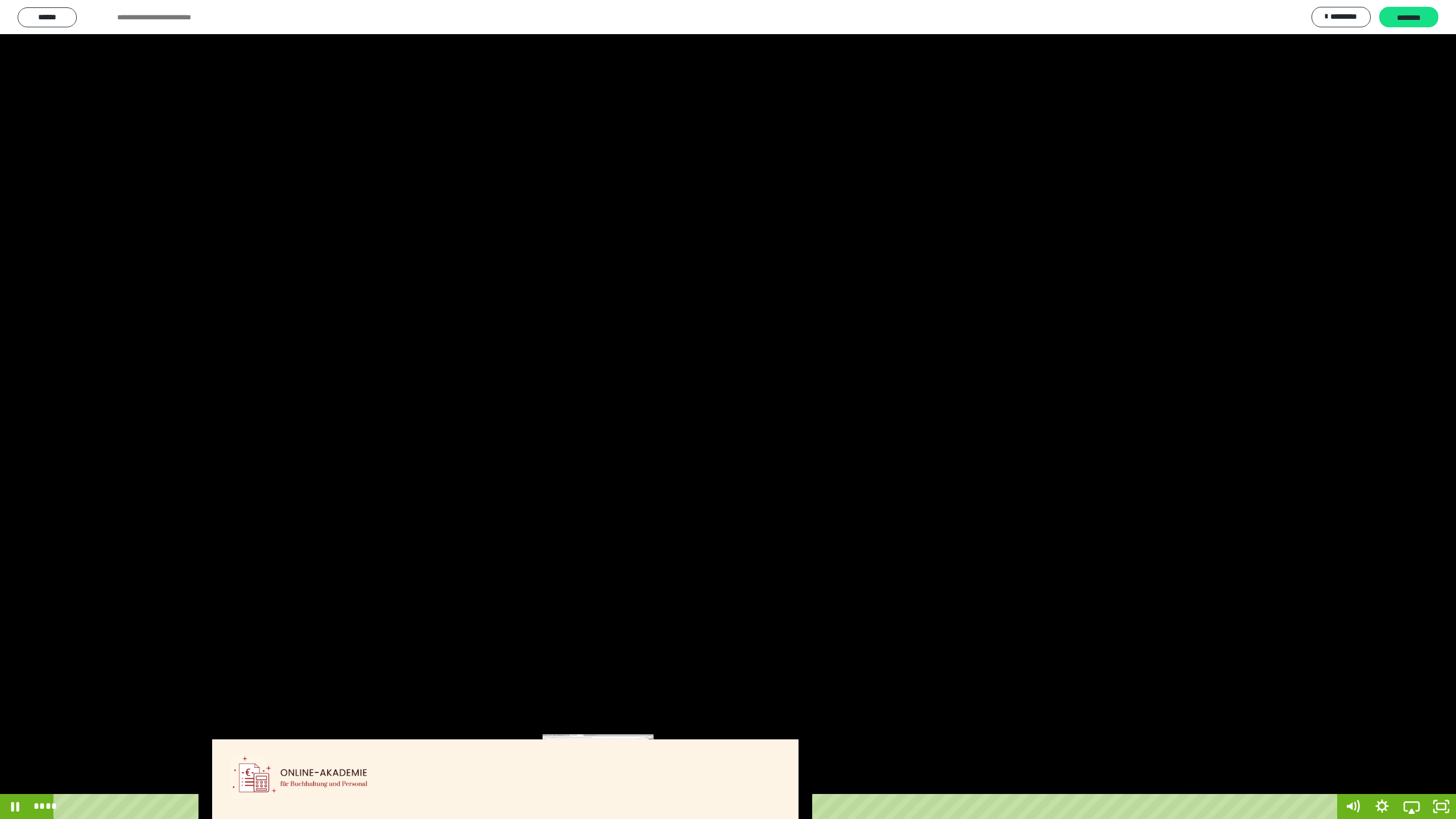click on "****" at bounding box center (697, 806) 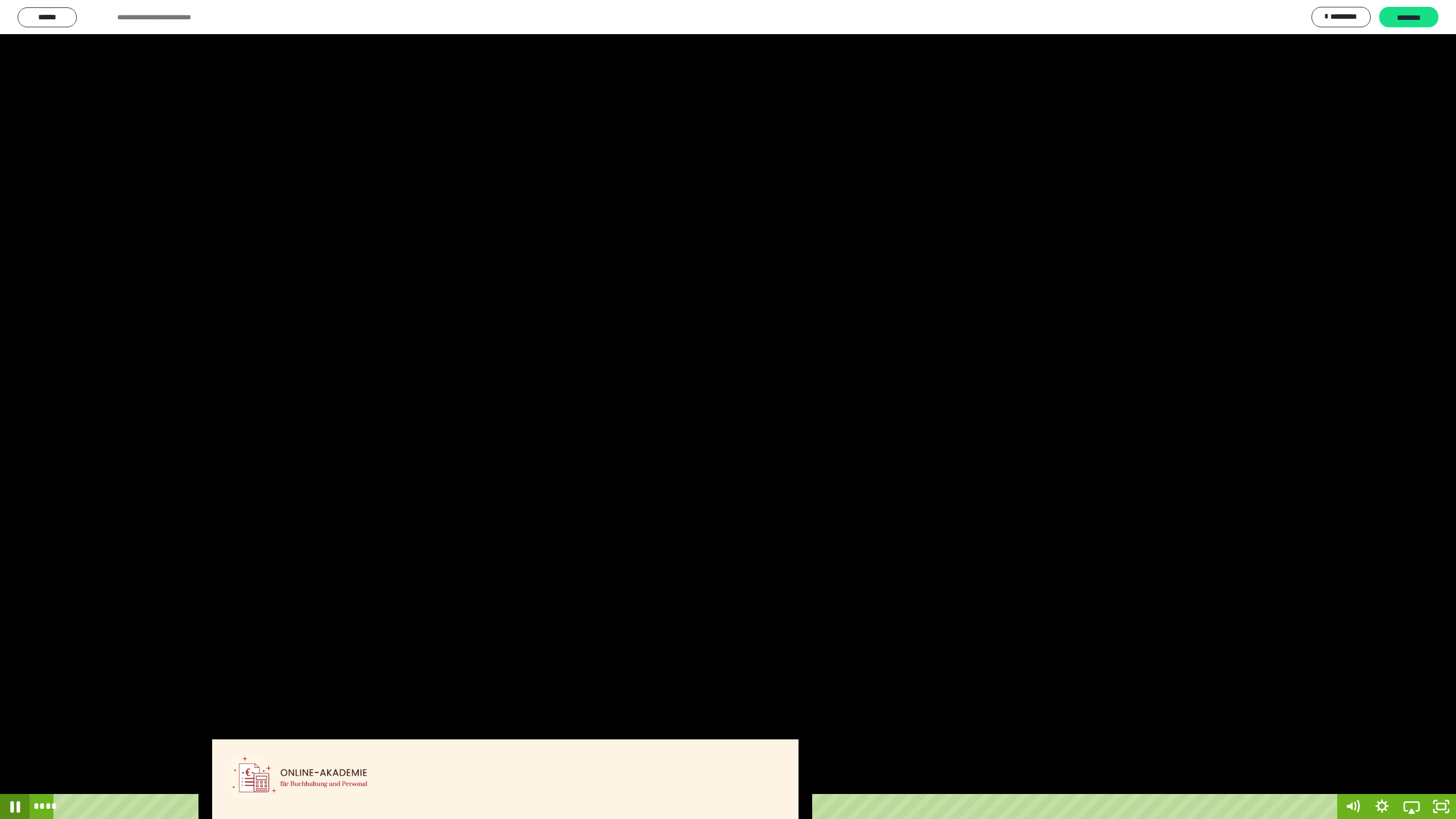 click 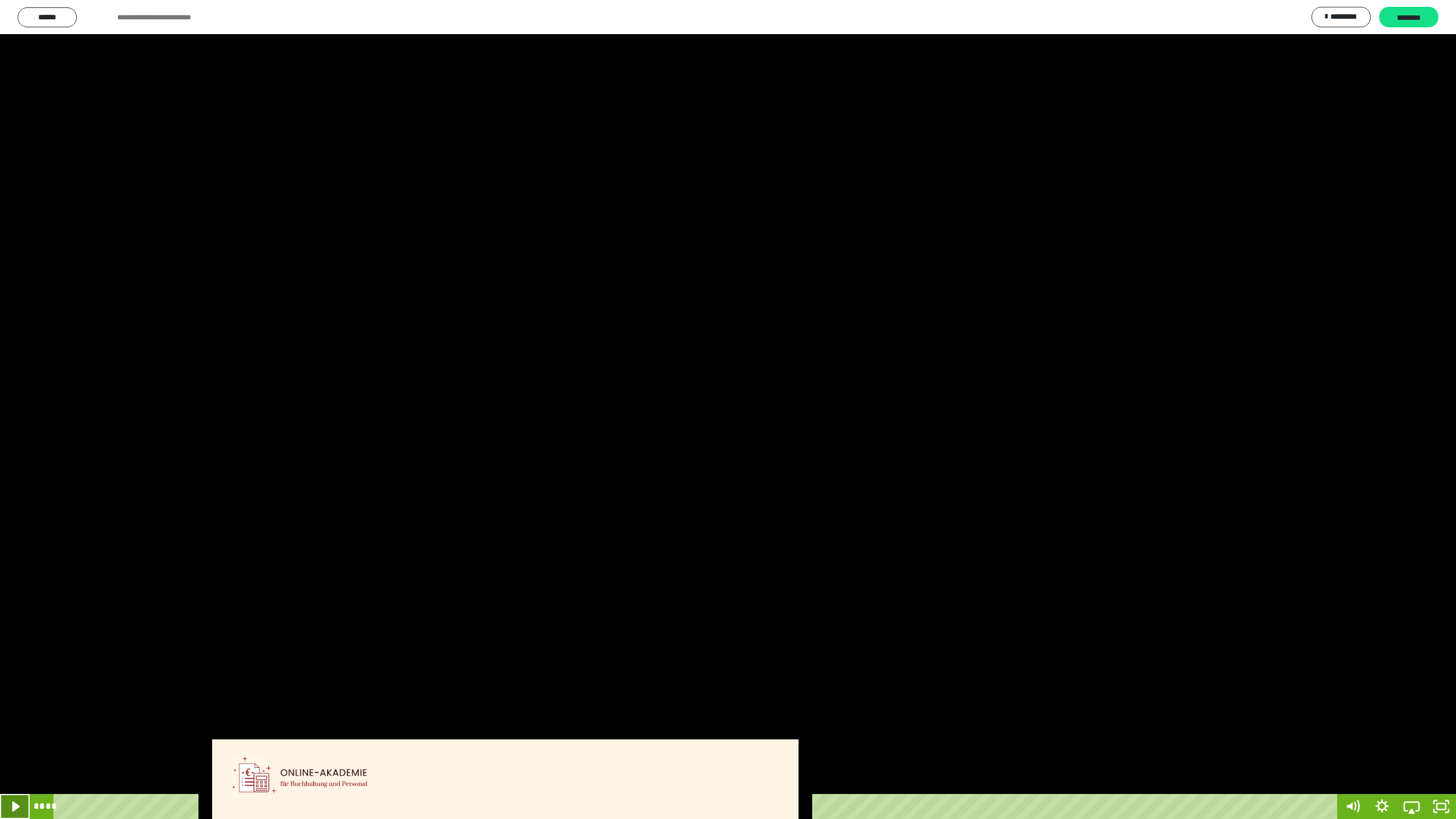 click 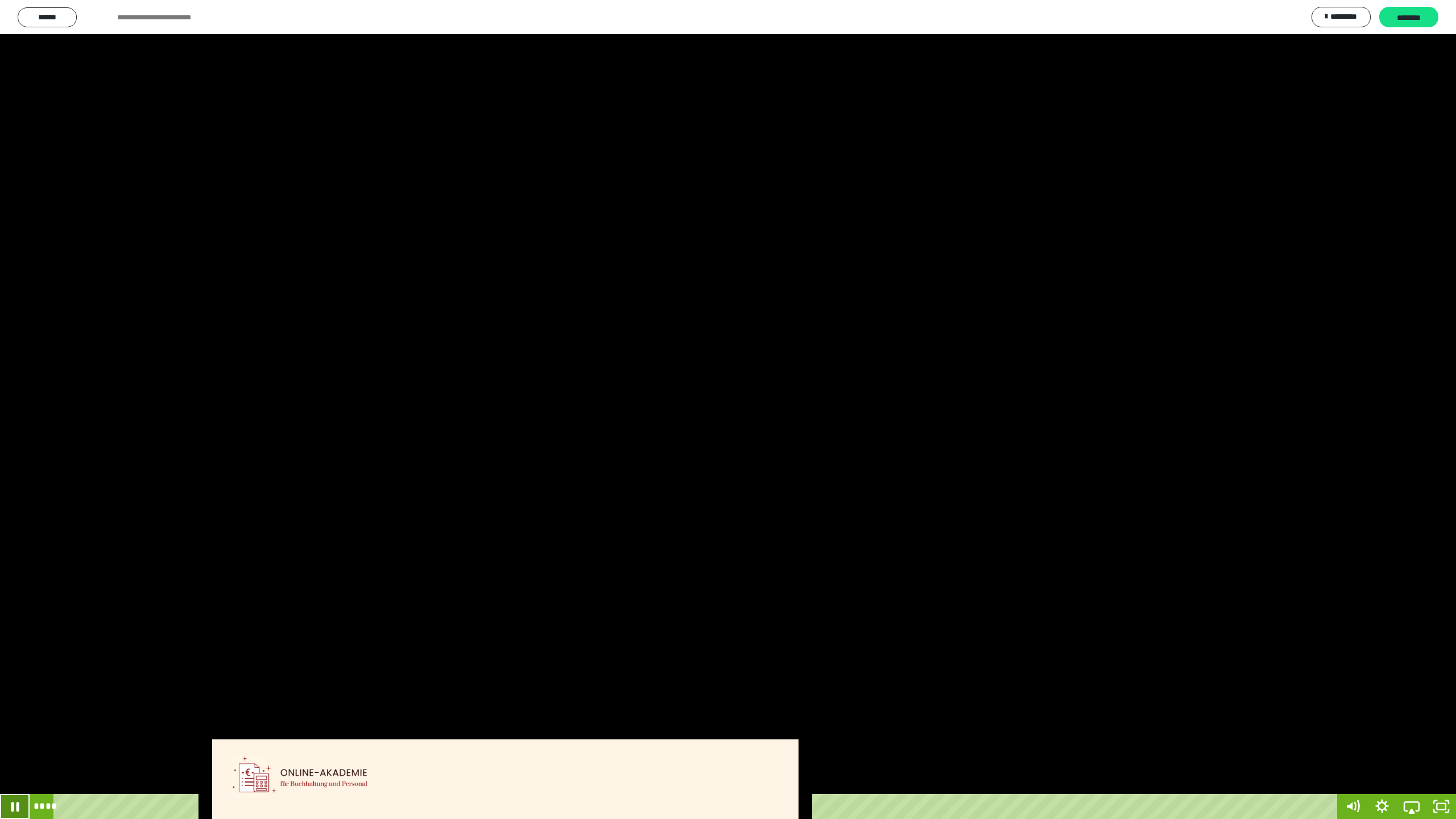 click 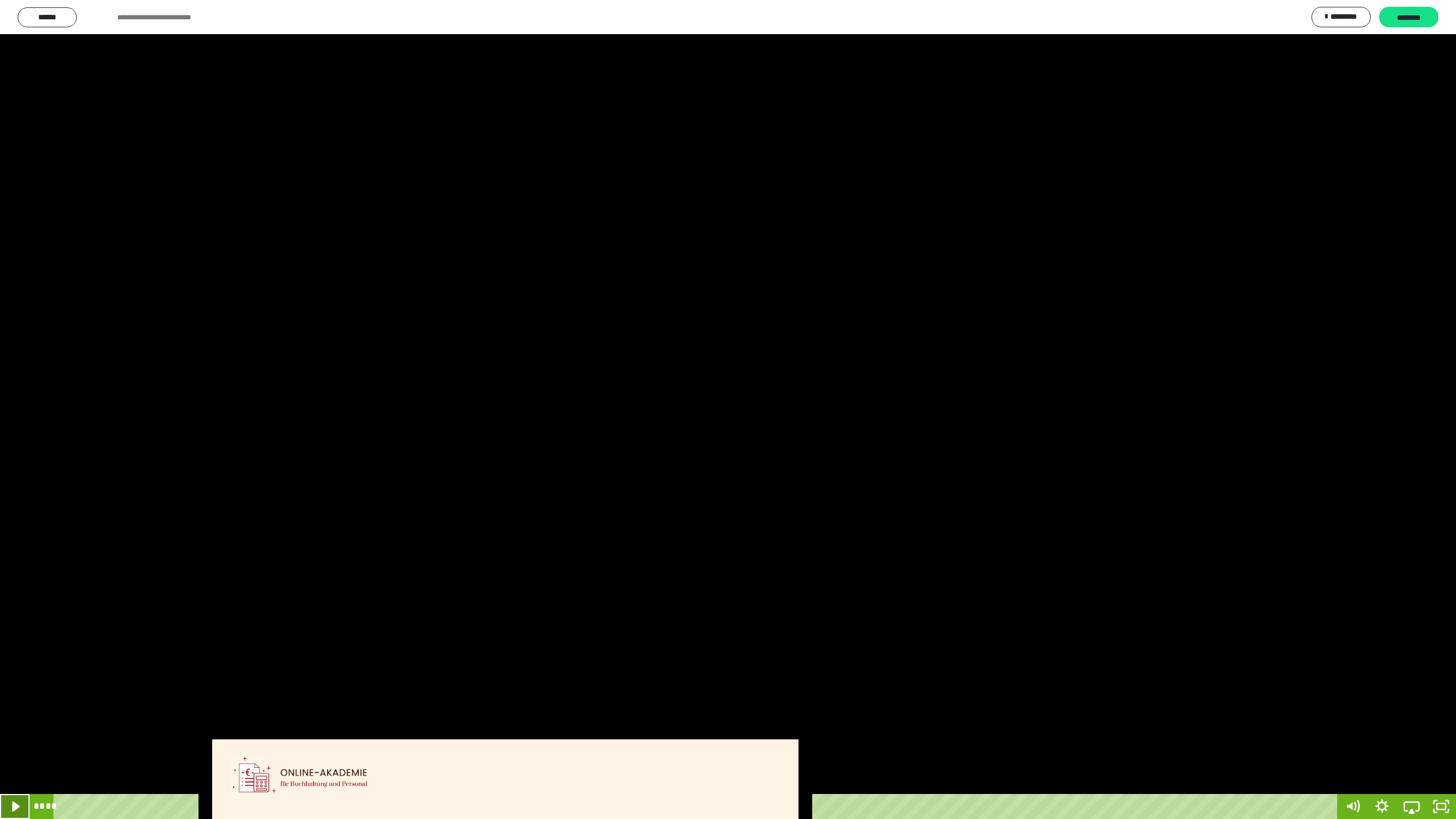 click 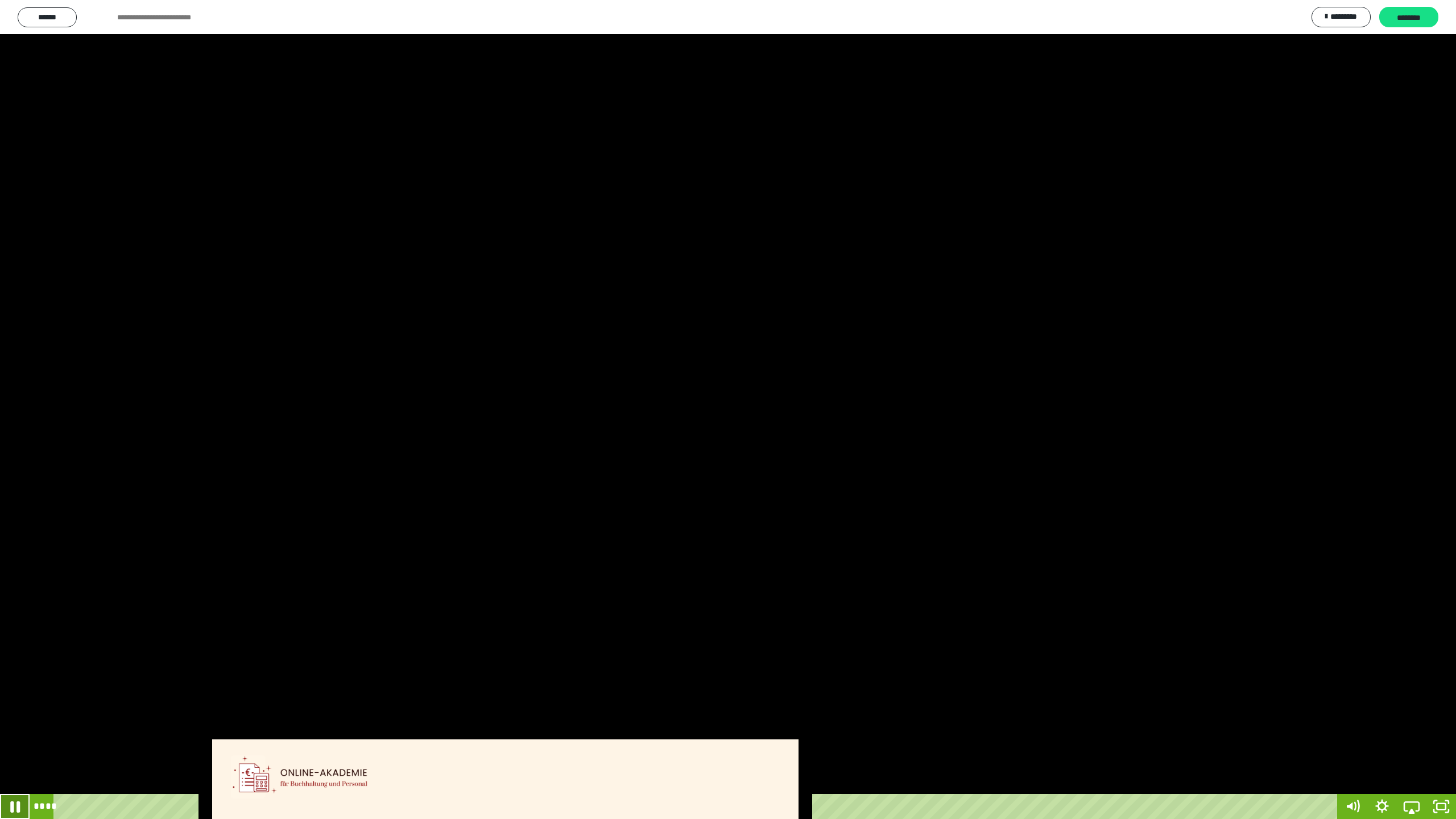 click 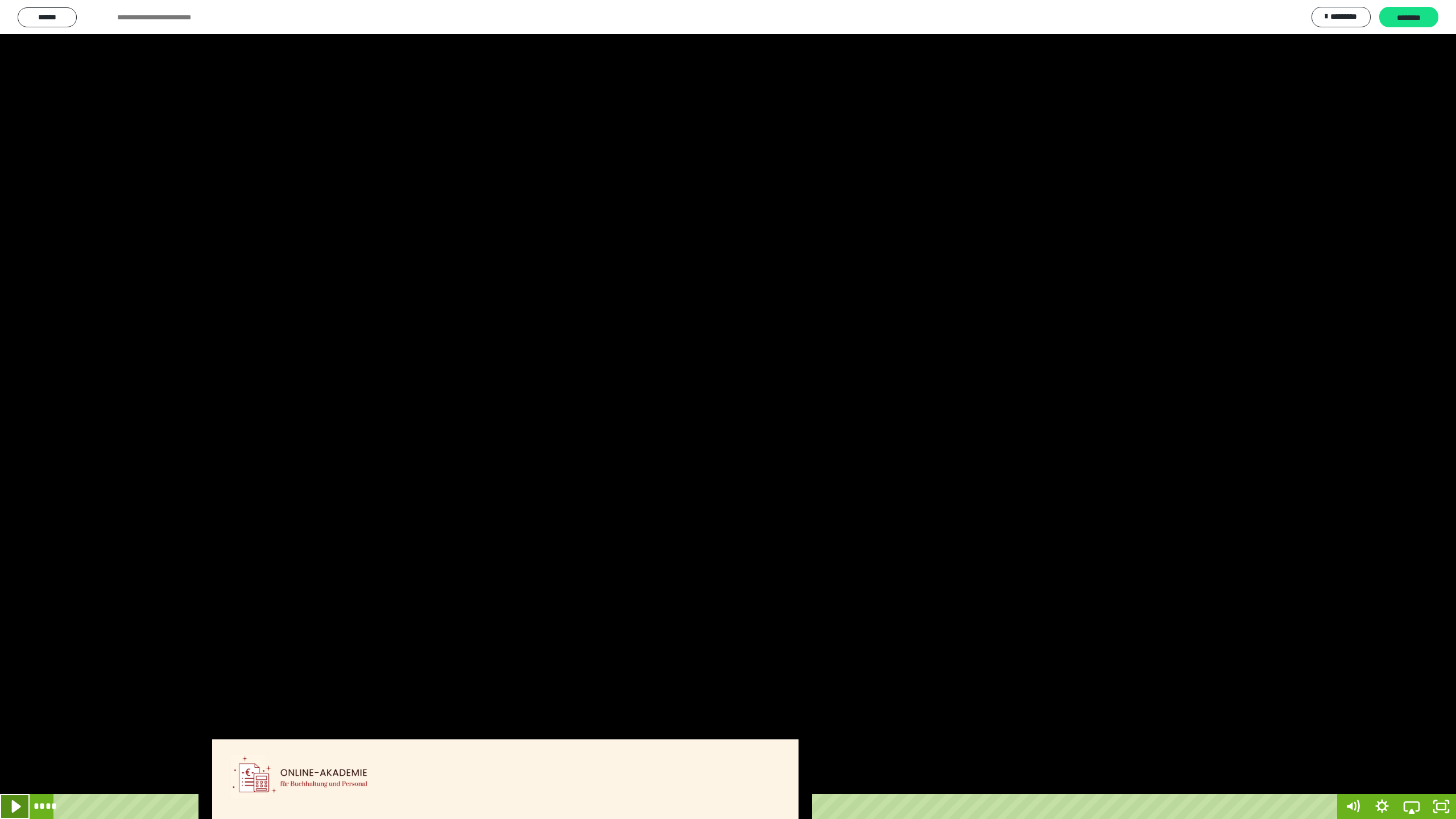 click 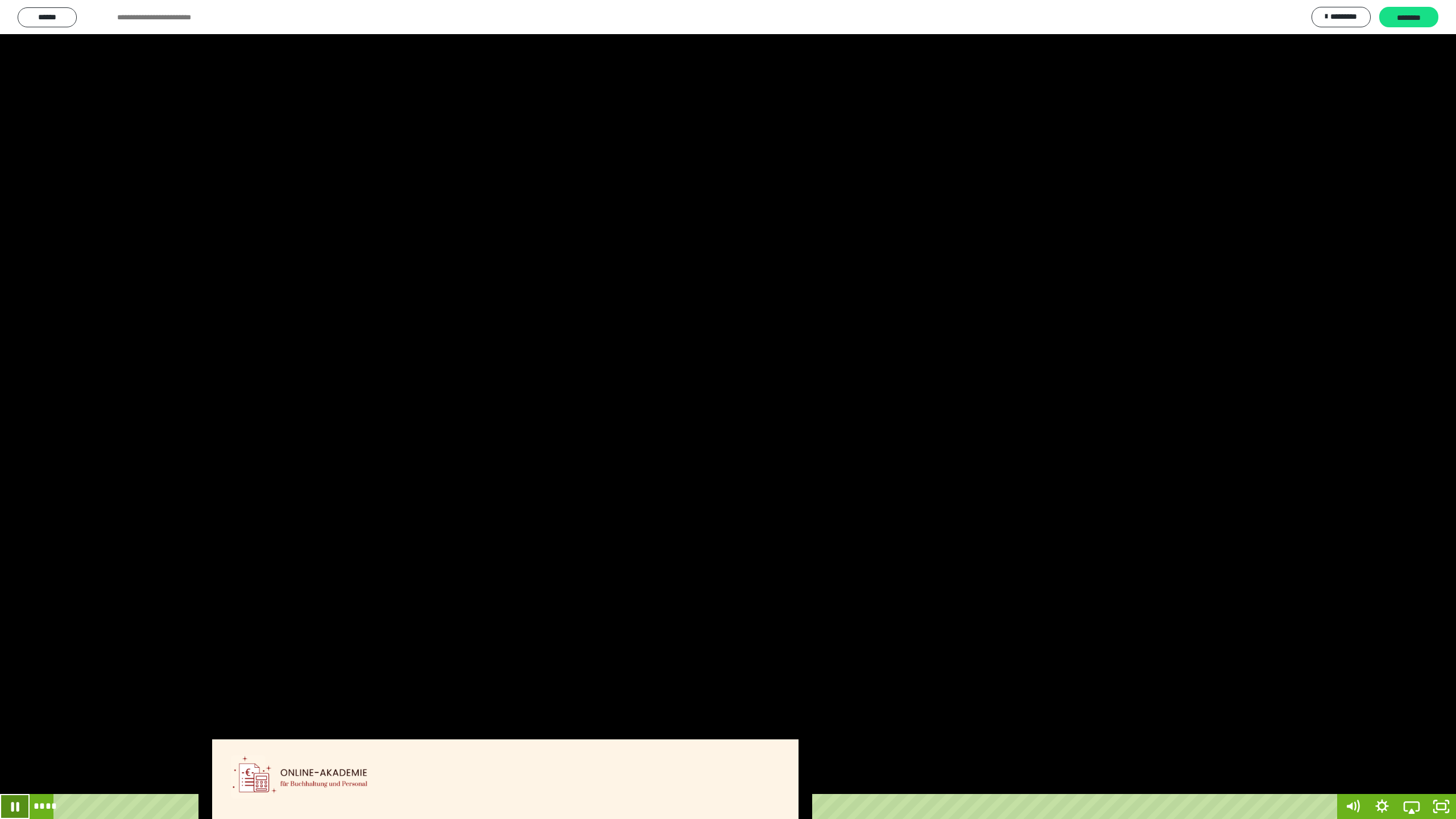 click 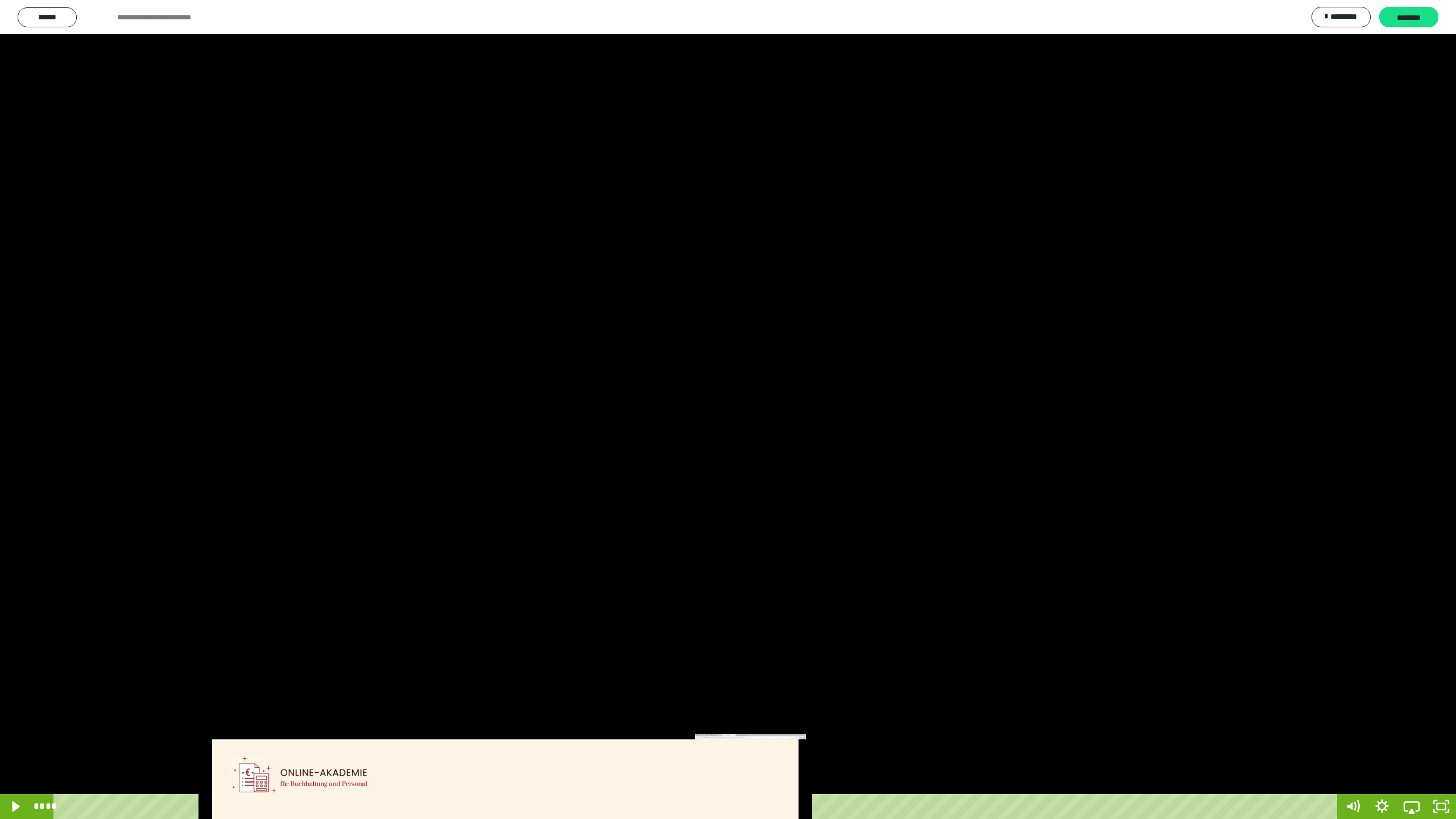 click on "****" at bounding box center [697, 806] 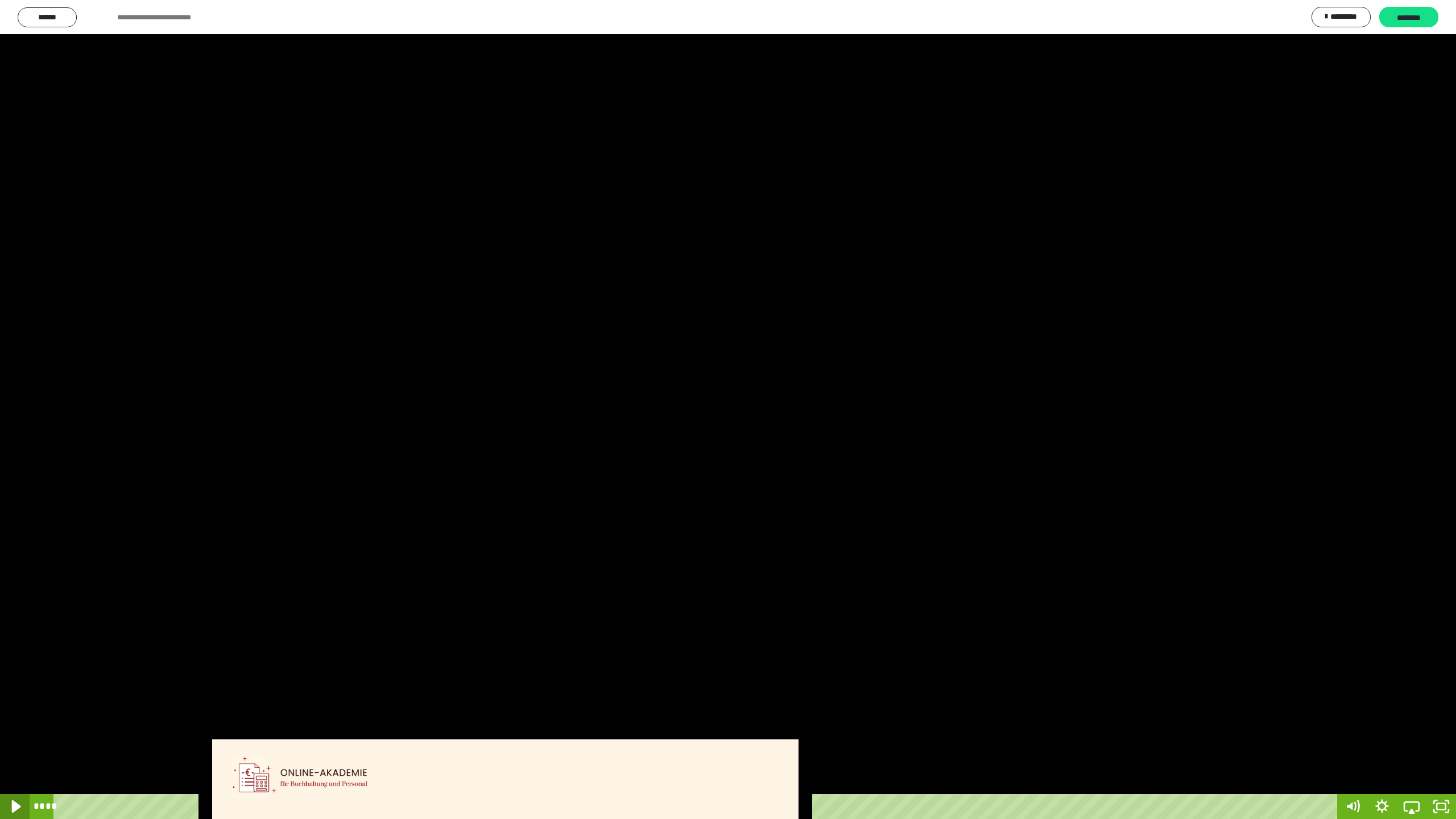 click 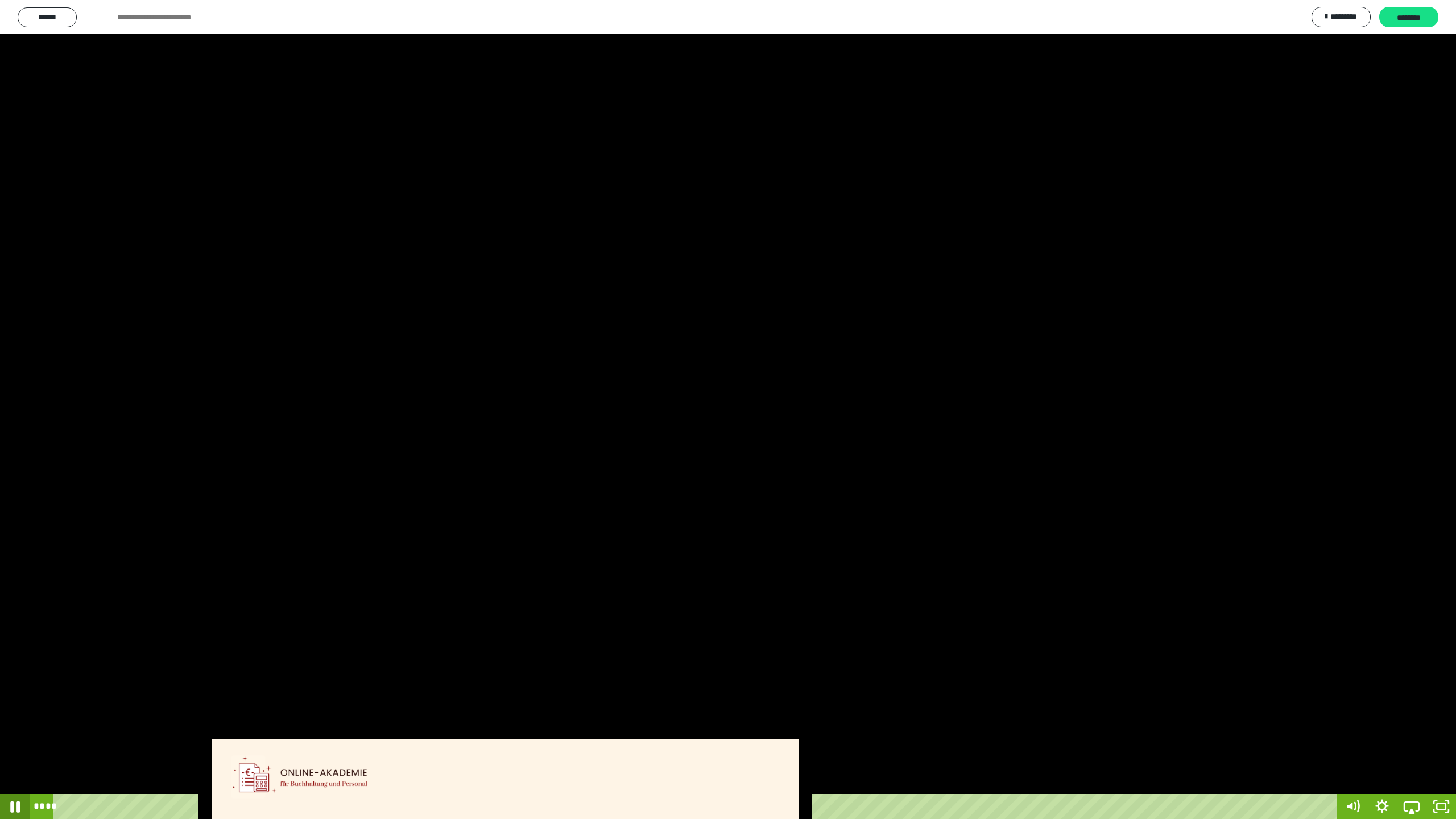click 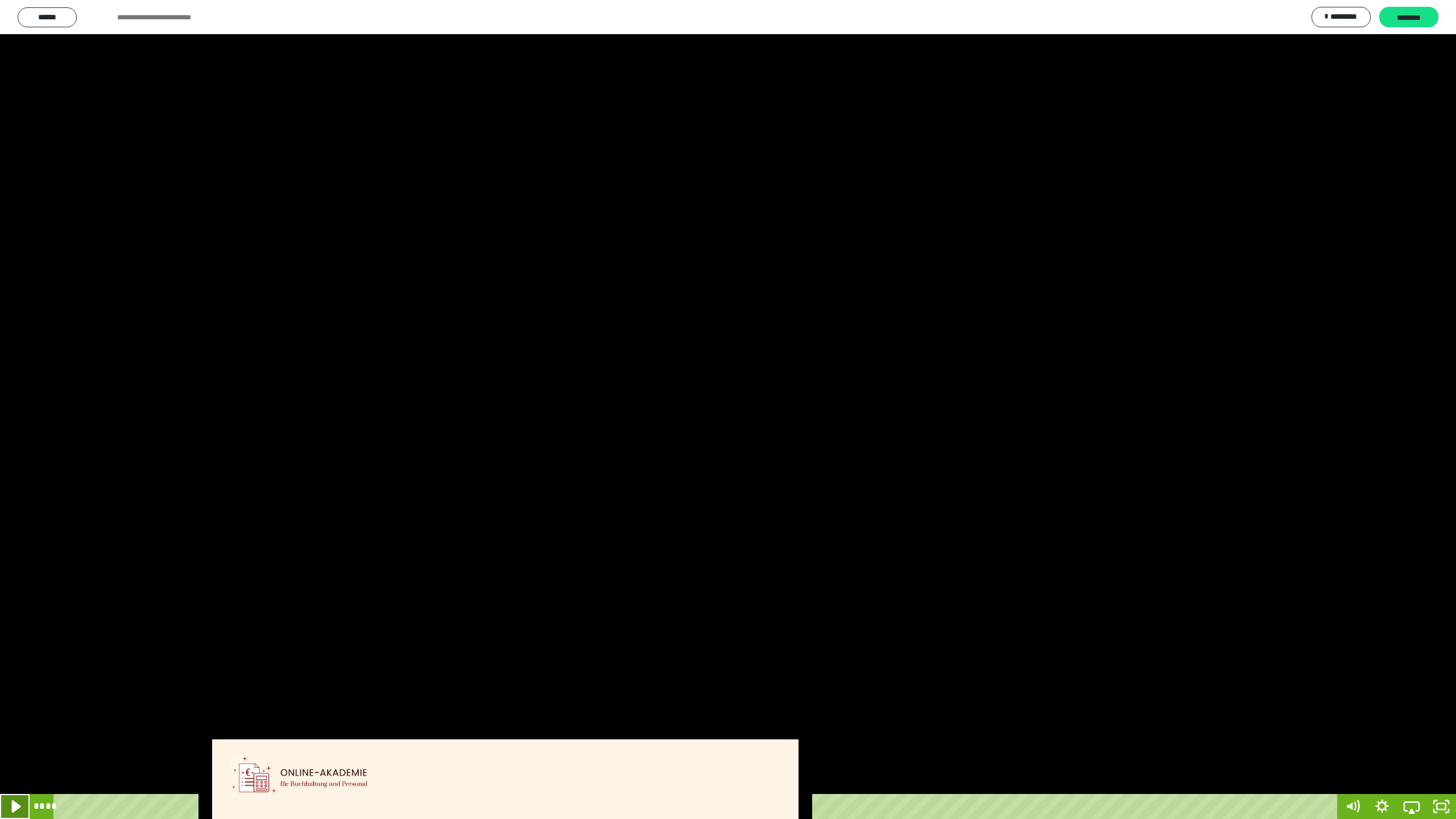 click 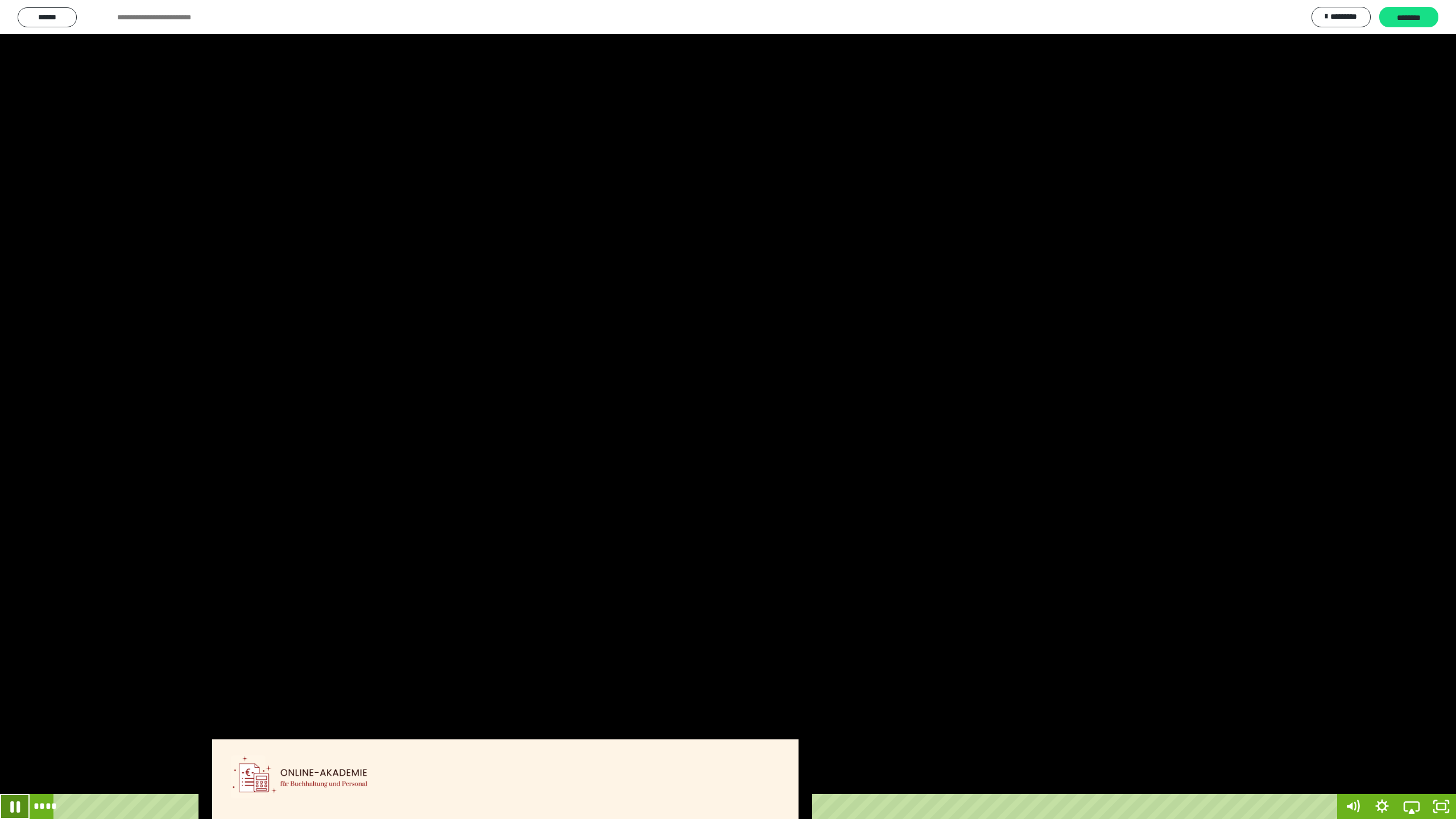 click 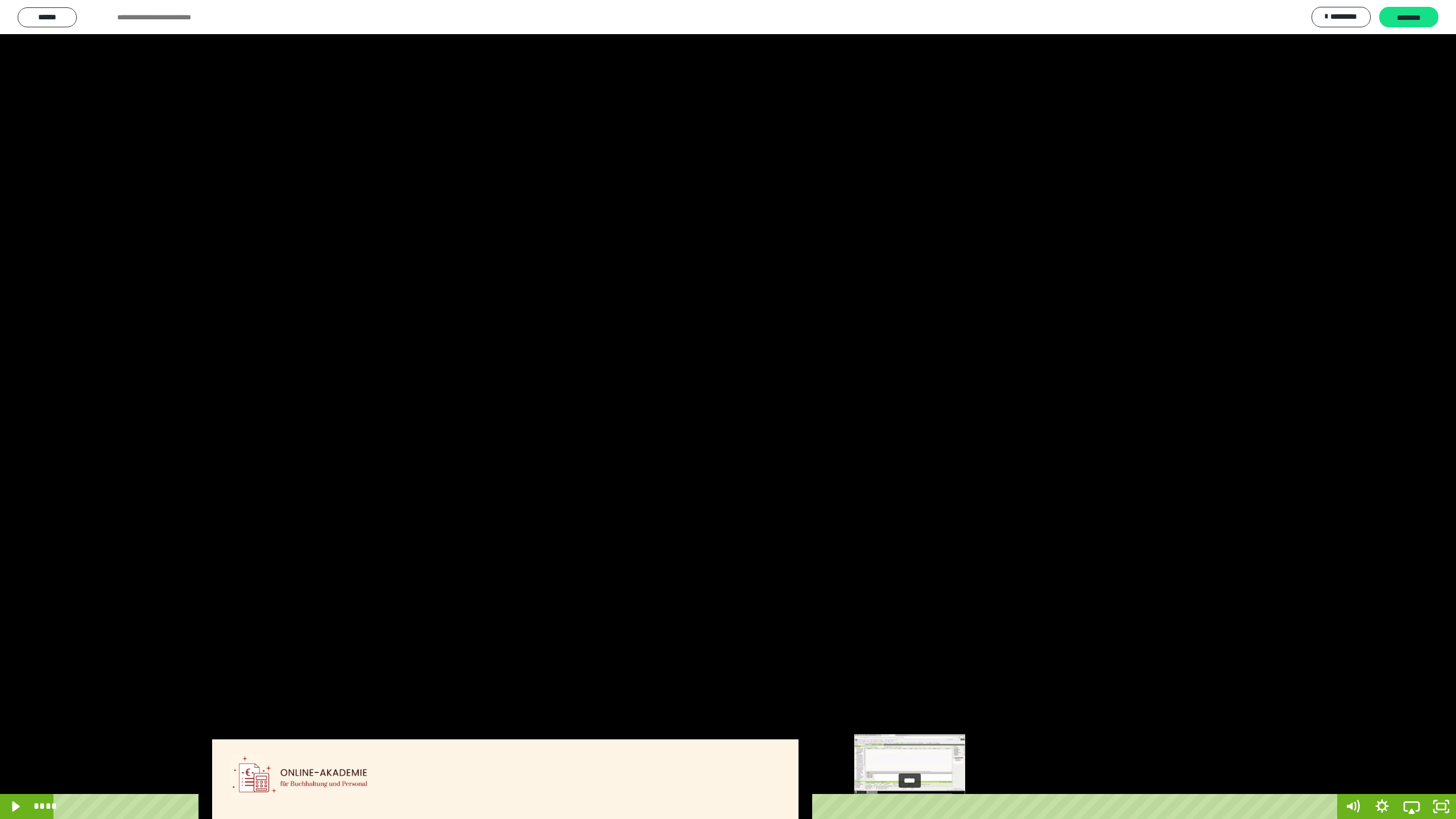 click on "****" at bounding box center [697, 806] 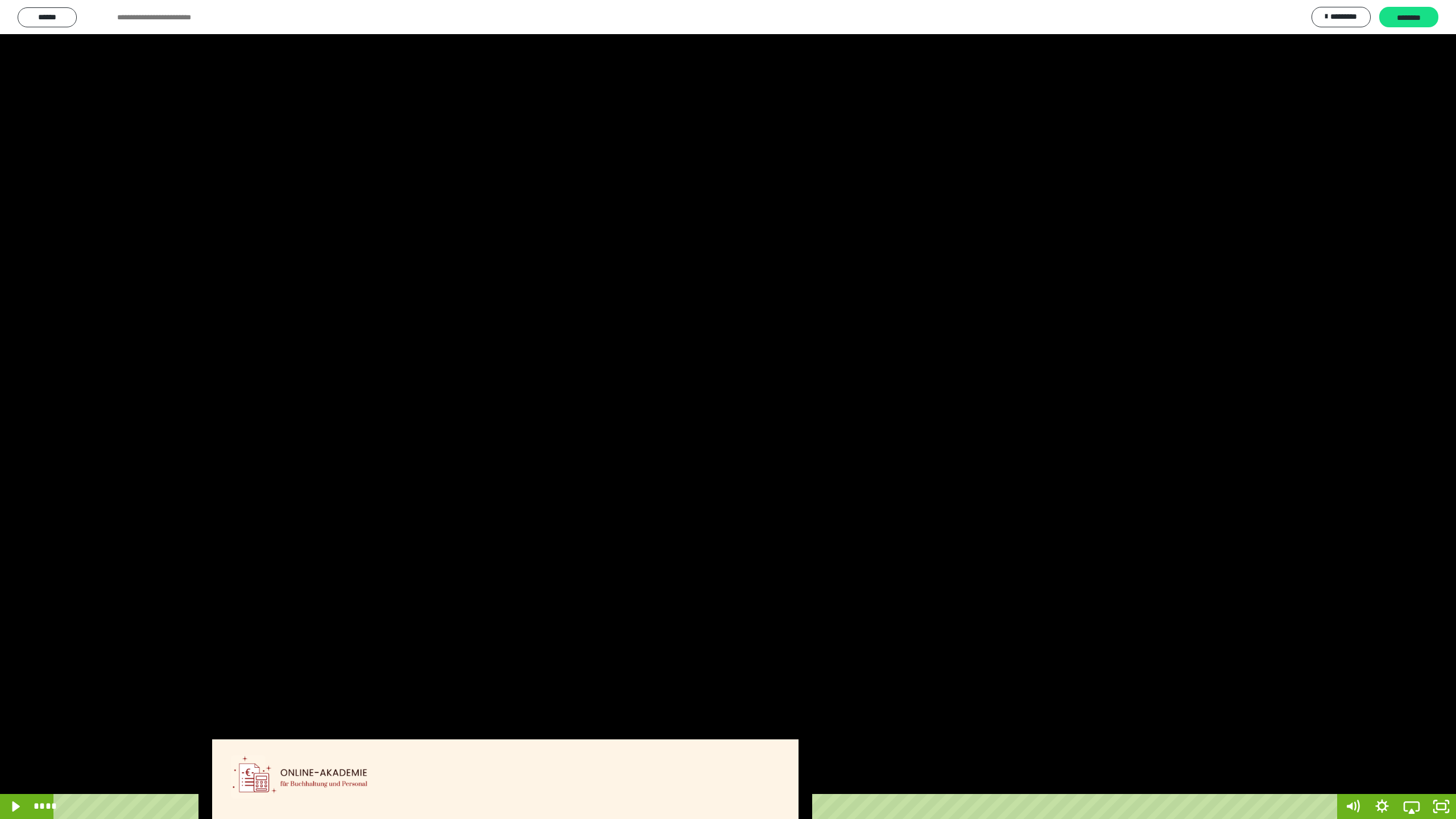 click 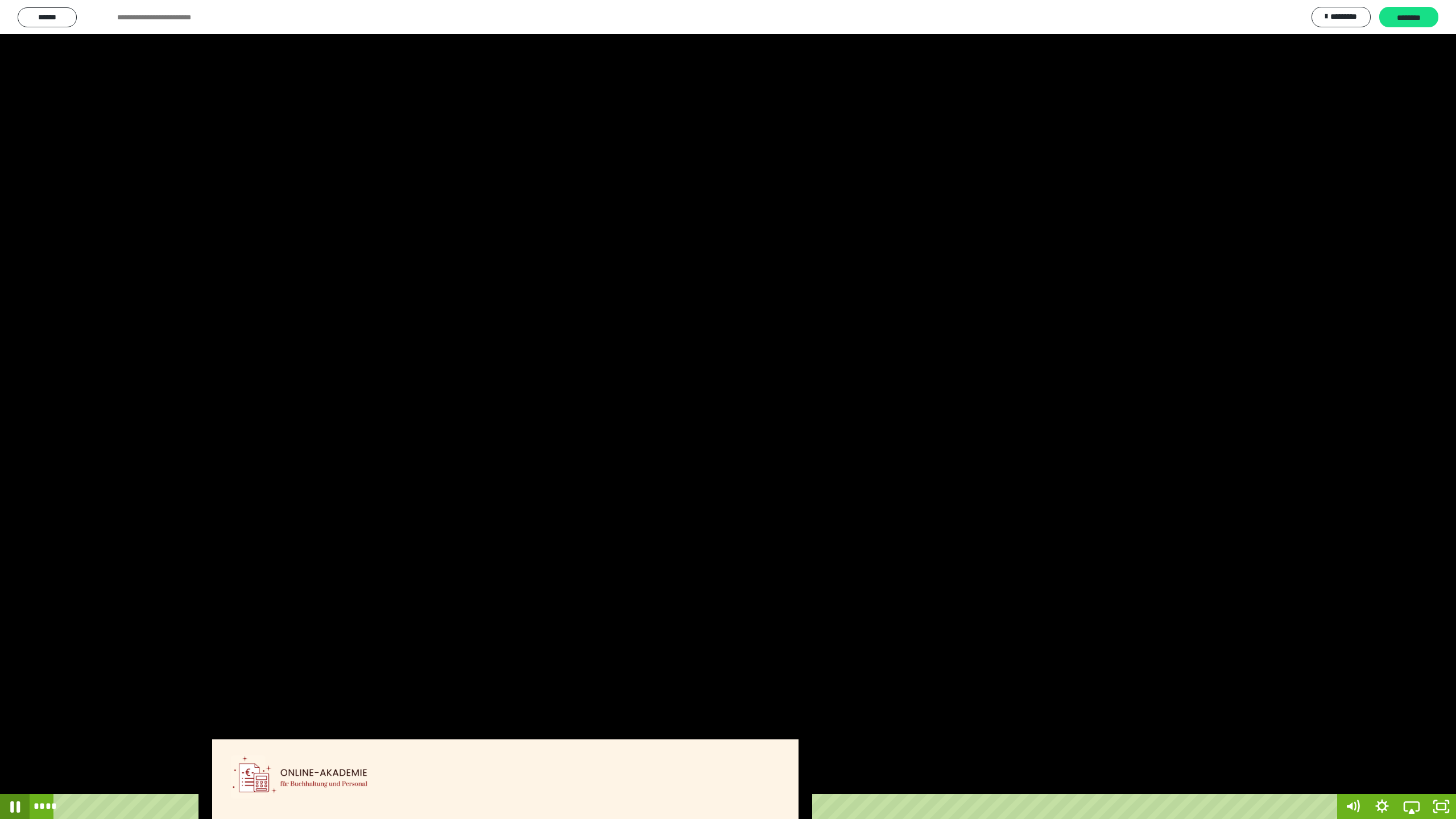 click 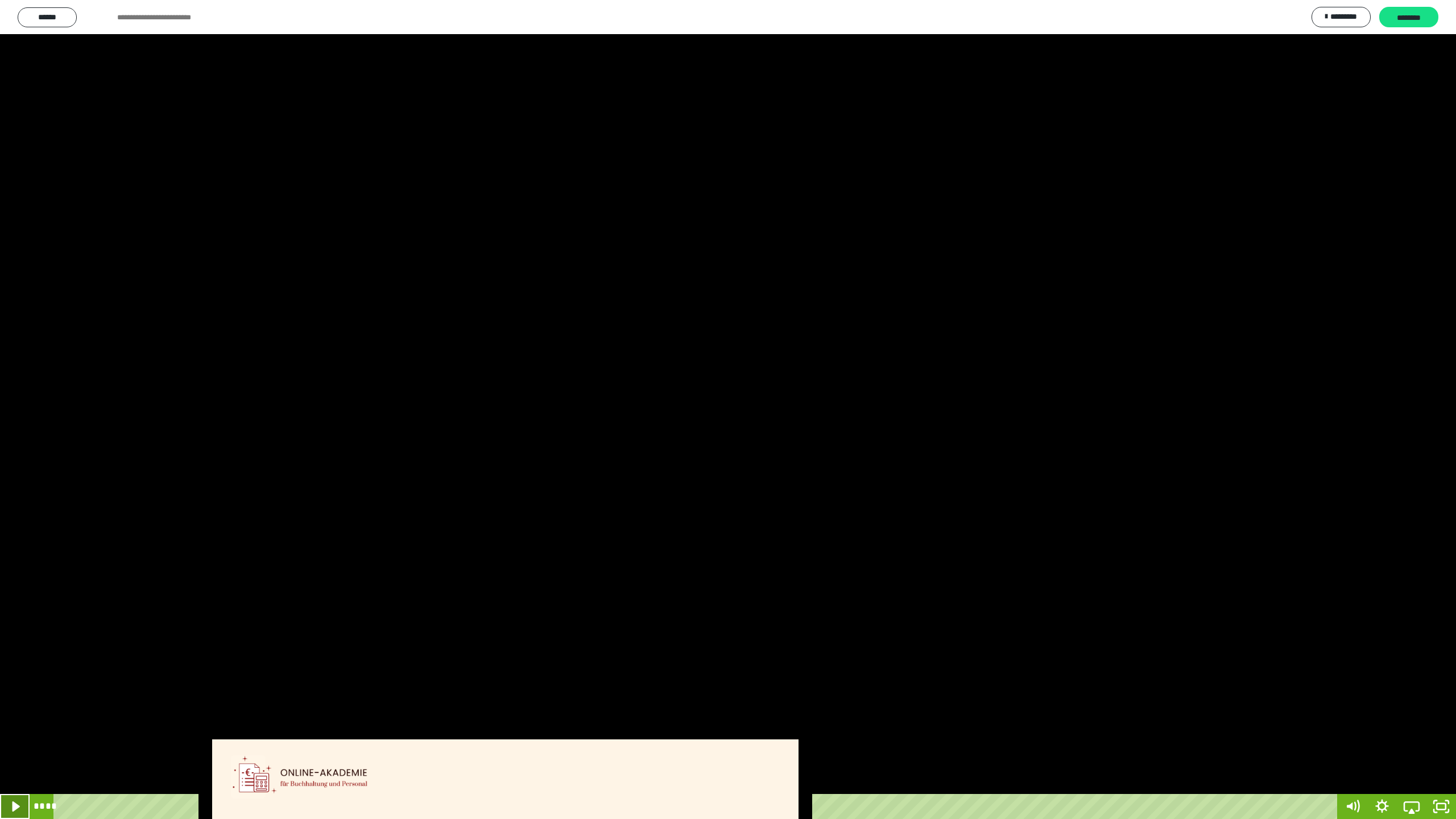 click 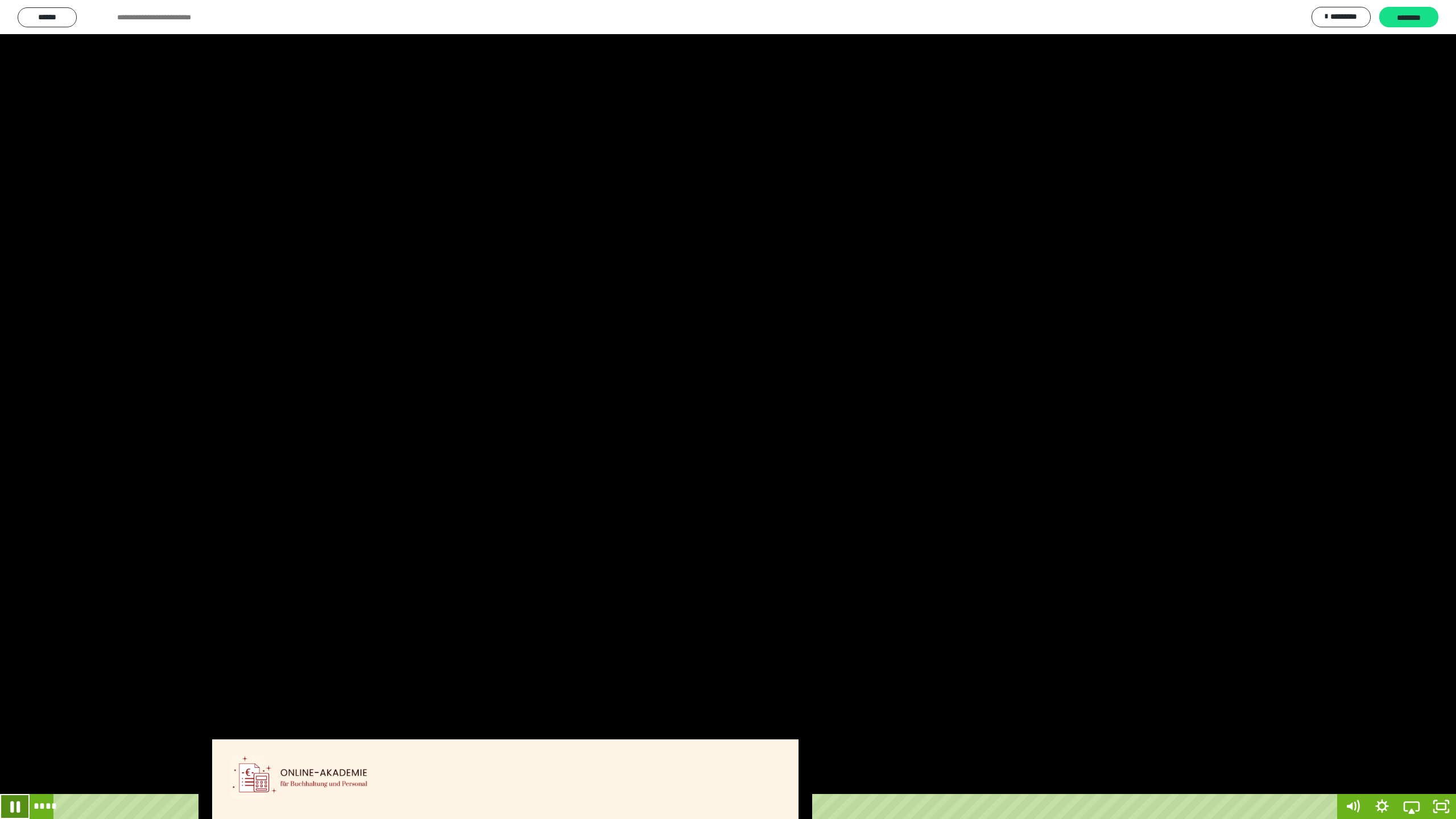 click 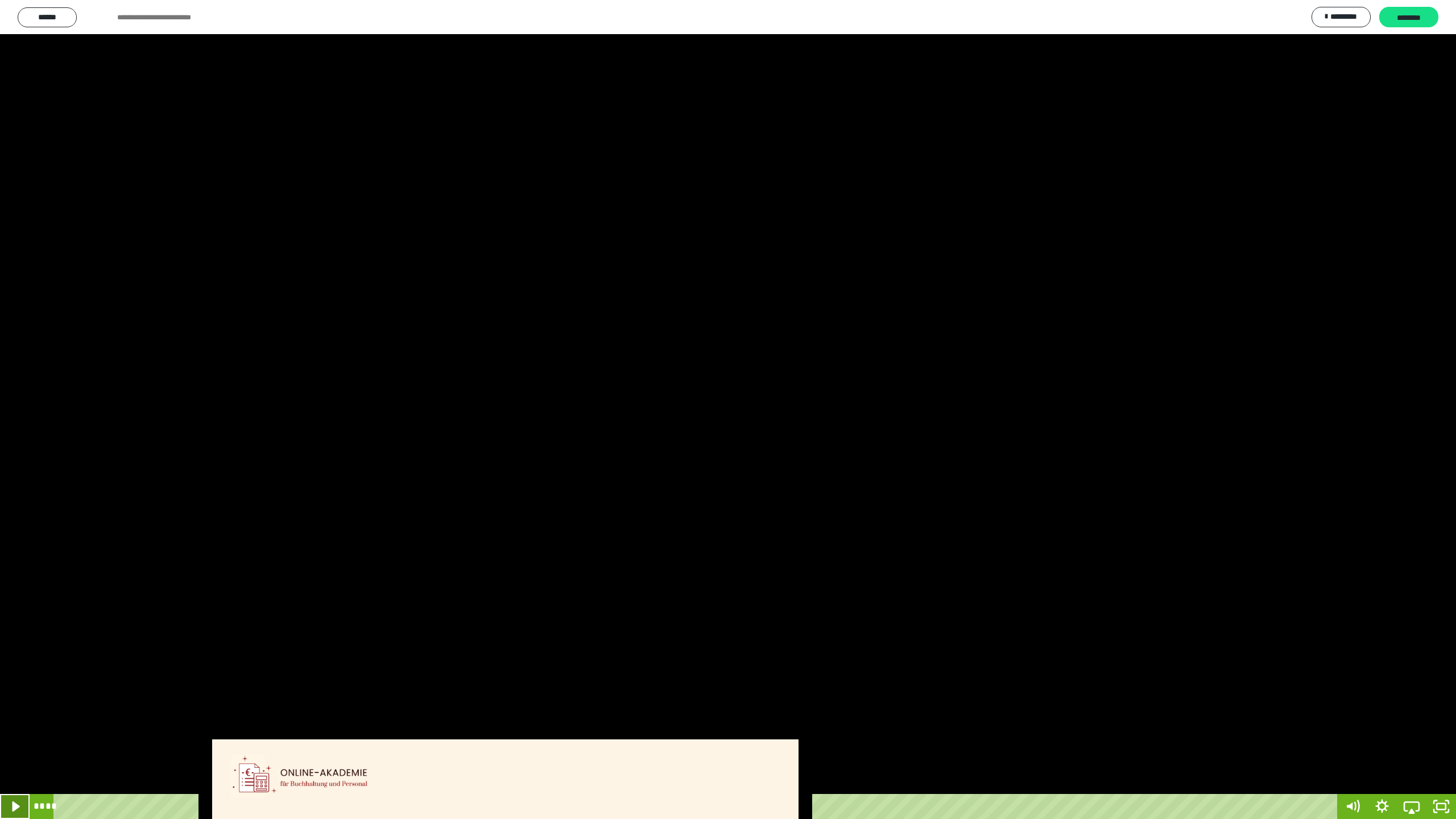 click 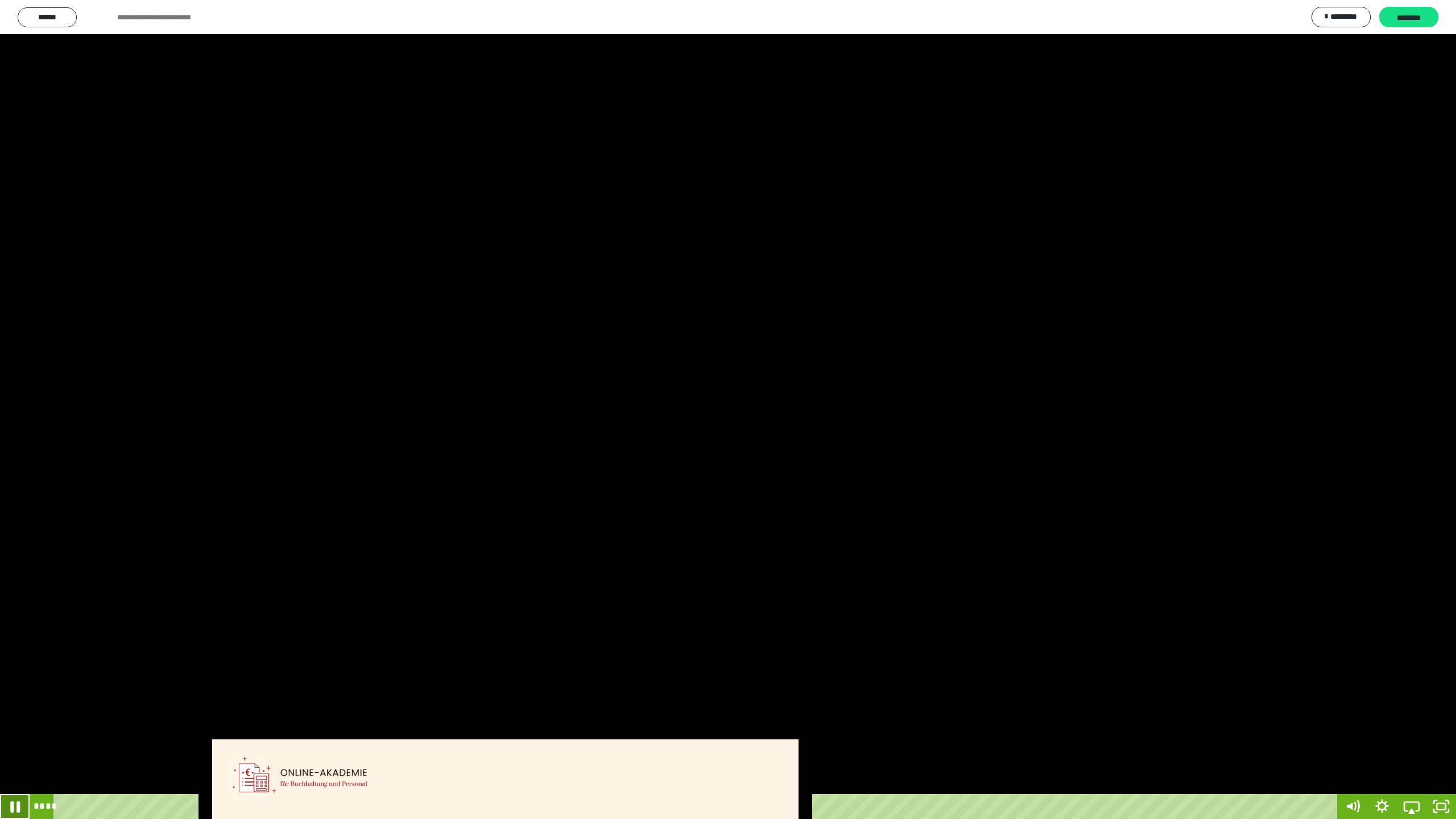 click 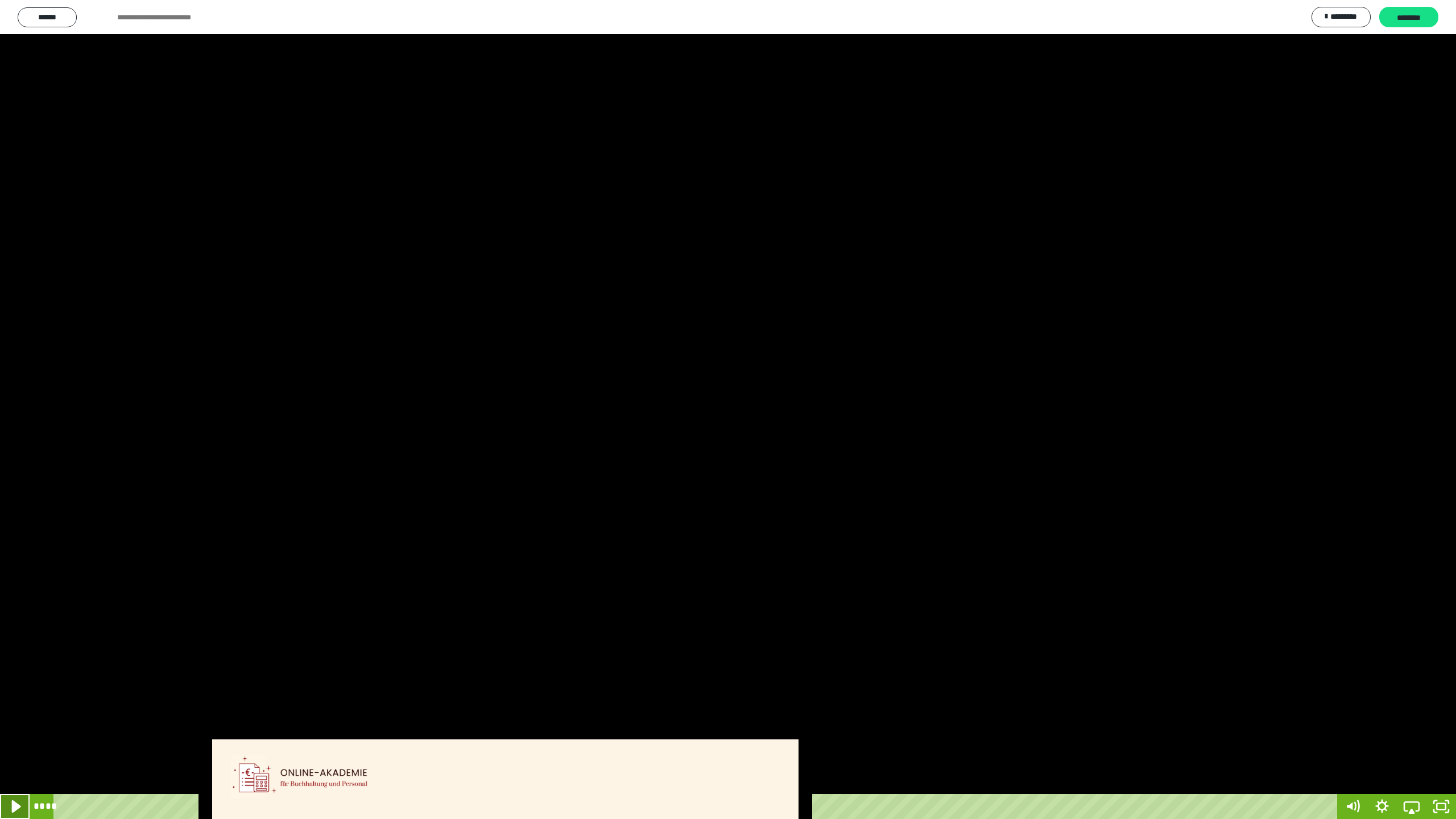 click 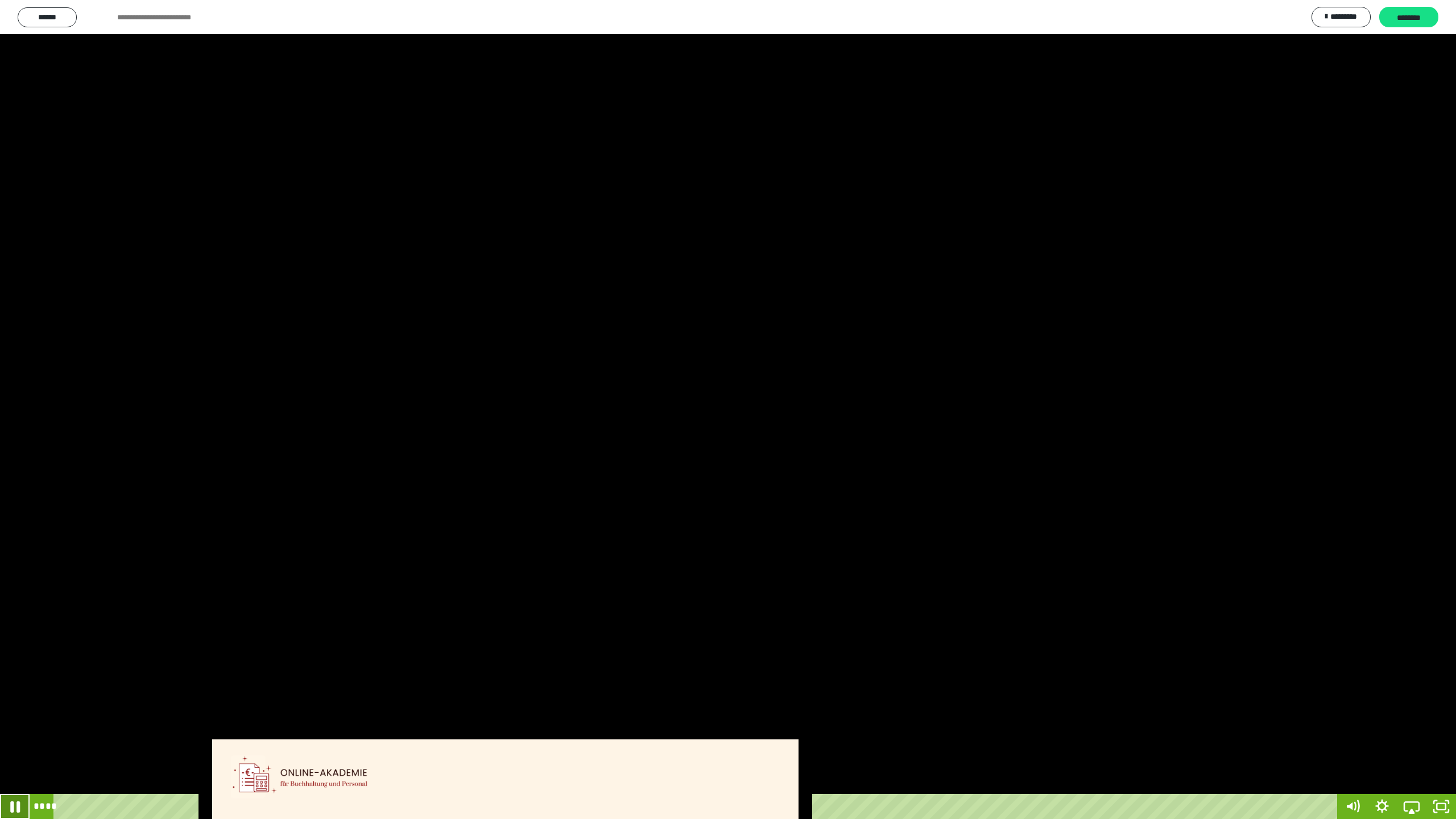 click 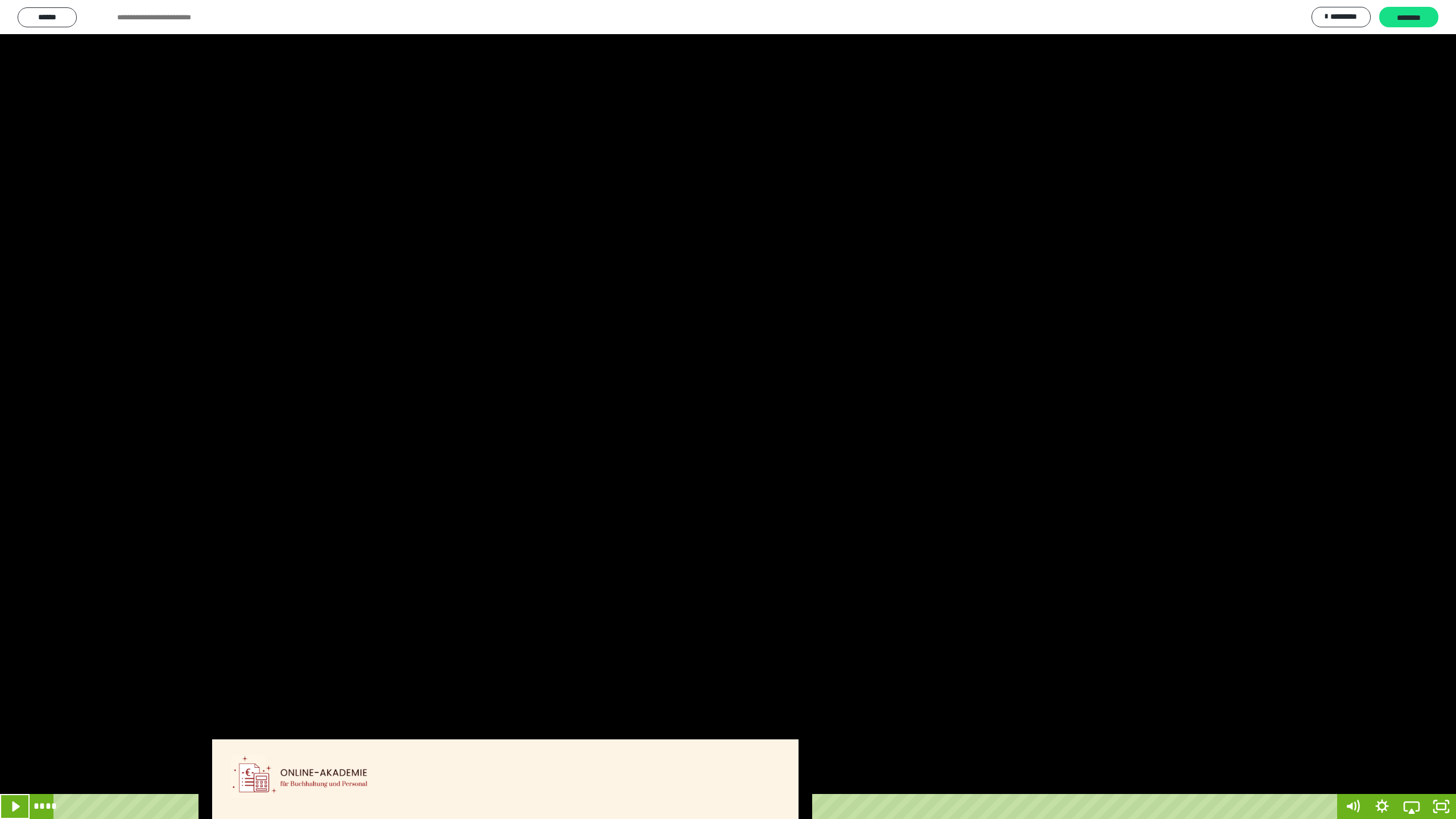 click at bounding box center [15, 806] 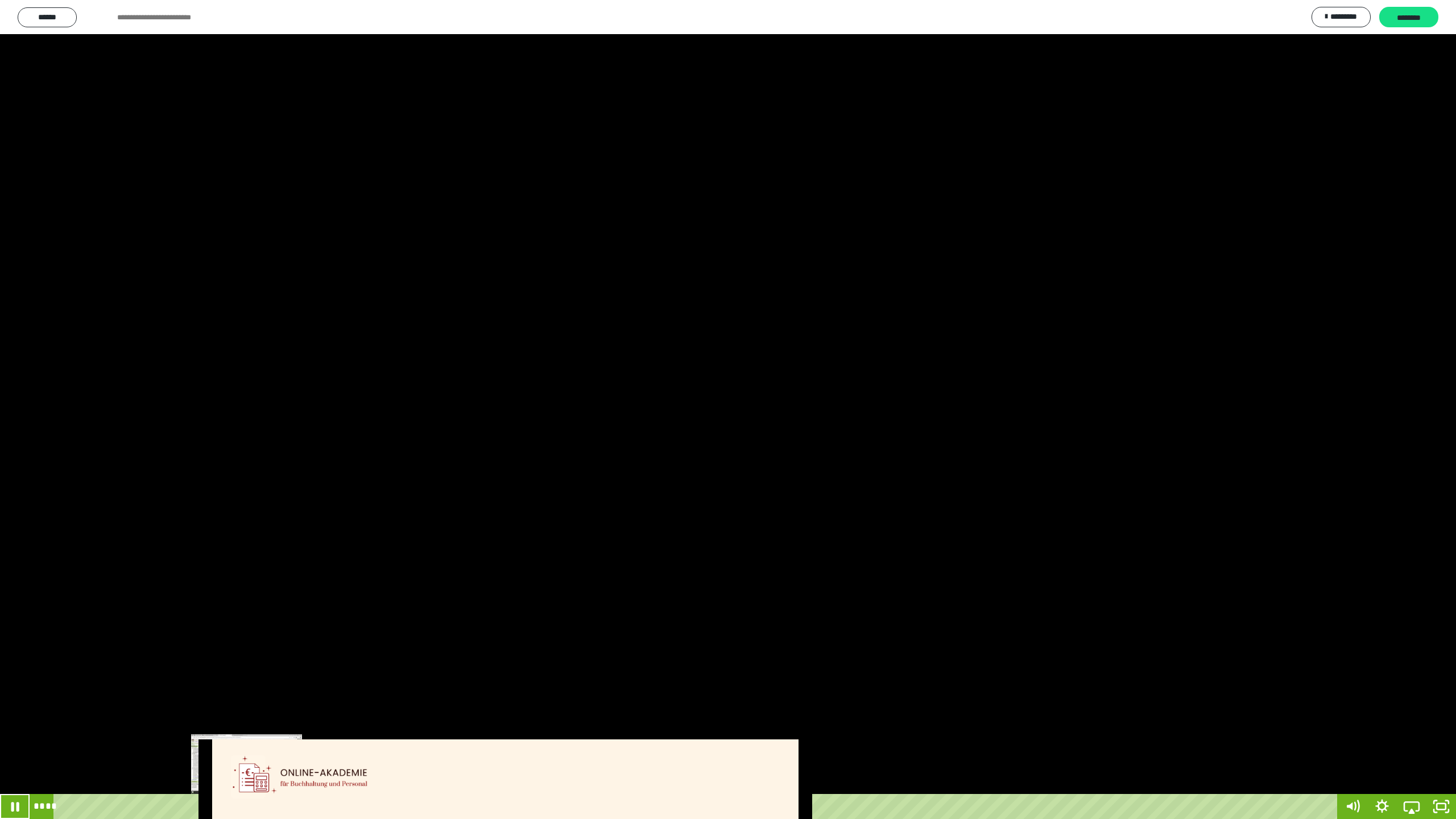 click 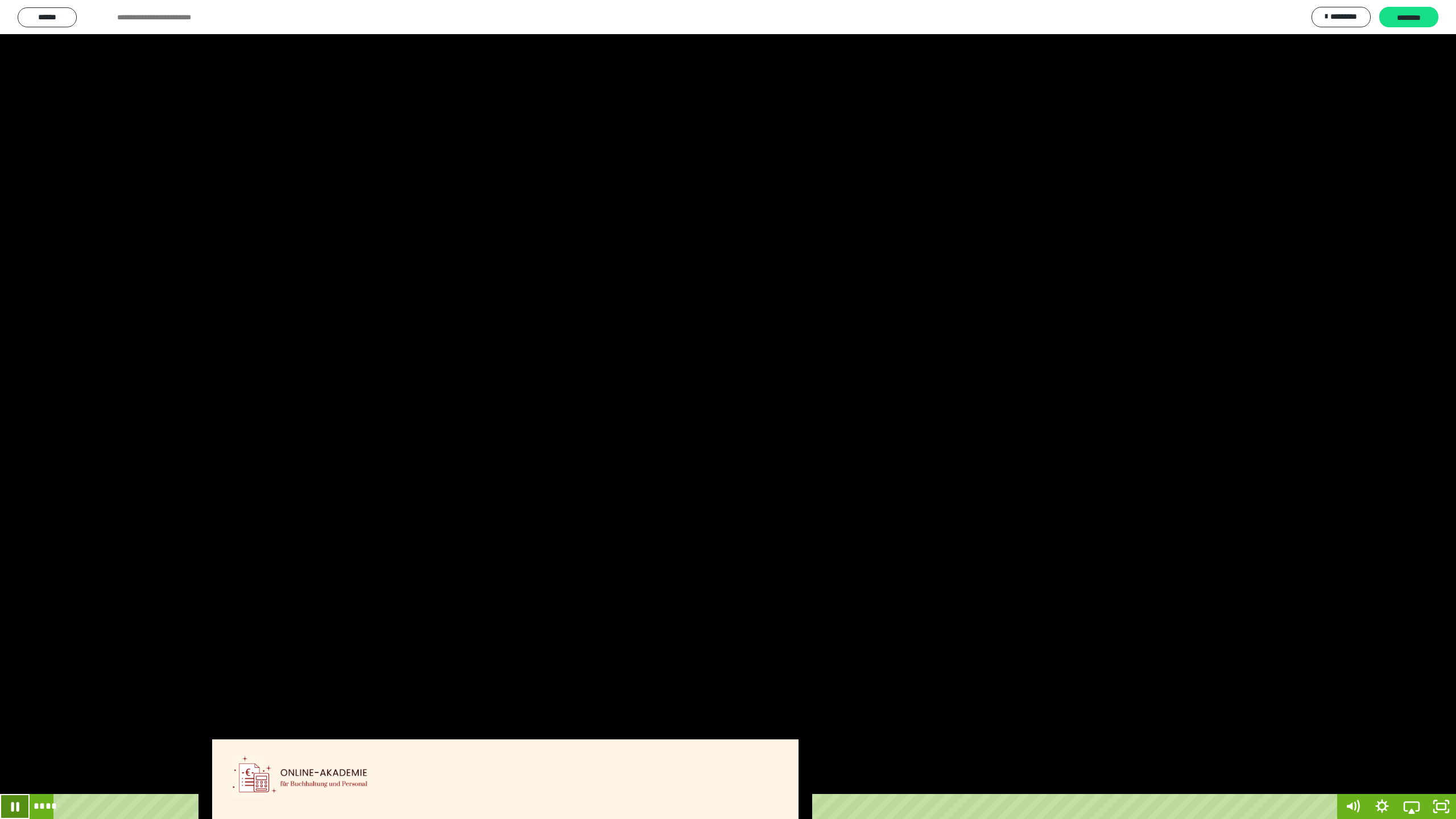 click 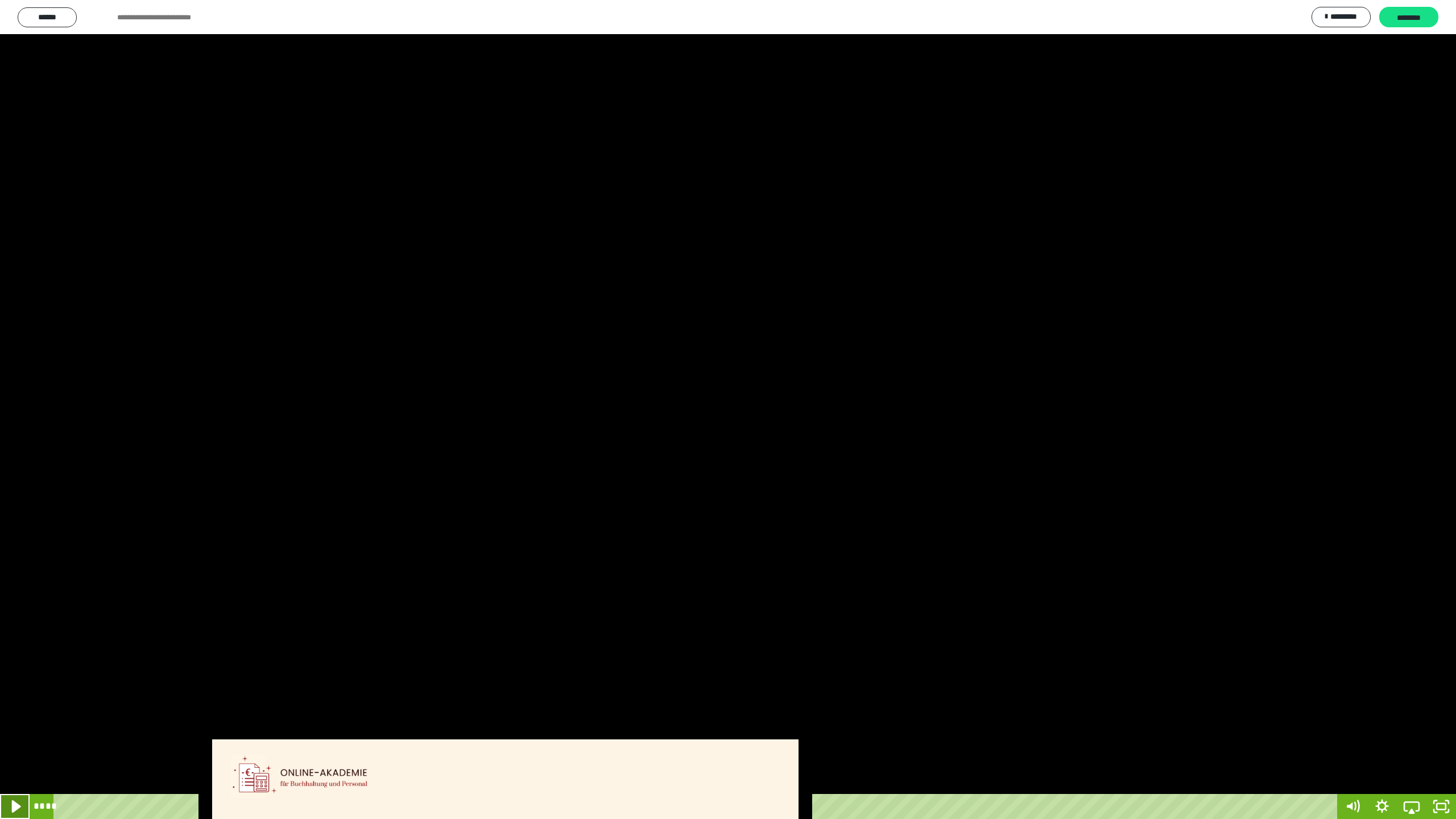 click 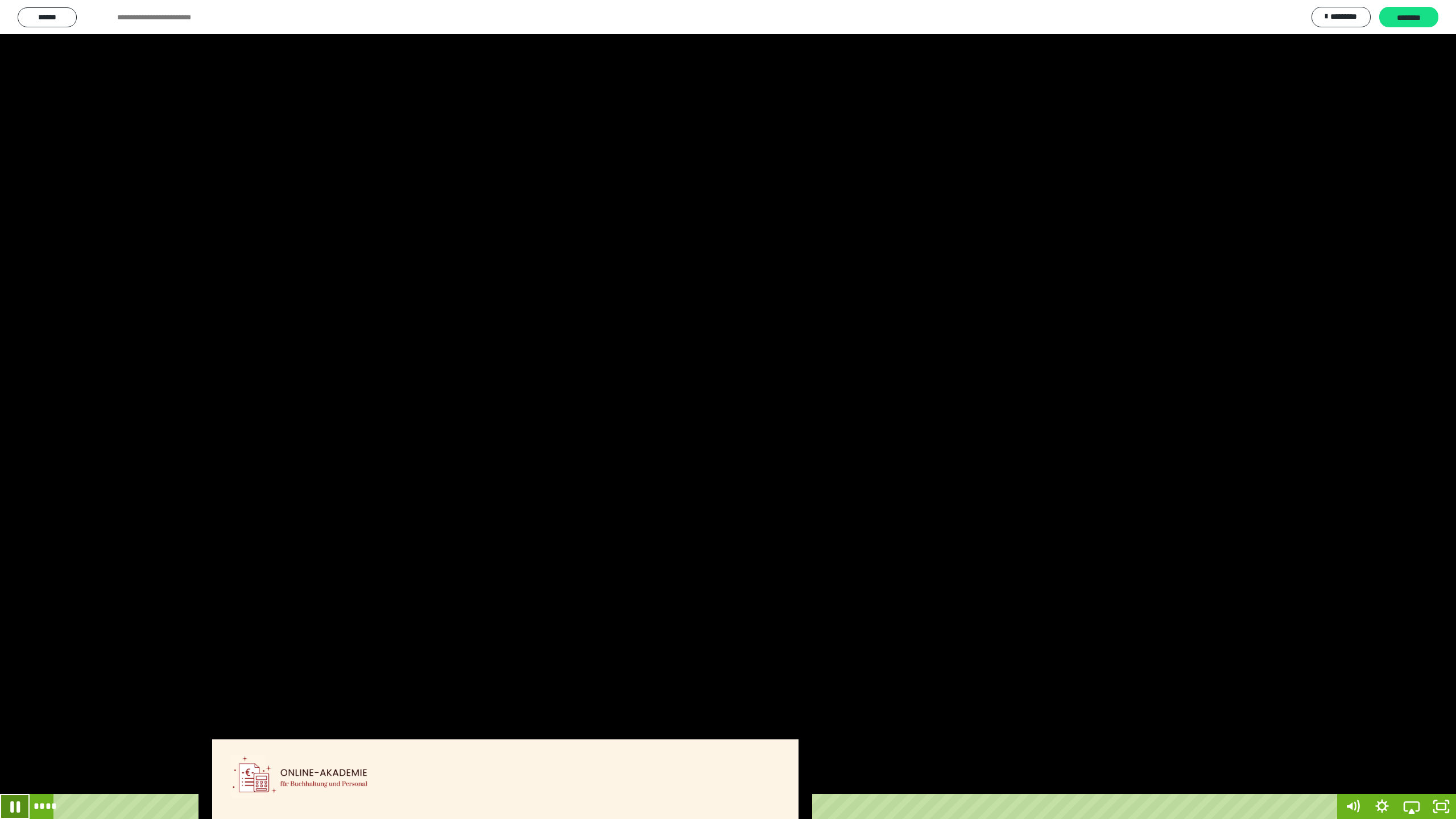 click 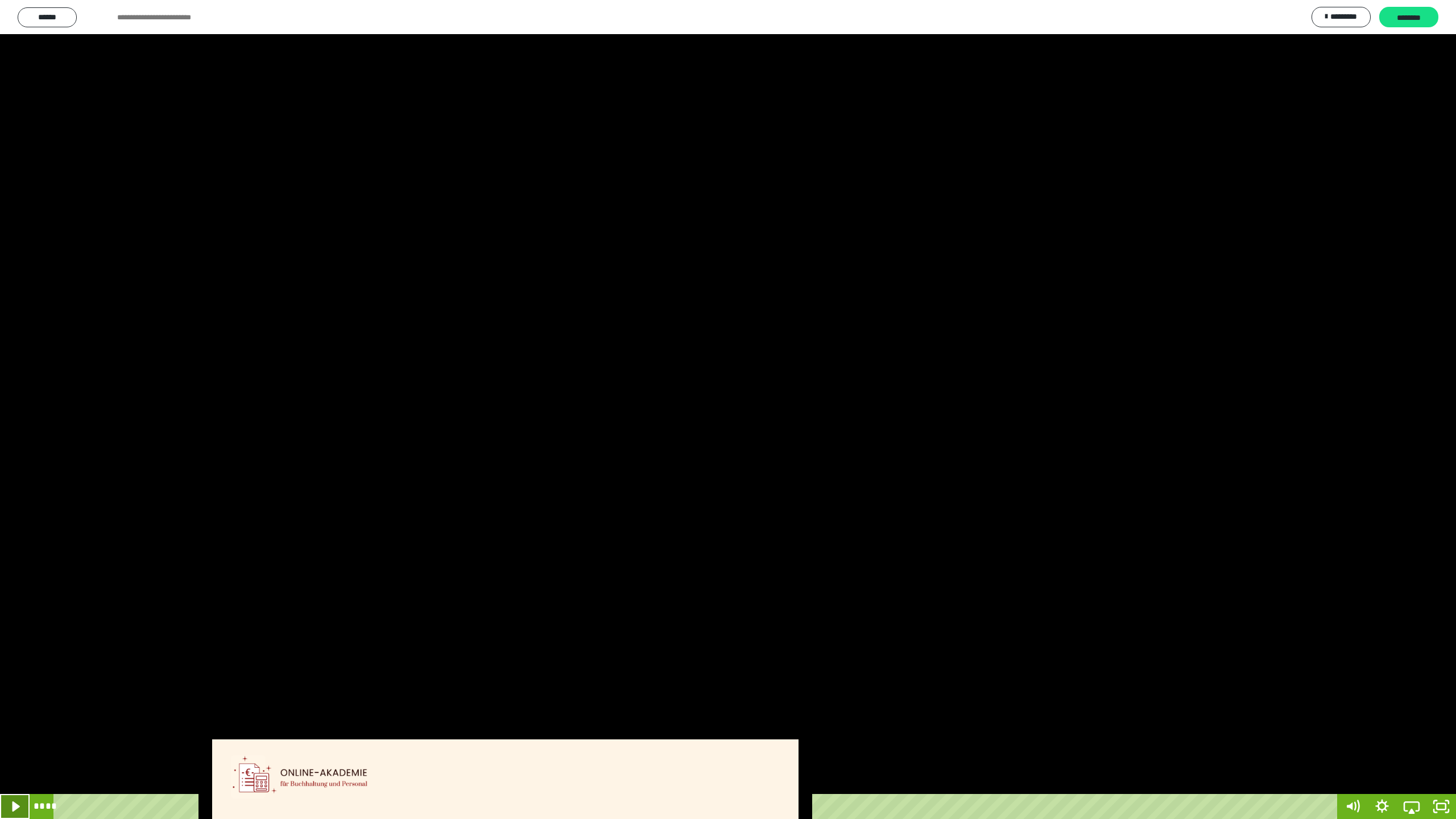 click 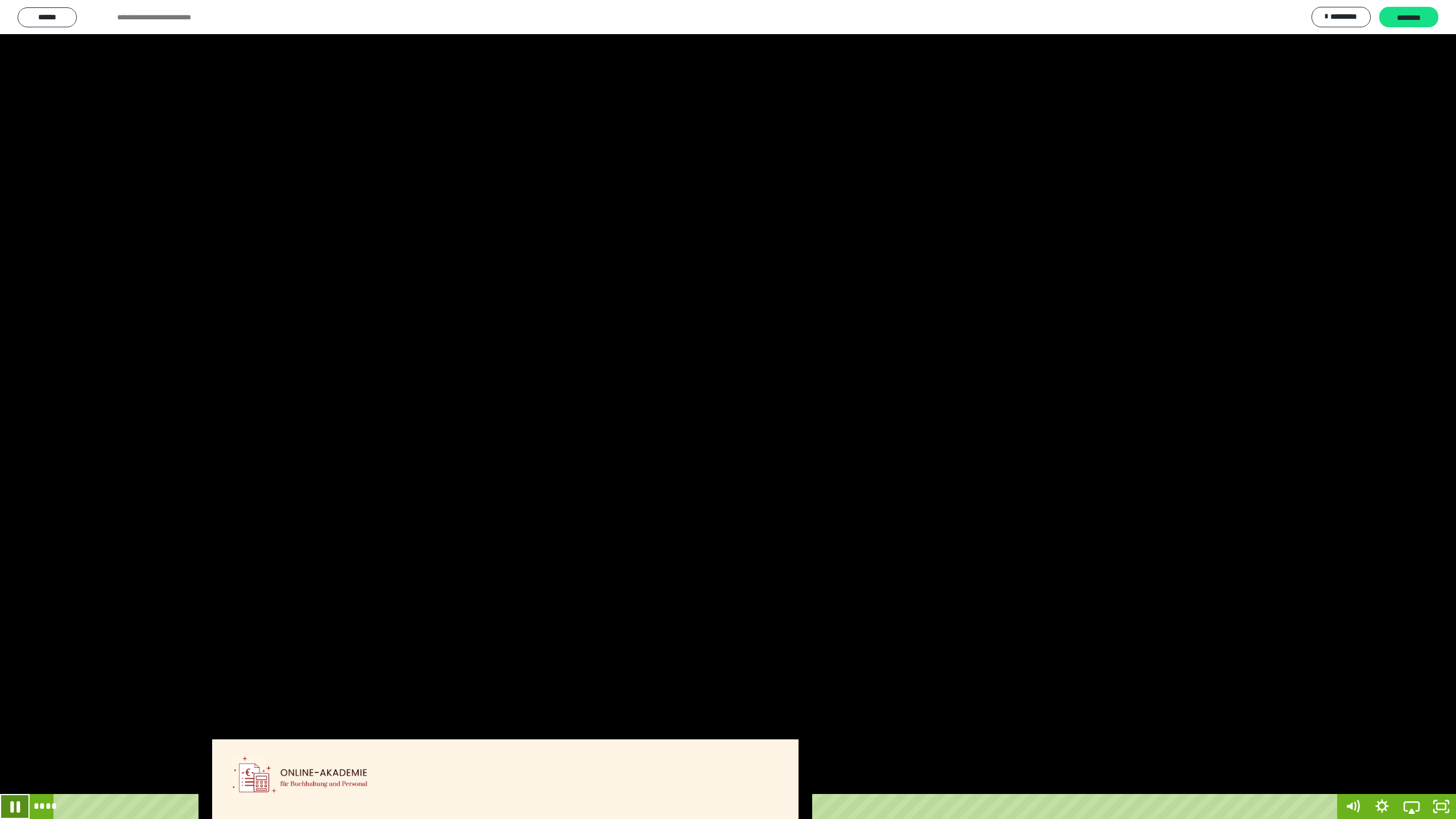 click 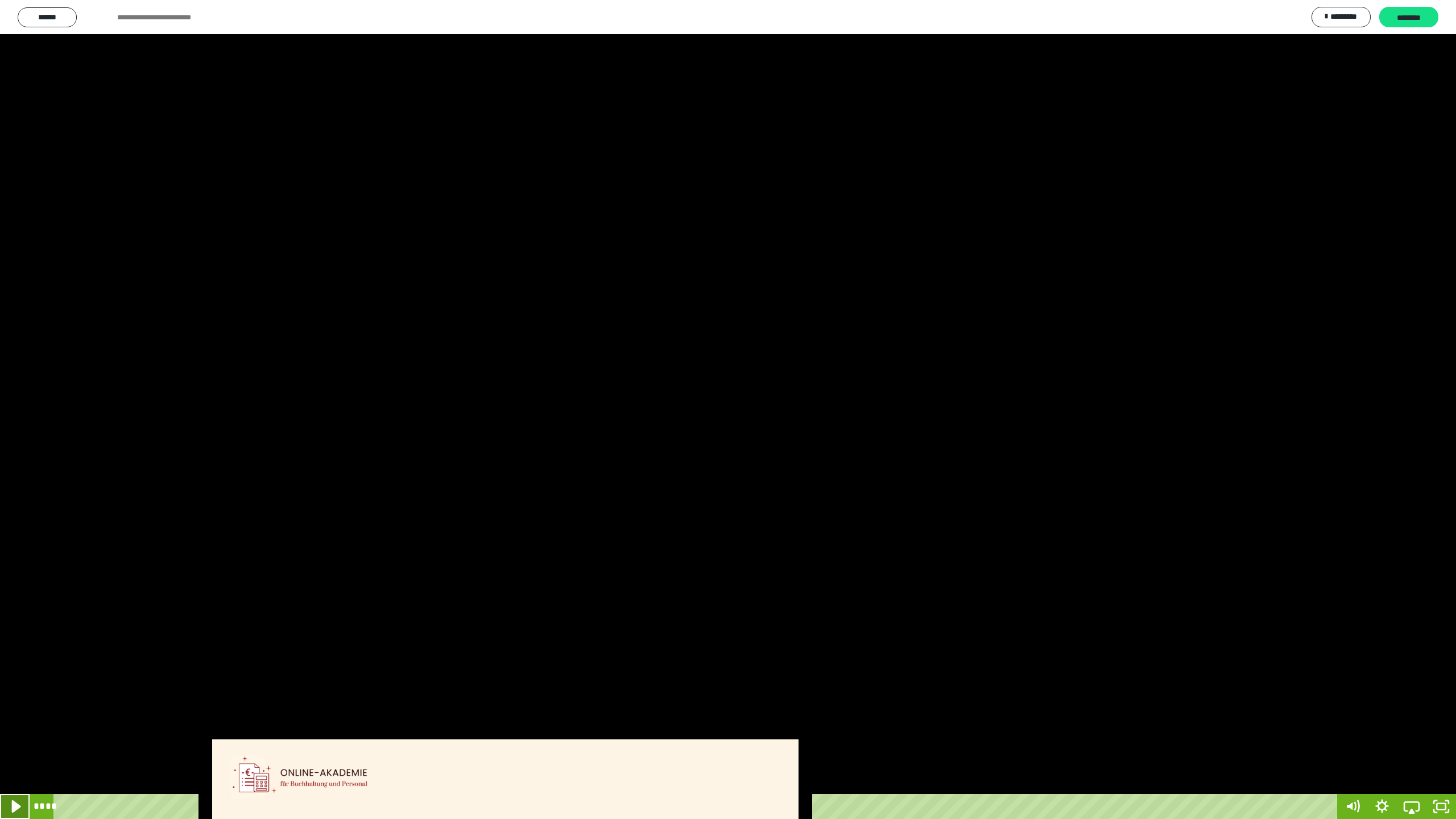 click 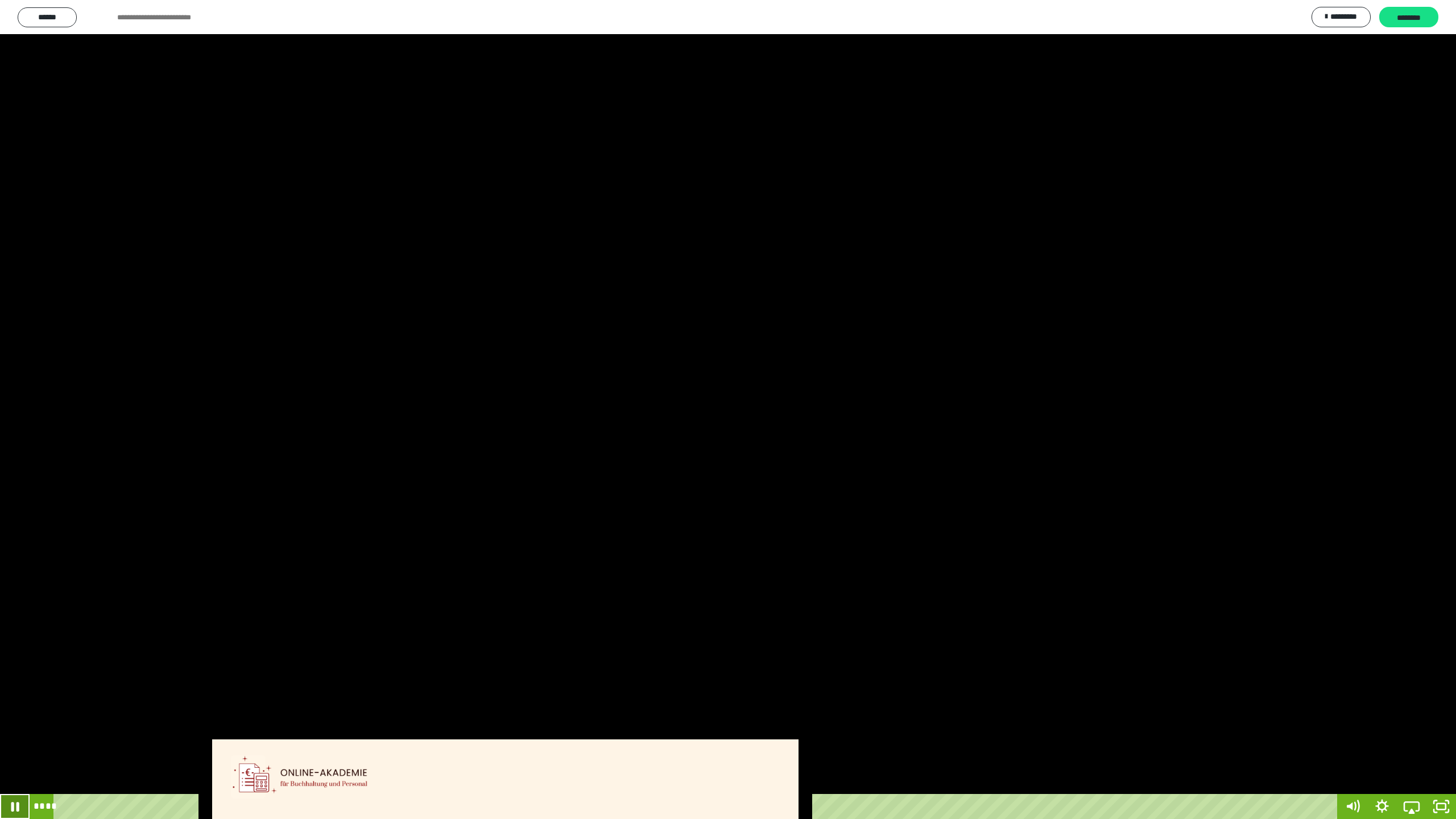 click 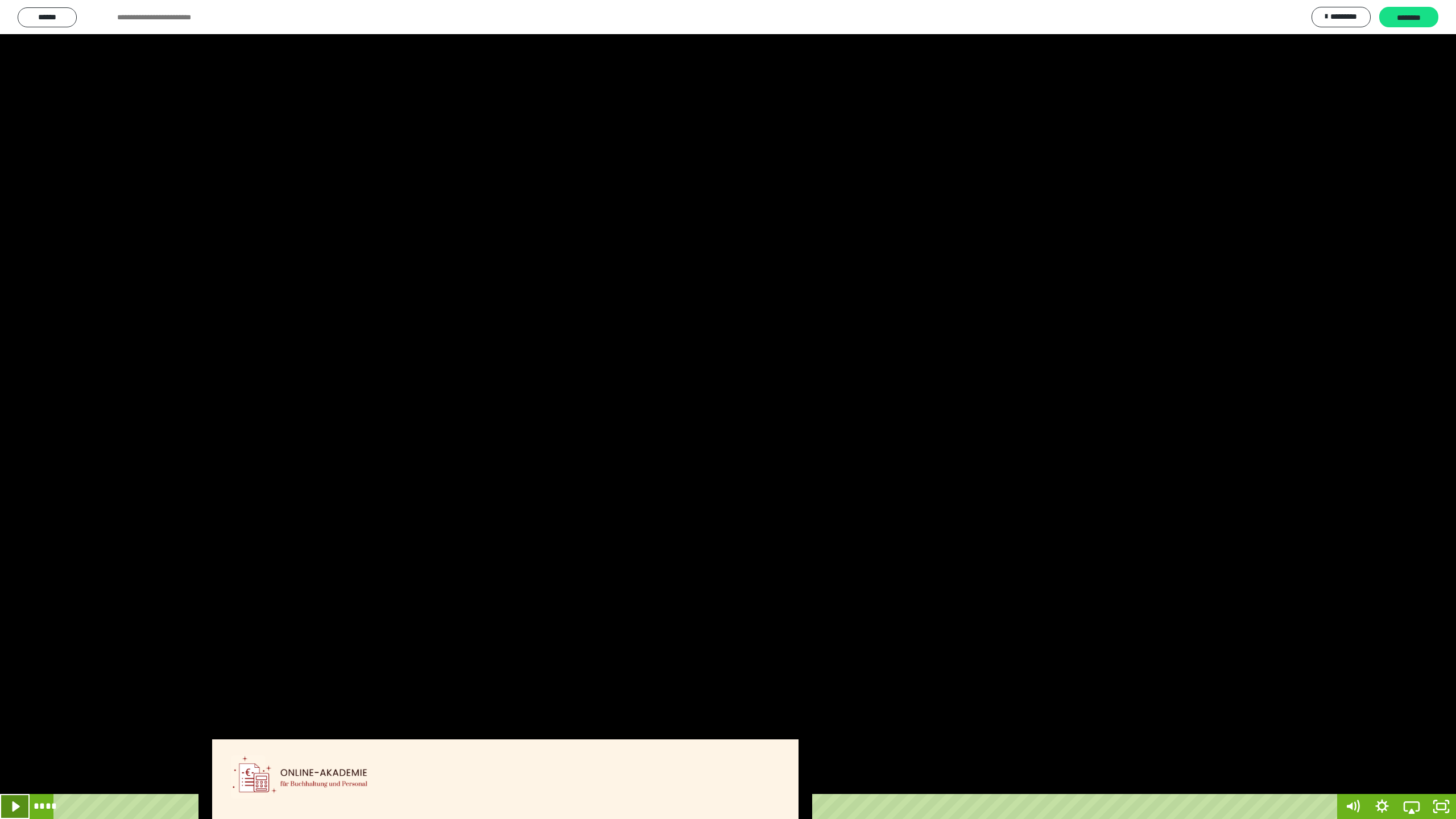click 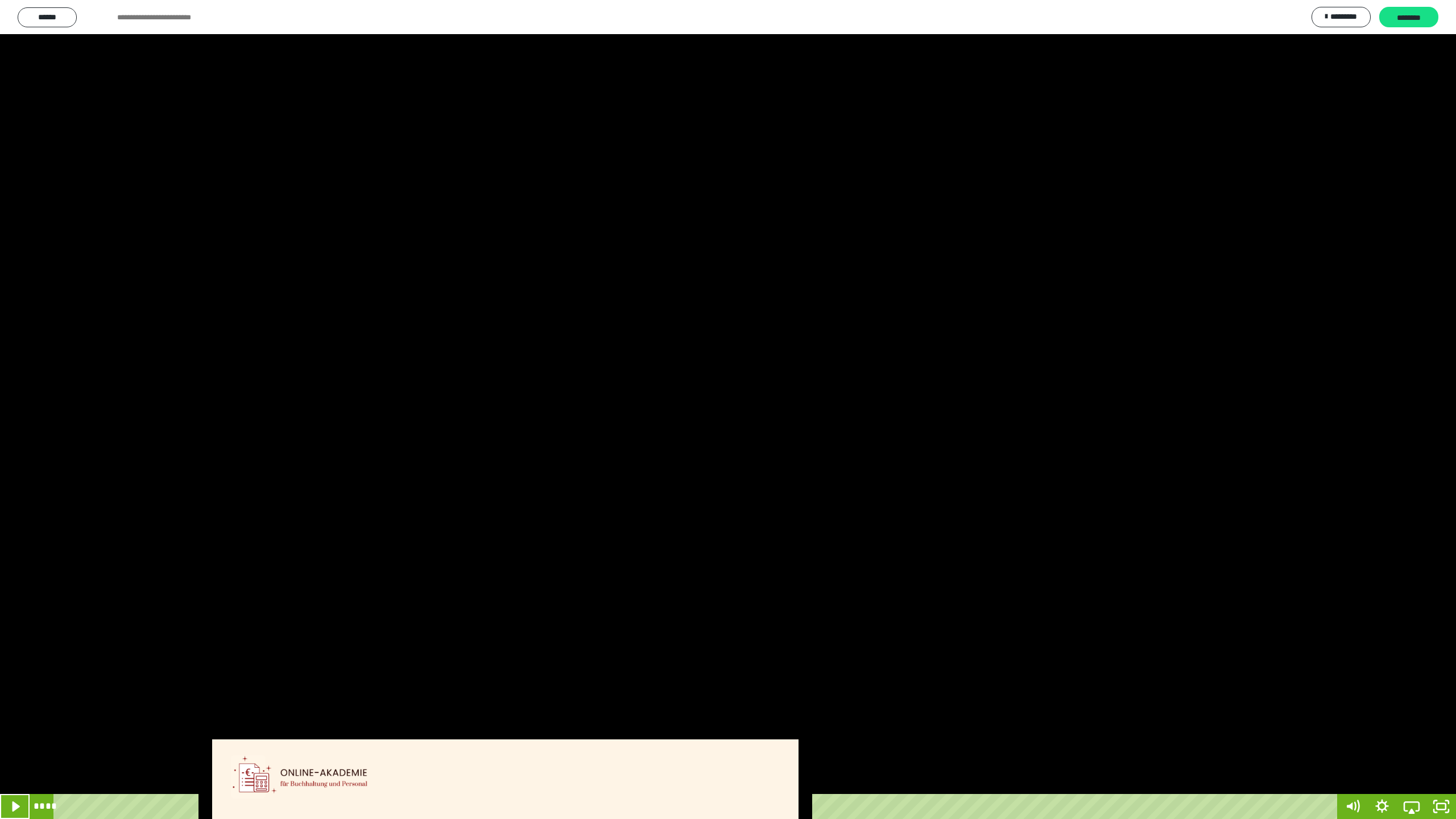 click at bounding box center (728, 410) 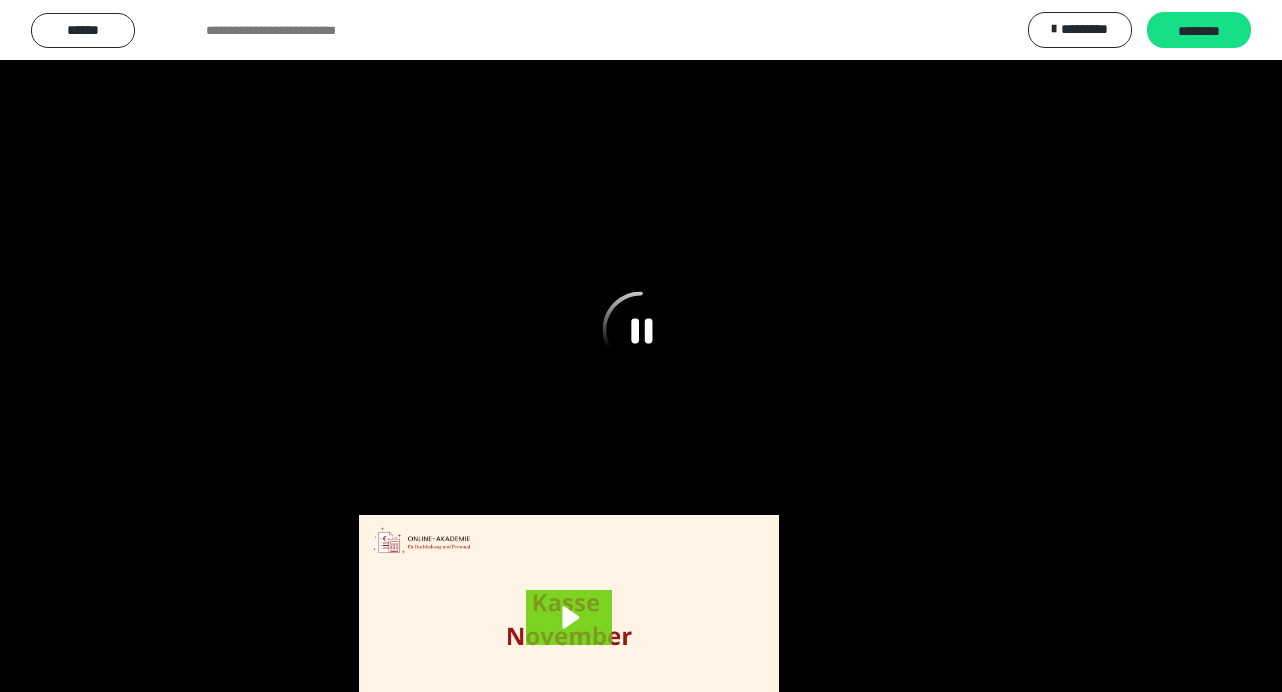 scroll, scrollTop: 475, scrollLeft: 0, axis: vertical 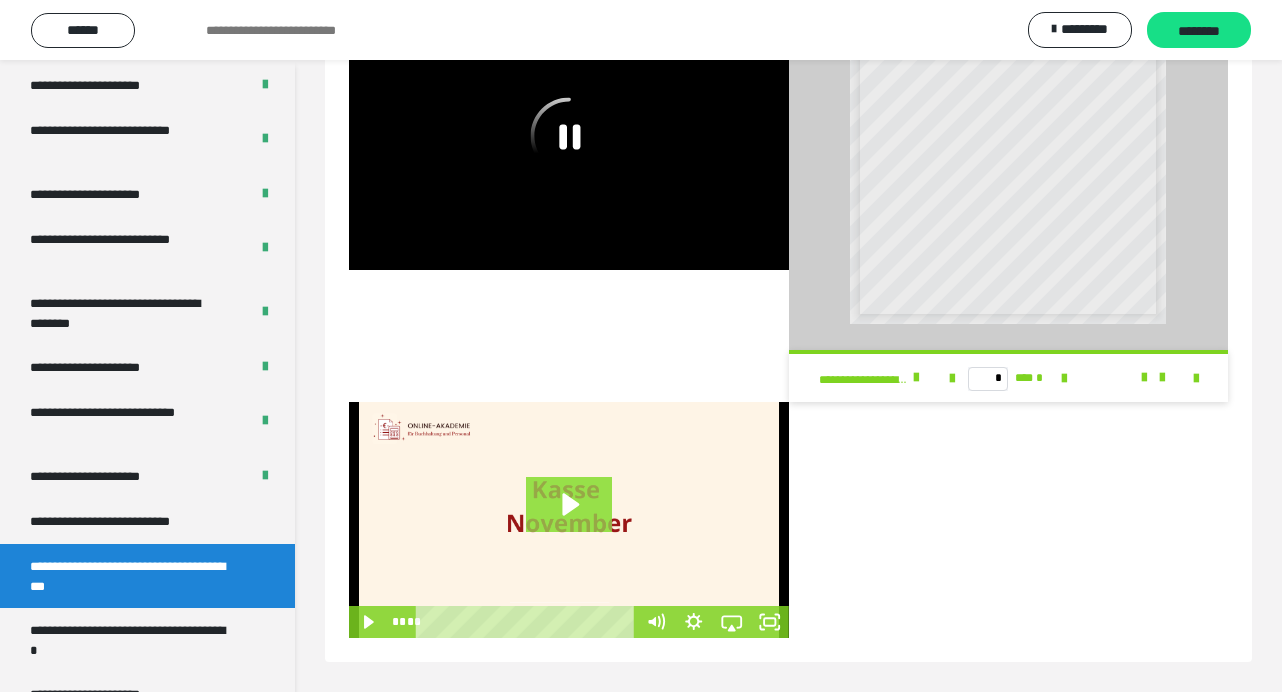 click 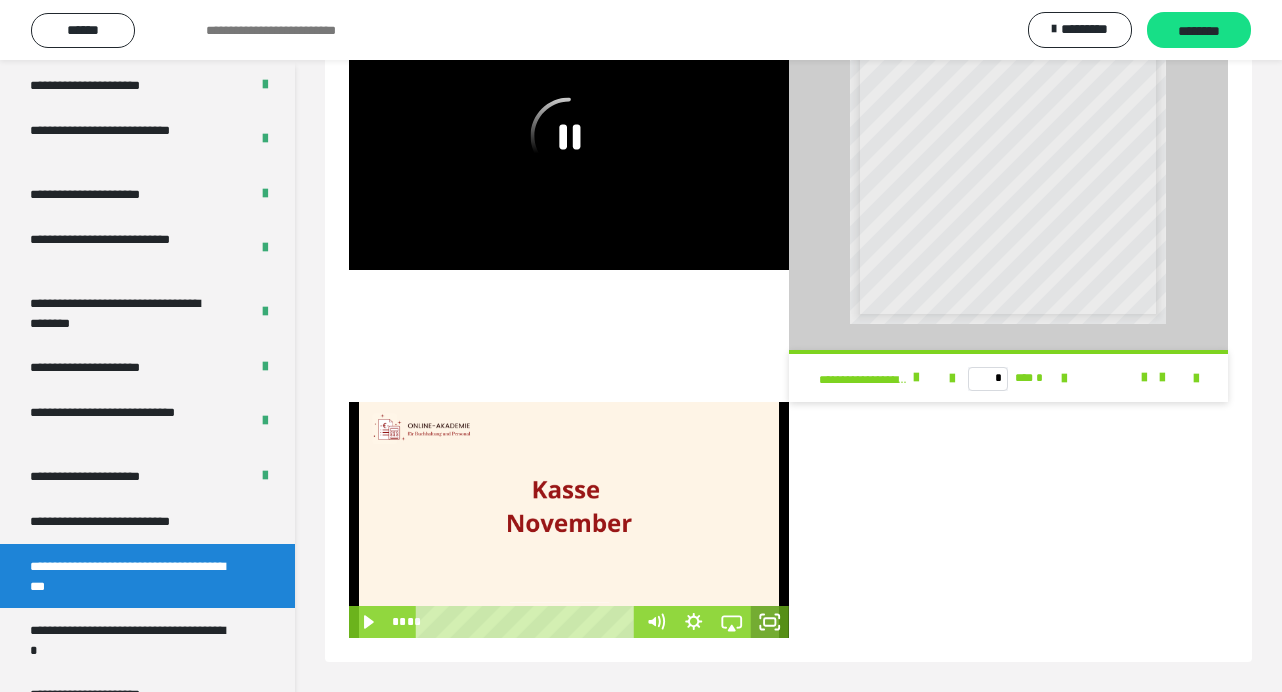 click 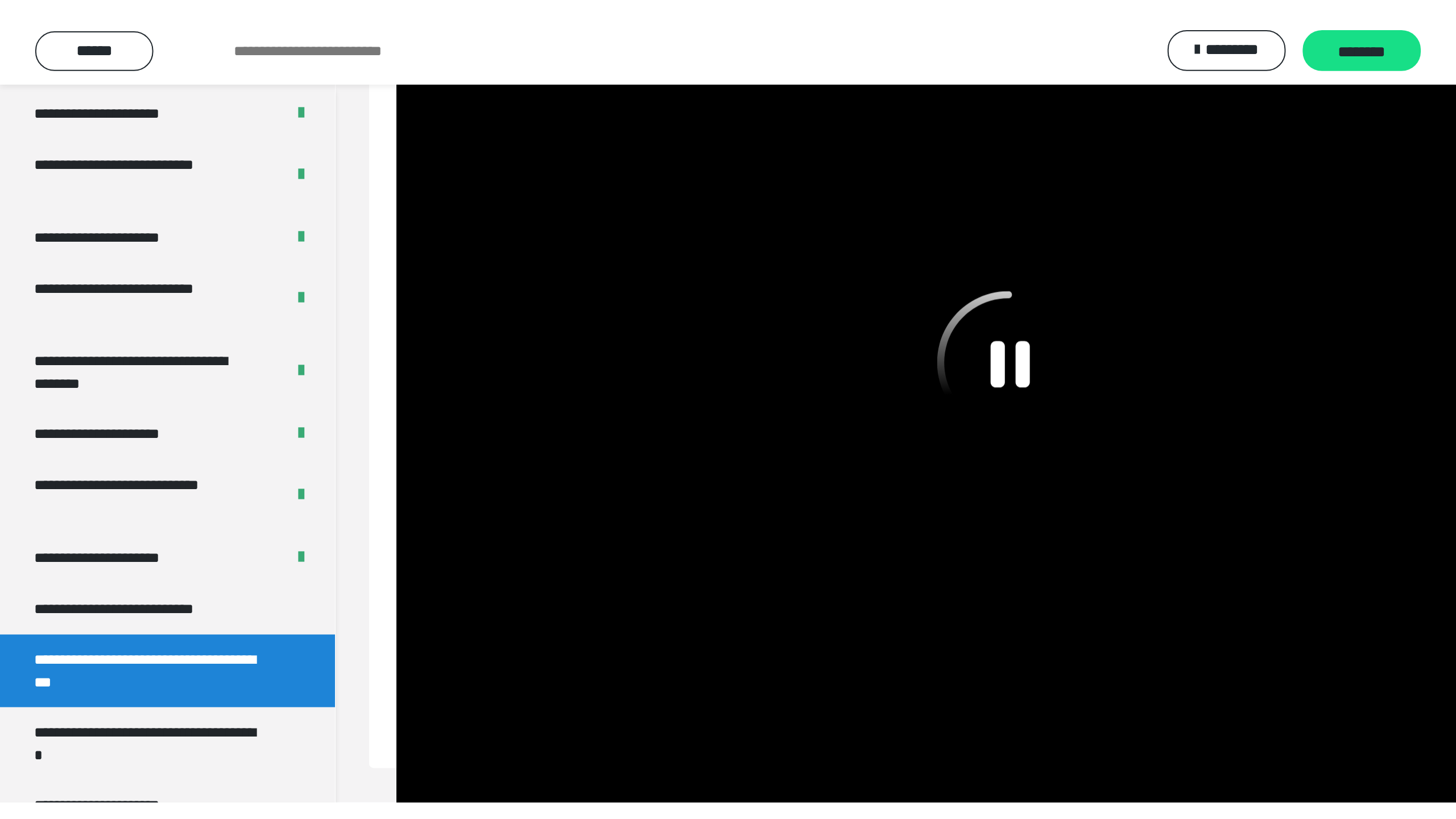 scroll, scrollTop: 0, scrollLeft: 0, axis: both 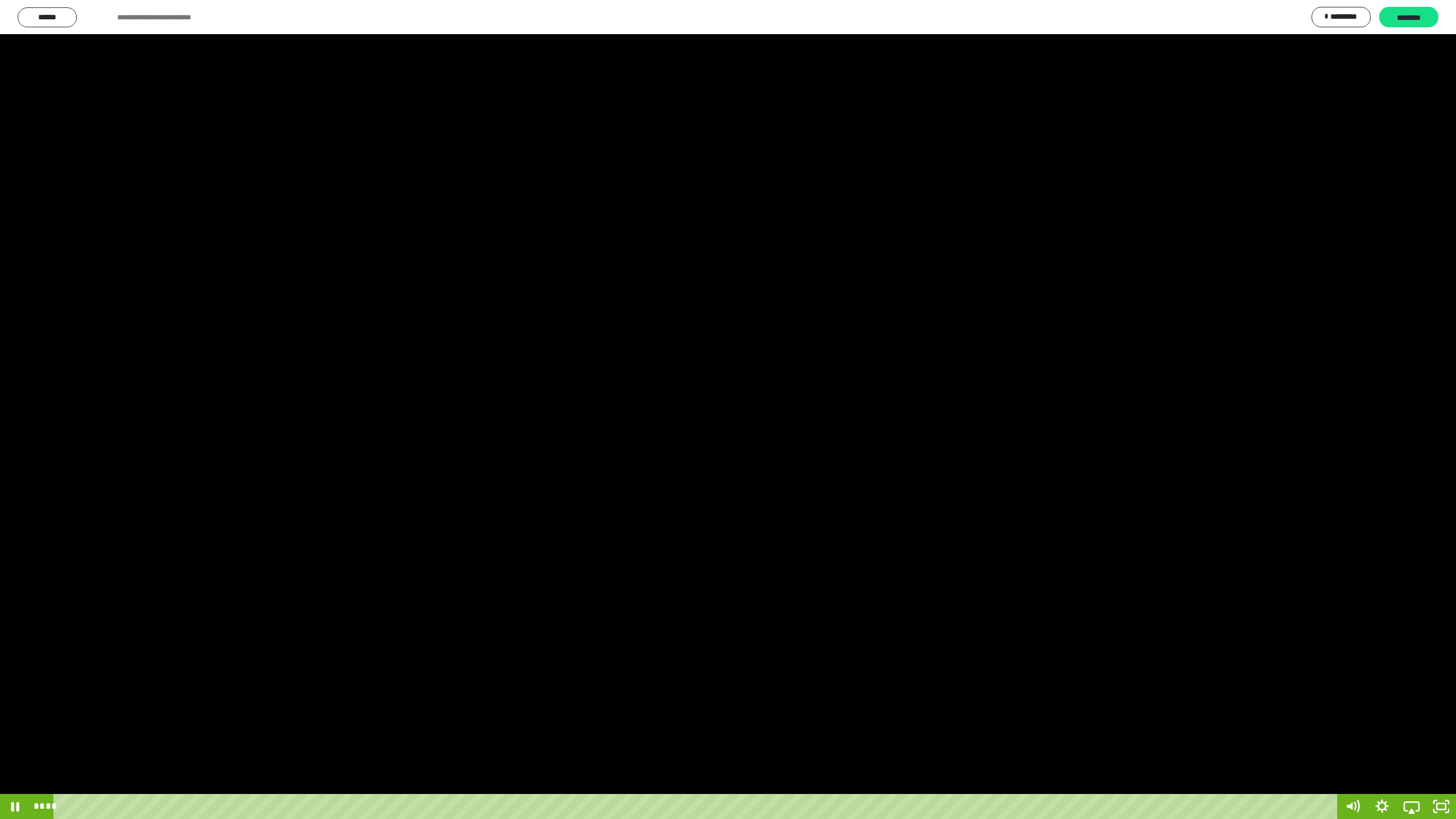 click at bounding box center [728, 410] 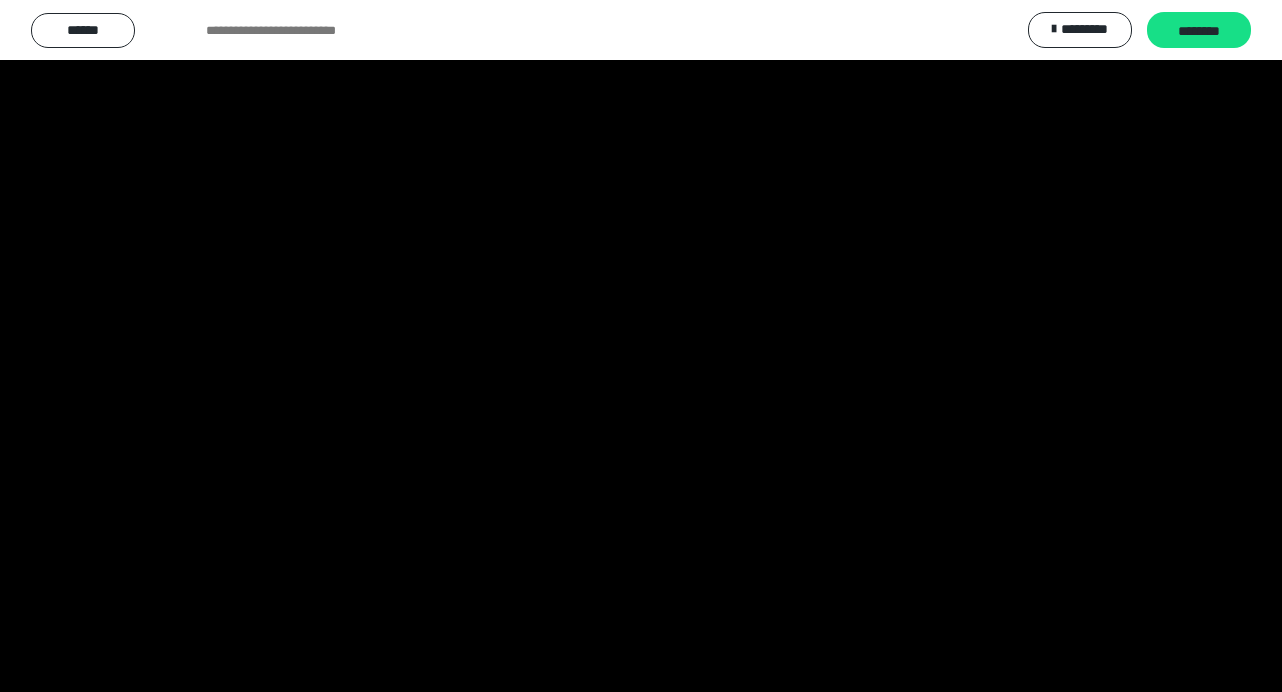 scroll, scrollTop: 411, scrollLeft: 0, axis: vertical 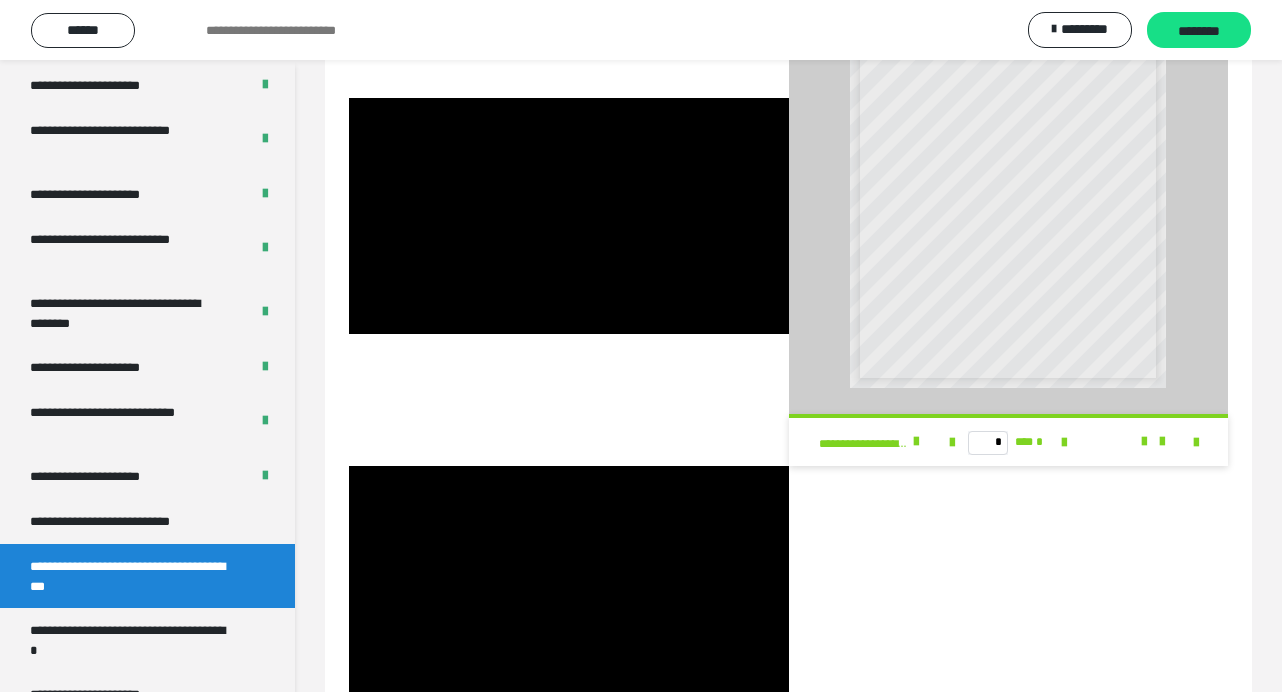 click at bounding box center [569, 216] 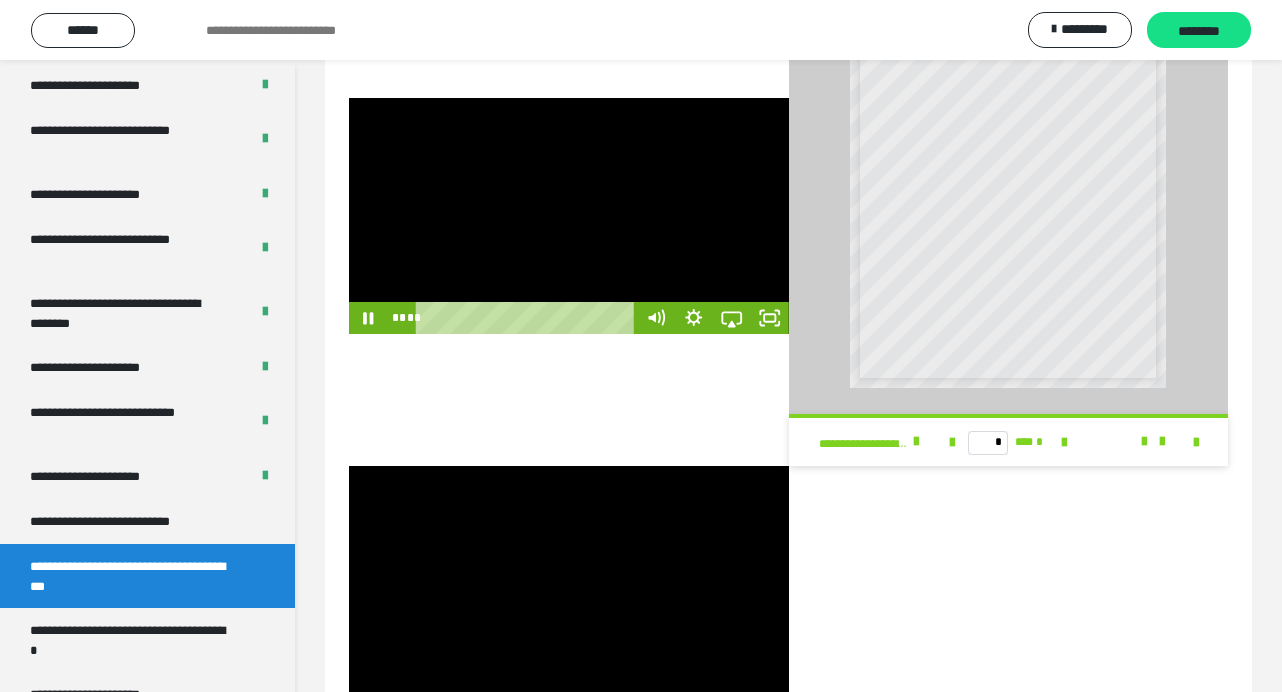 click at bounding box center (569, 216) 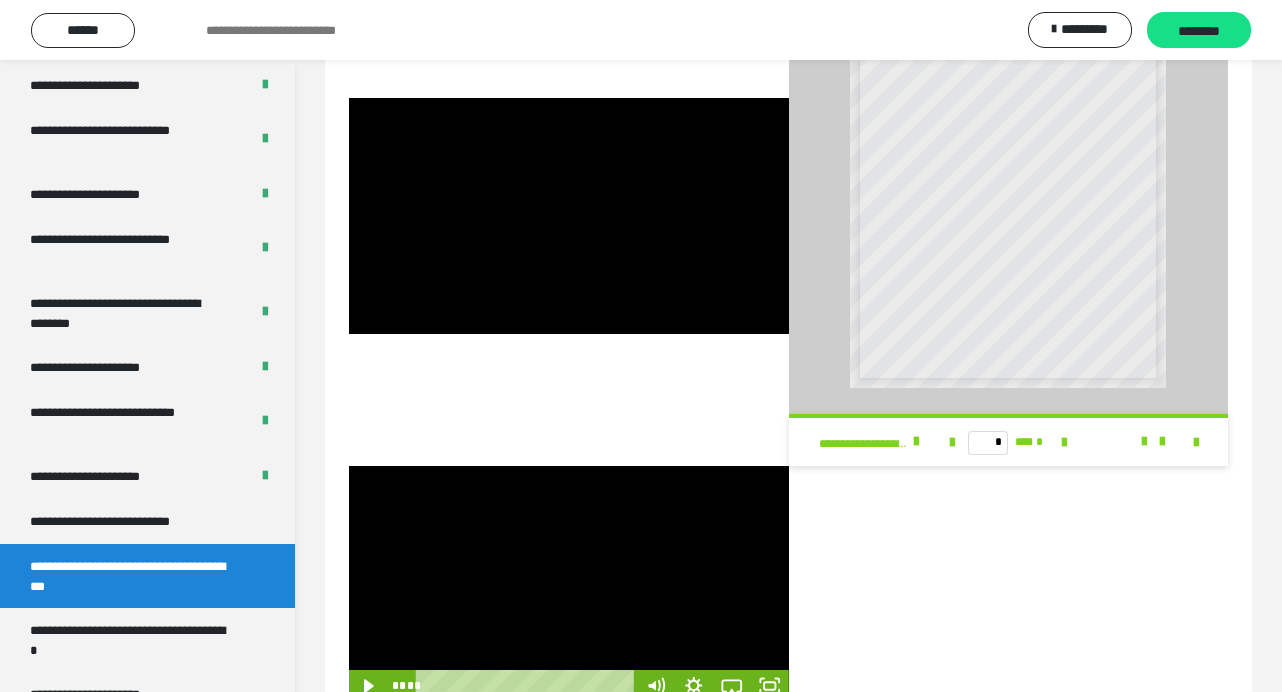 scroll, scrollTop: 443, scrollLeft: 0, axis: vertical 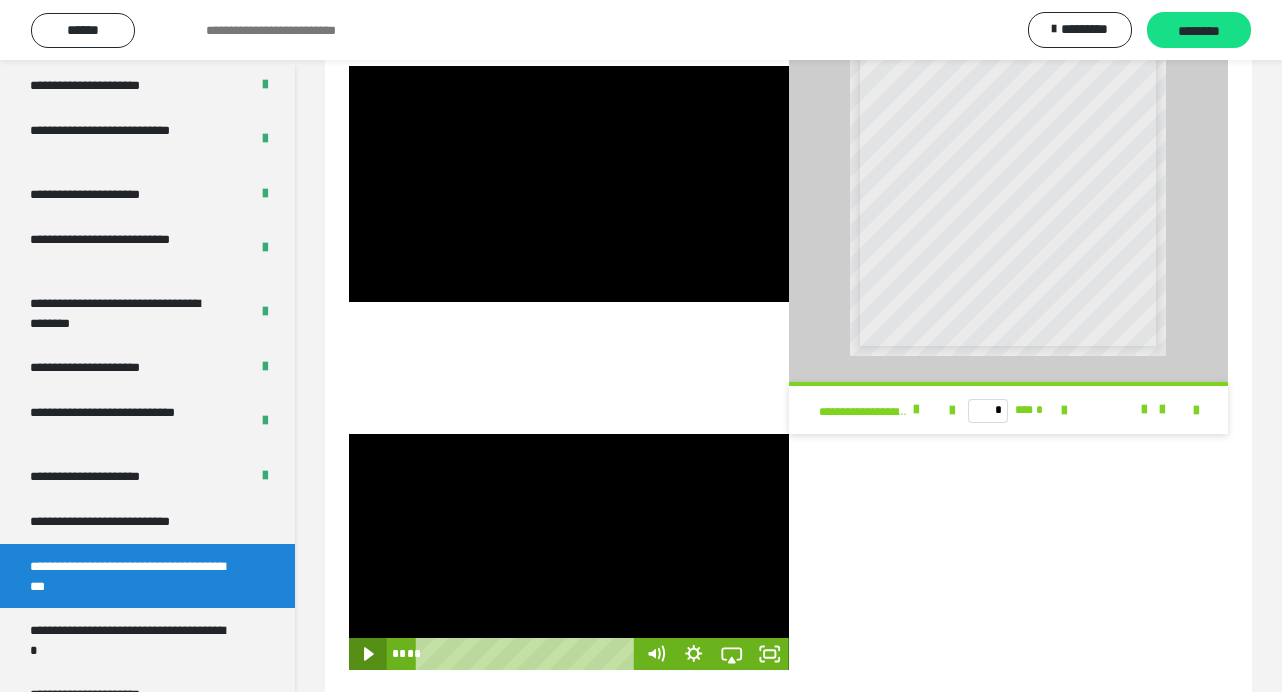 click 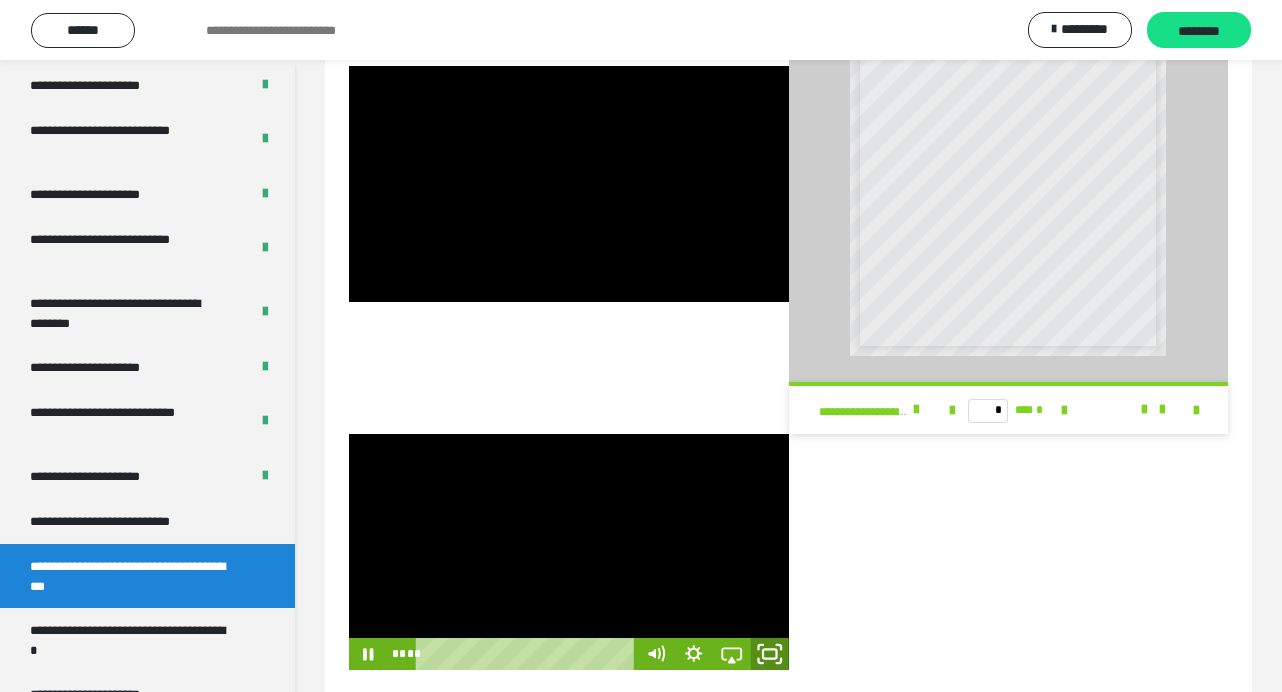 click 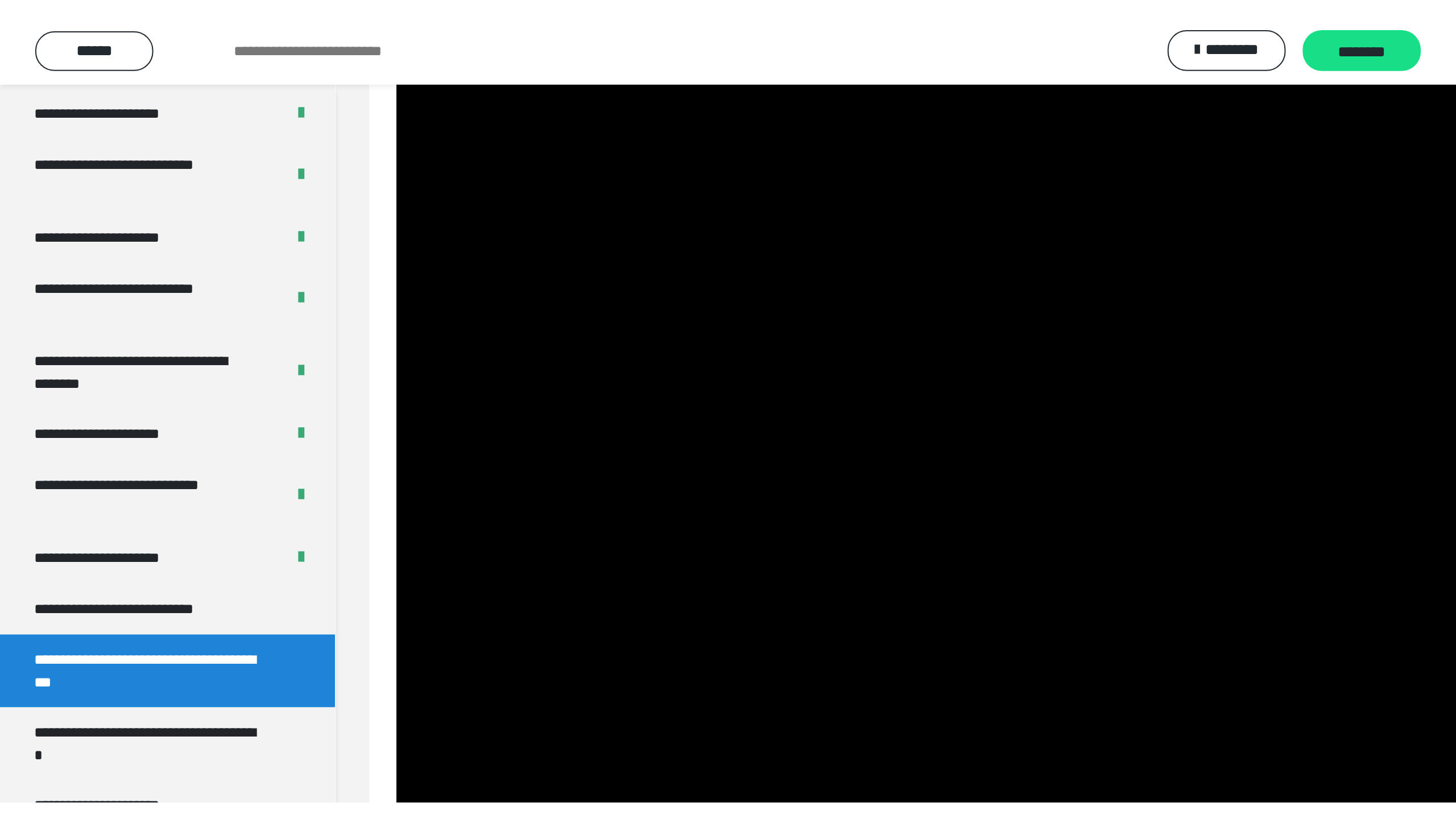 scroll, scrollTop: 0, scrollLeft: 0, axis: both 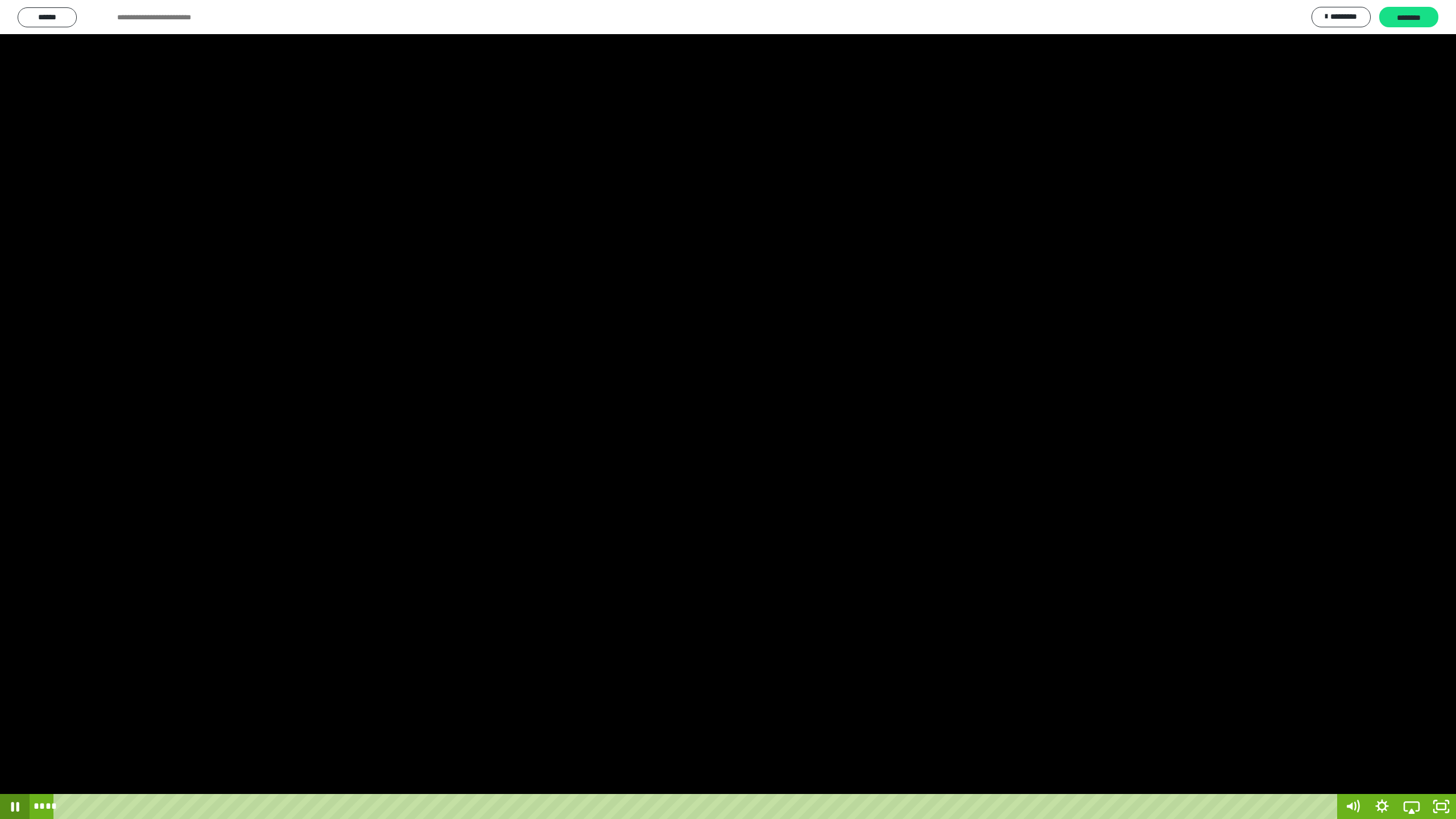 click 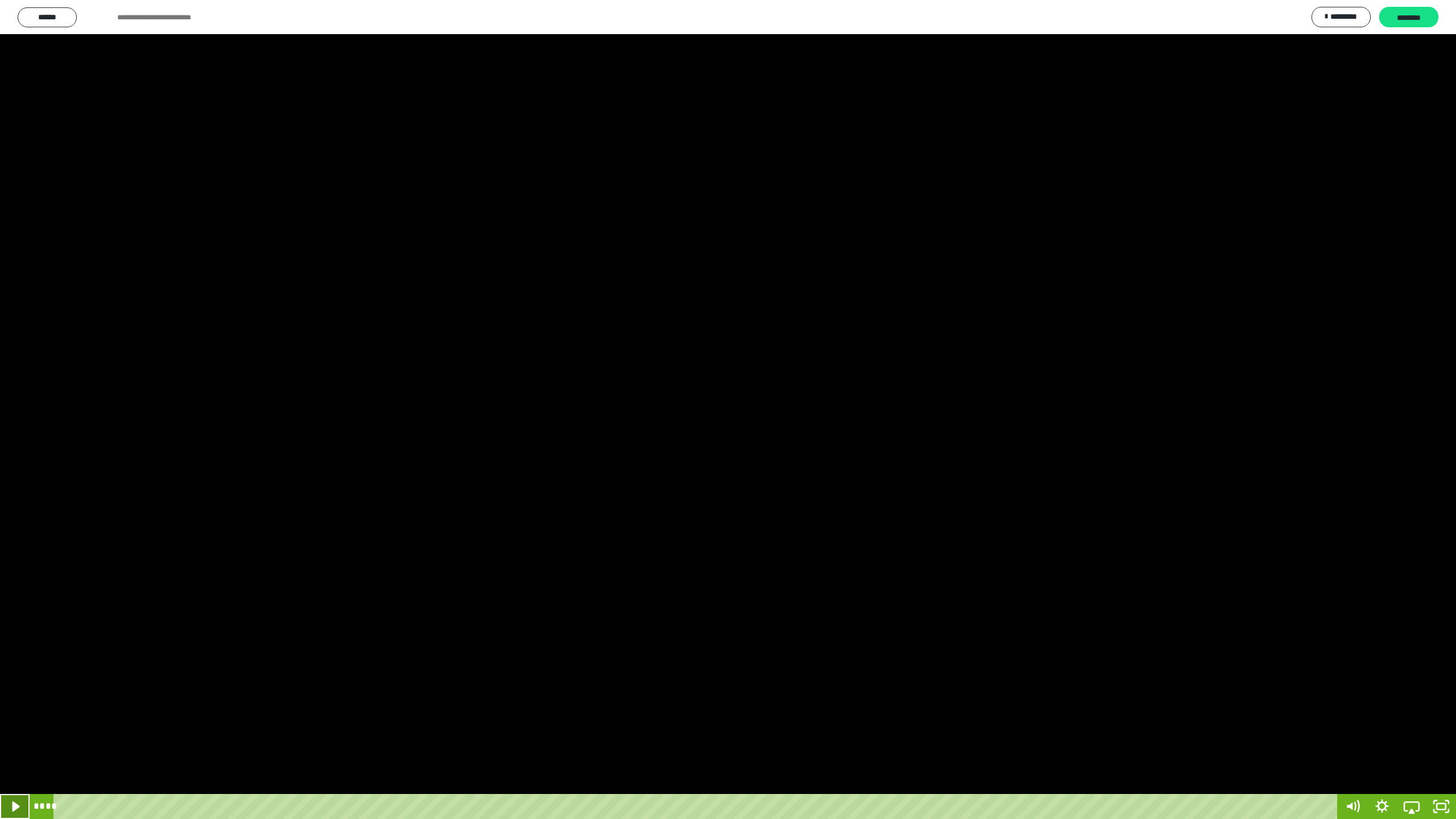 click 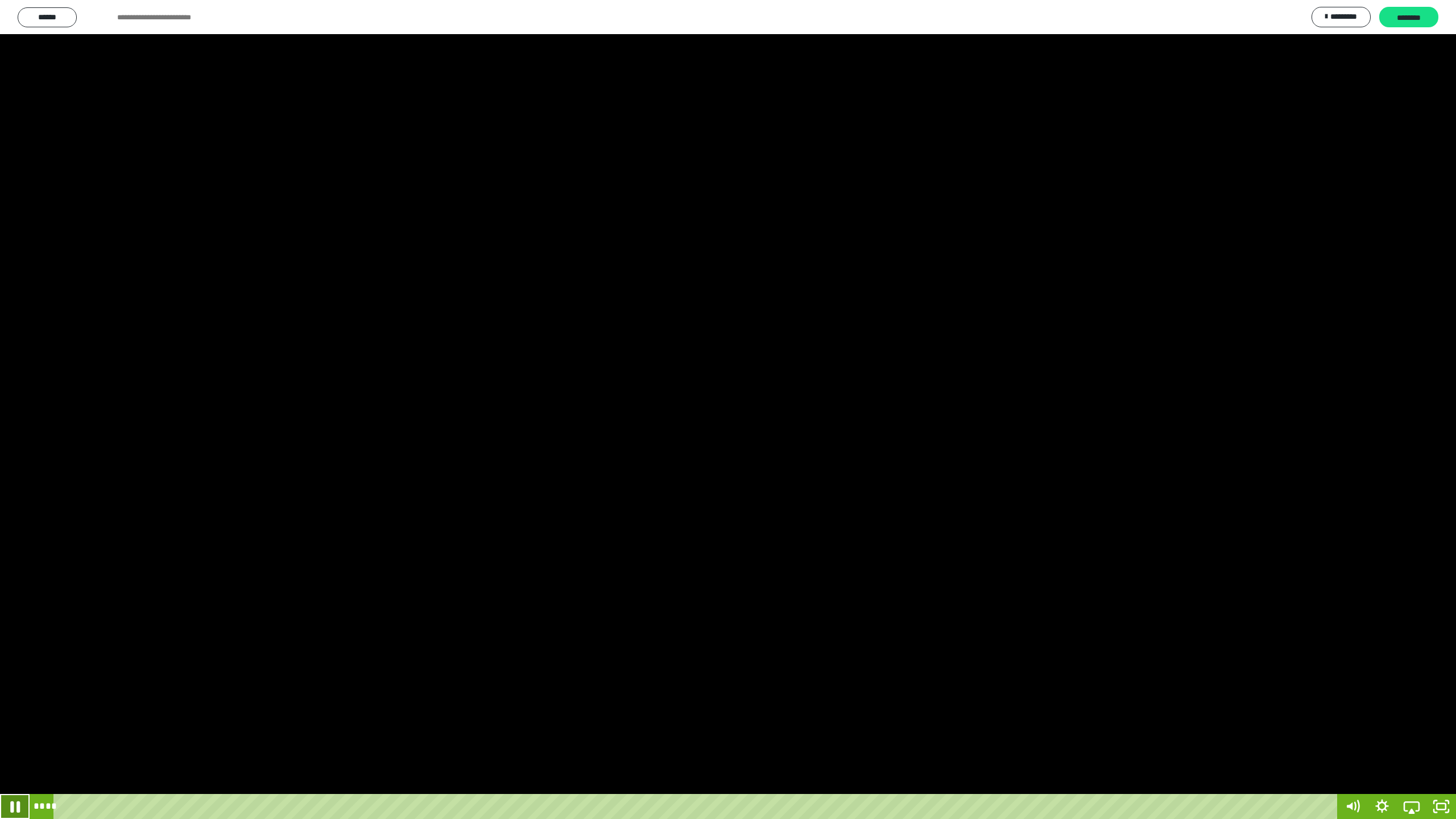 click 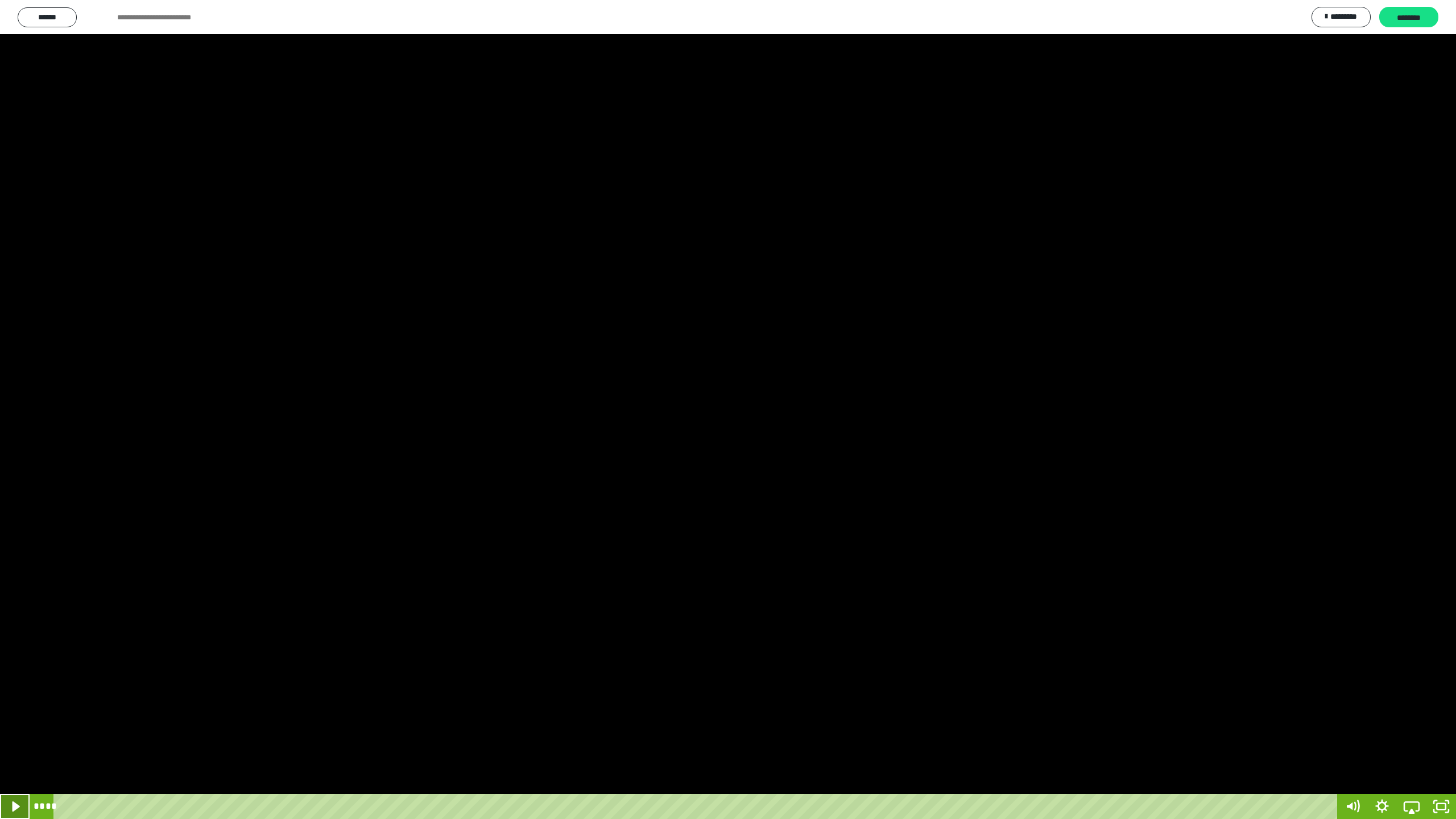 click 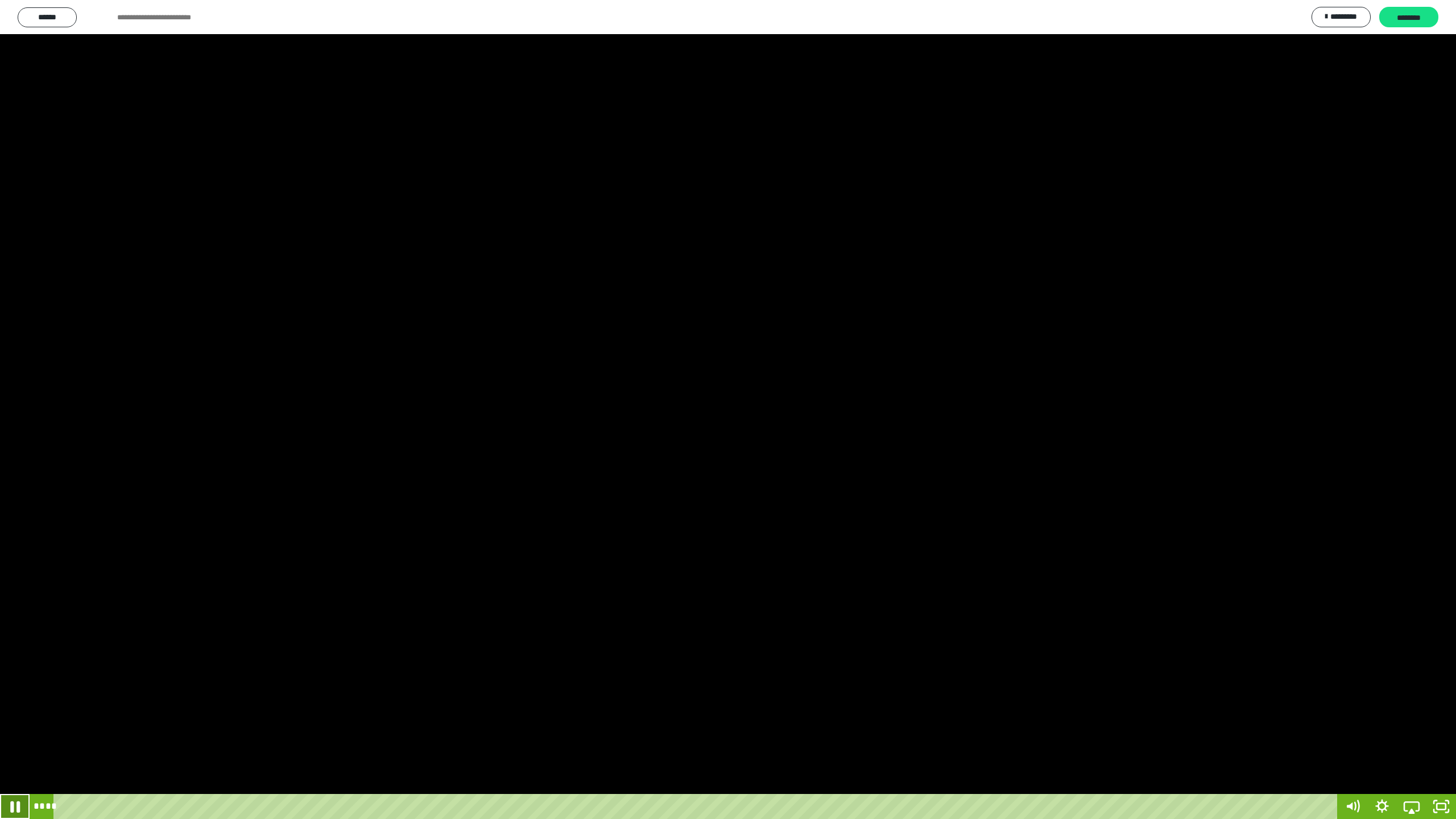 click 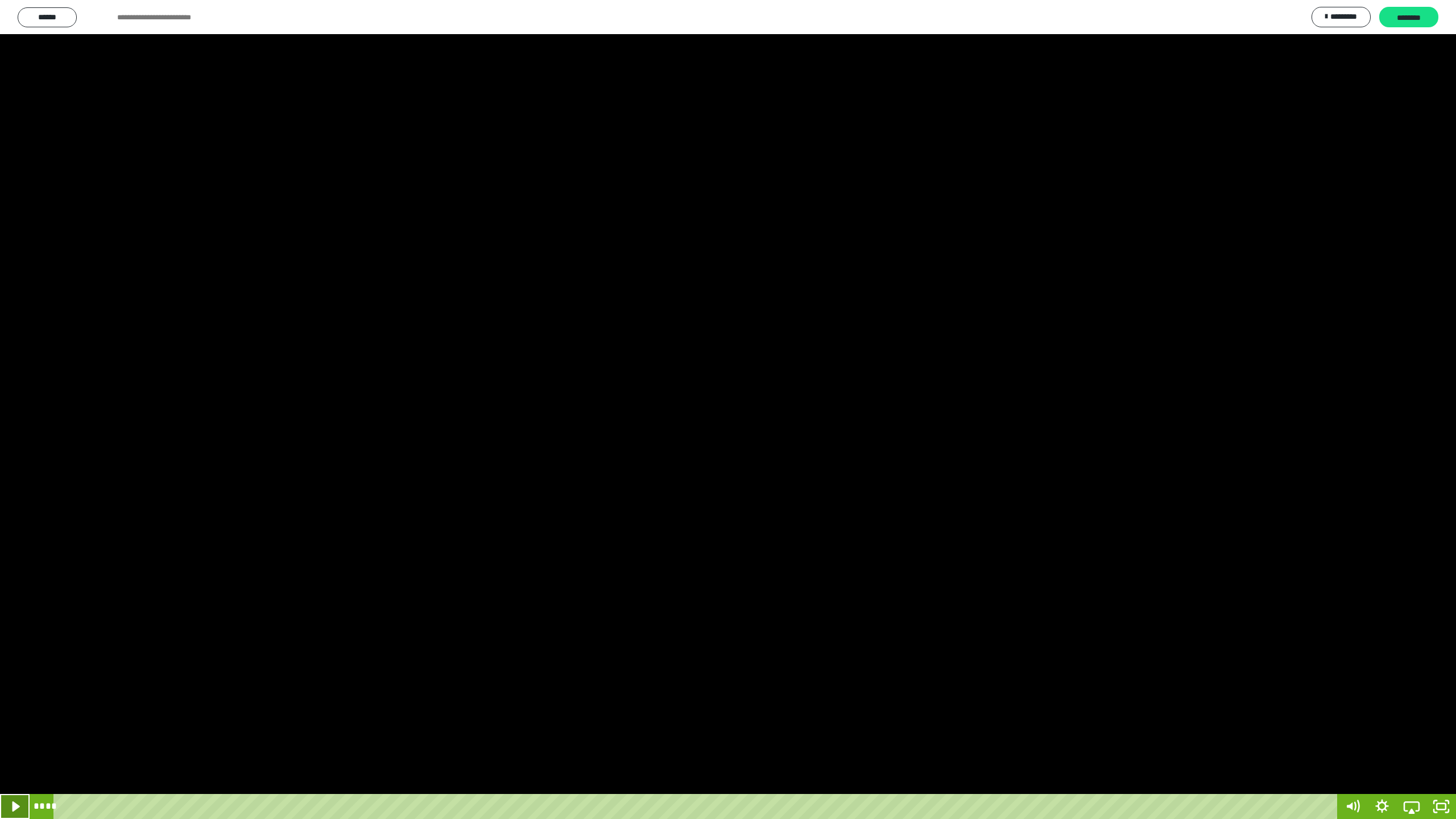 click 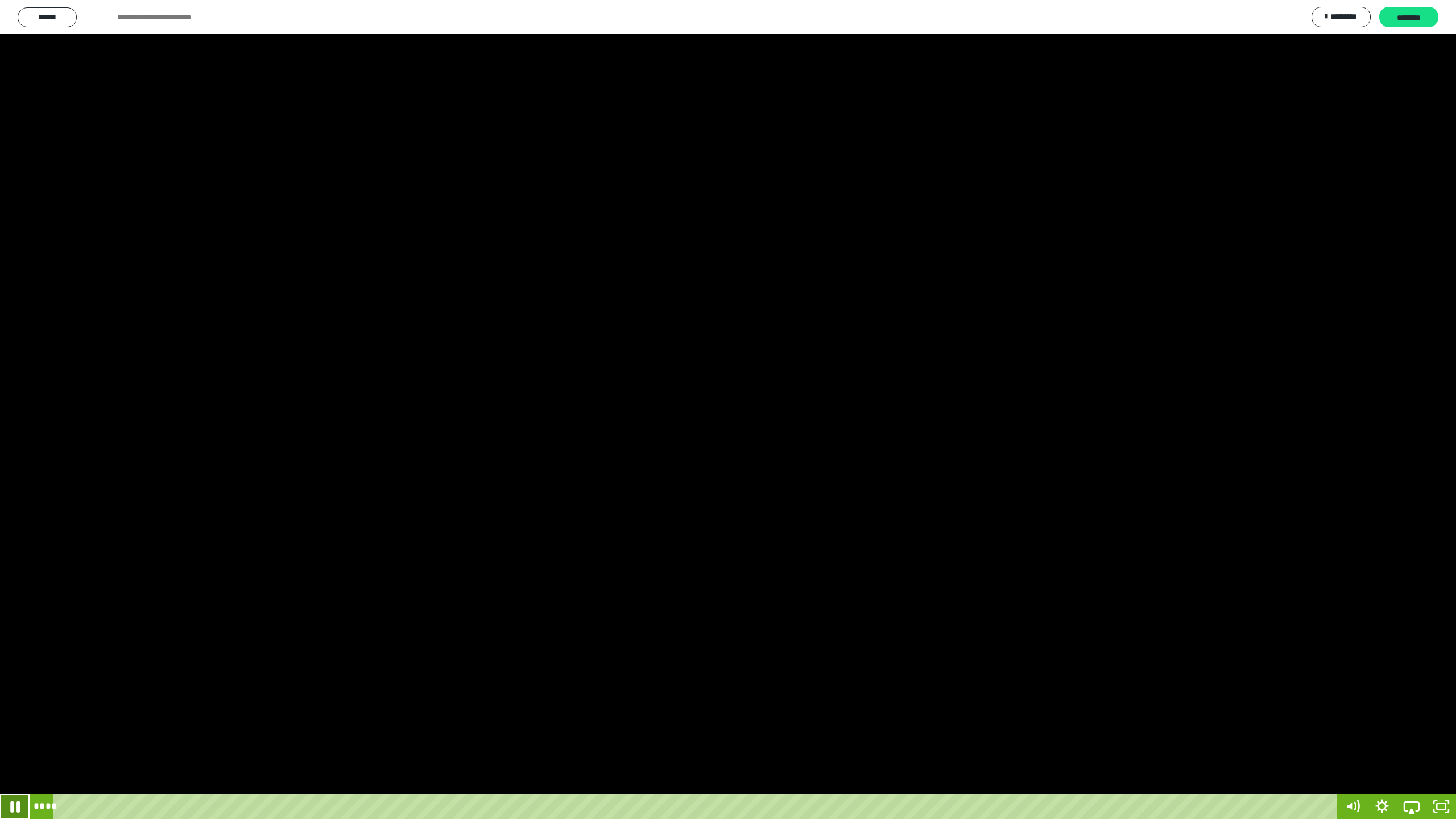 click 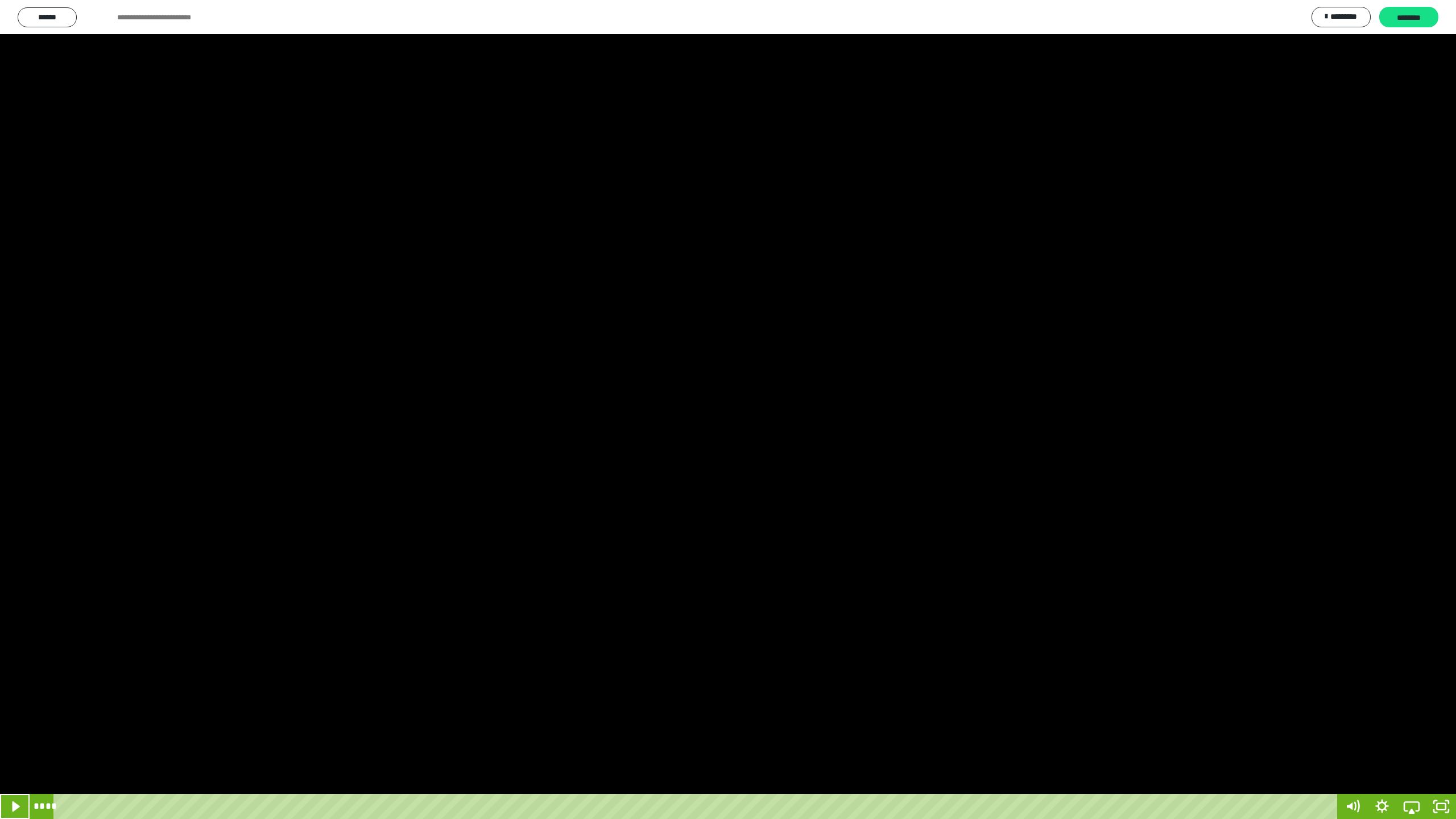 type 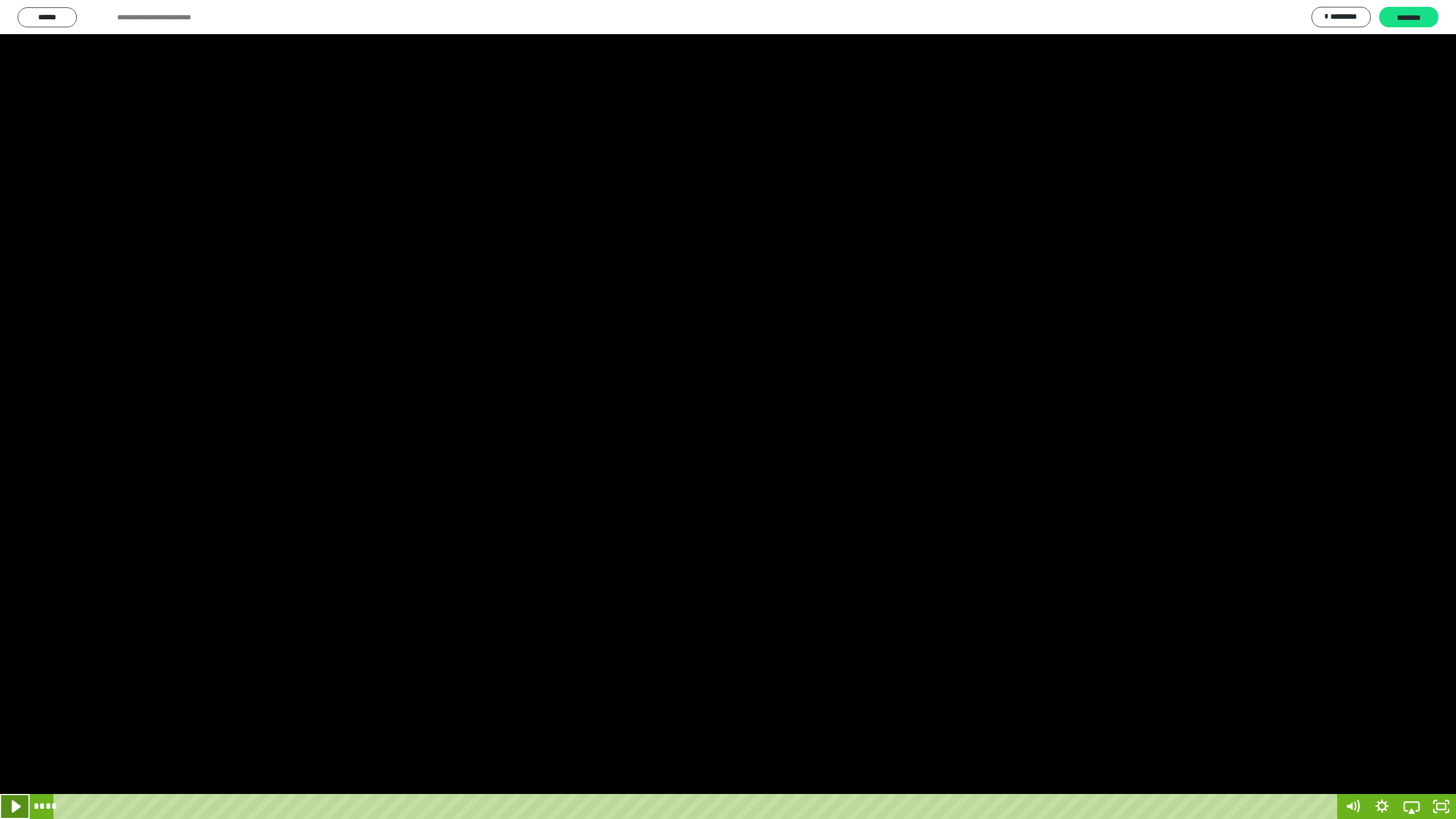 click 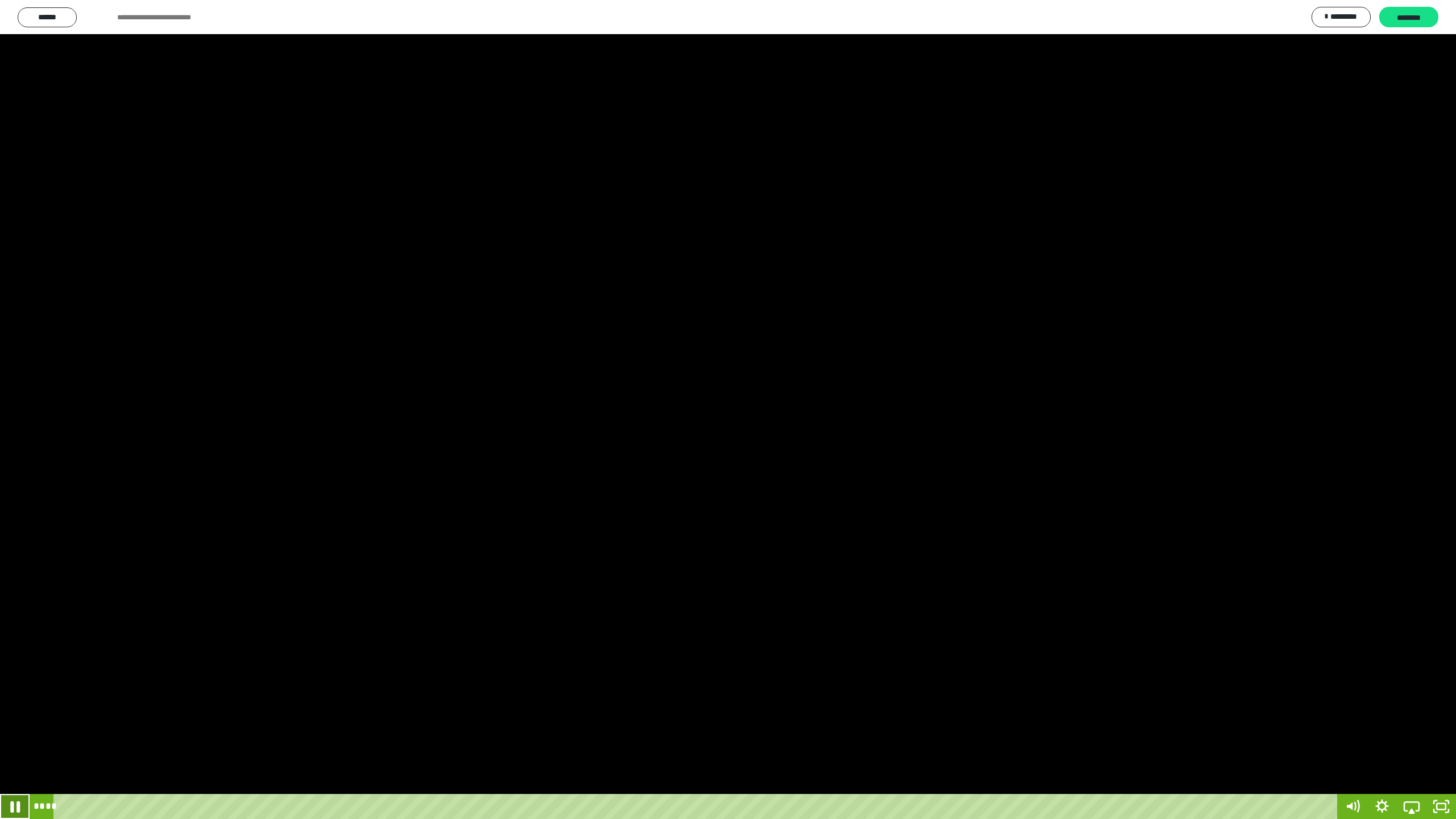 click 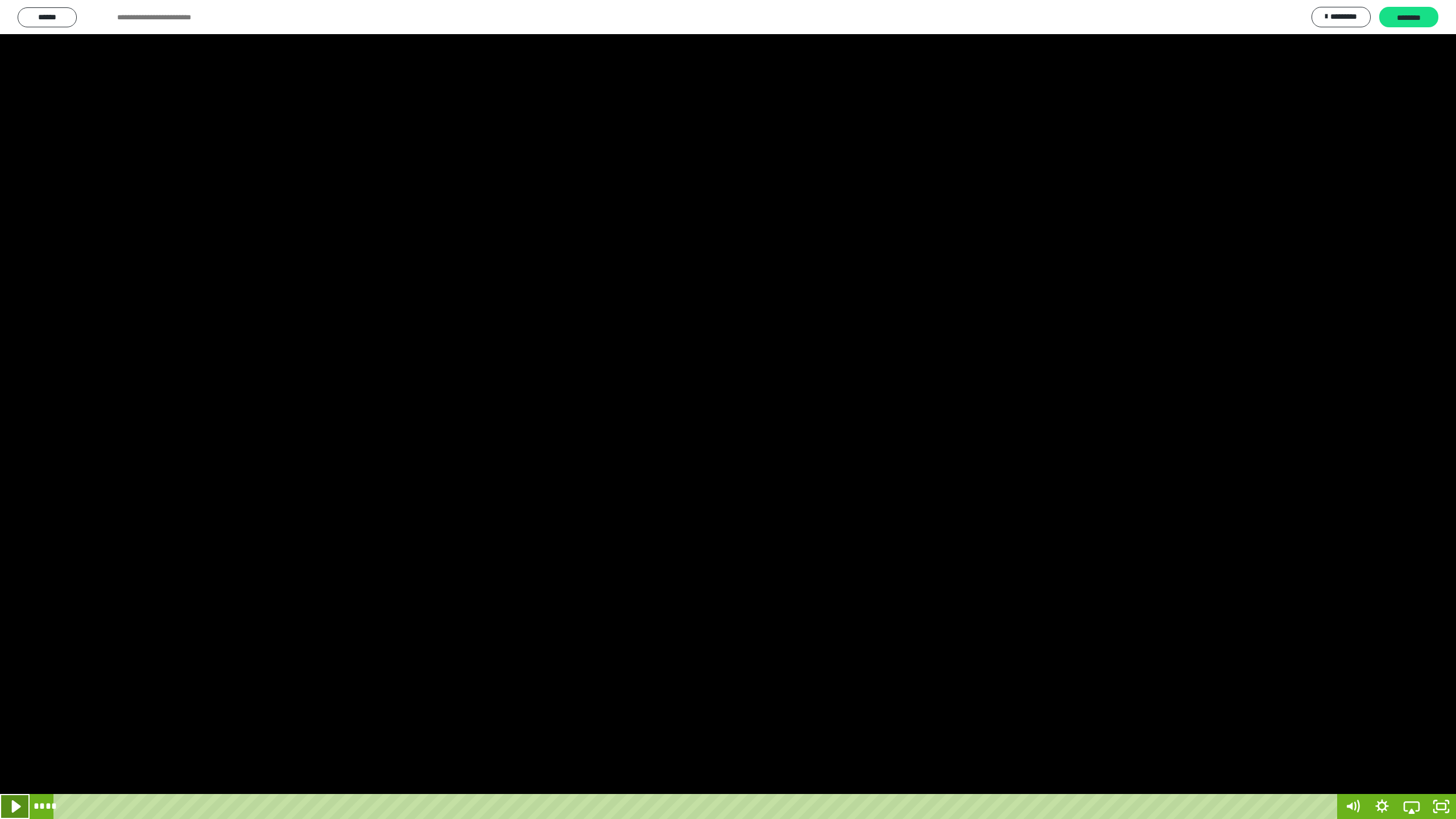 click 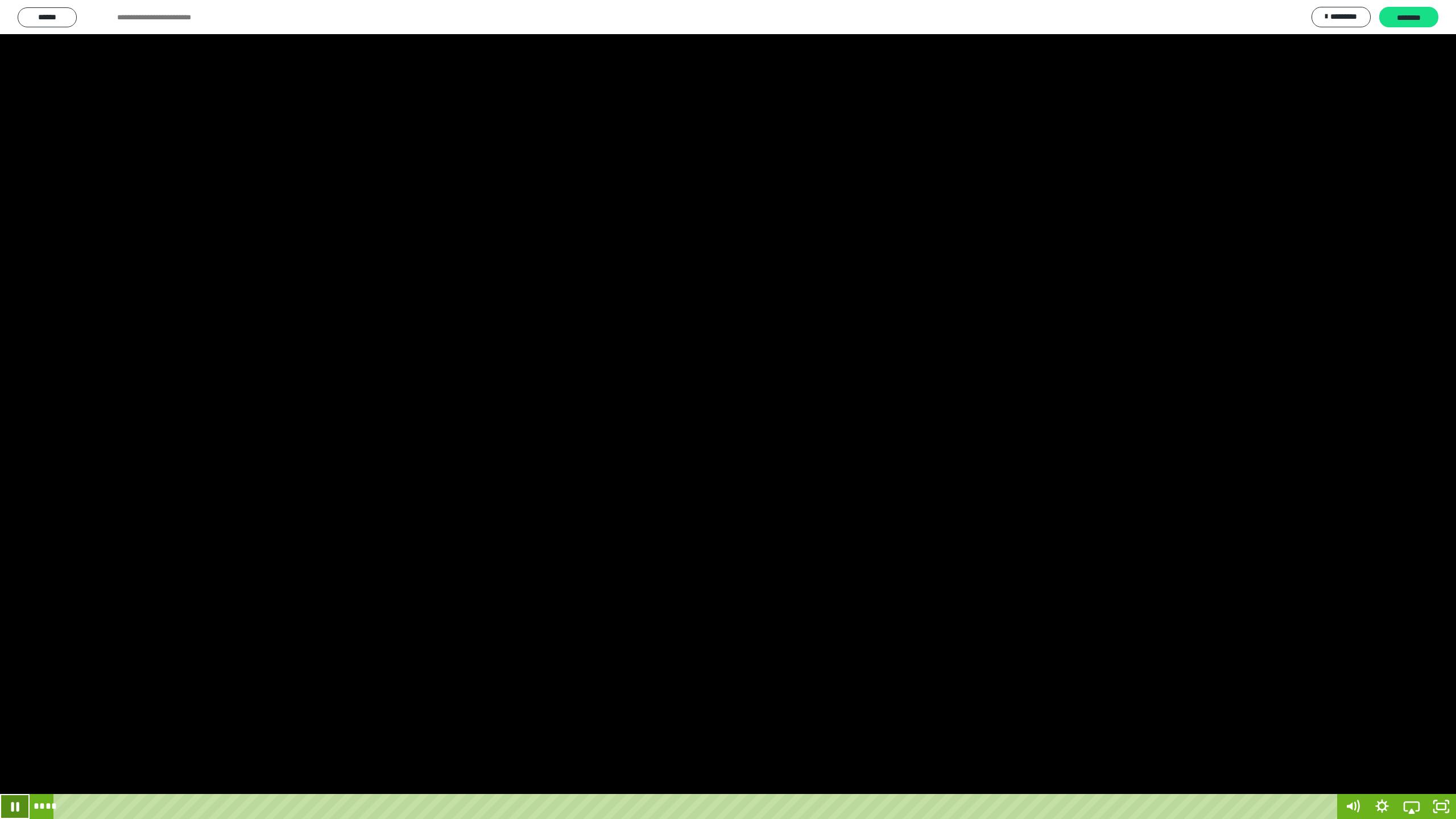 drag, startPoint x: 24, startPoint y: 805, endPoint x: 16, endPoint y: 807, distance: 8.24621 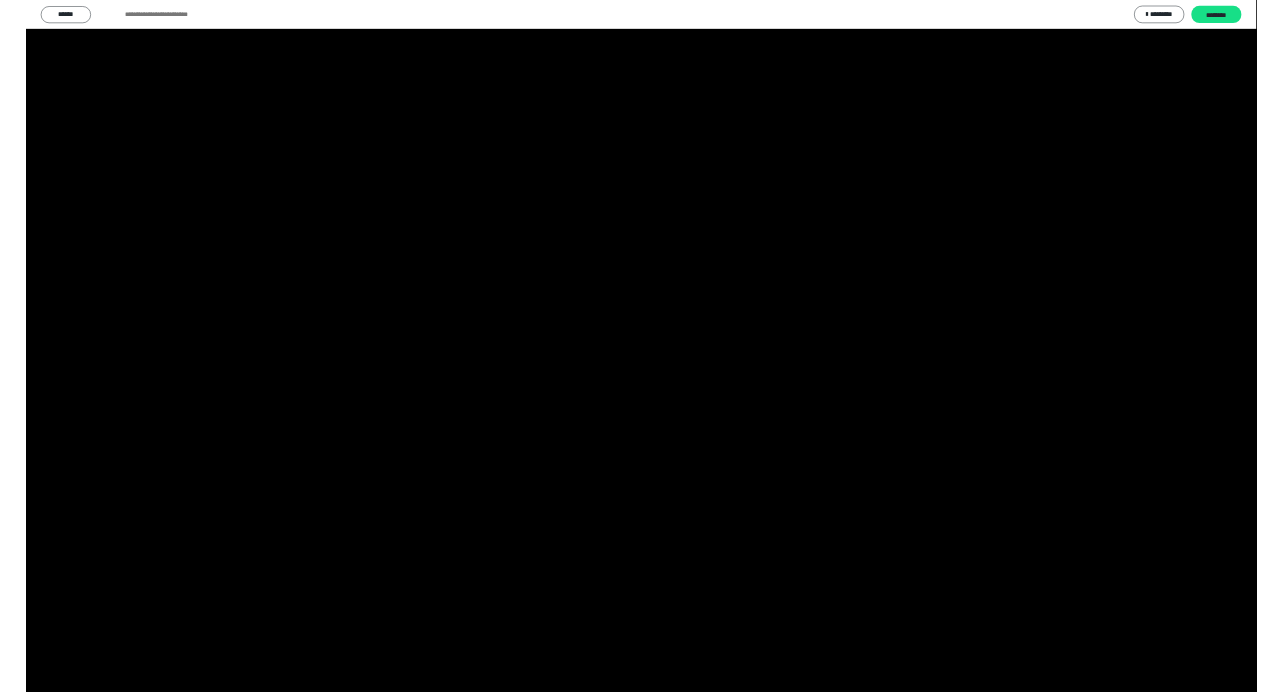 scroll, scrollTop: 443, scrollLeft: 0, axis: vertical 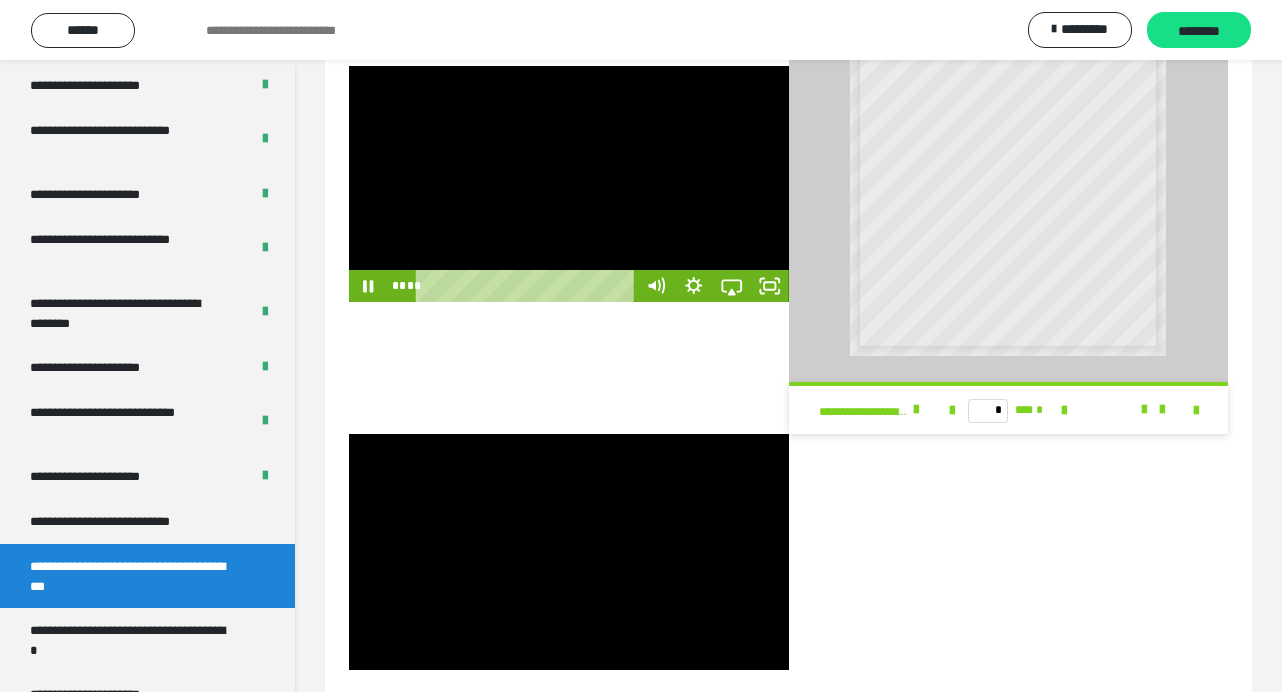 click at bounding box center (569, 184) 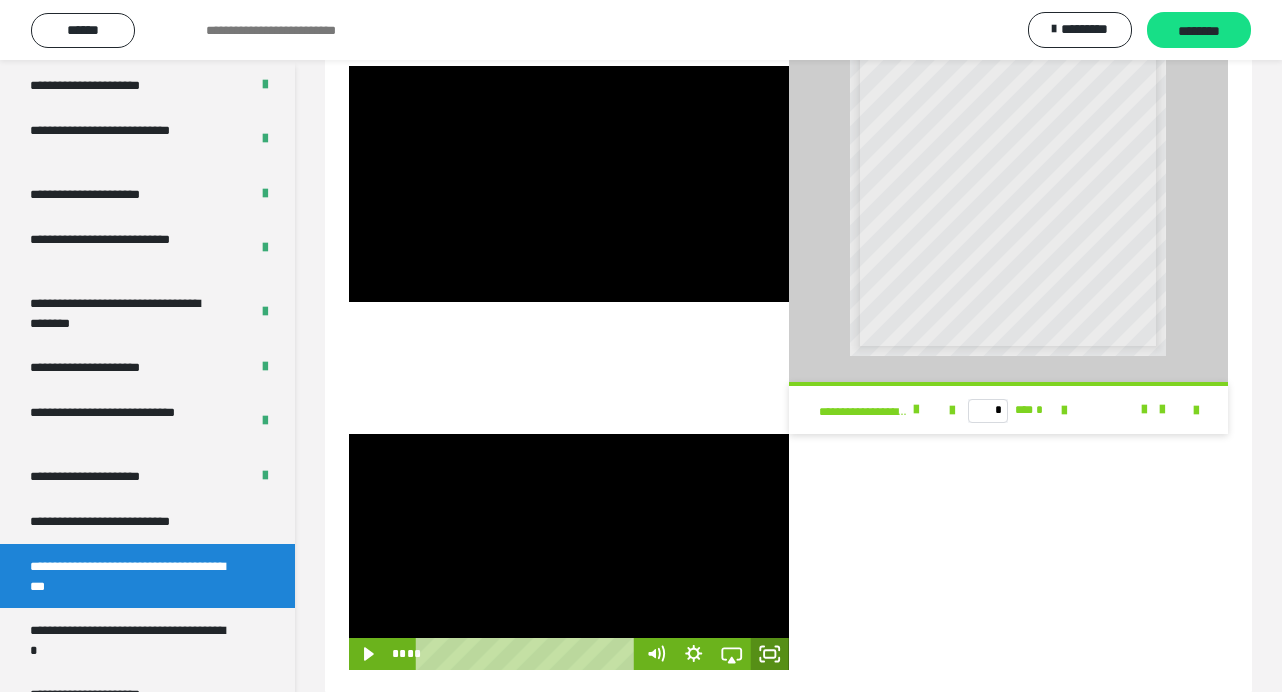click 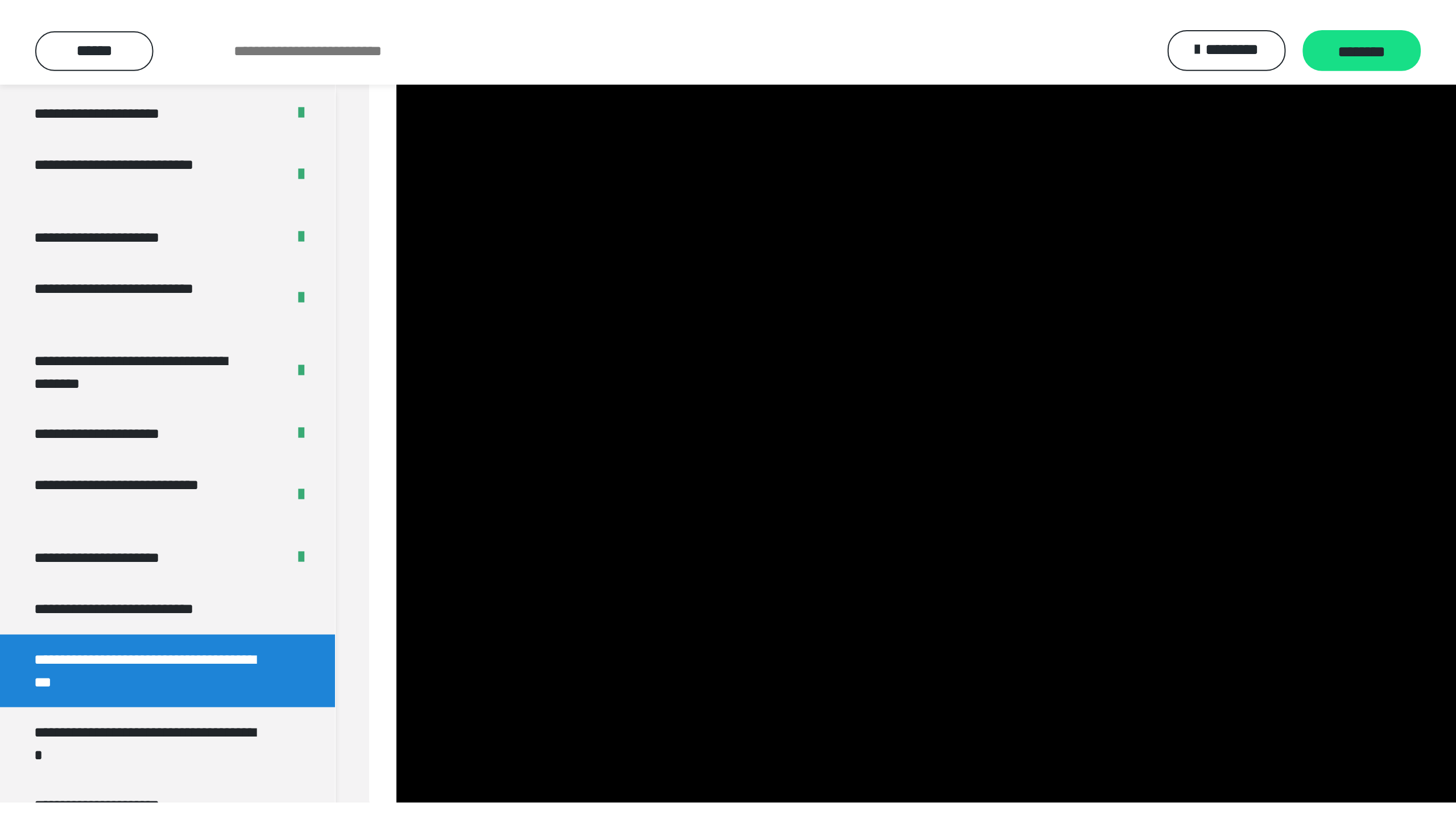 scroll, scrollTop: 0, scrollLeft: 0, axis: both 